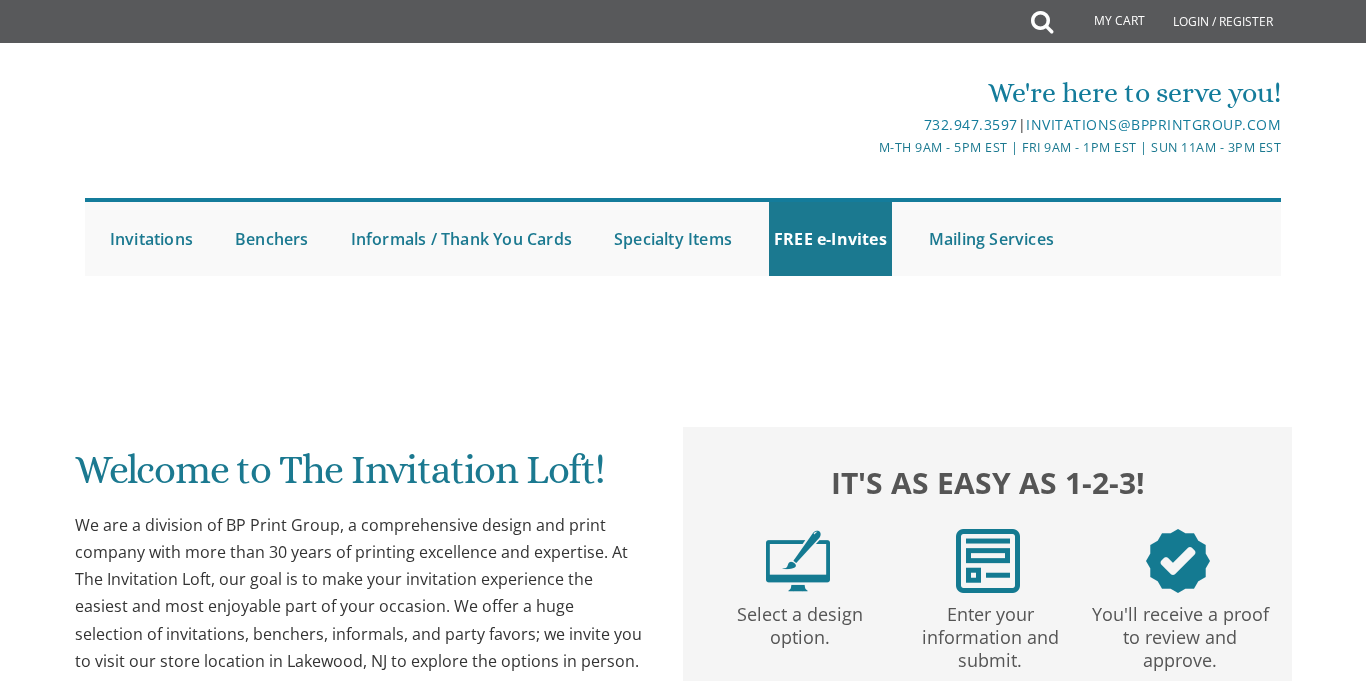 click on "We are a division of BP Print Group, a comprehensive design  and print company with more than 30 years of printing excellence and expertise. At The  Invitation Loft, our goal is to make your invitation experience the easiest and  most enjoyable part of your occasion. We offer a huge selection of invitations,  benchers, informals, and party favors; we invite you to visit our store  location in Lakewood, NJ to explore the options in person." at bounding box center (360, 593) 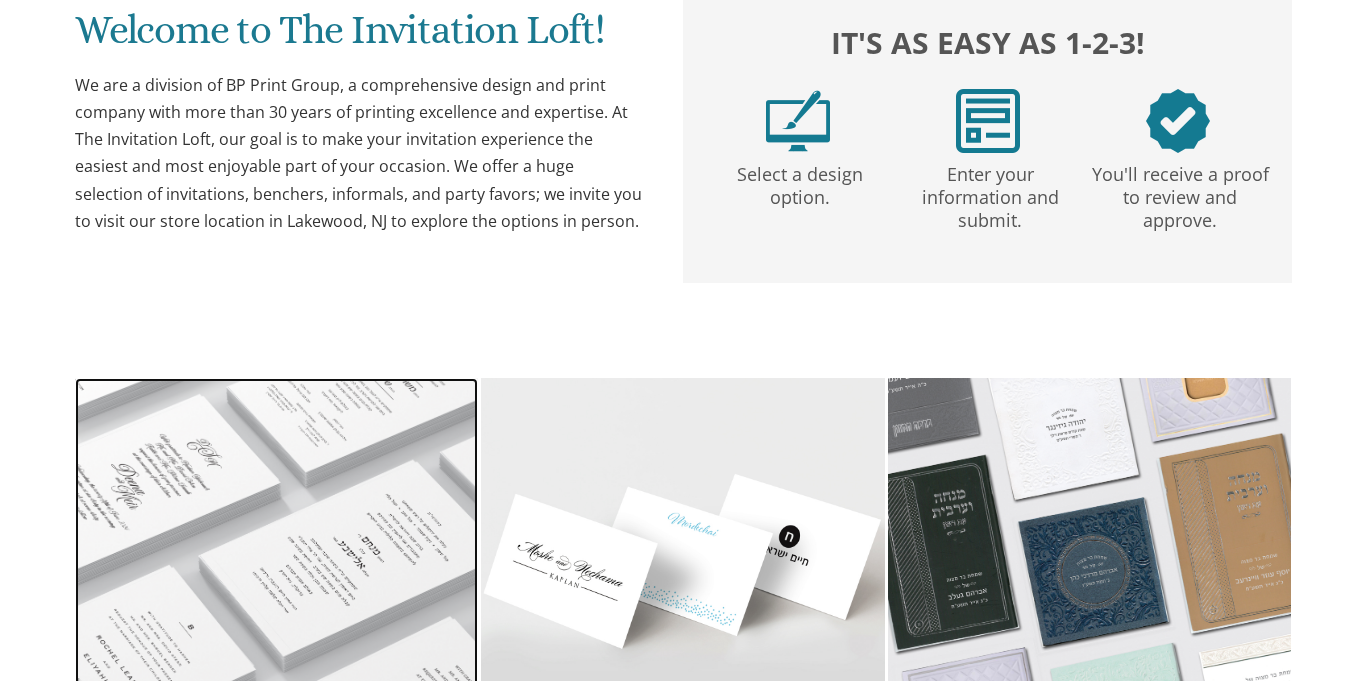 scroll, scrollTop: 0, scrollLeft: 0, axis: both 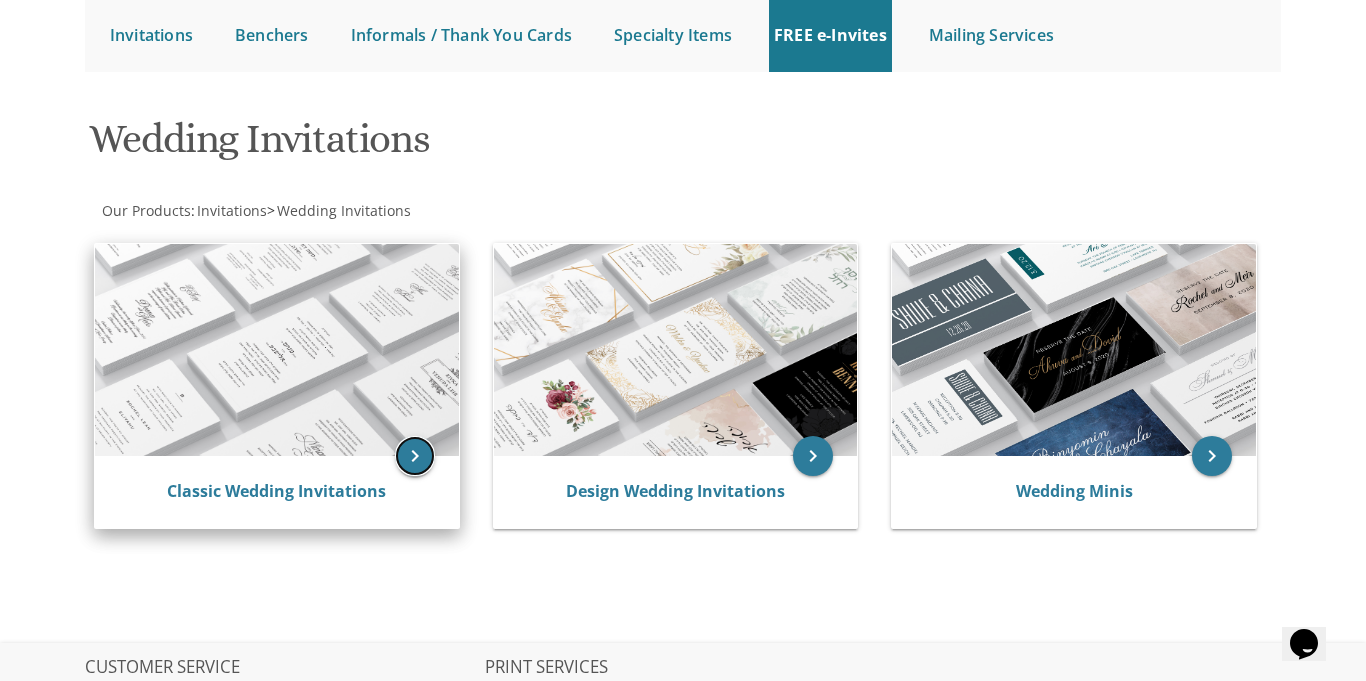 click on "keyboard_arrow_right" at bounding box center [415, 456] 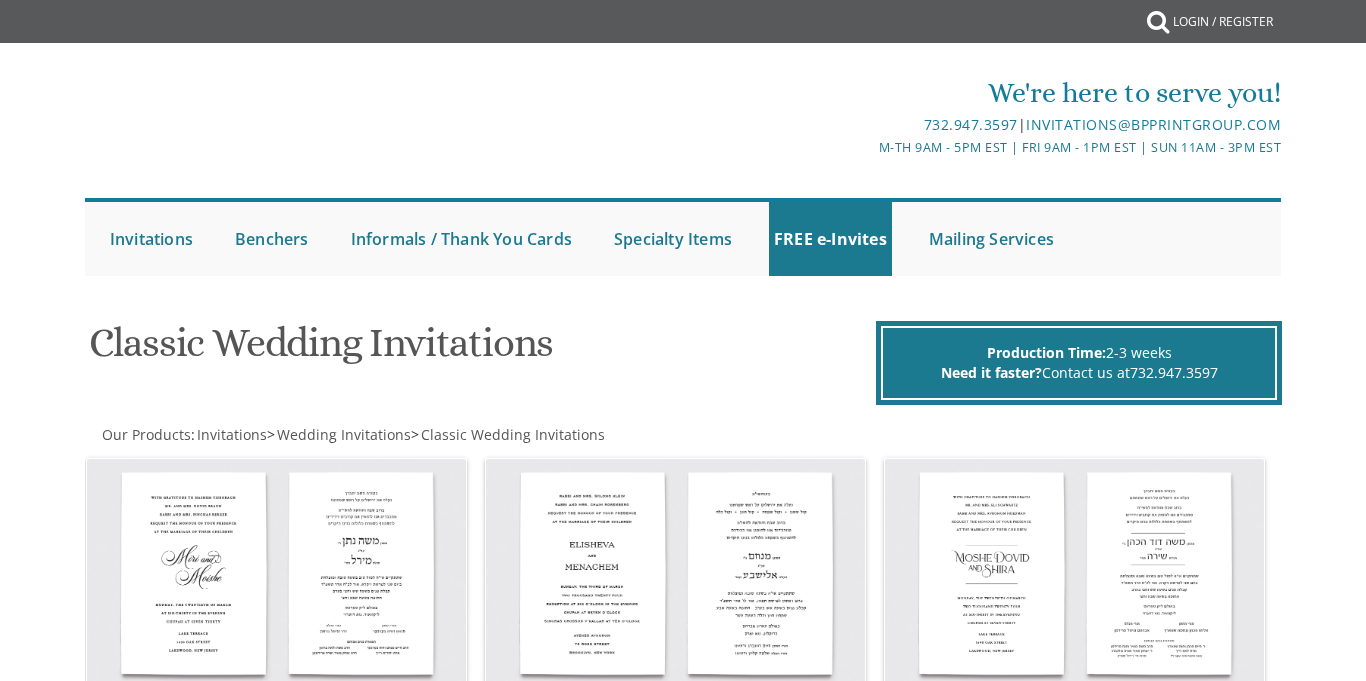 scroll, scrollTop: 0, scrollLeft: 0, axis: both 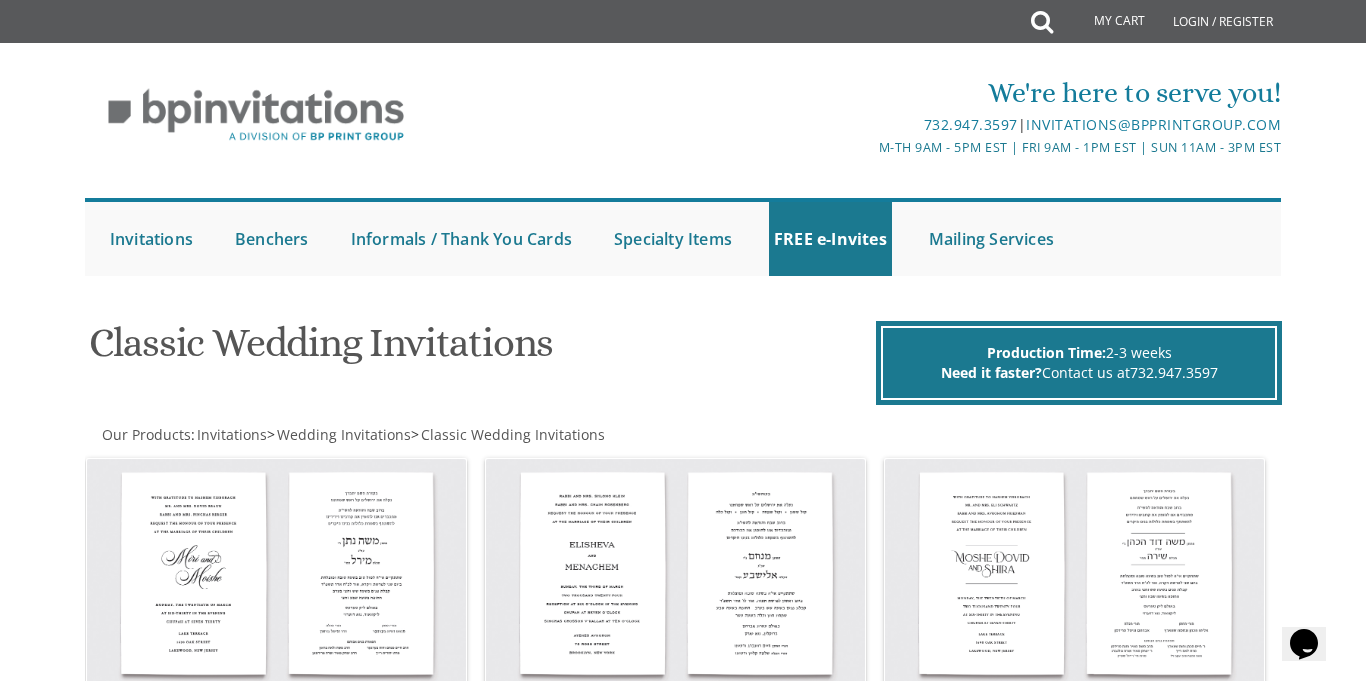 click on "We're here to serve you!
732.947.3597  |  invitations@bpprintgroup.com
M-Th 9am - 5pm EST   |   Fri 9am - 1pm EST   |   Sun 11am - 3pm EST
Submit
Invitations
Weddings
Bar Mitzvah
Bat Mitzvah
Wedding Minis
Kiddush Minis
FREE e-Invites
Benchers
Judaica Collection
Cardstock Collection
Design Collection
Cardstock Mincha Maariv Collection" at bounding box center (683, 169) 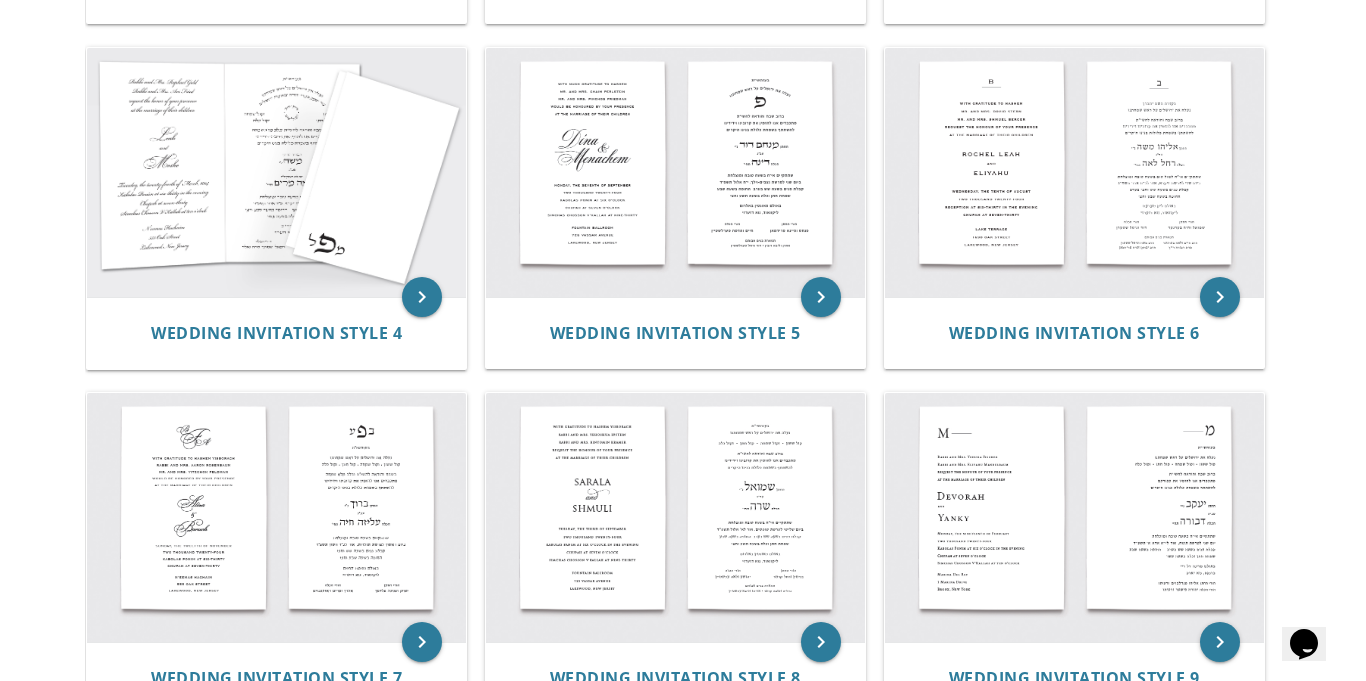 scroll, scrollTop: 760, scrollLeft: 0, axis: vertical 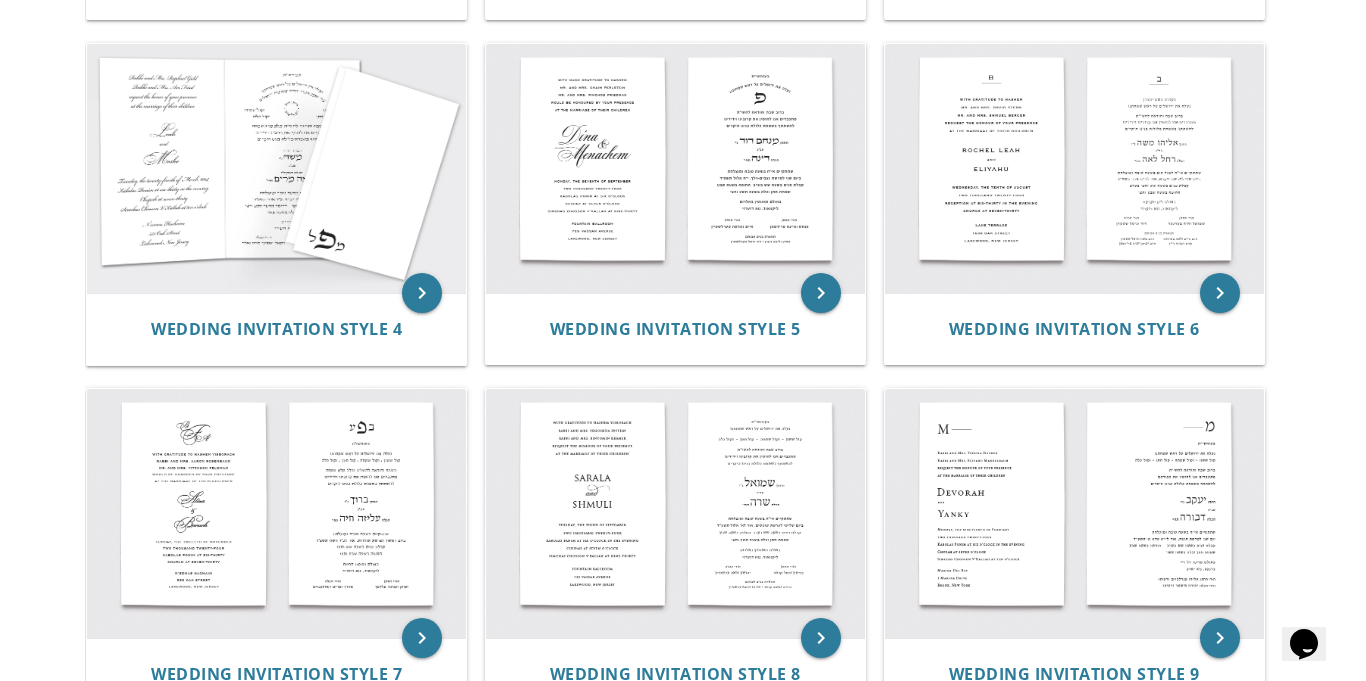 click on "Classic Wedding Invitations
Production Time:  2-3 weeks
Need it faster?  Contact us at  732.947.3597
Our Products :  Invitations  >  Wedding Invitations  >  Classic Wedding Invitations
Due to a rise in production costs, we are in the process of updating our prices.
Please note web prices are not currently accurate.
A representative will be in touch with you with a quote once you submit your order.
We apologize for the inconvenience and thank you for your understanding.
Sort by:
Select One SKU
Description High Price" at bounding box center [682, 704] 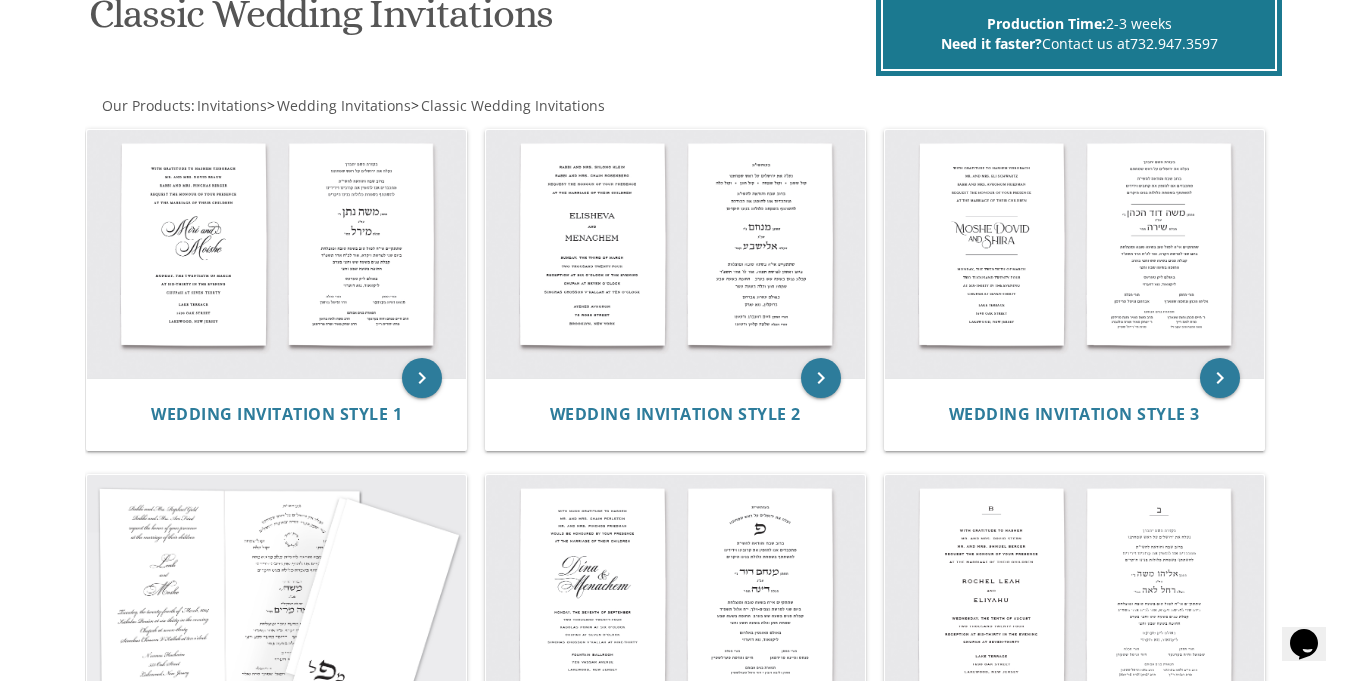 scroll, scrollTop: 320, scrollLeft: 0, axis: vertical 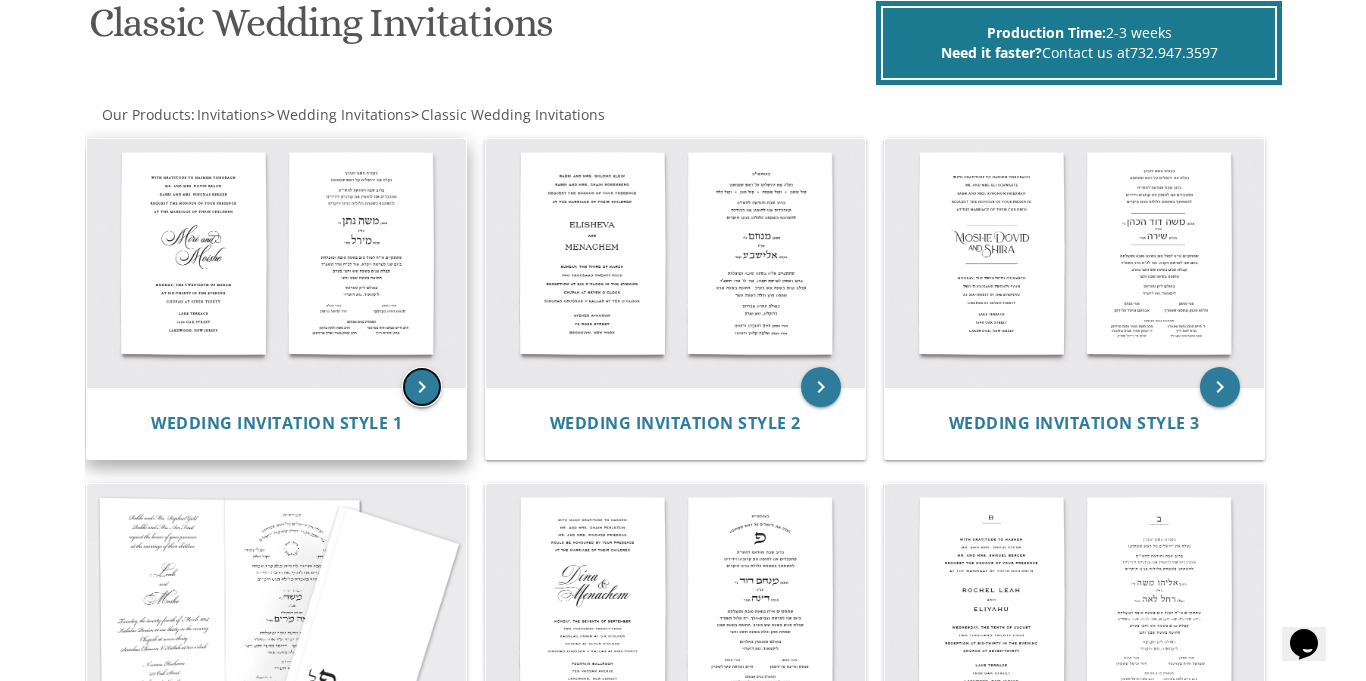 click on "keyboard_arrow_right" at bounding box center [422, 387] 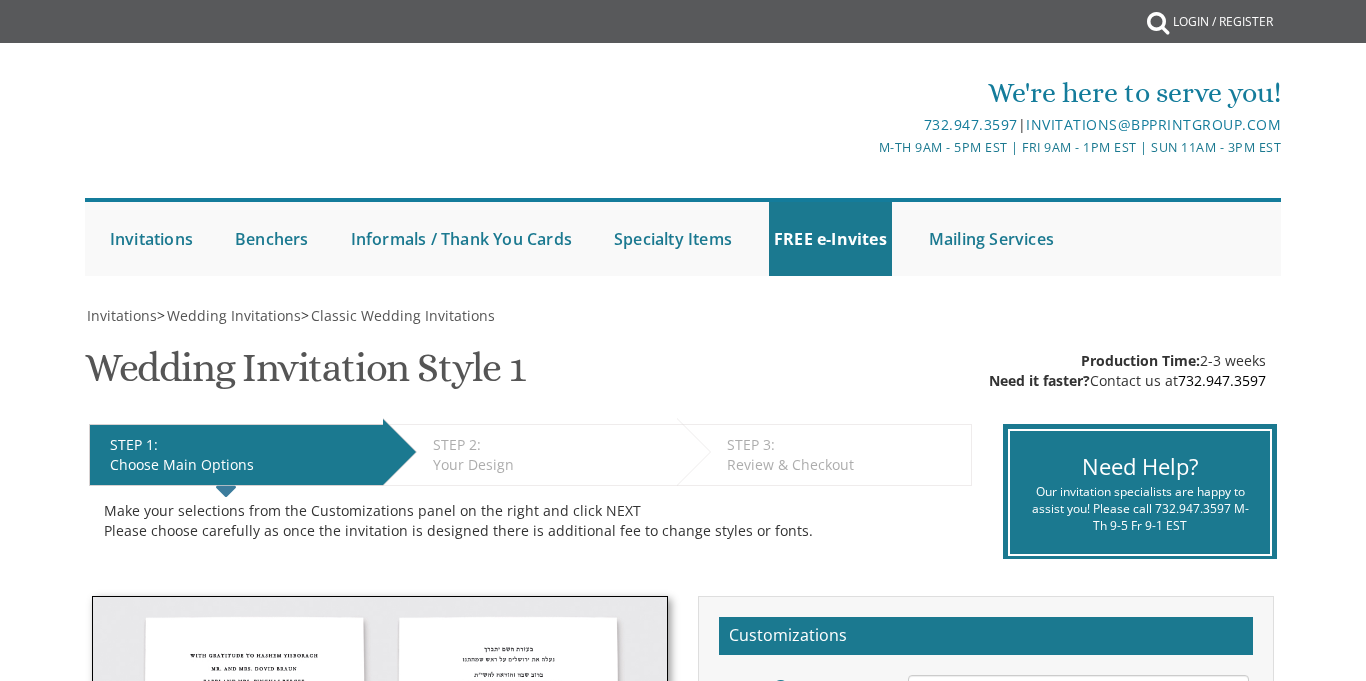scroll, scrollTop: 0, scrollLeft: 0, axis: both 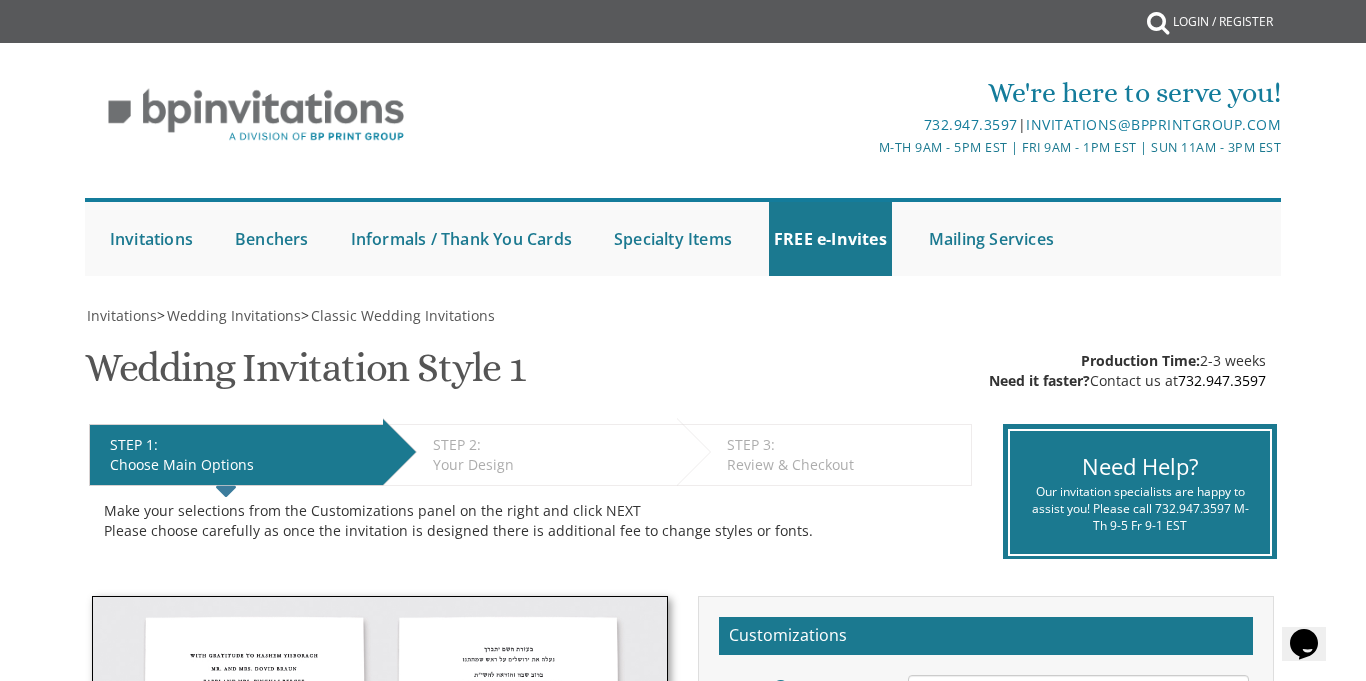 click on "We're here to serve you!
[PHONE]  |  [EMAIL]
M-Th 9am - 5pm EST   |   Fri 9am - 1pm EST   |   Sun 11am - 3pm EST
Submit
Invitations
Weddings
Bar Mitzvah
Bat Mitzvah
Wedding Minis
Kiddush Minis
FREE e-Invites
Benchers
Judaica Collection
Cardstock Collection
Design Collection
Cardstock Mincha Maariv Collection" at bounding box center [683, 169] 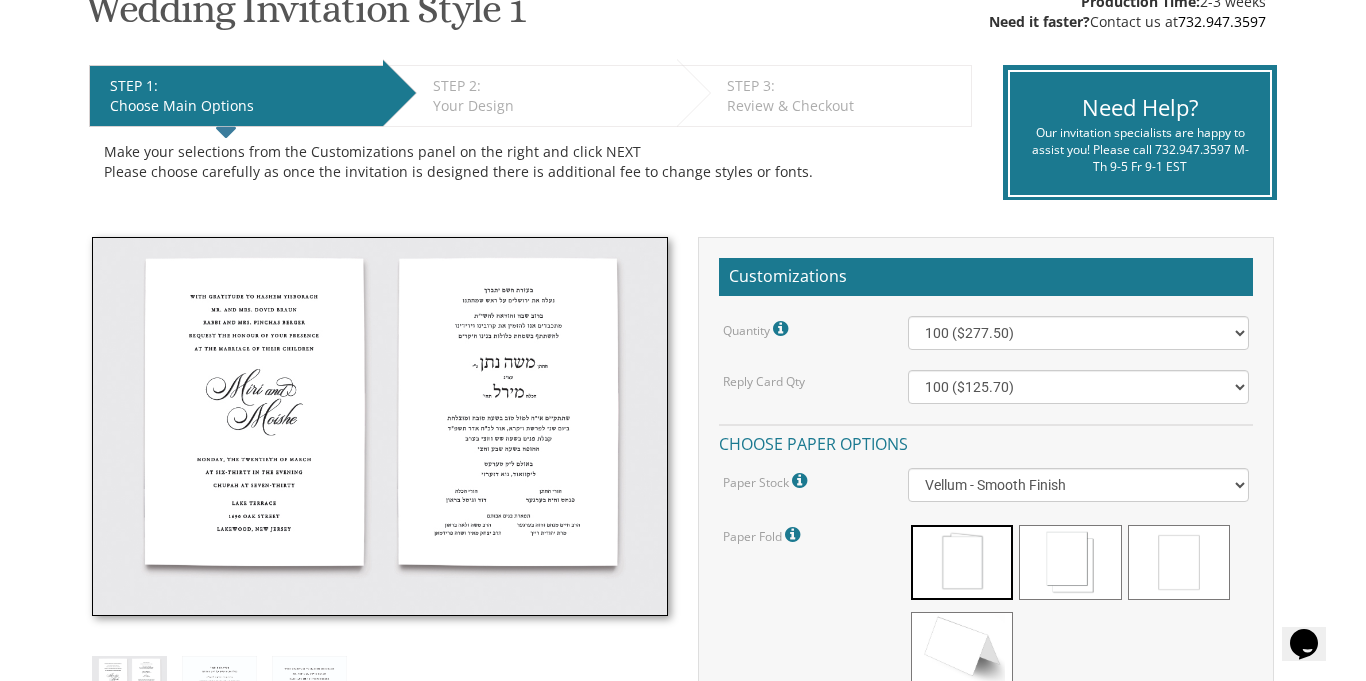 scroll, scrollTop: 360, scrollLeft: 0, axis: vertical 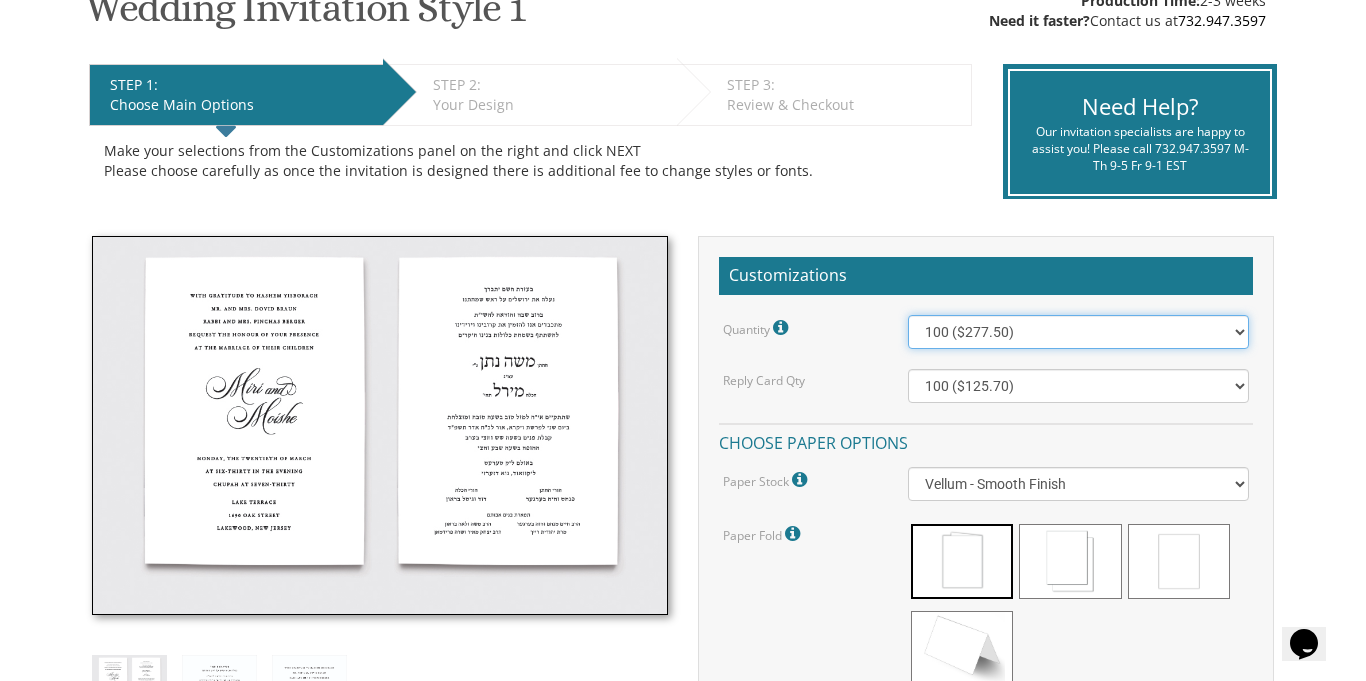 click on "100 ($277.50) 200 ($330.45) 300 ($380.65) 400 ($432.70) 500 ($482.10) 600 ($534.10) 700 ($583.65) 800 ($635.30) 900 ($684.60) 1000 ($733.55) 1100 ($785.50) 1200 ($833.05) 1300 ($884.60) 1400 ($934.05) 1500 ($983.75) 1600 ($1,033.10) 1700 ($1,082.75) 1800 ($1,132.20) 1900 ($1,183.75) 2000 ($1,230.95)" at bounding box center [1078, 332] 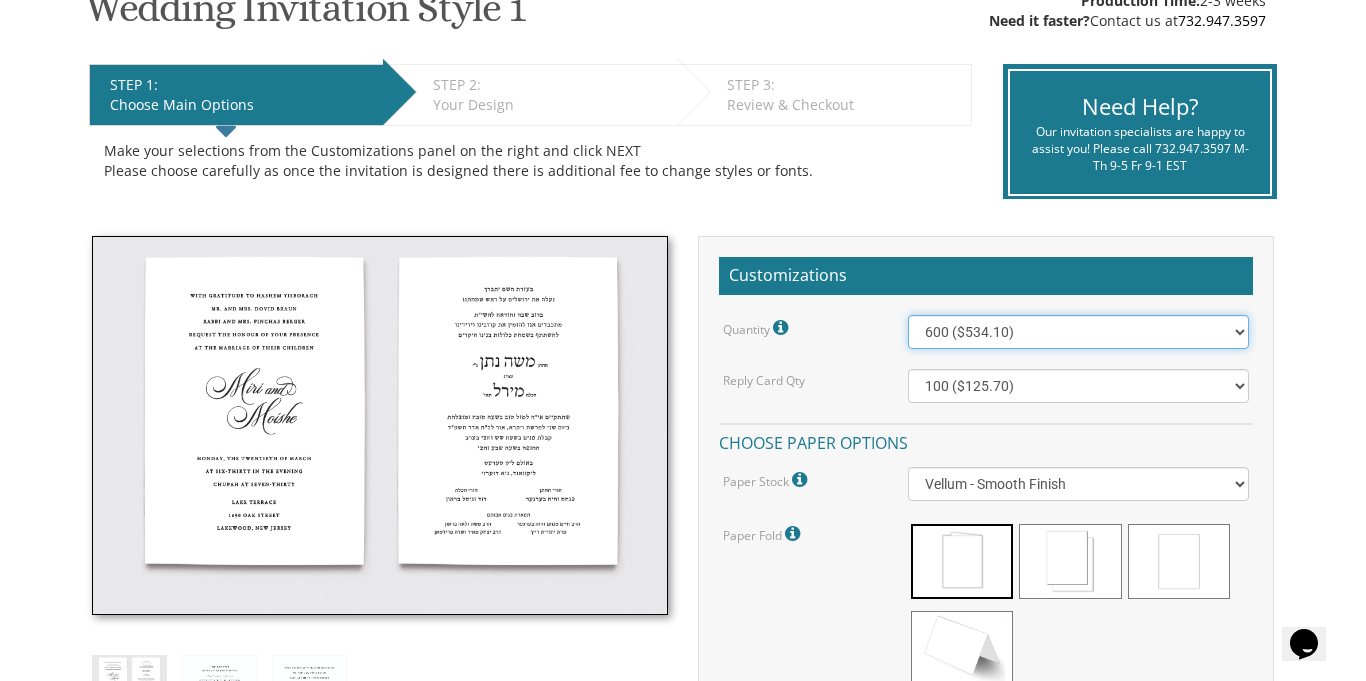 click on "100 ($277.50) 200 ($330.45) 300 ($380.65) 400 ($432.70) 500 ($482.10) 600 ($534.10) 700 ($583.65) 800 ($635.30) 900 ($684.60) 1000 ($733.55) 1100 ($785.50) 1200 ($833.05) 1300 ($884.60) 1400 ($934.05) 1500 ($983.75) 1600 ($1,033.10) 1700 ($1,082.75) 1800 ($1,132.20) 1900 ($1,183.75) 2000 ($1,230.95)" at bounding box center [1078, 332] 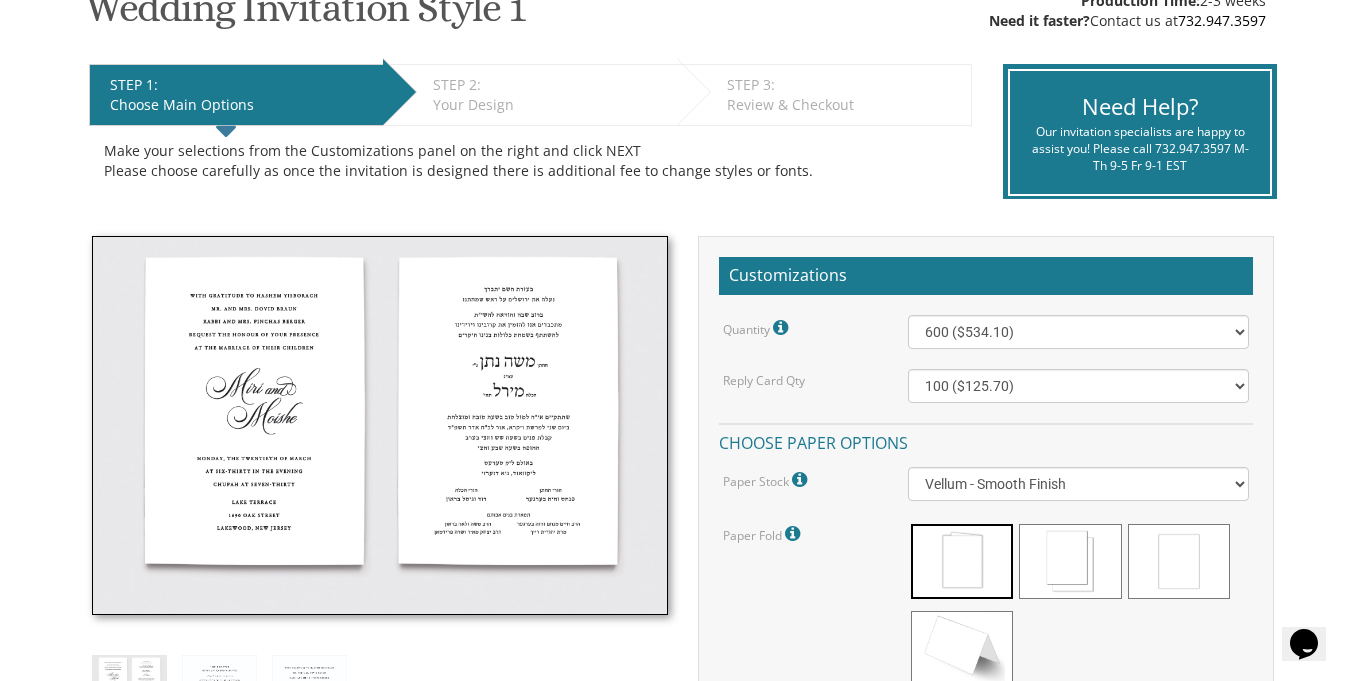 click on "Standard invitation sizes:
Vellum, silk and linen: 5.5x8.5
Cotton: 5.75x8.83
Standard invitation weights:
Vellum, silk and linen foldovers: 80#
Vellum and silk double sided cards: 100#
Cotton foldover: 90#
Cotton double sided card: 130#
Additional paper options (stock, weight and size) are available upon request (at additional cost).
Ask us about foil stamping and embossing options." at bounding box center [683, 1006] 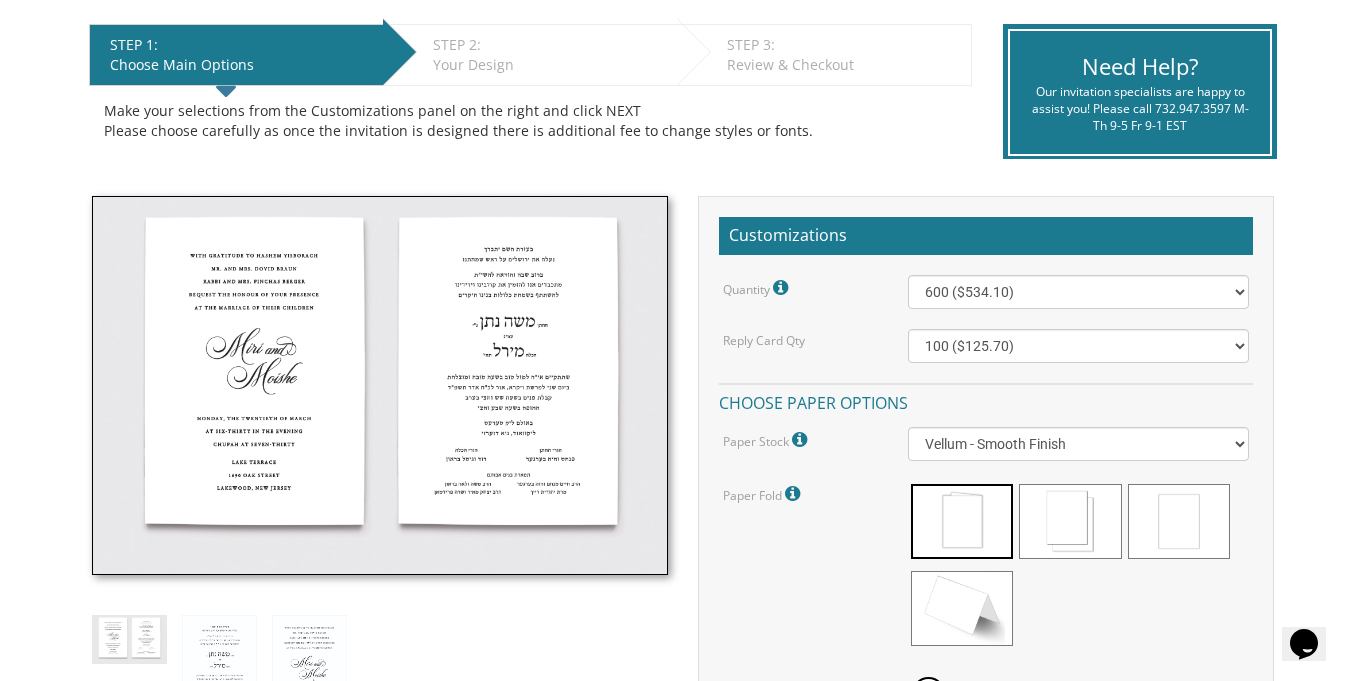 scroll, scrollTop: 440, scrollLeft: 0, axis: vertical 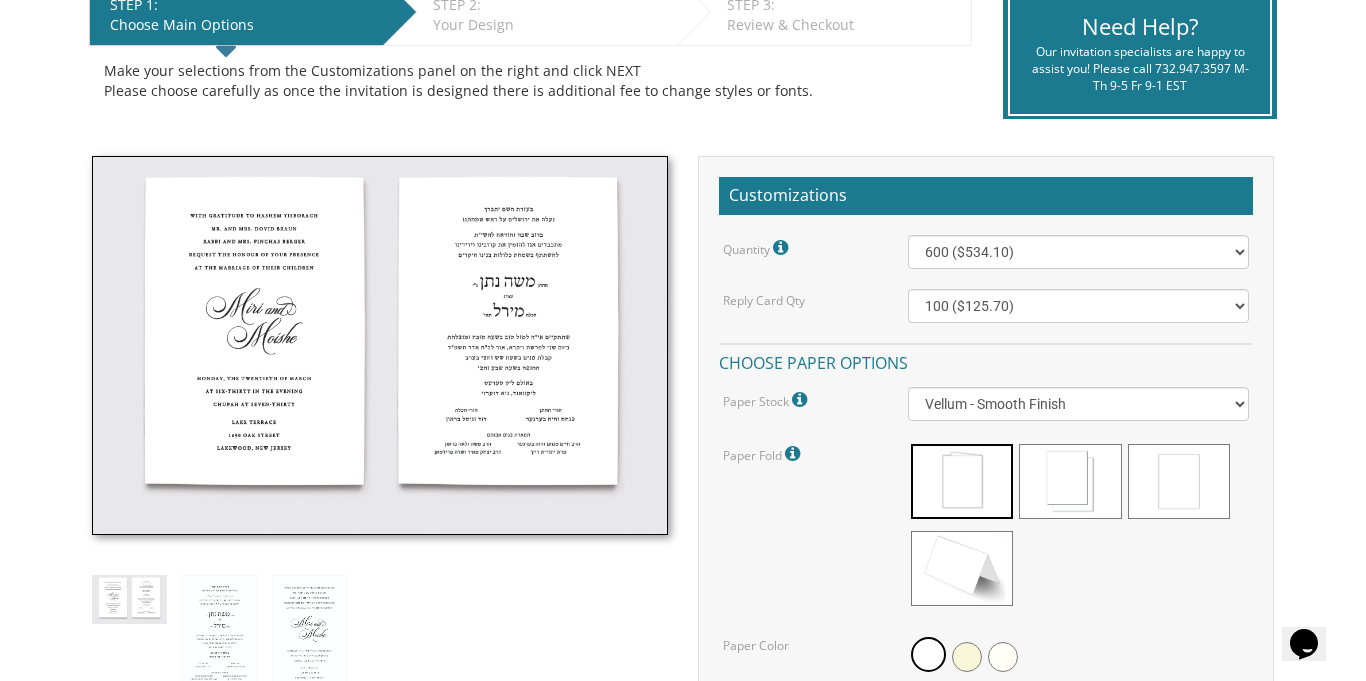click on "Customizations
Quantity Please note: Quantities may be modified after order completion.
For wedding invitations  you will also have the option to split total quantity between 2 shipping addresses at checkout. 100 ($277.50) 200 ($330.45) 300 ($380.65) 400 ($432.70) 500 ($482.10) 600 ($534.10) 700 ($583.65) 800 ($635.30) 900 ($684.60) 1000 ($733.55) 1100 ($785.50) 1200 ($833.05) 1300 ($884.60) 1400 ($934.05) 1500 ($983.75) 1600 ($1,033.10) 1700 ($1,082.75) 1800 ($1,132.20) 1900 ($1,183.75) 2000 ($1,230.95)   Reply Card Qty 100 ($125.70) 200 ($150.60) 300 ($177.95) 400 ($270.70) 500 ($225.30) 600 ($249.85) 700 ($272.35) 800 ($299.20) 900 ($323.55) 1000 ($345.80) 1100 ($370.35) 1200 ($392.90) 1300 ($419.70) 1400 ($444.00) 1500 ($466.35) 1600 ($488.75) 1700 ($517.45) 1800 ($539.60) 1900 ($561.95) 2000 ($586.05) Choose paper options   Paper Stock
Vellum:
Silk:
Linen:
Cotton:
Paper Fold" at bounding box center [986, 706] 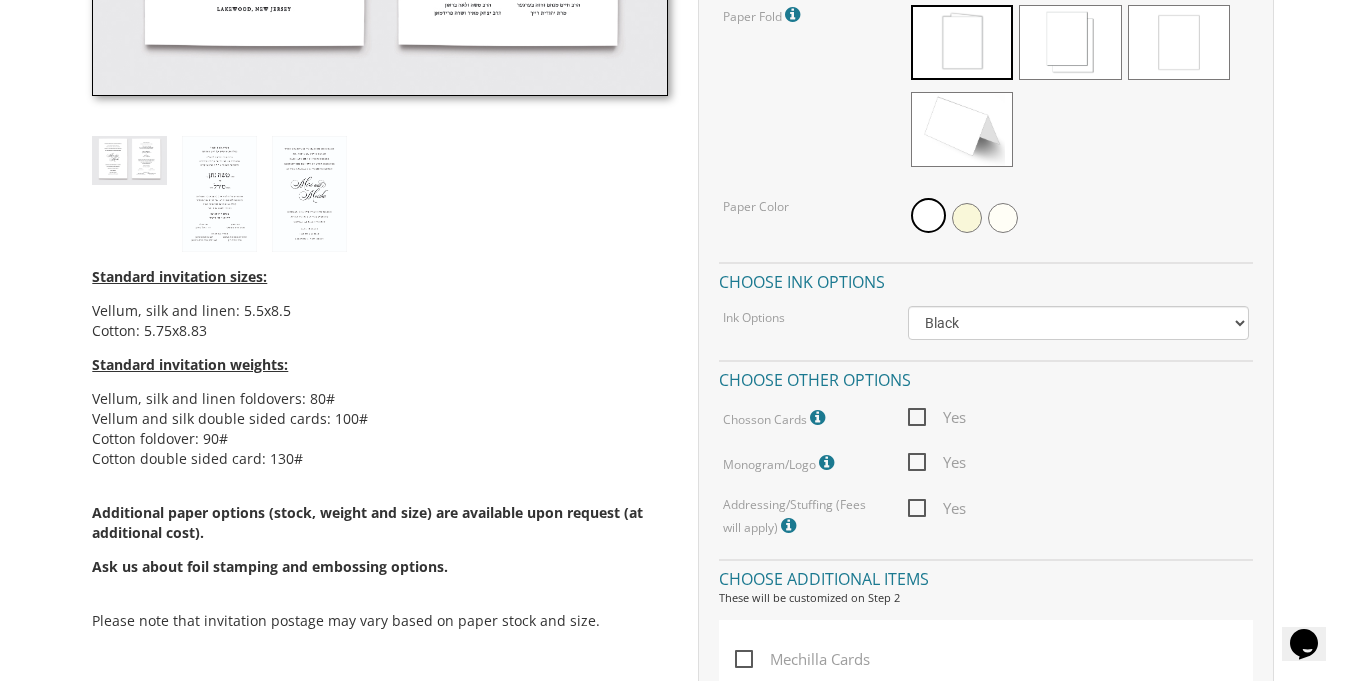 scroll, scrollTop: 880, scrollLeft: 0, axis: vertical 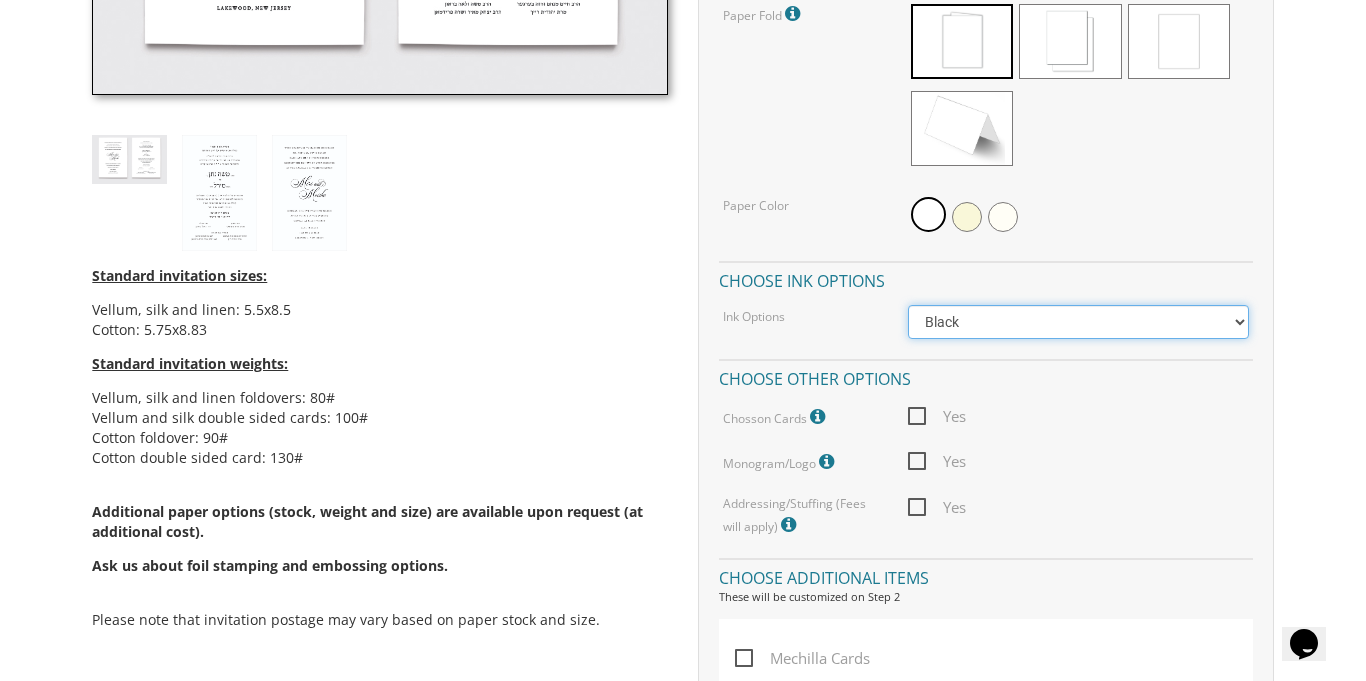 click on "Black Colored Ink ($65.00) Black + One Color ($211.00) Two Colors ($265.00)" at bounding box center (1078, 322) 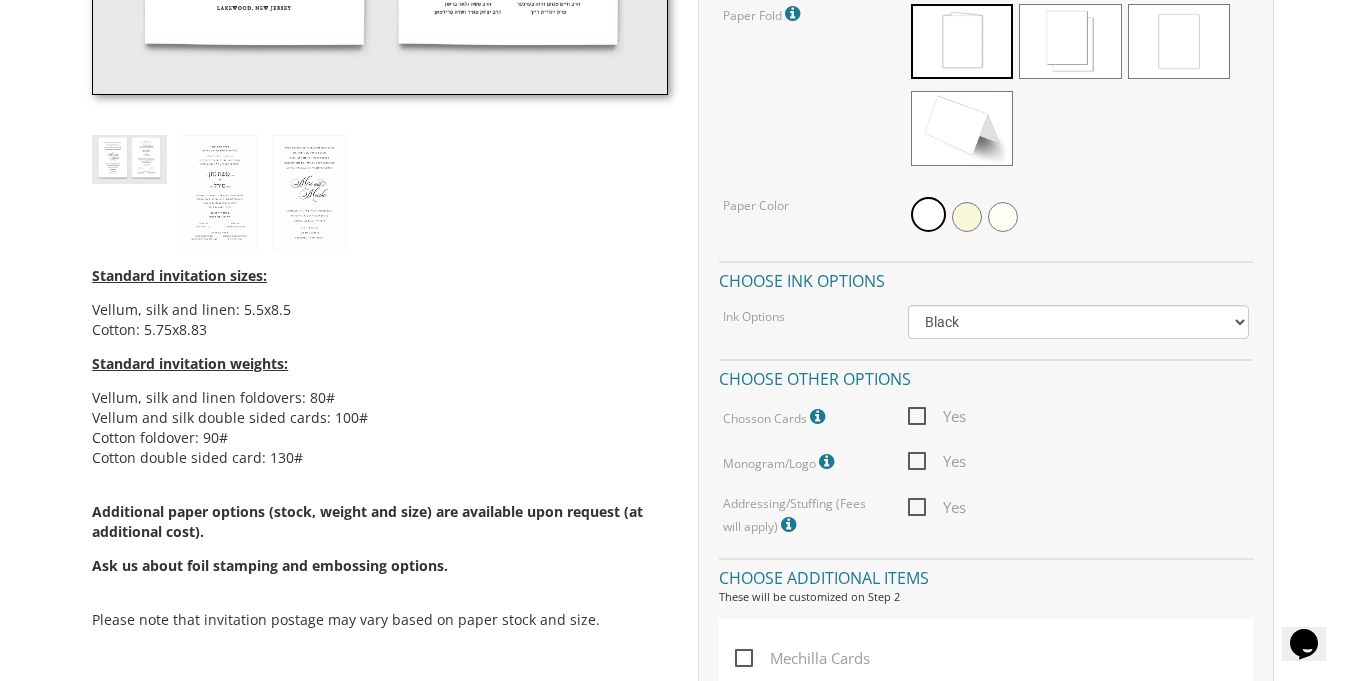 click on "Quantity Please note: Quantities may be modified after order completion.
For wedding invitations  you will also have the option to split total quantity between 2 shipping addresses at checkout. 100 ($277.50) 200 ($330.45) 300 ($380.65) 400 ($432.70) 500 ($482.10) 600 ($534.10) 700 ($583.65) 800 ($635.30) 900 ($684.60) 1000 ($733.55) 1100 ($785.50) 1200 ($833.05) 1300 ($884.60) 1400 ($934.05) 1500 ($983.75) 1600 ($1,033.10) 1700 ($1,082.75) 1800 ($1,132.20) 1900 ($1,183.75) 2000 ($1,230.95)   Reply Card Qty 100 ($125.70) 200 ($150.60) 300 ($177.95) 400 ($270.70) 500 ($225.30) 600 ($249.85) 700 ($272.35) 800 ($299.20) 900 ($323.55) 1000 ($345.80) 1100 ($370.35) 1200 ($392.90) 1300 ($419.70) 1400 ($444.00) 1500 ($466.35) 1600 ($488.75) 1700 ($517.45) 1800 ($539.60) 1900 ($561.95) 2000 ($586.05) Choose paper options   Paper Stock
Vellum:  Uncoated paper that has a slightly rough or toothy surface - similar to eggshell.
Silk:
Linen:
Cotton:
Paper Fold" at bounding box center (986, 166) 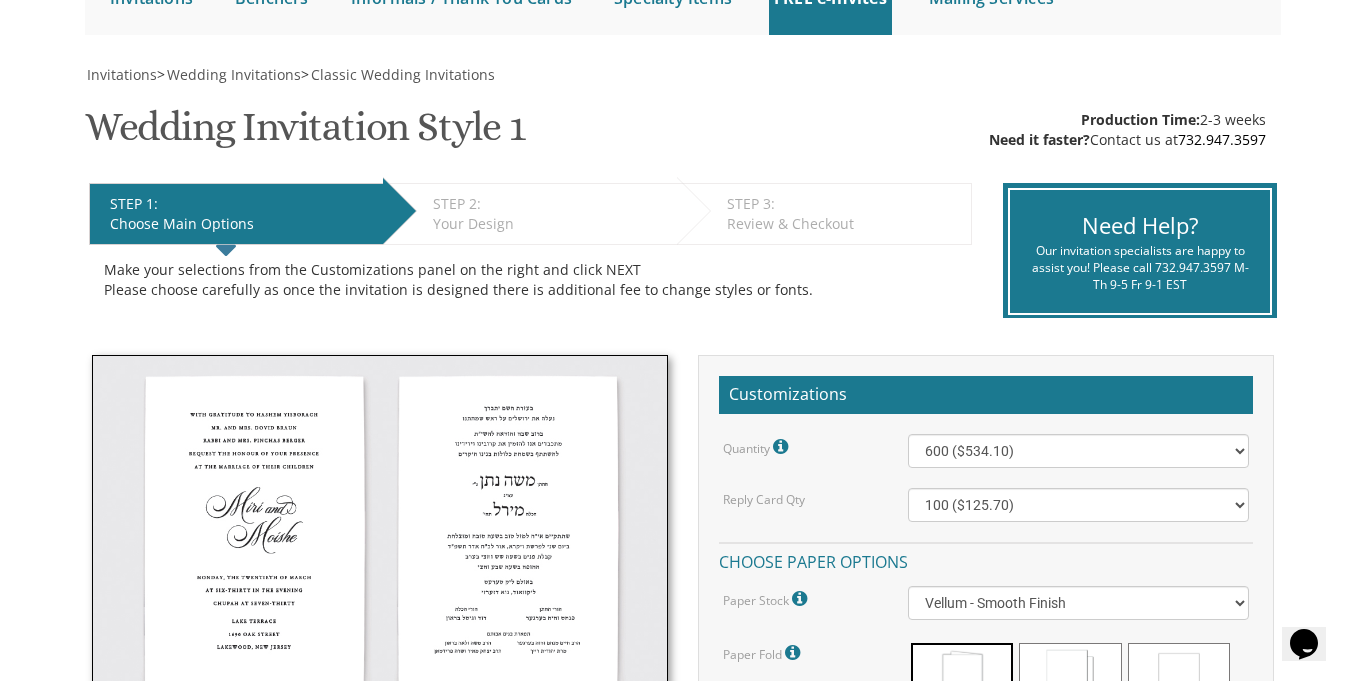 scroll, scrollTop: 240, scrollLeft: 0, axis: vertical 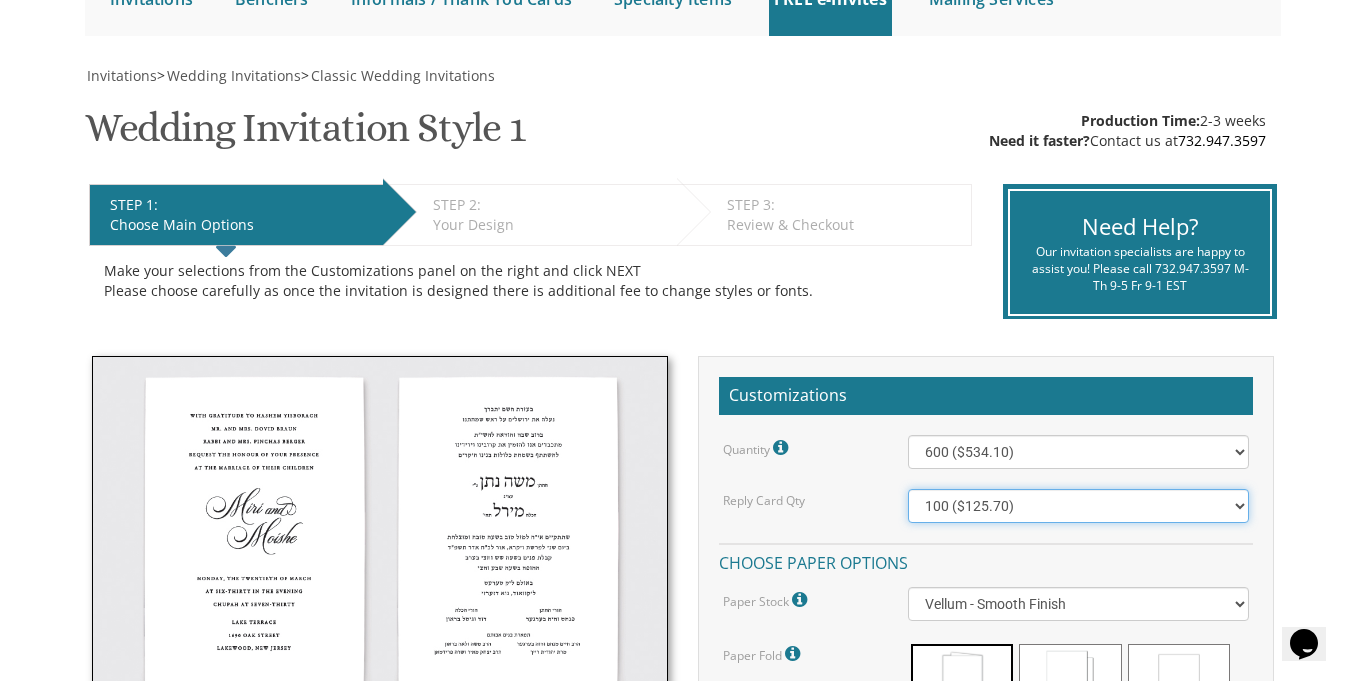 click on "100 ($125.70) 200 ($150.60) 300 ($177.95) 400 ($270.70) 500 ($225.30) 600 ($249.85) 700 ($272.35) 800 ($299.20) 900 ($323.55) 1000 ($345.80) 1100 ($370.35) 1200 ($392.90) 1300 ($419.70) 1400 ($444.00) 1500 ($466.35) 1600 ($488.75) 1700 ($517.45) 1800 ($539.60) 1900 ($561.95) 2000 ($586.05)" at bounding box center [1078, 506] 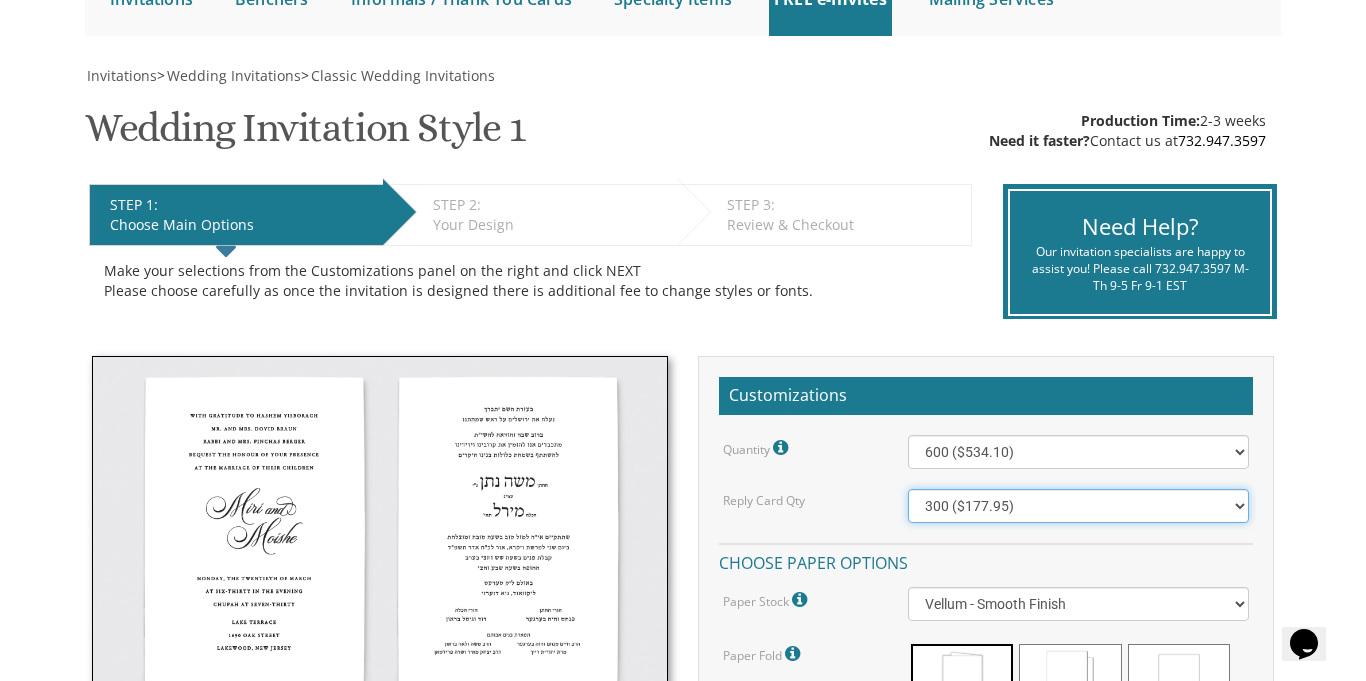click on "100 ($125.70) 200 ($150.60) 300 ($177.95) 400 ($270.70) 500 ($225.30) 600 ($249.85) 700 ($272.35) 800 ($299.20) 900 ($323.55) 1000 ($345.80) 1100 ($370.35) 1200 ($392.90) 1300 ($419.70) 1400 ($444.00) 1500 ($466.35) 1600 ($488.75) 1700 ($517.45) 1800 ($539.60) 1900 ($561.95) 2000 ($586.05)" at bounding box center [1078, 506] 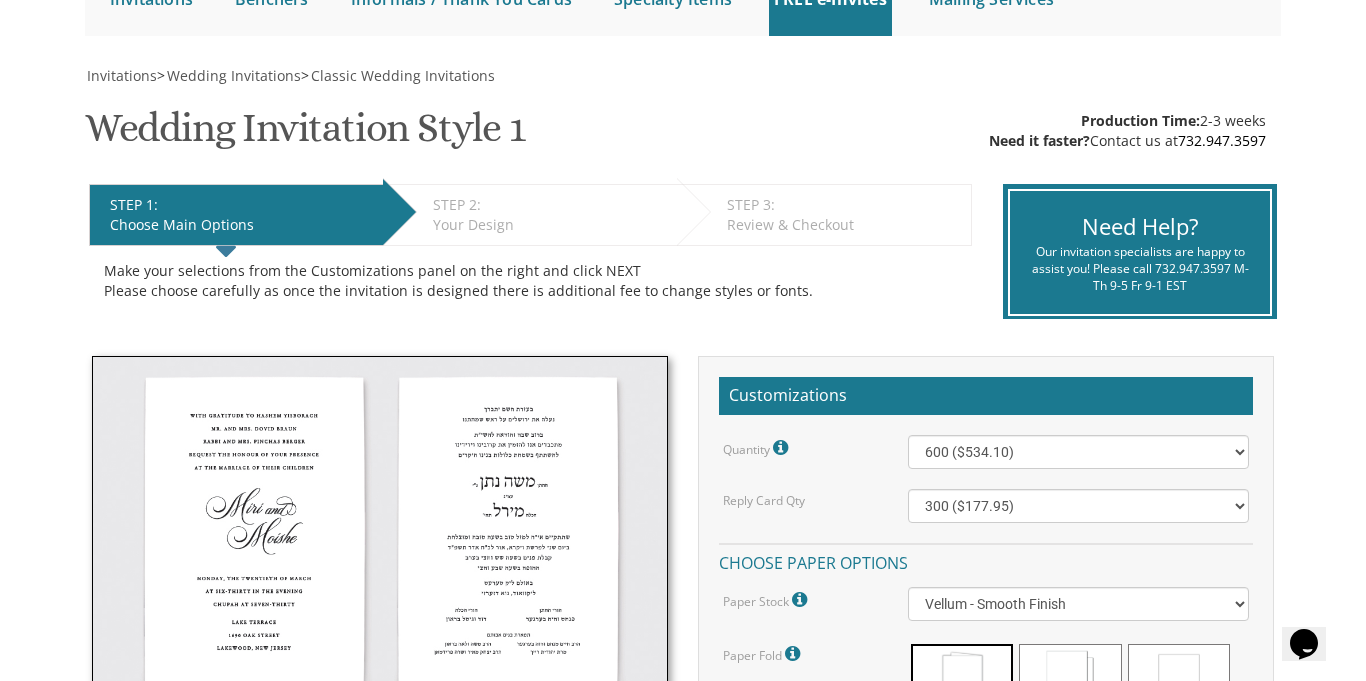 click on "My Cart
{{shoppingcart.totalQuantityDisplay}}
Total:
{{shoppingcart.subtotal}}
{{shoppingcart.total}}
{{shoppingcartitem.description}}
Qty. {{shoppingcartitem.quantity}}
{{productoption.name}}" at bounding box center [683, 1160] 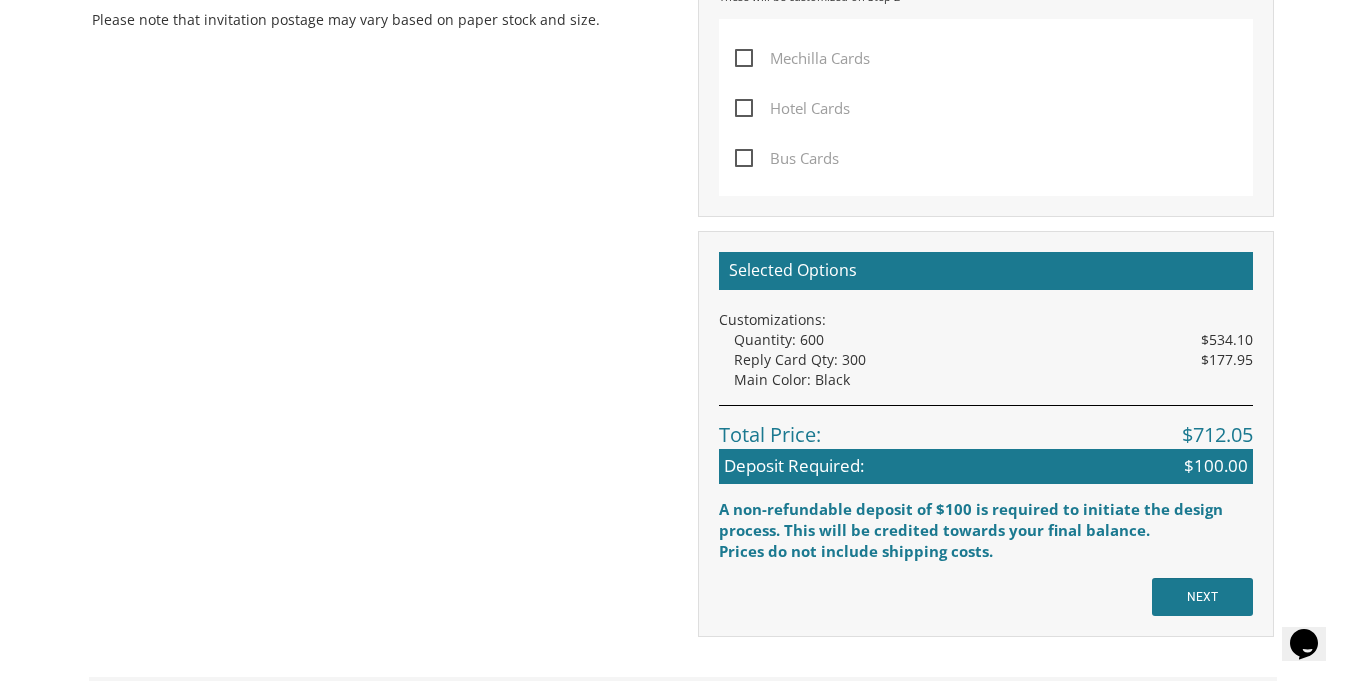 scroll, scrollTop: 1560, scrollLeft: 0, axis: vertical 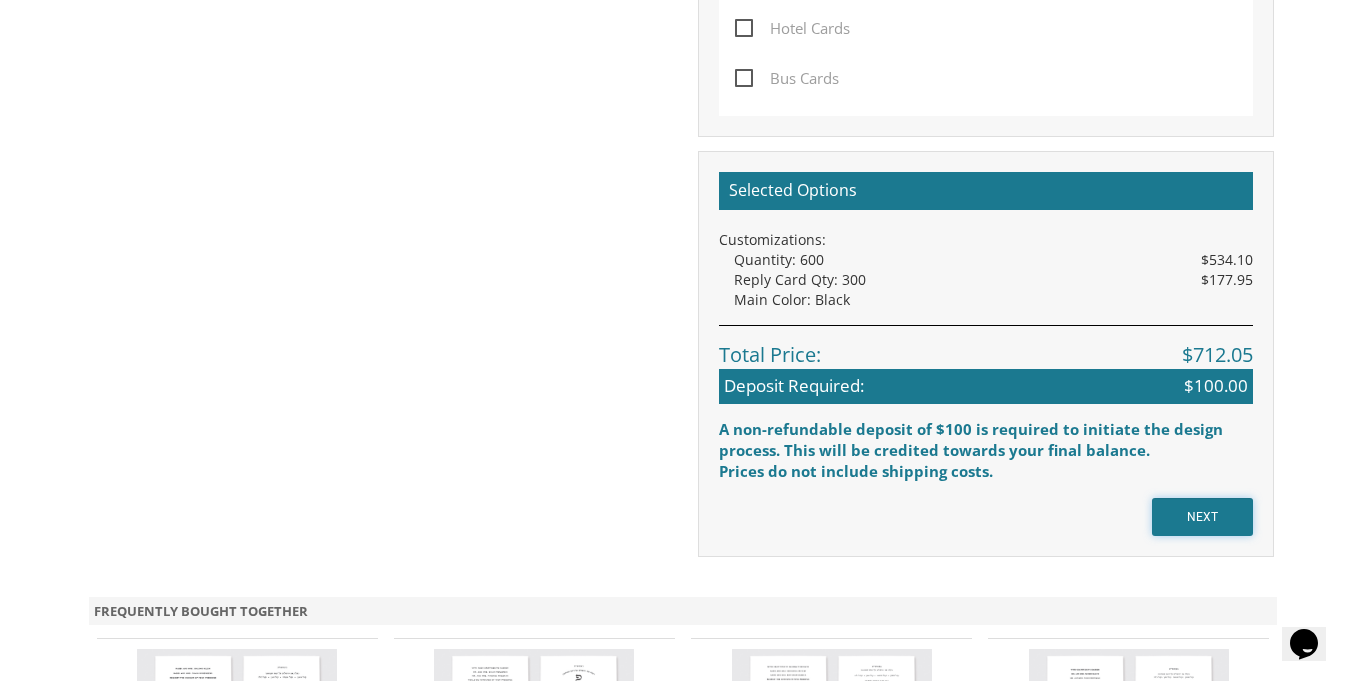 click on "NEXT" at bounding box center (1202, 517) 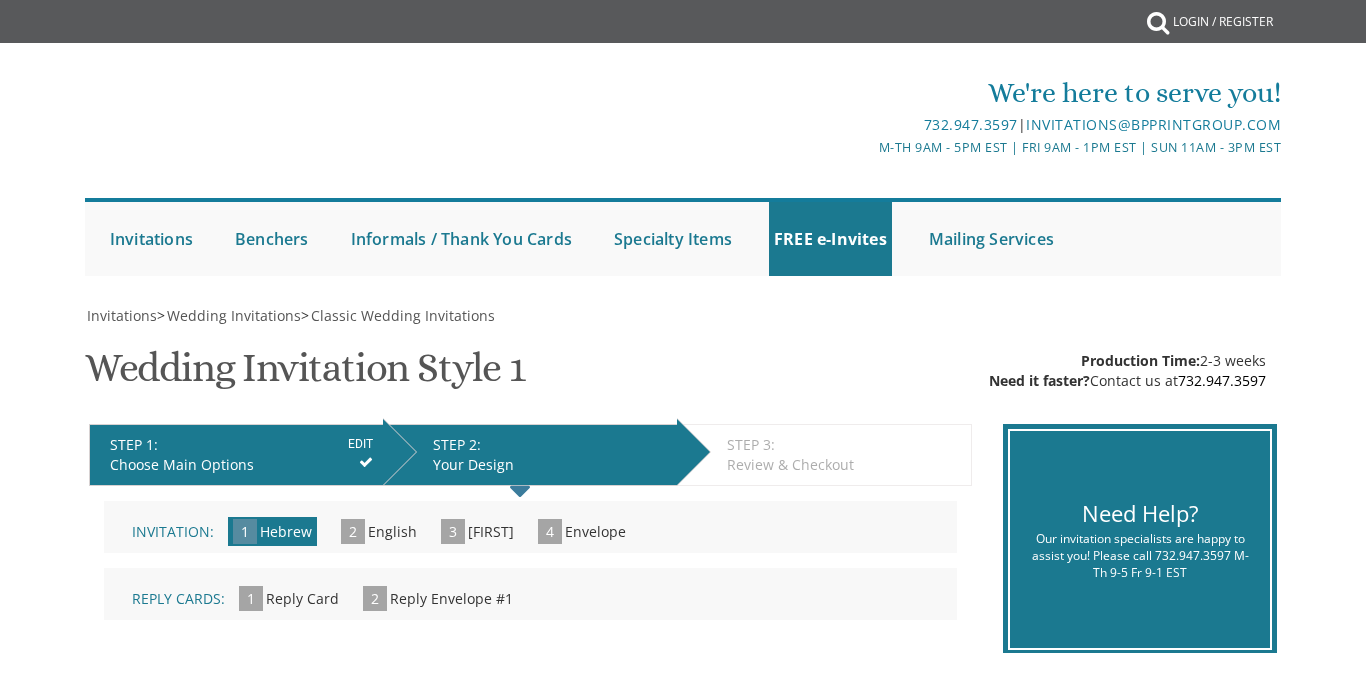 scroll, scrollTop: 0, scrollLeft: 0, axis: both 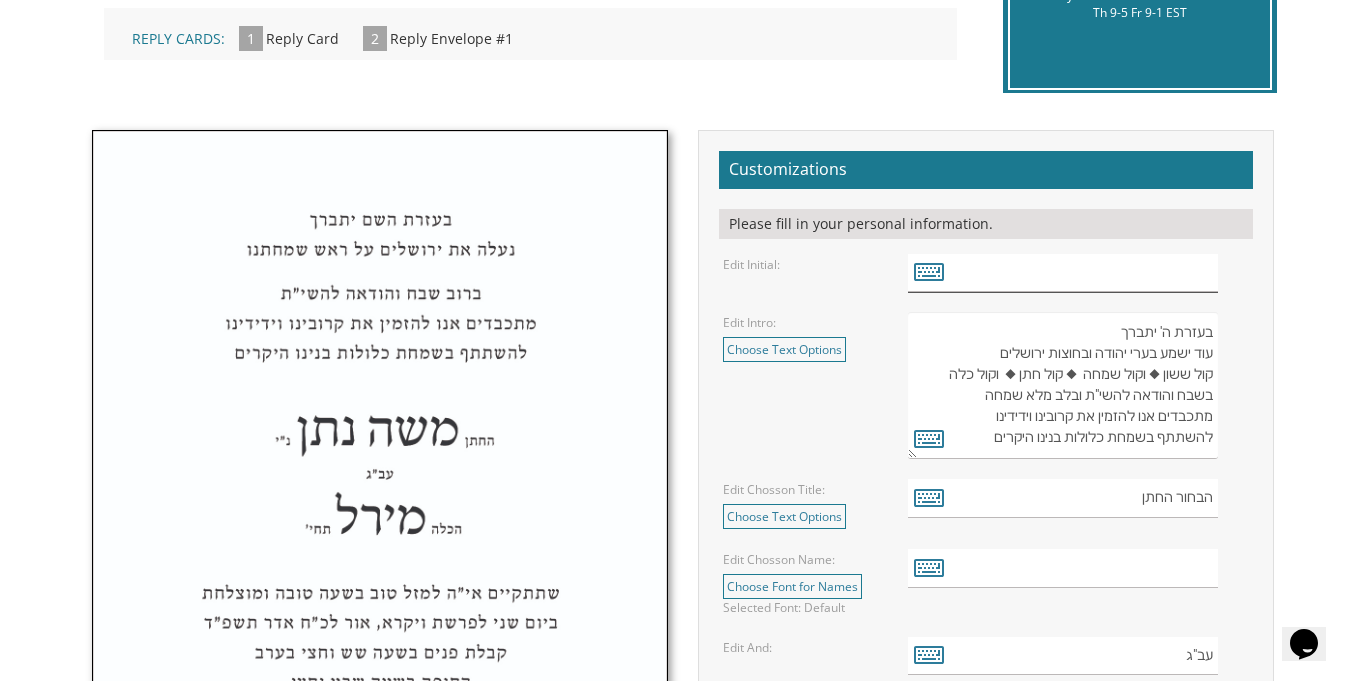 click at bounding box center (1063, 273) 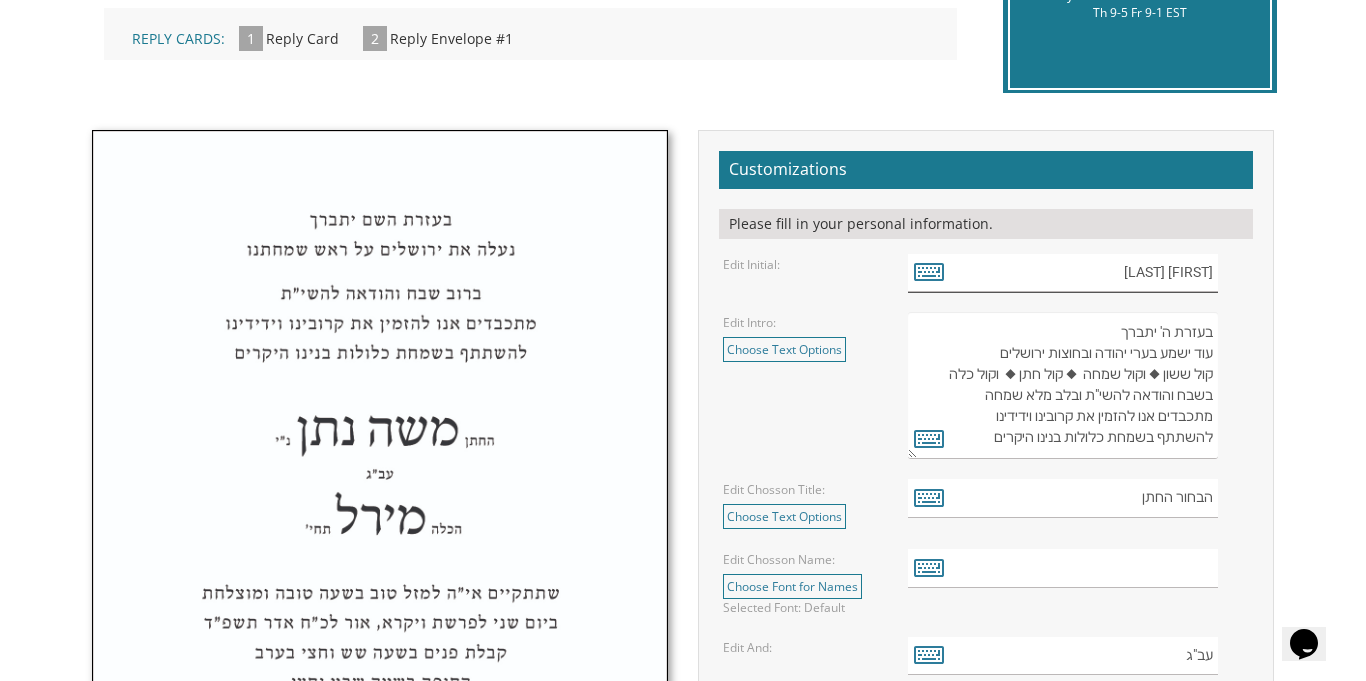 type on "yafa storch" 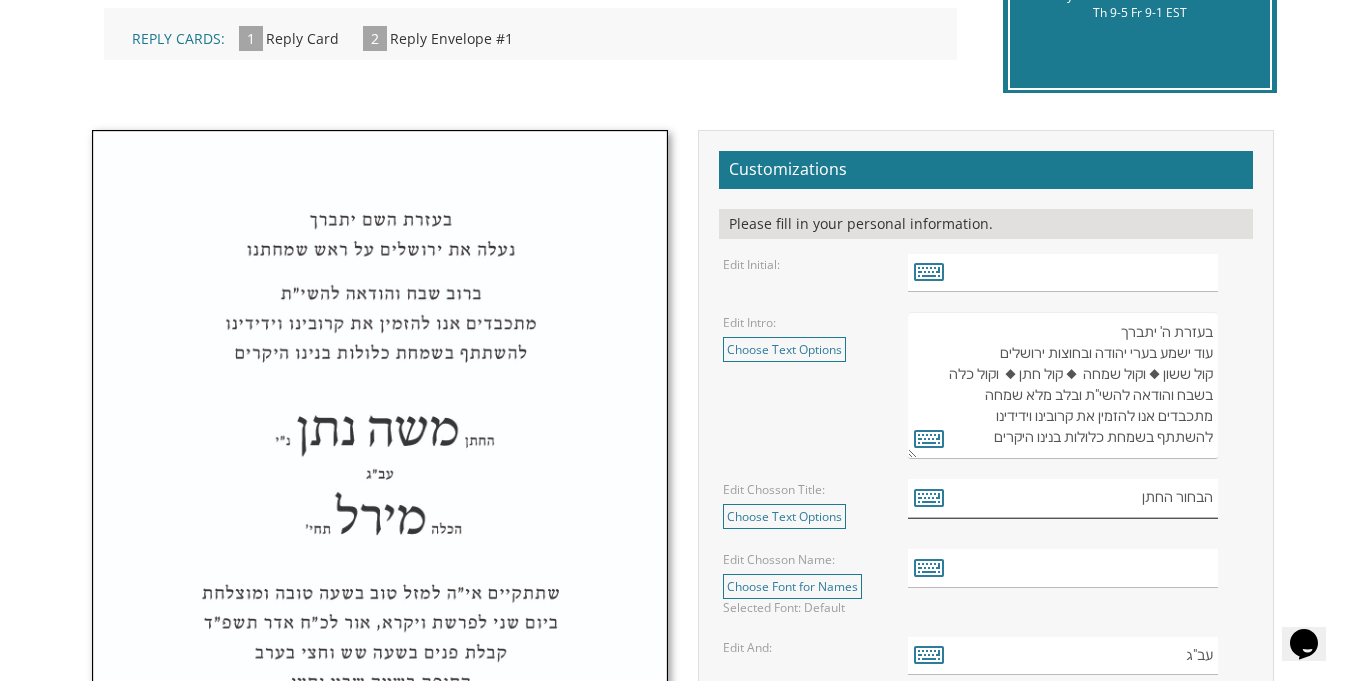 drag, startPoint x: 1136, startPoint y: 499, endPoint x: 1224, endPoint y: 499, distance: 88 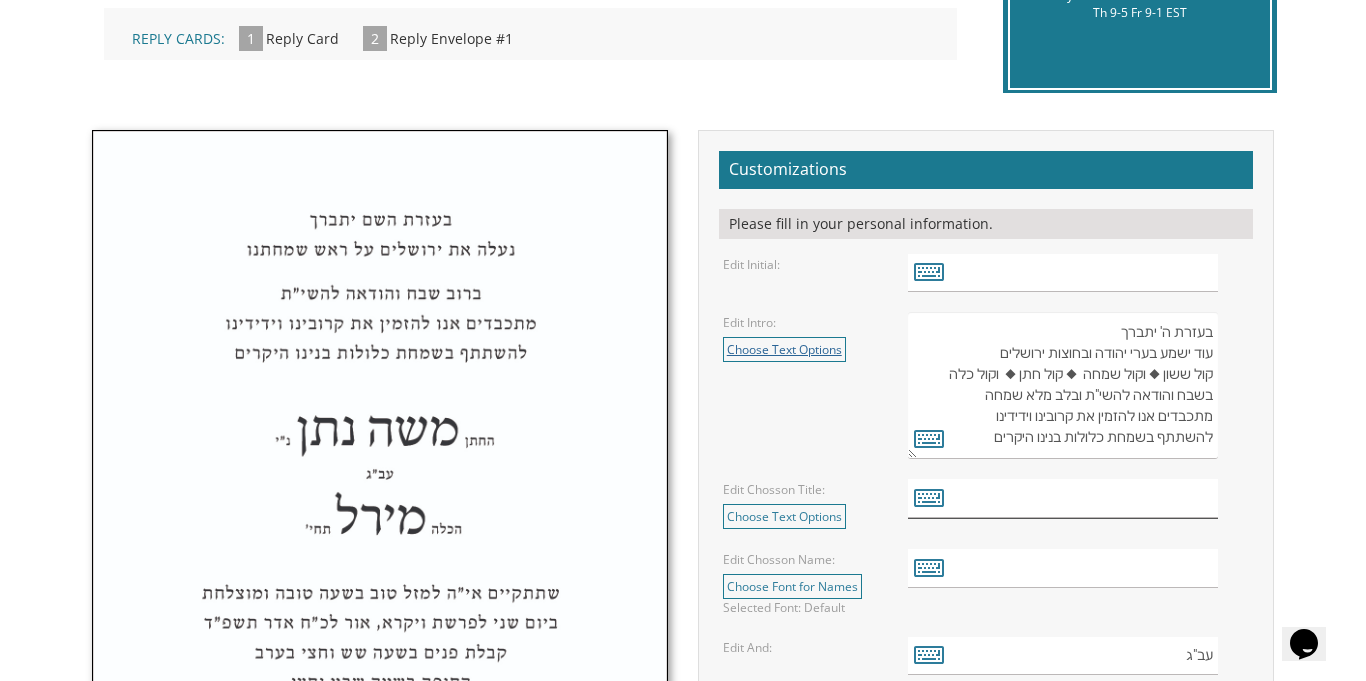 type 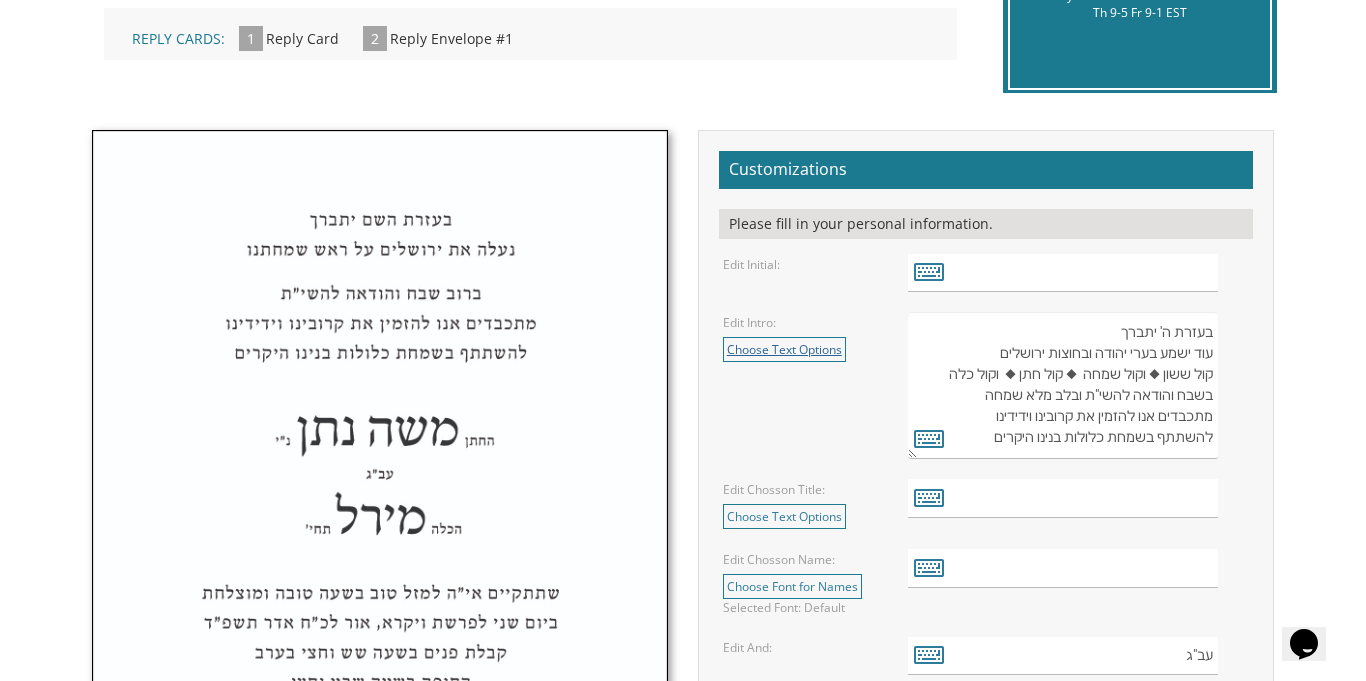click on "Choose Text Options" at bounding box center [784, 349] 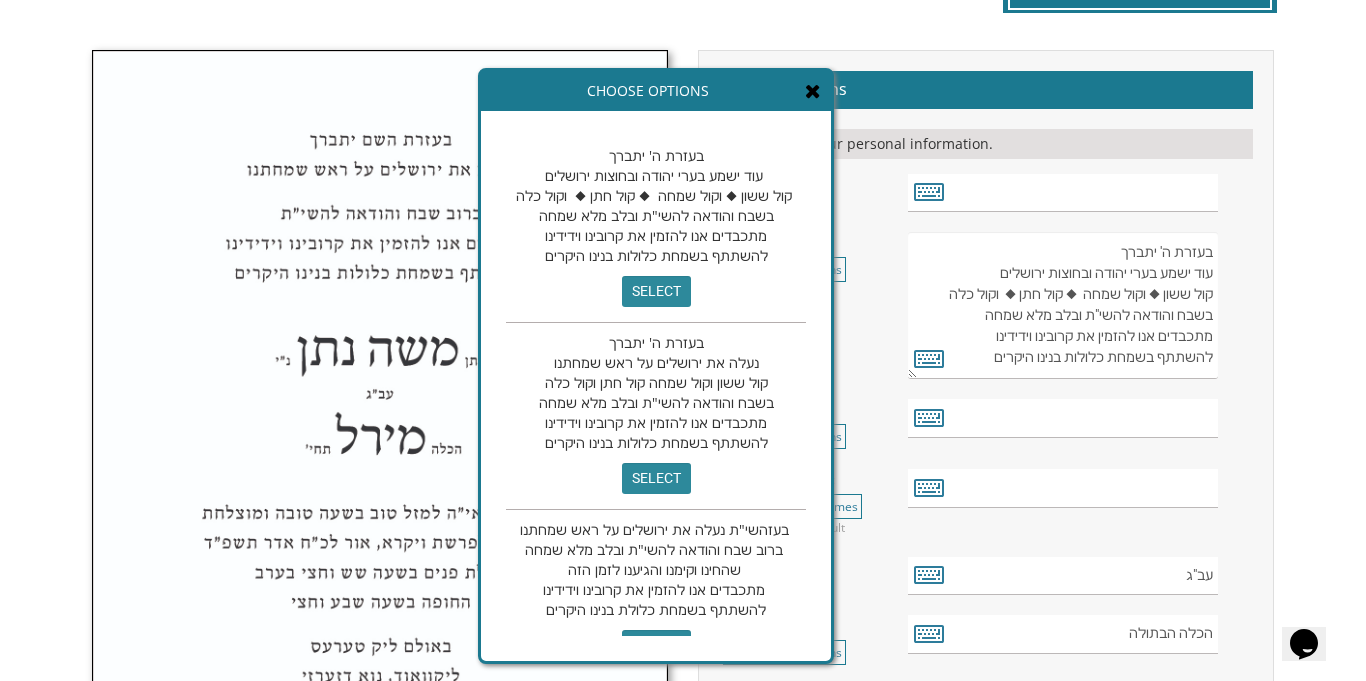 scroll, scrollTop: 680, scrollLeft: 0, axis: vertical 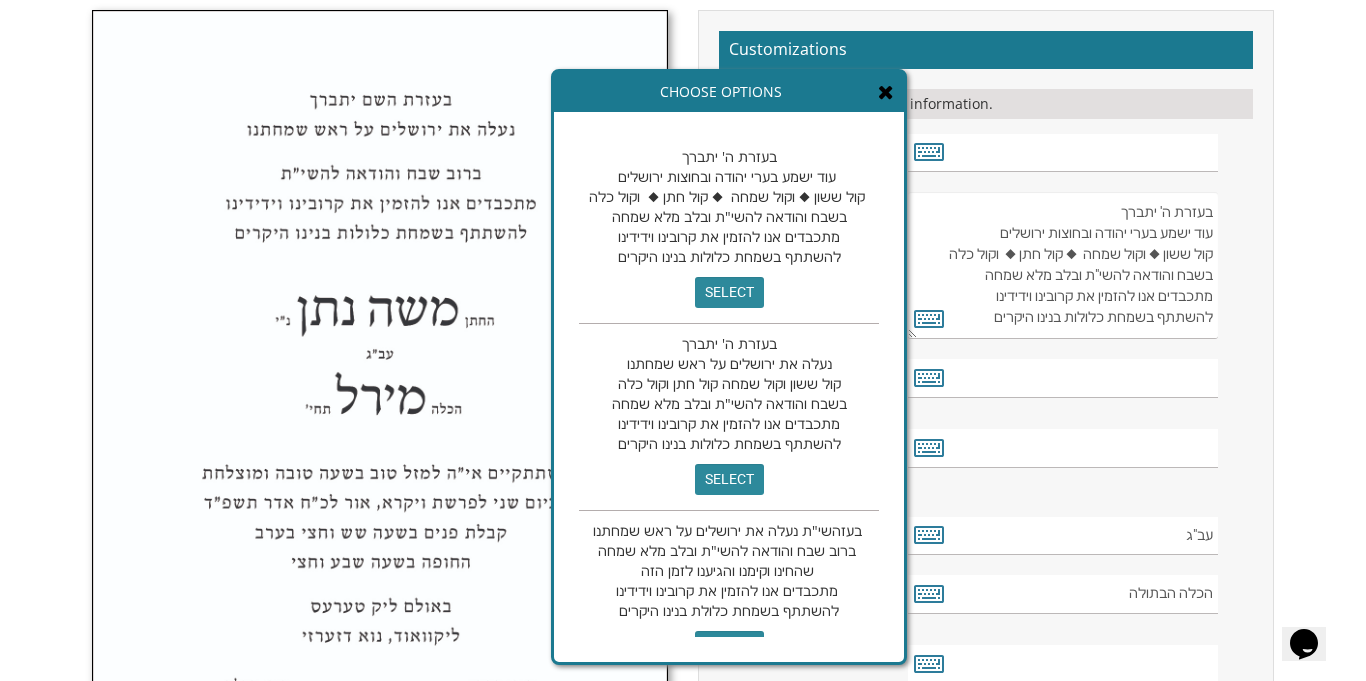 drag, startPoint x: 611, startPoint y: 344, endPoint x: 679, endPoint y: 345, distance: 68.007355 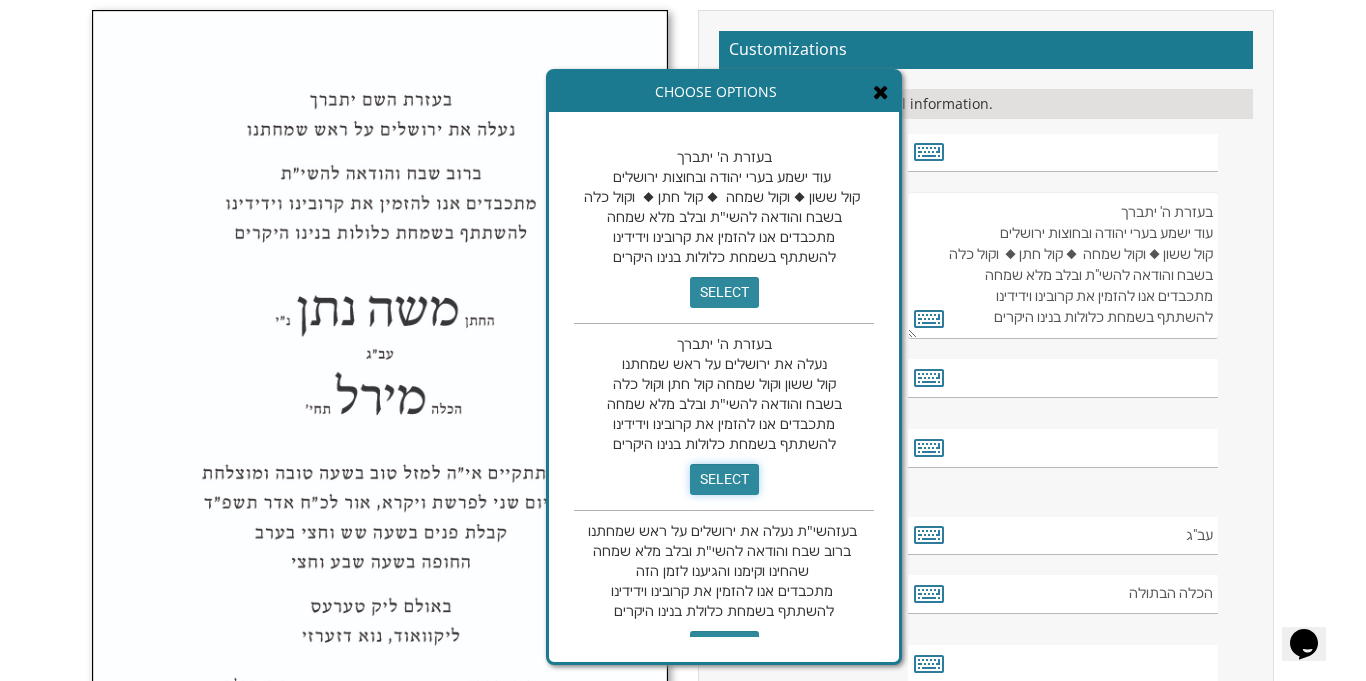 click on "select" at bounding box center [724, 479] 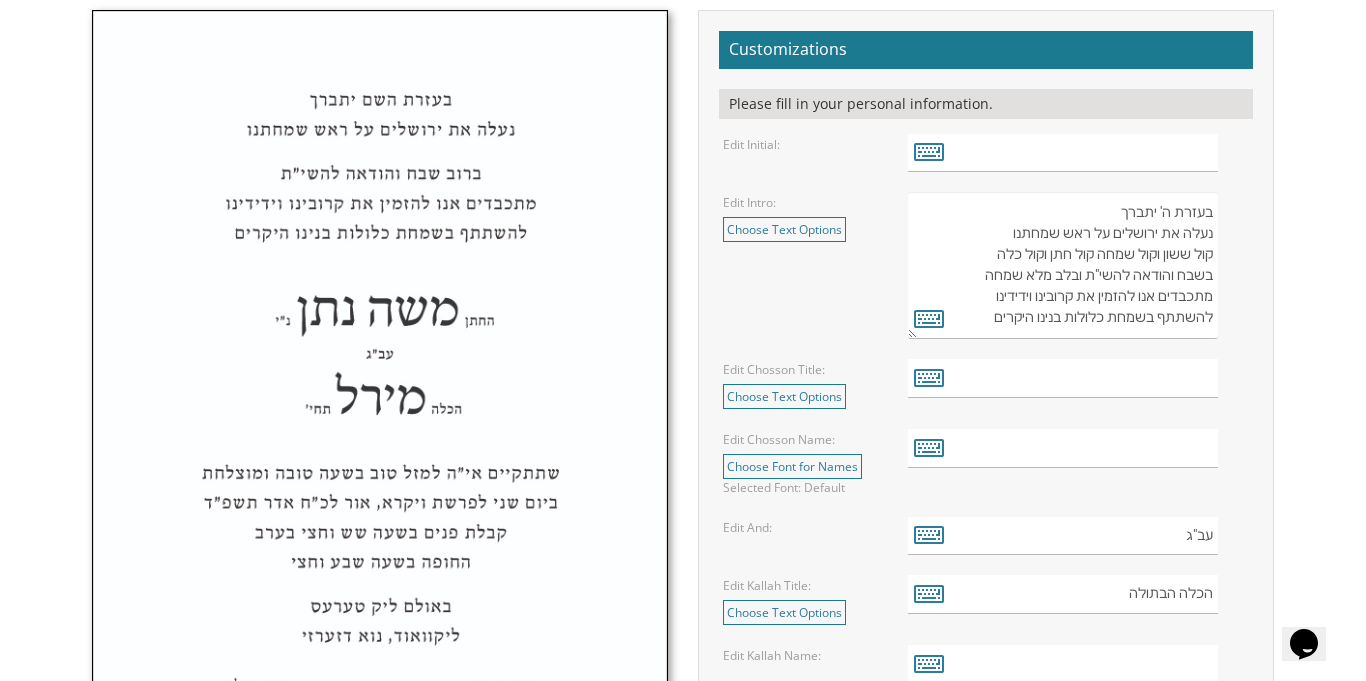 drag, startPoint x: 987, startPoint y: 256, endPoint x: 1218, endPoint y: 256, distance: 231 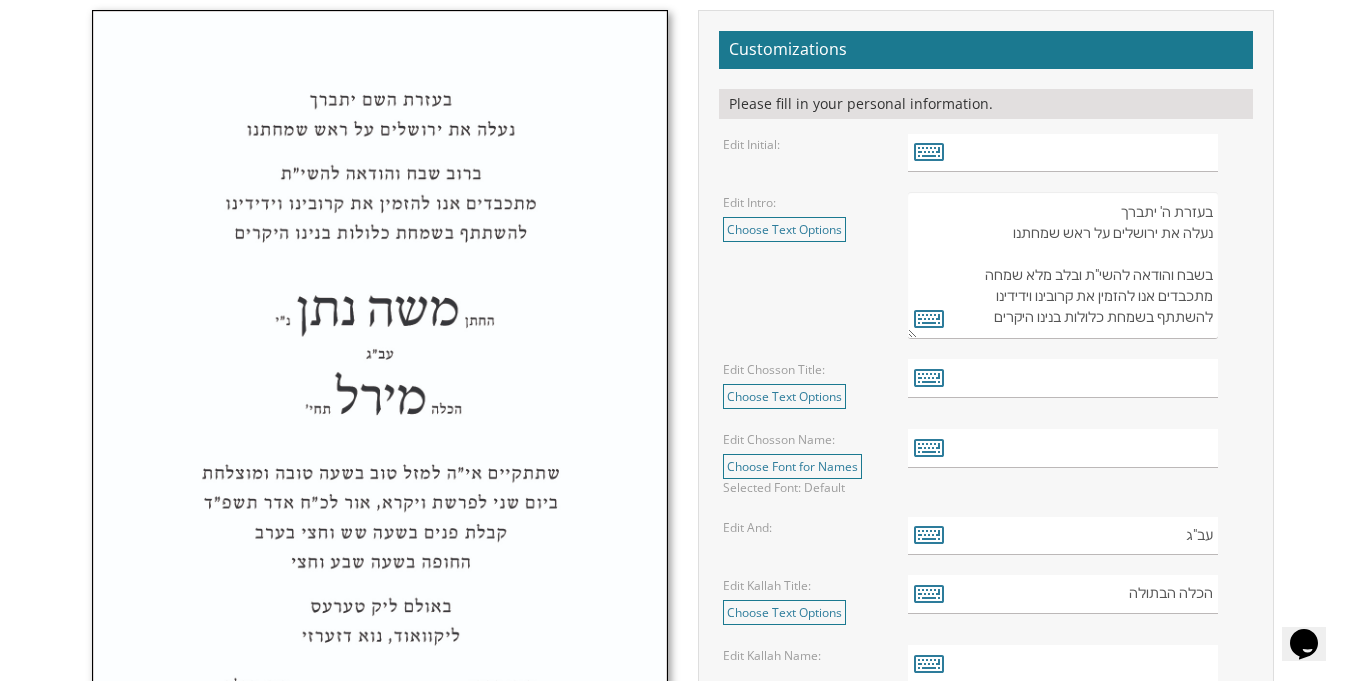 drag, startPoint x: 1083, startPoint y: 276, endPoint x: 981, endPoint y: 285, distance: 102.396286 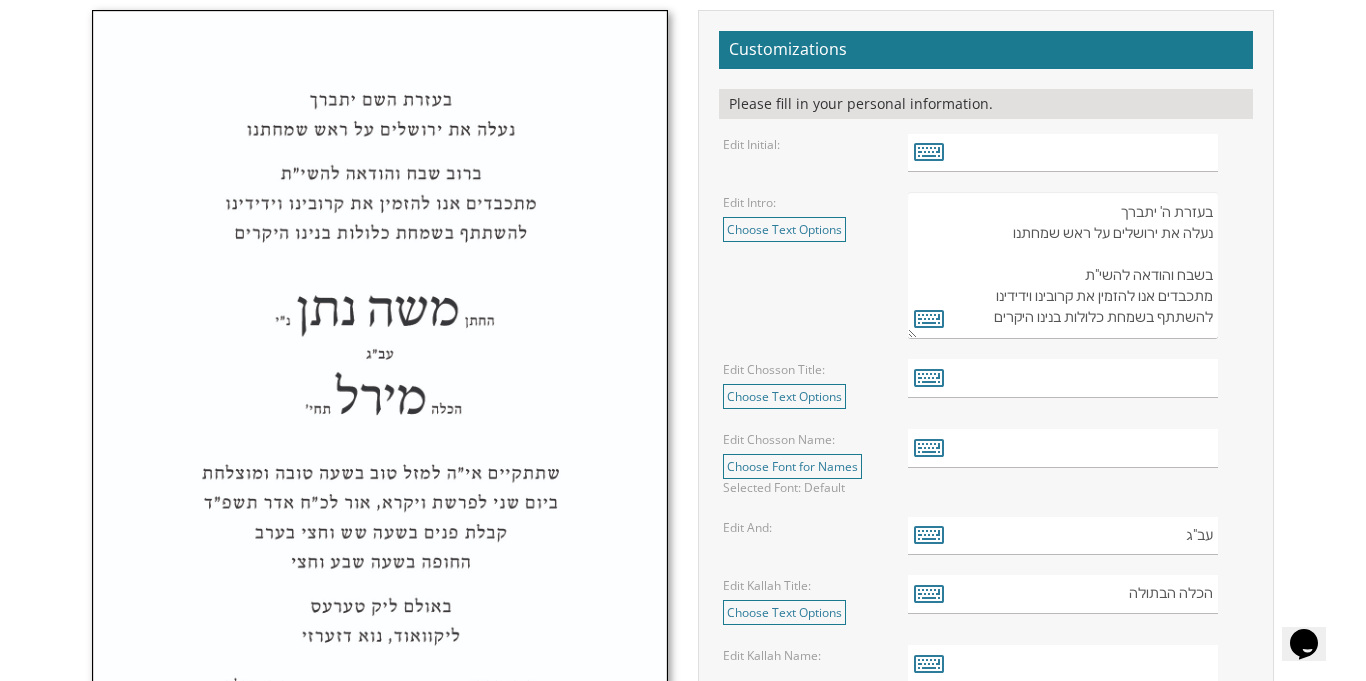 type on "בעזרת ה' יתברך
נעלה את ירושלים על ראש שמחתנו
בשבח והודאה להשי"ת
מתכבדים אנו להזמין את קרובינו וידידינו
להשתתף בשמחת כלולות בנינו היקרים" 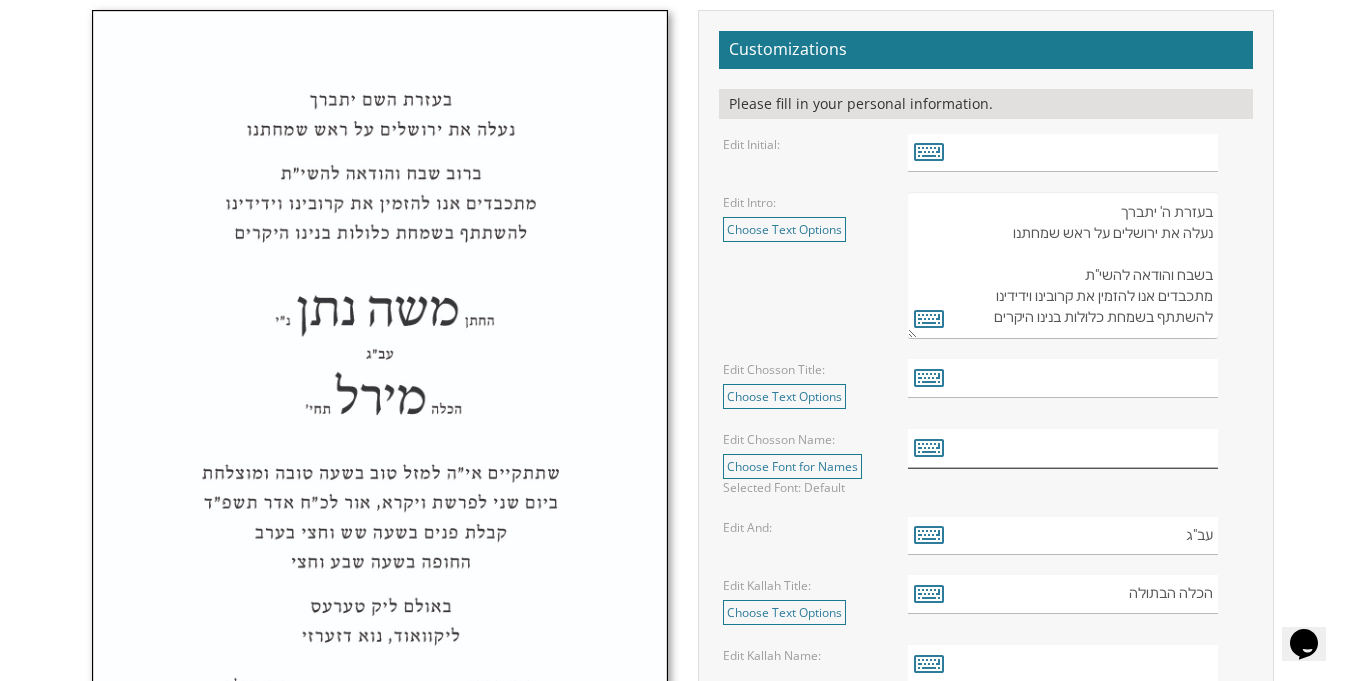 click at bounding box center [1063, 448] 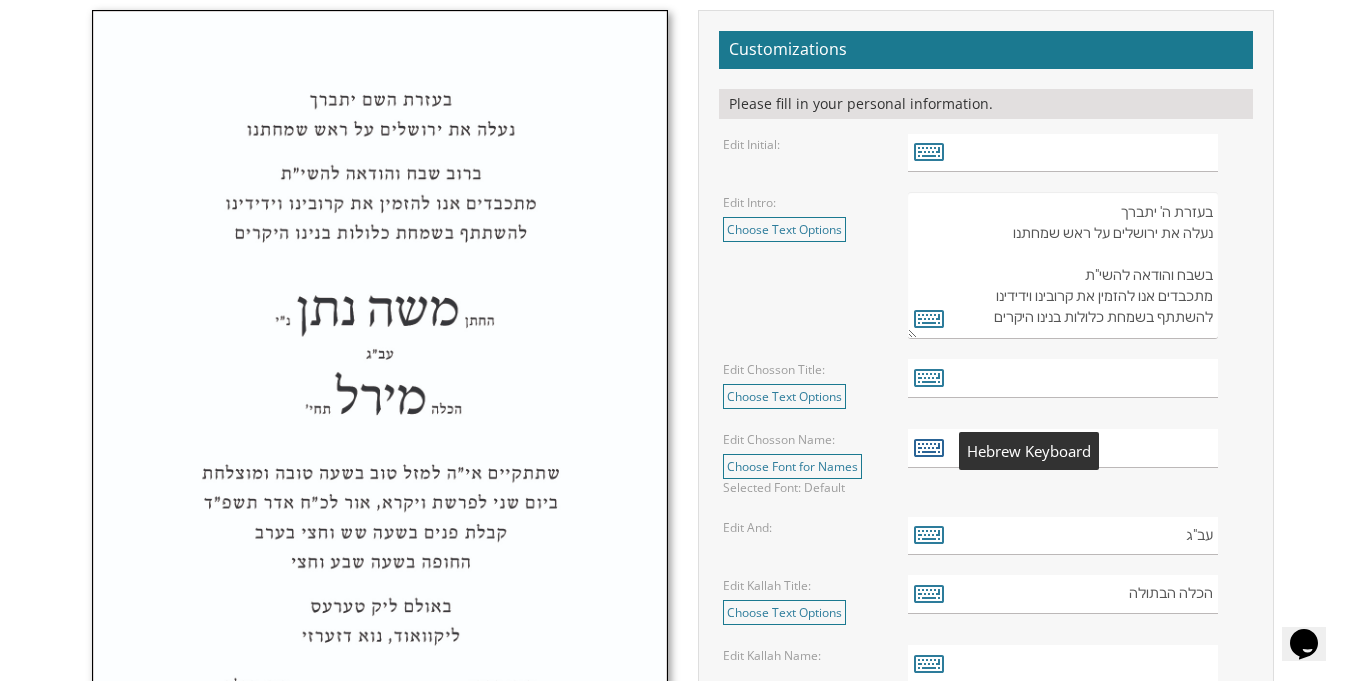 click at bounding box center [929, 447] 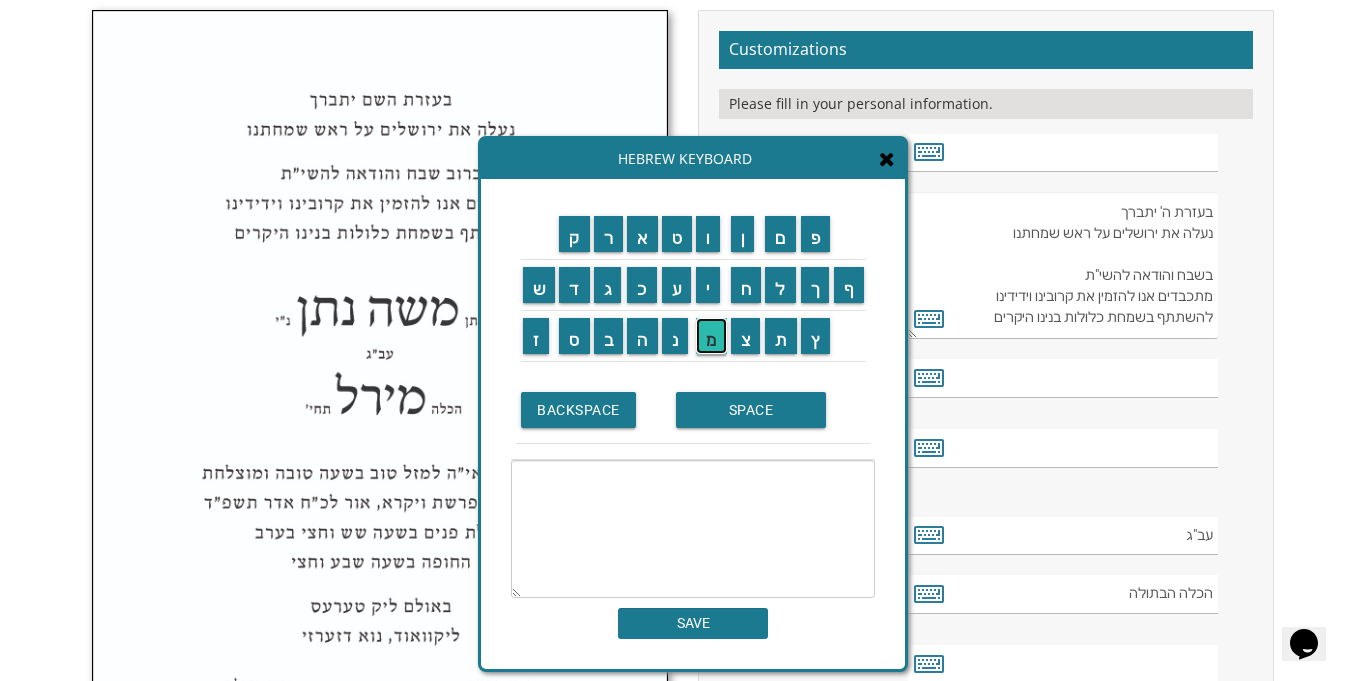 click on "מ" at bounding box center [711, 336] 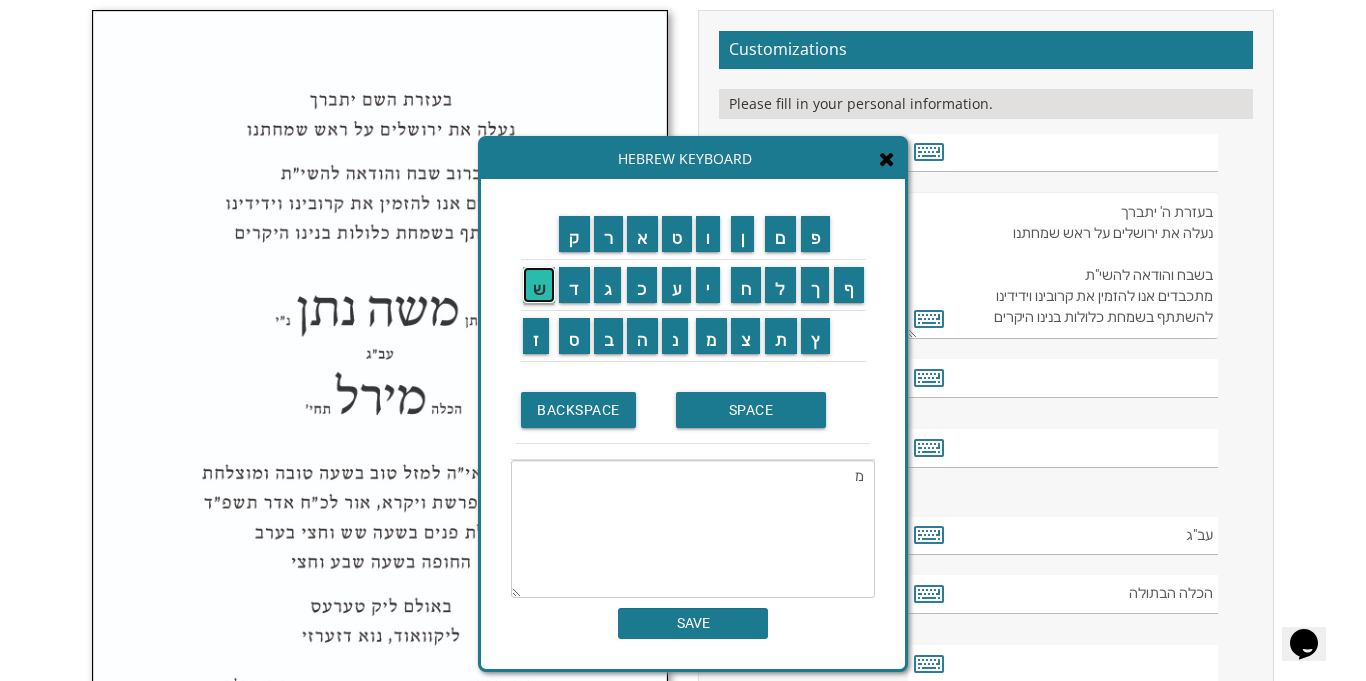 click on "ש" at bounding box center (539, 285) 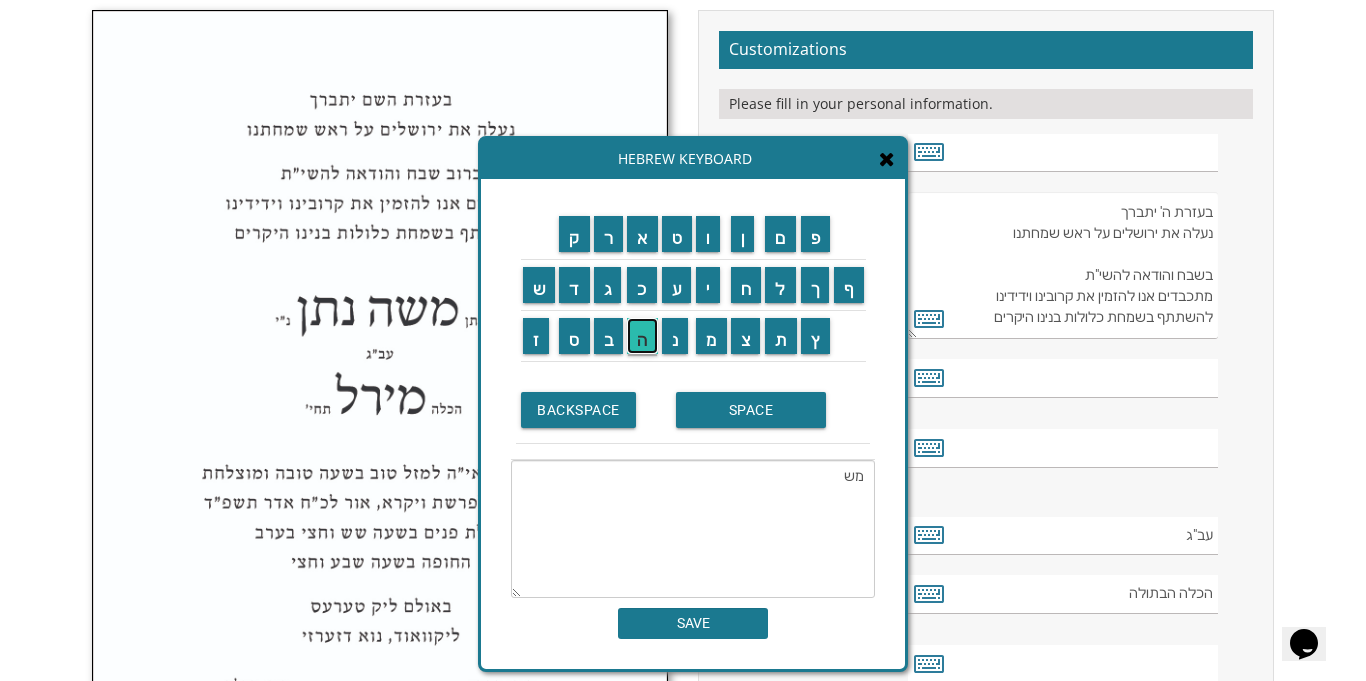 click on "ה" at bounding box center [642, 336] 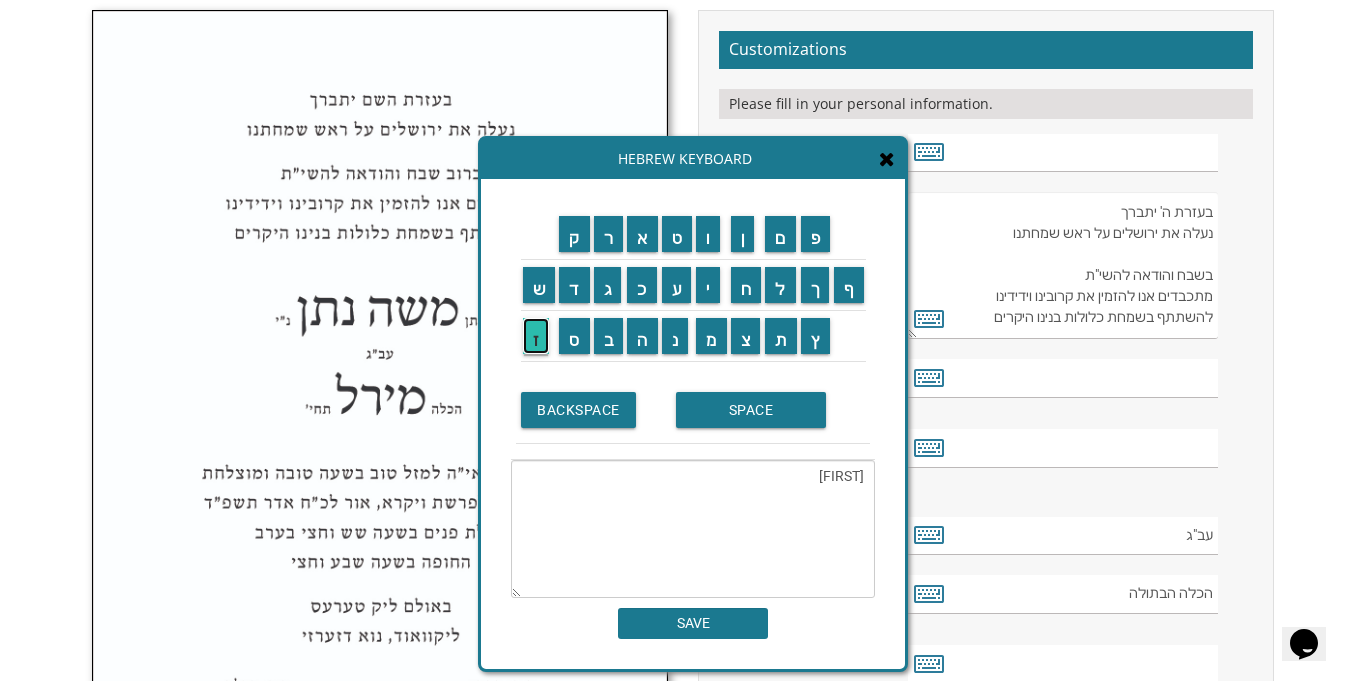 click on "ז" at bounding box center [536, 336] 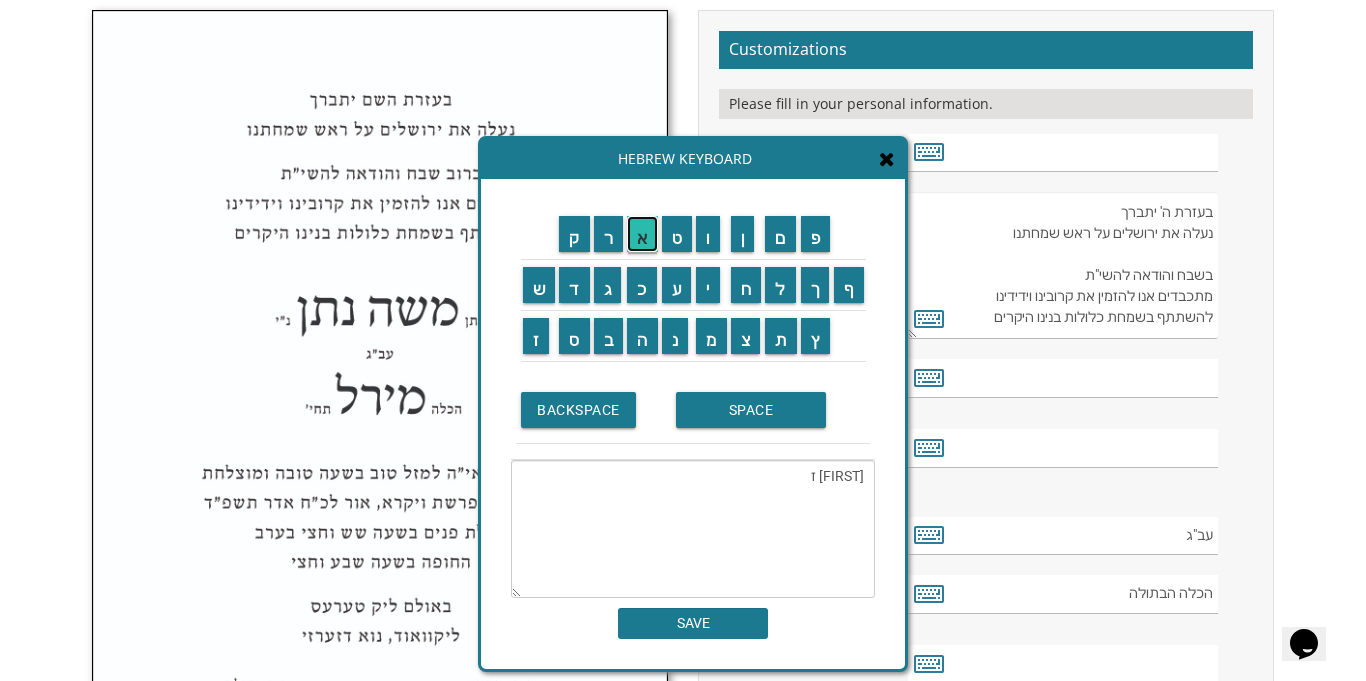 click on "א" at bounding box center [642, 234] 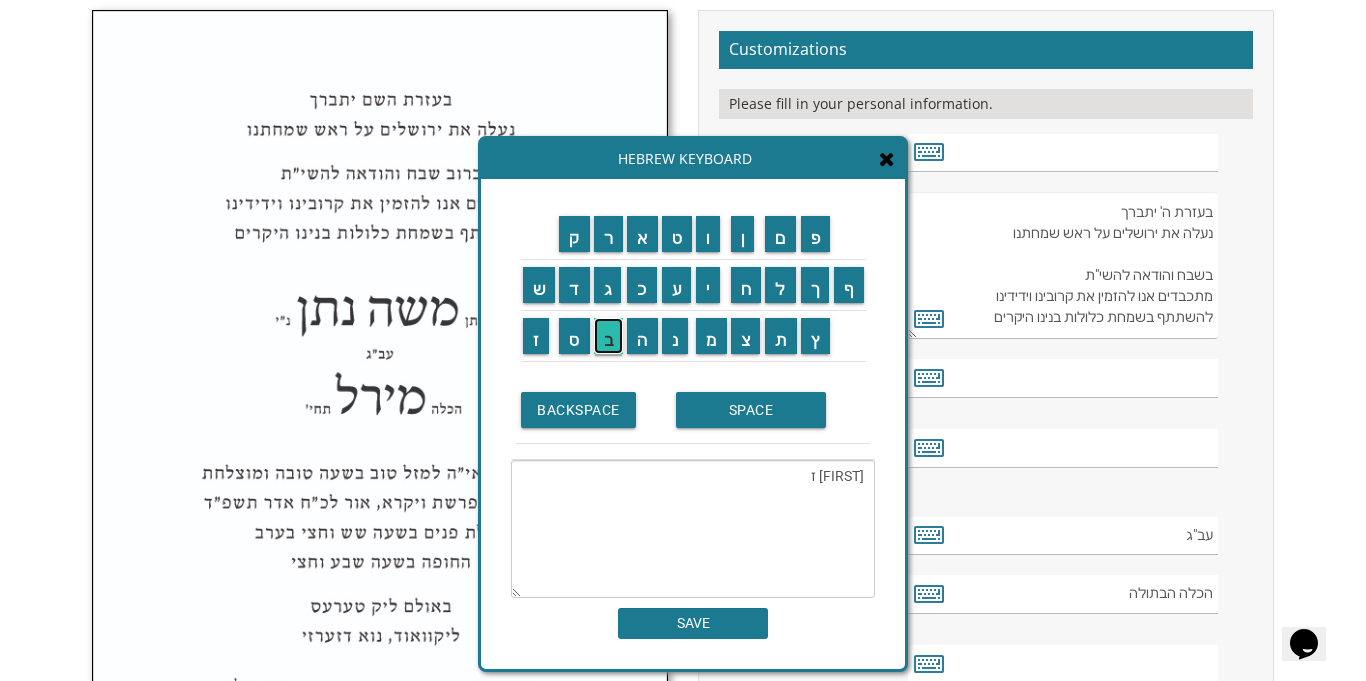 click on "ב" at bounding box center (609, 336) 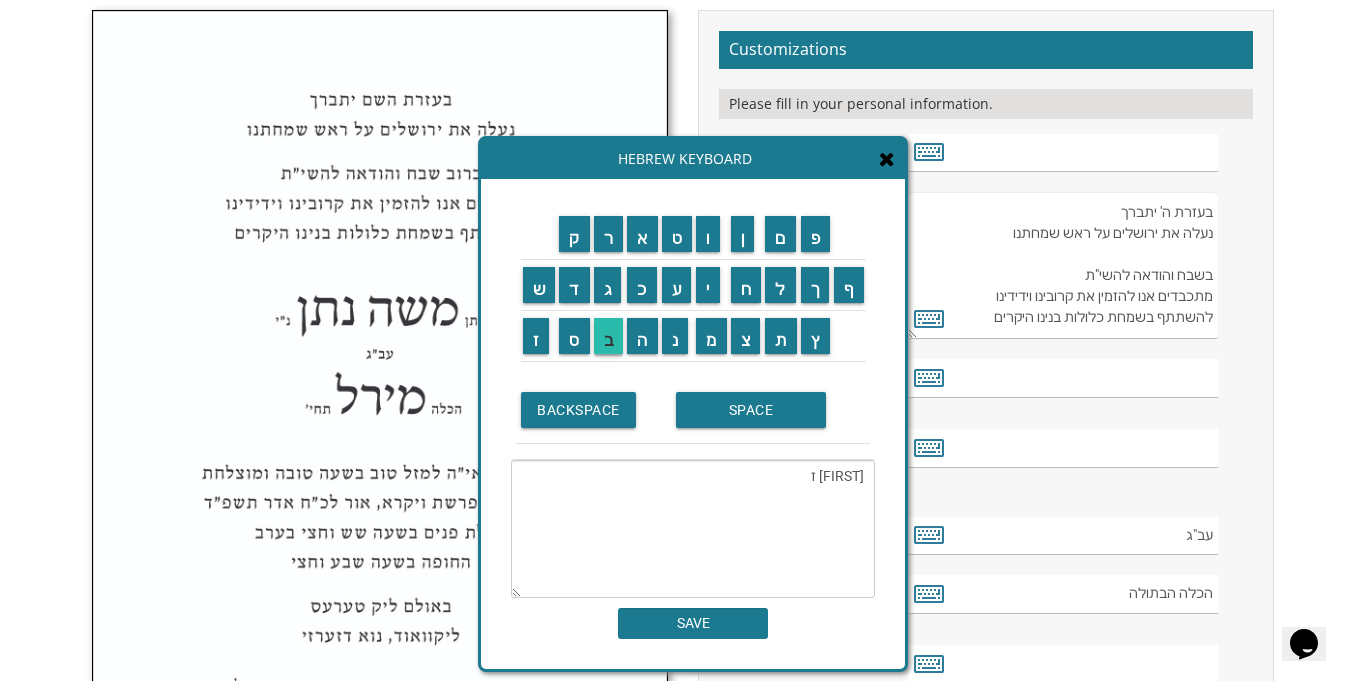 type on "משה זאב" 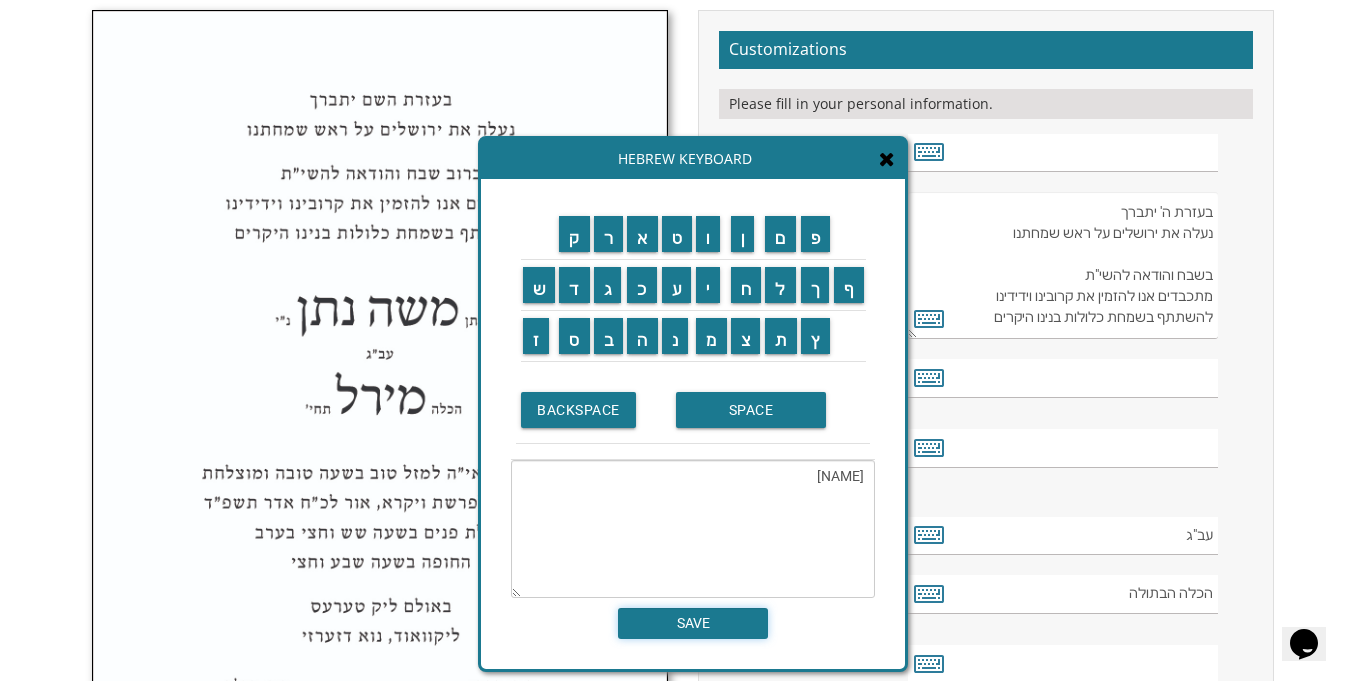 click on "SAVE" at bounding box center (693, 623) 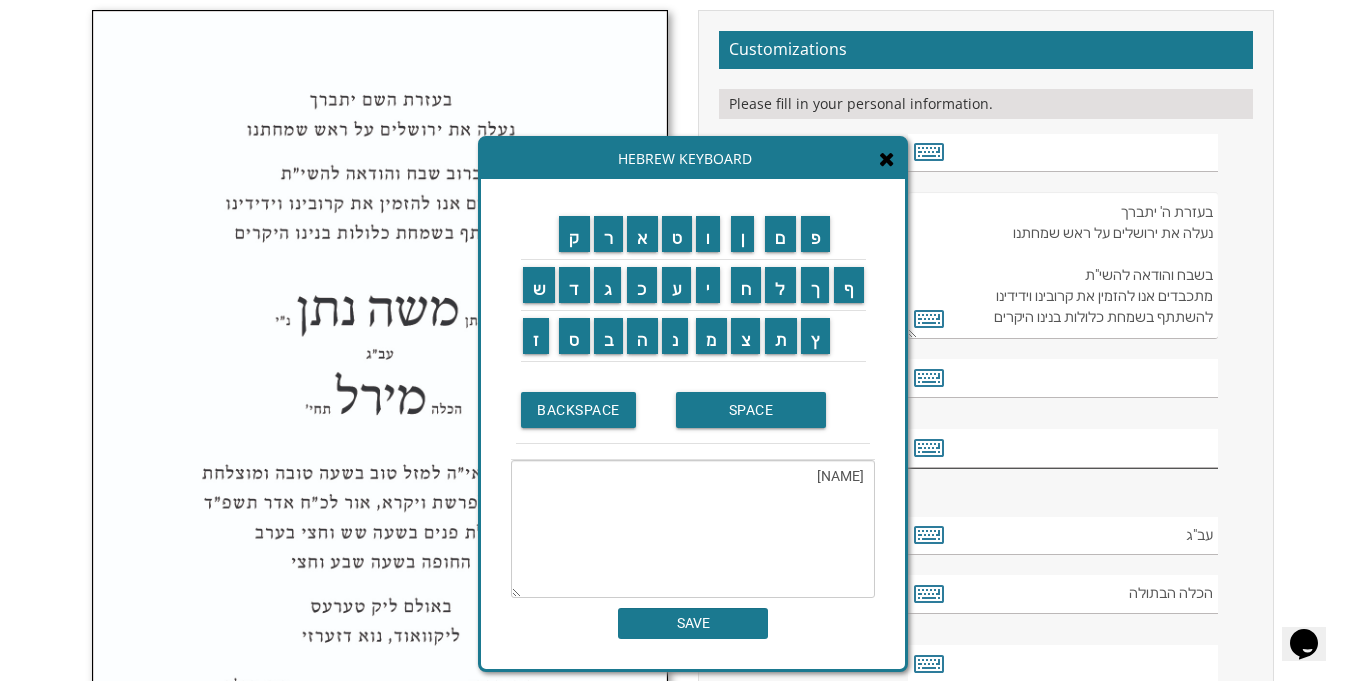 type on "משה זאב" 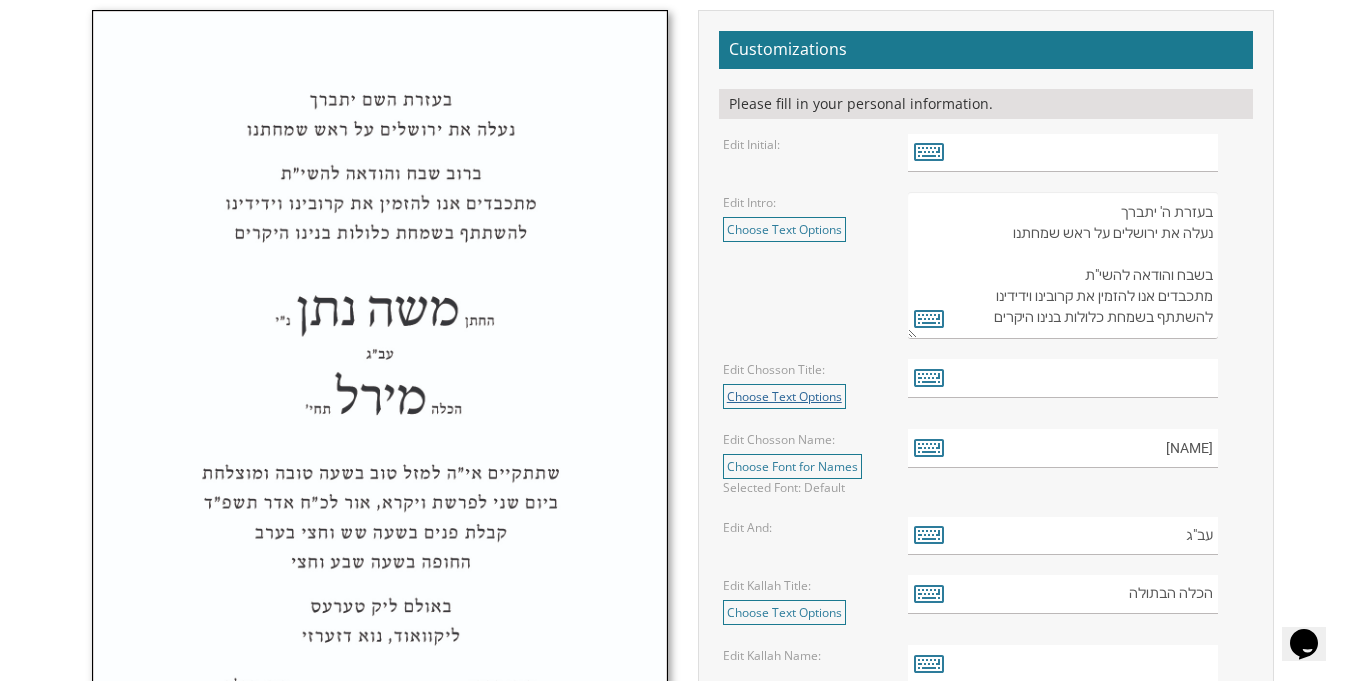 click on "Choose Text Options" at bounding box center (784, 396) 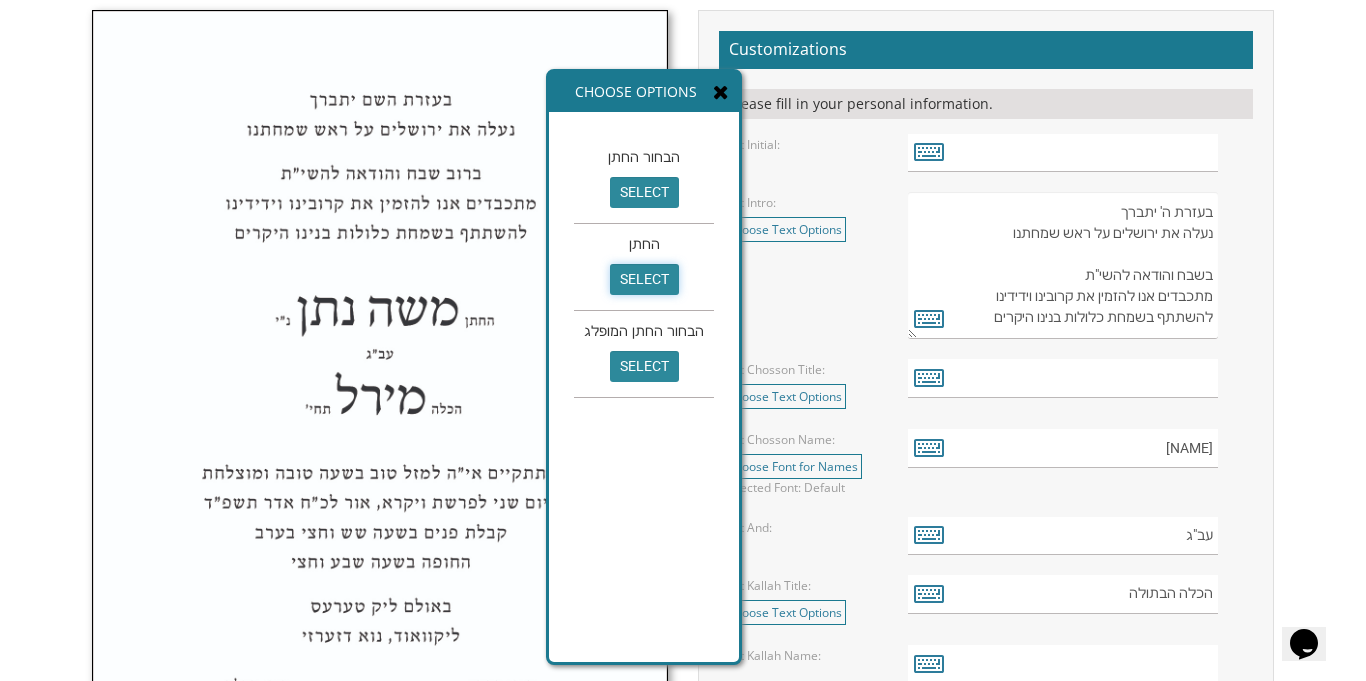 click on "select" at bounding box center [644, 279] 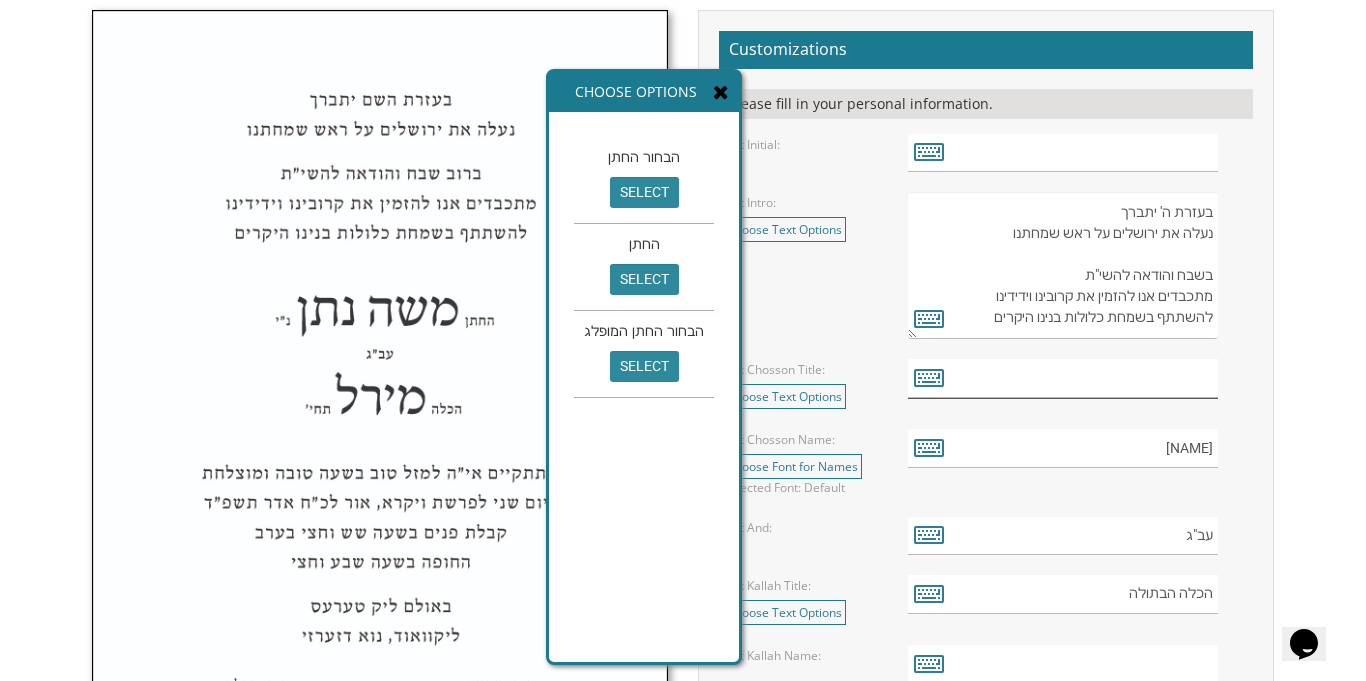 type on "החתן" 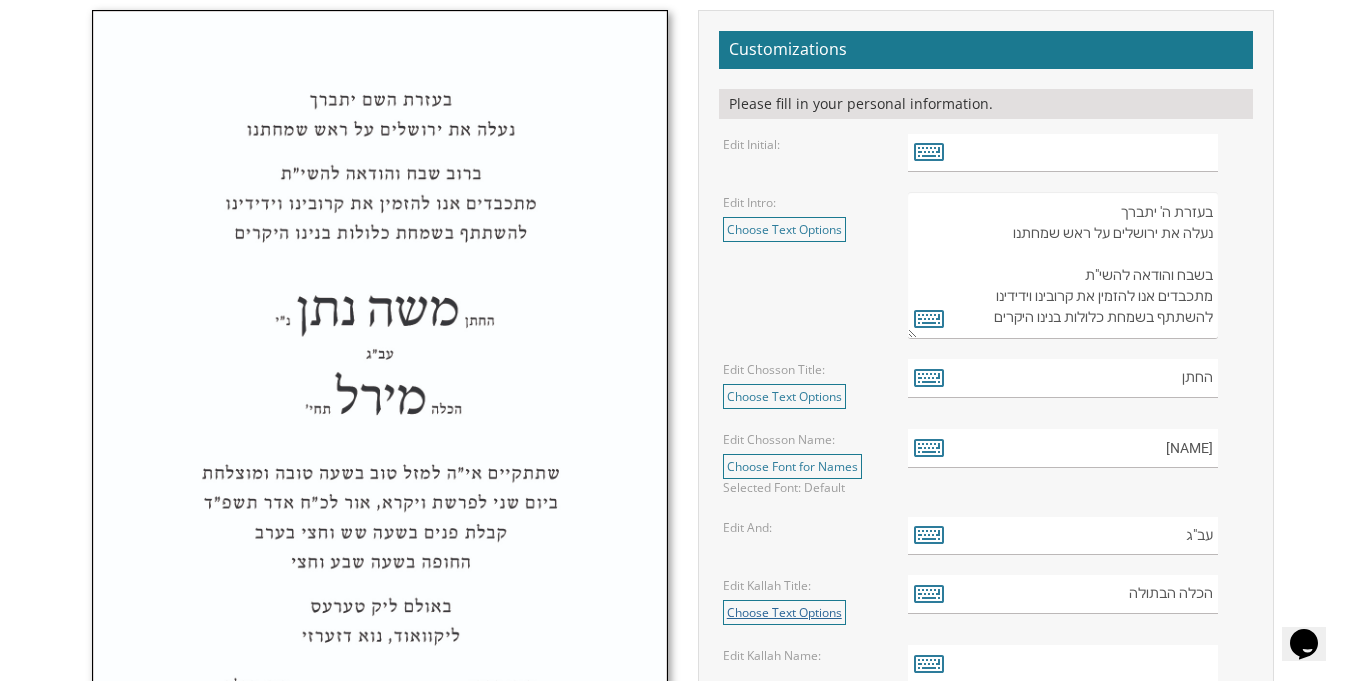 click on "Choose Text Options" at bounding box center [784, 612] 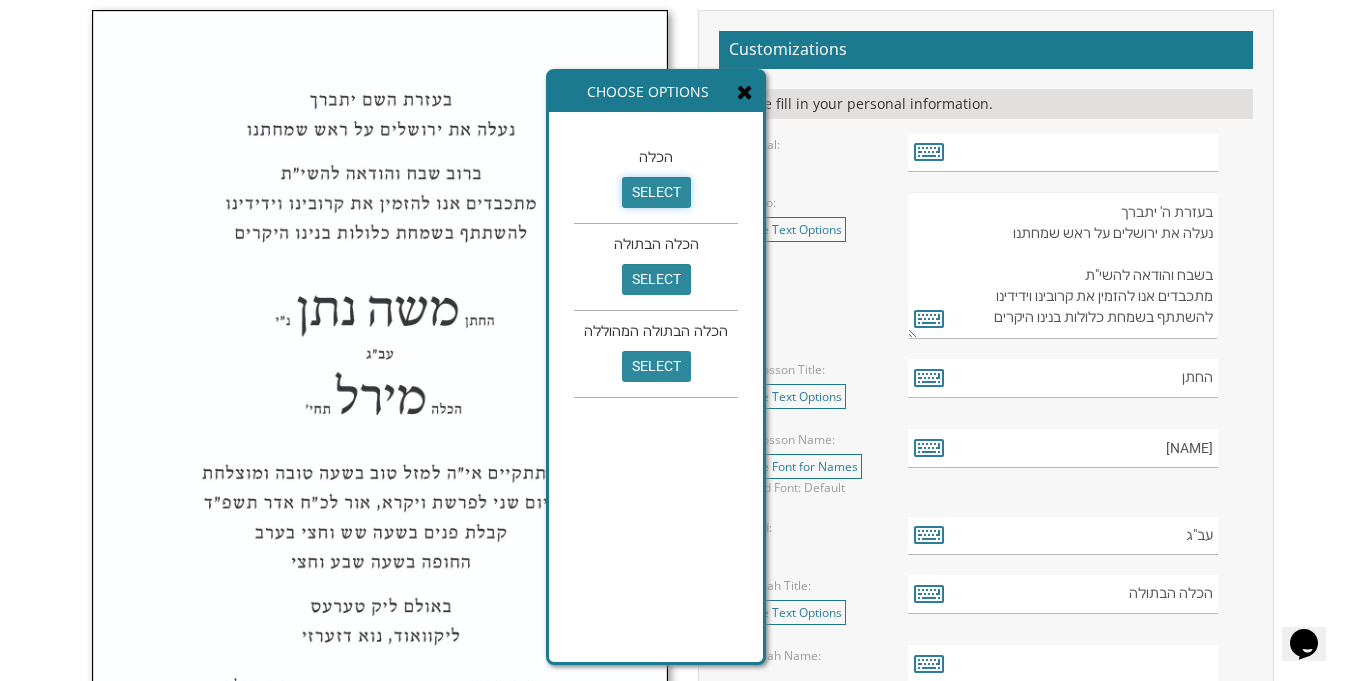 click on "select" at bounding box center [656, 192] 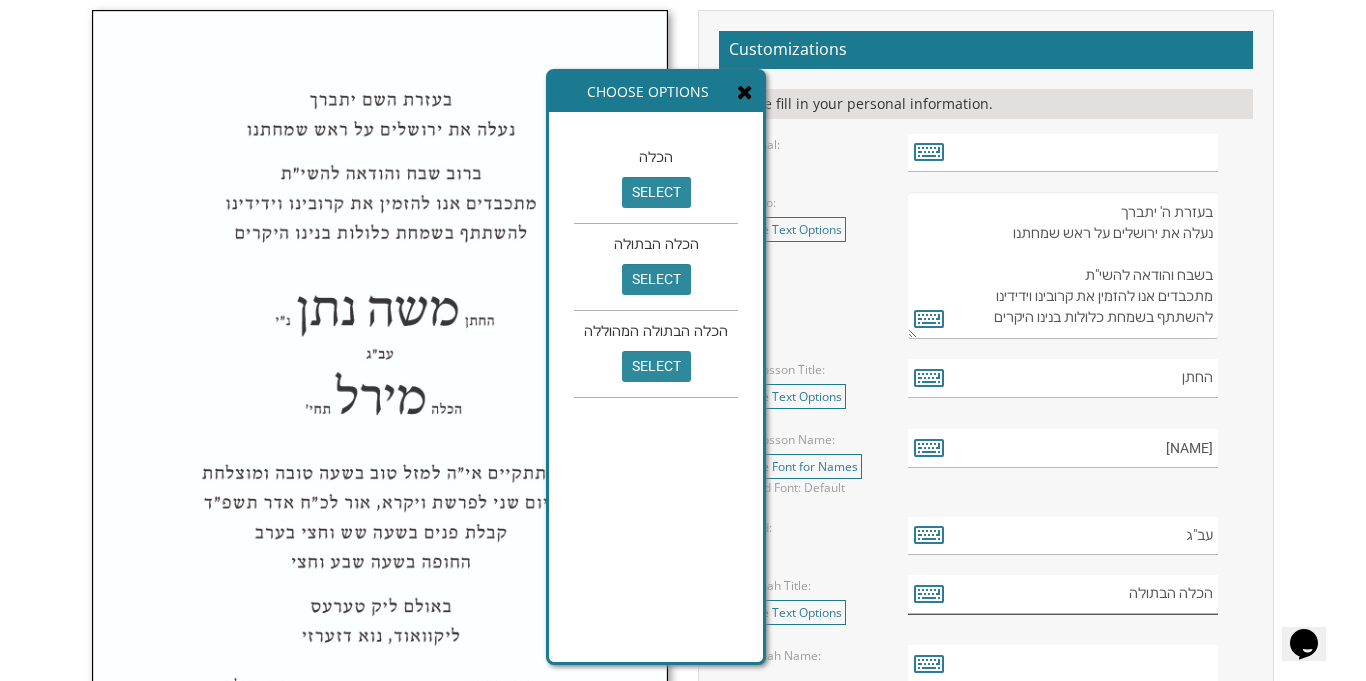 type on "הכלה" 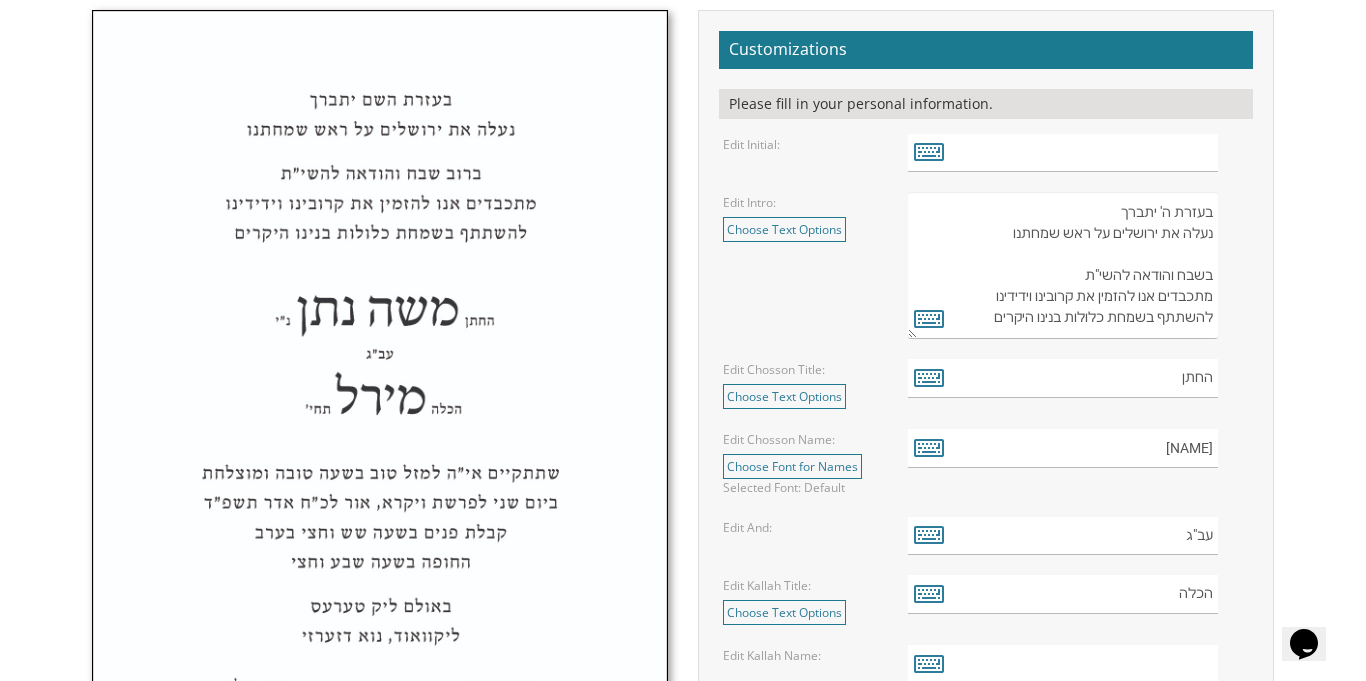 click on "הכלה" at bounding box center (1078, 594) 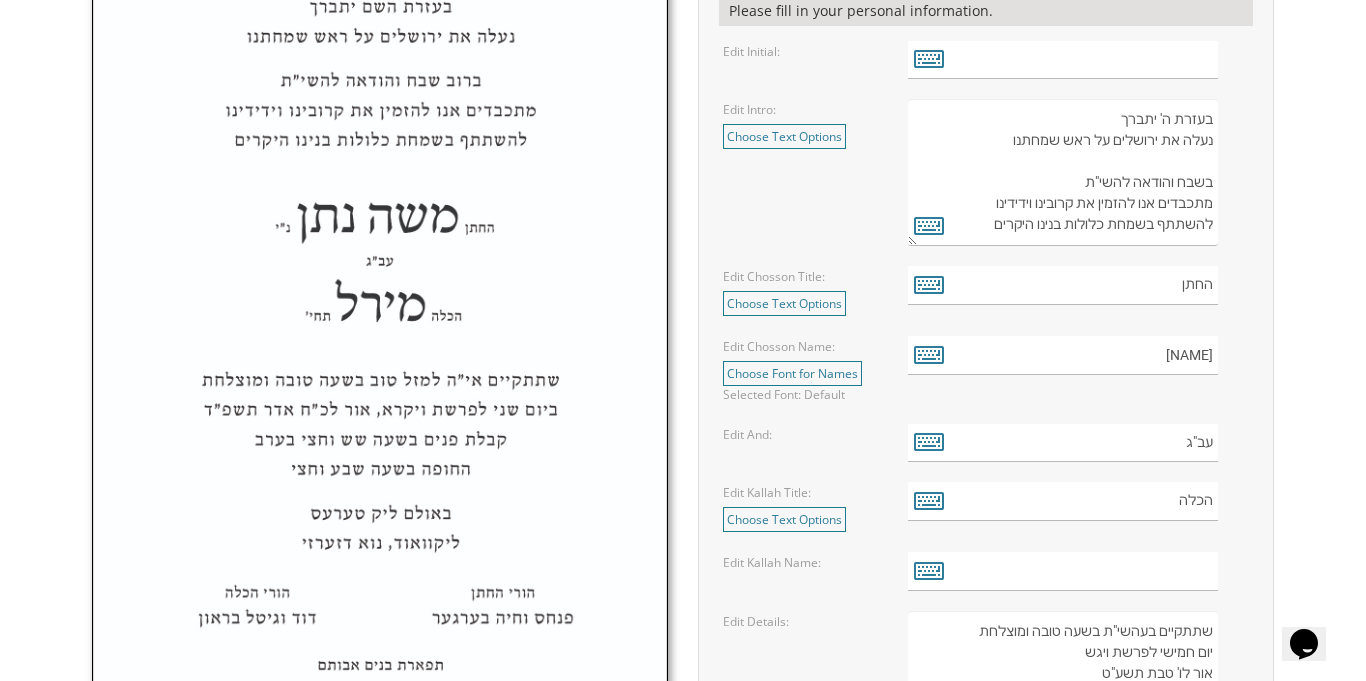 scroll, scrollTop: 800, scrollLeft: 0, axis: vertical 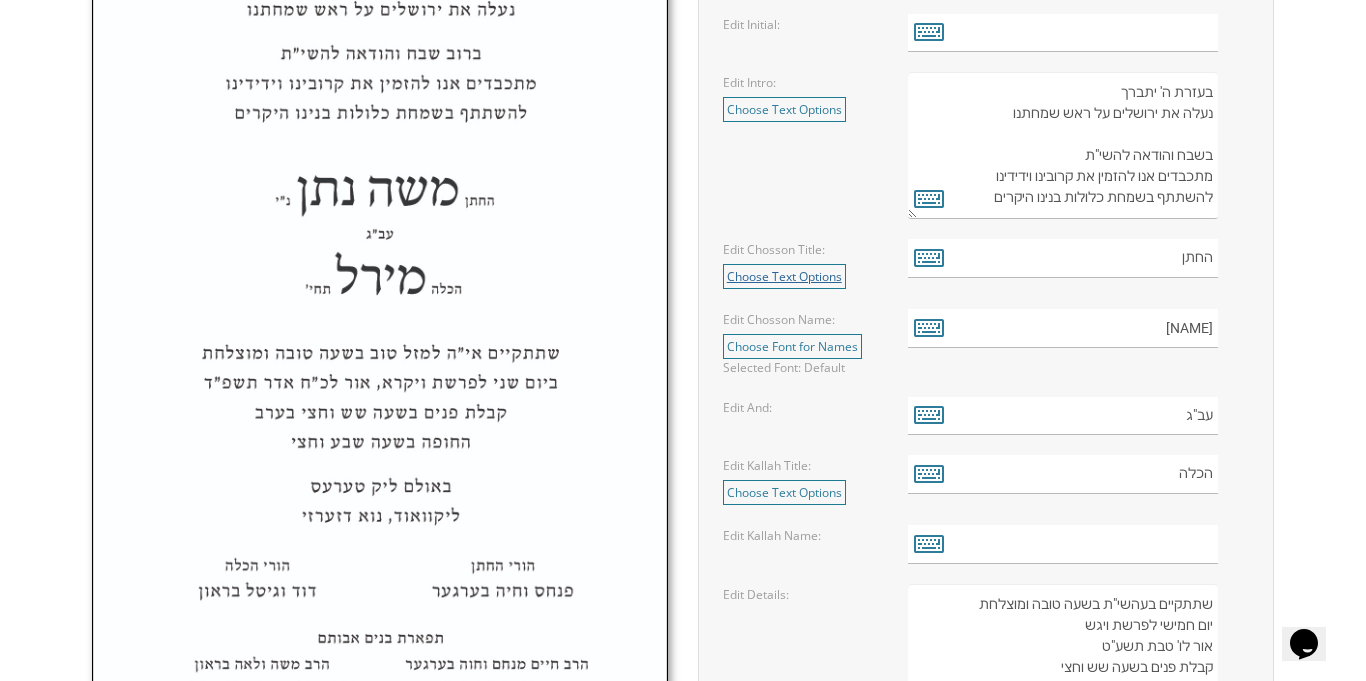 click on "Choose Text Options" at bounding box center (784, 276) 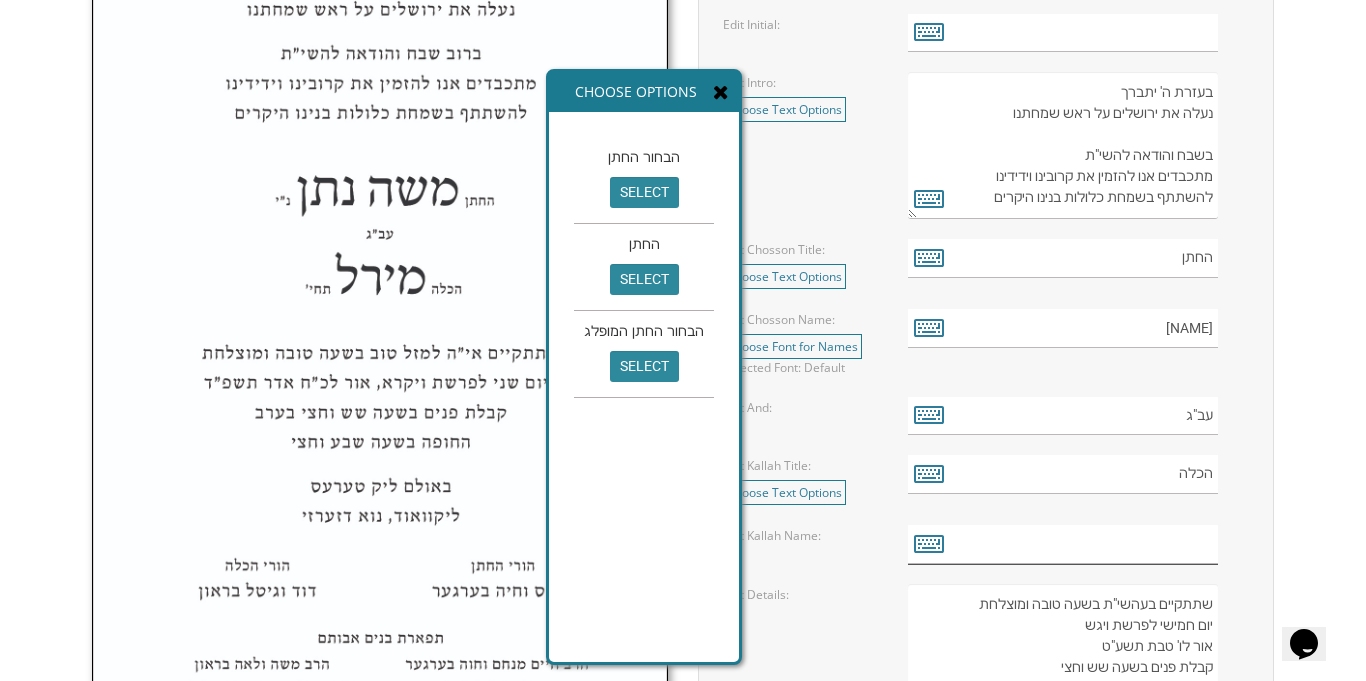 click at bounding box center (1063, 544) 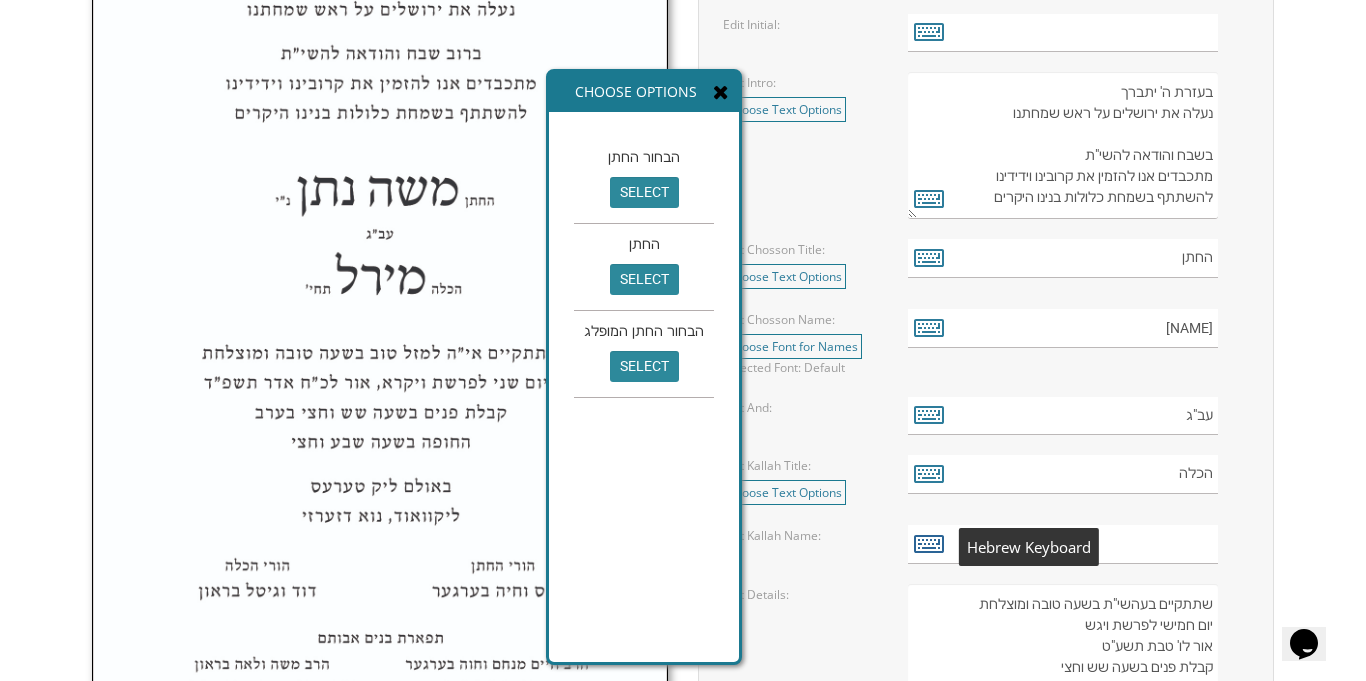 click at bounding box center [929, 543] 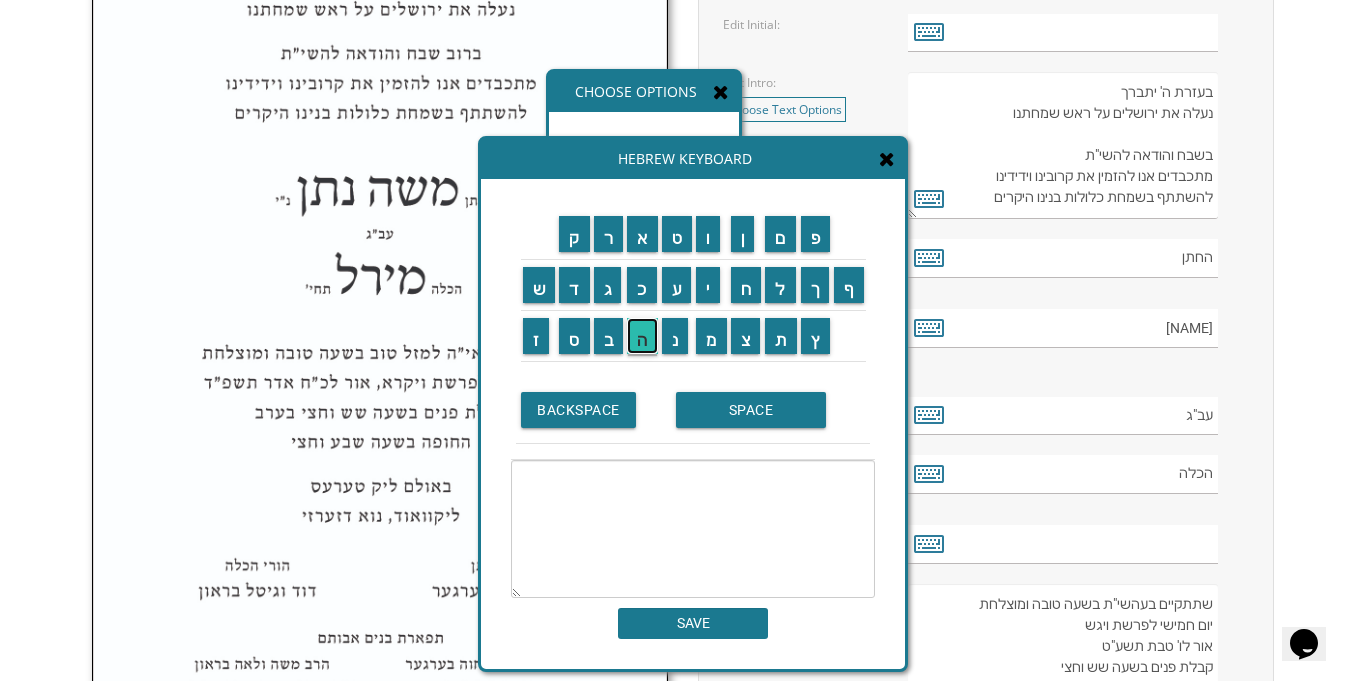 click on "ה" at bounding box center [642, 336] 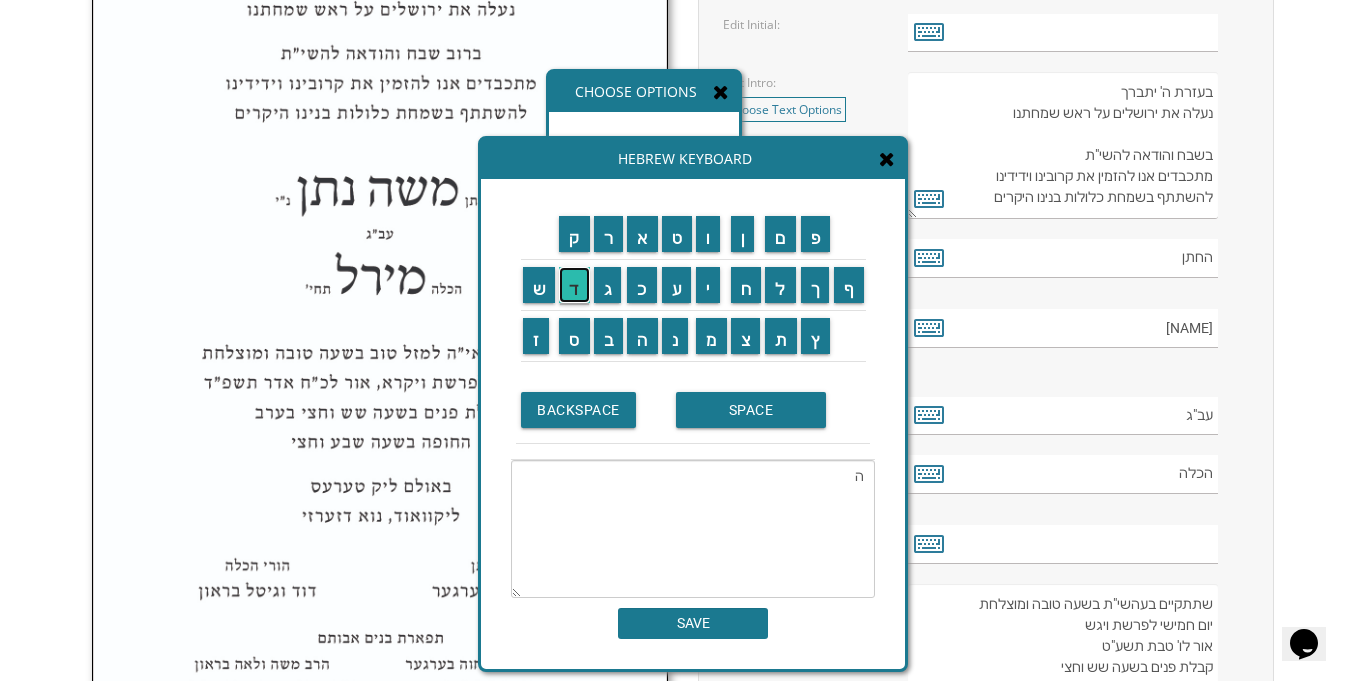 click on "ד" at bounding box center [574, 285] 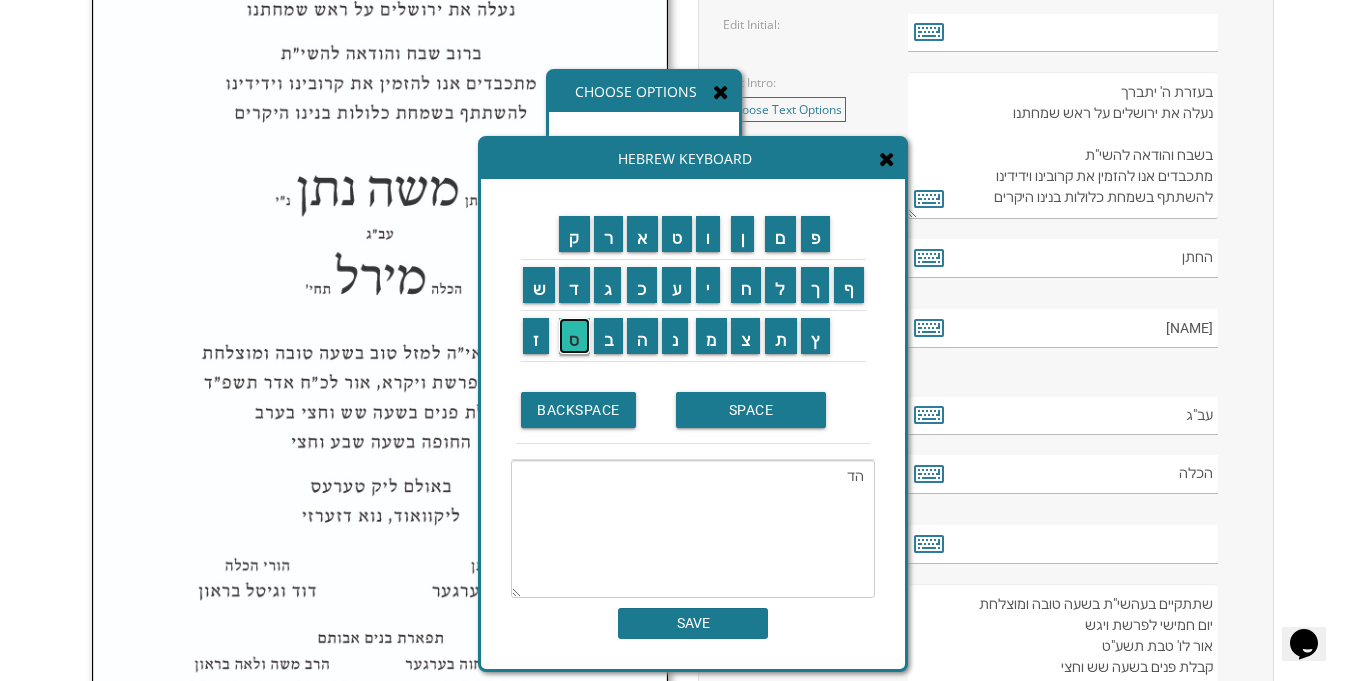 click on "ס" at bounding box center [574, 336] 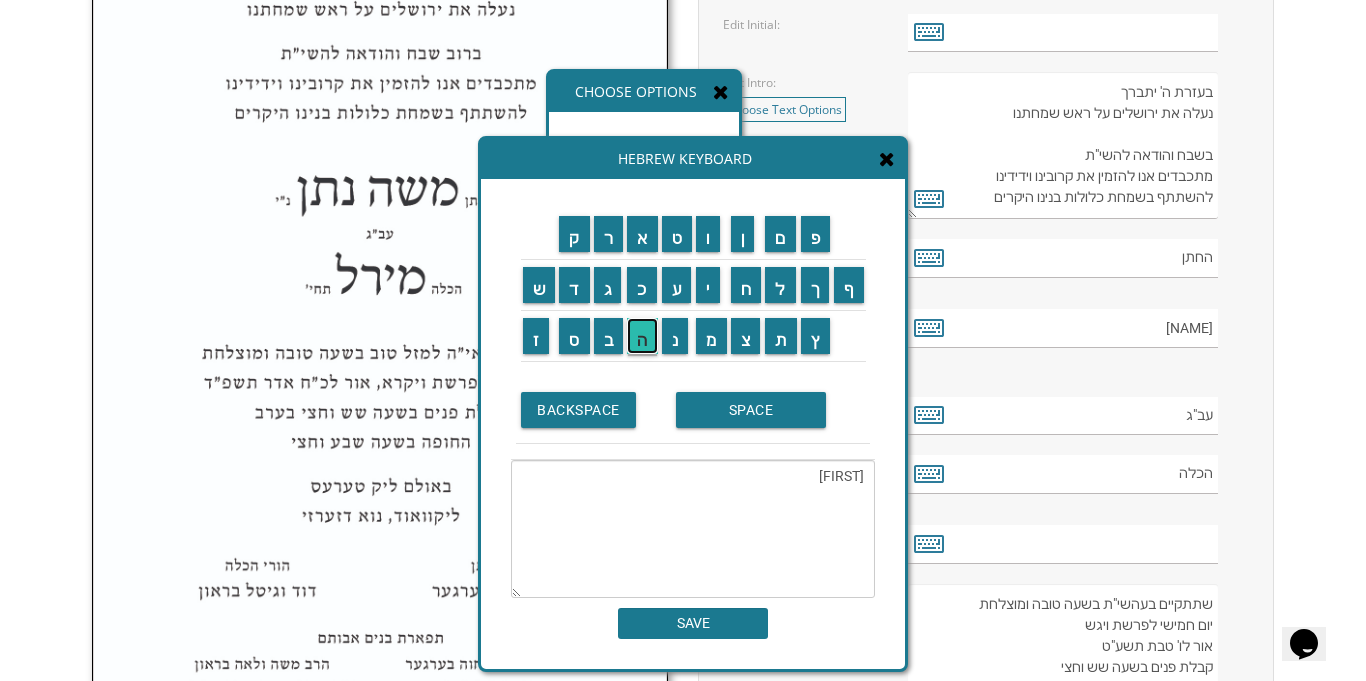 click on "ה" at bounding box center [642, 336] 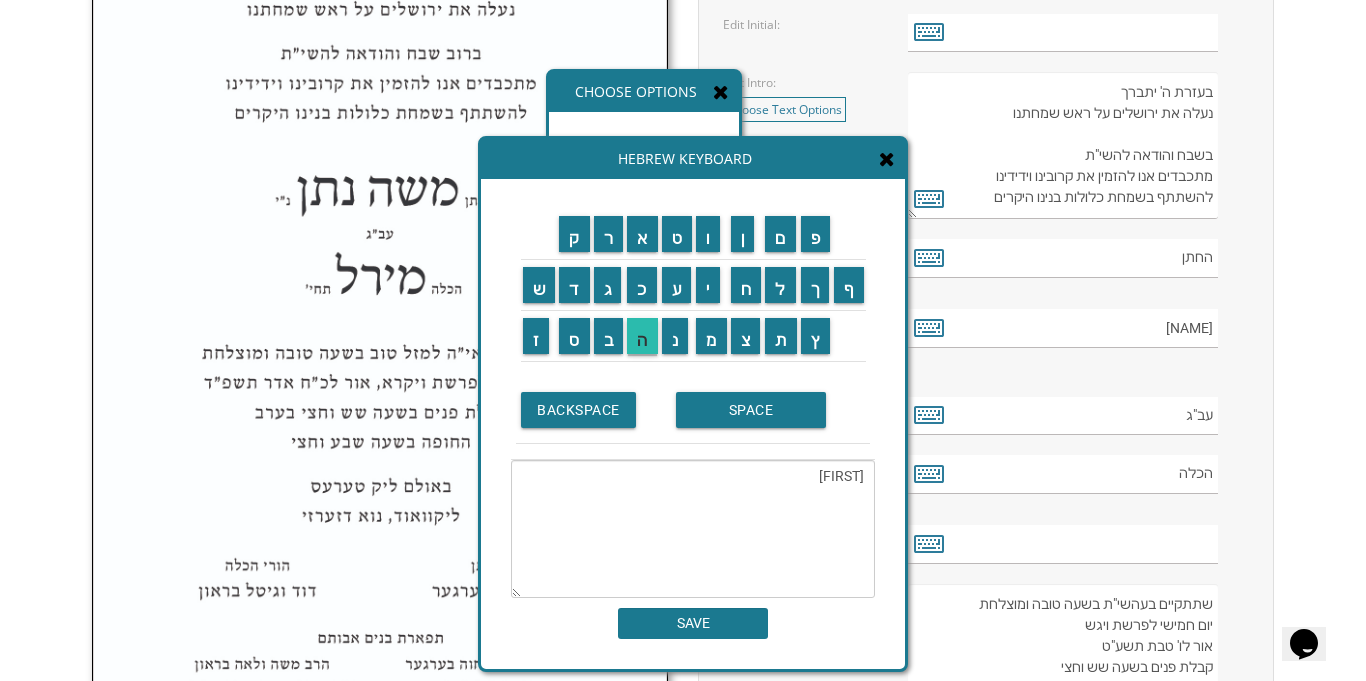 type on "הדסה" 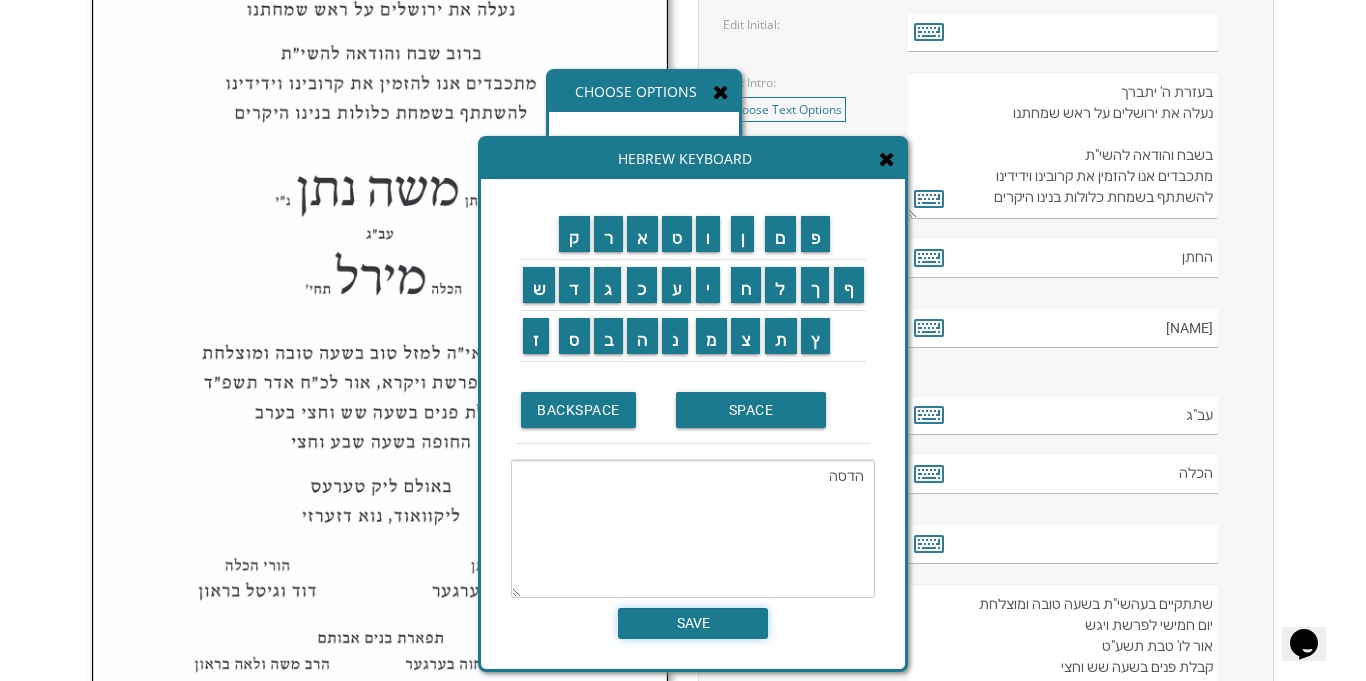 click on "SAVE" at bounding box center [693, 623] 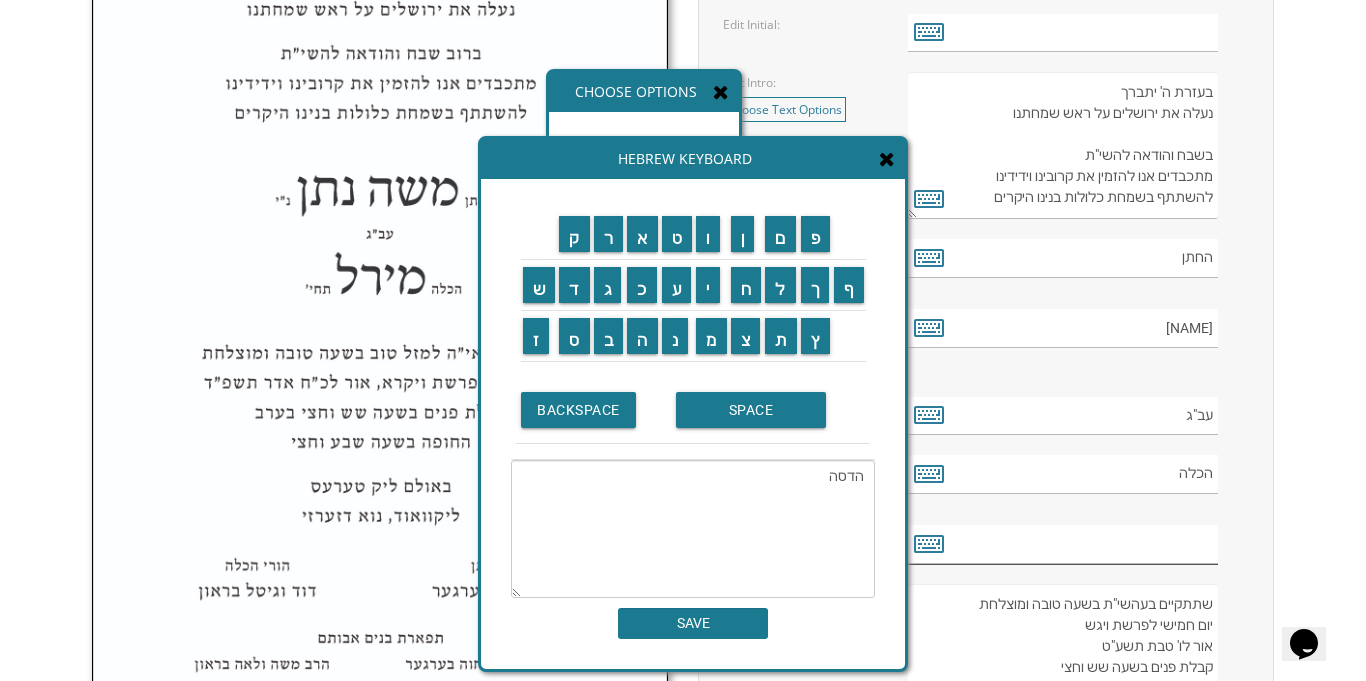 type on "הדסה" 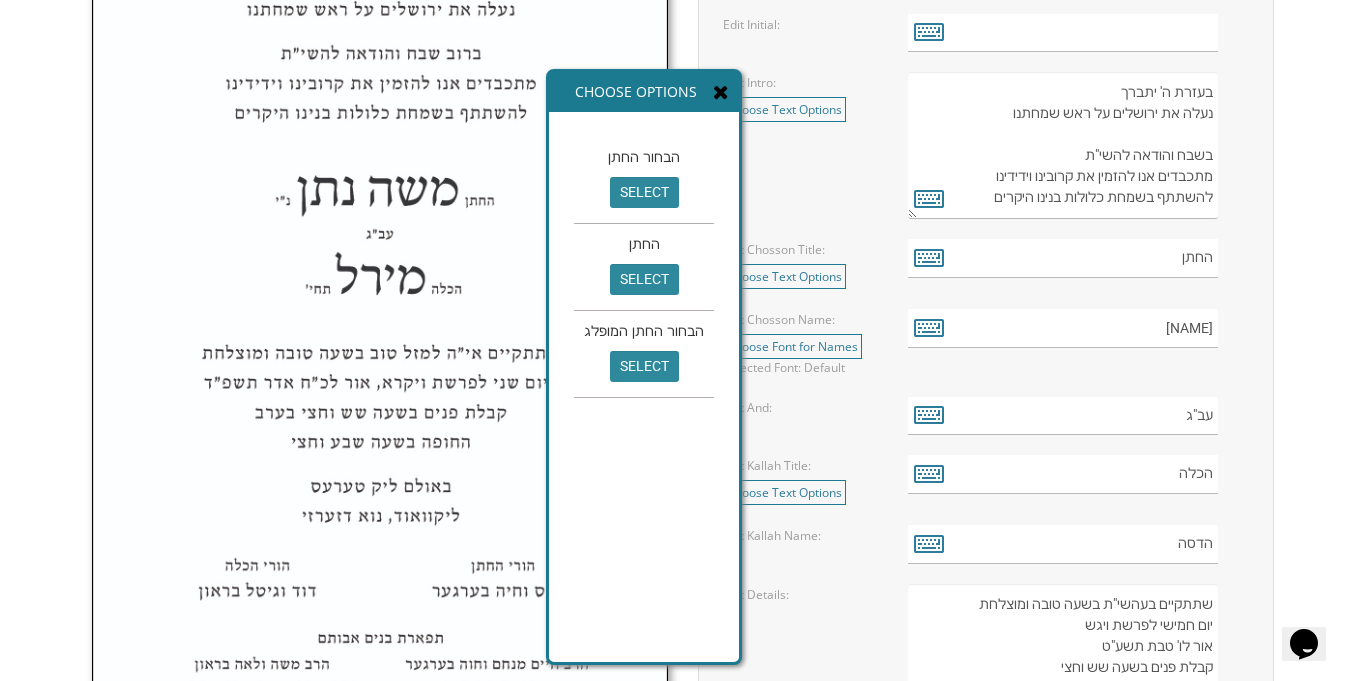 click on "הדסה" at bounding box center [1078, 544] 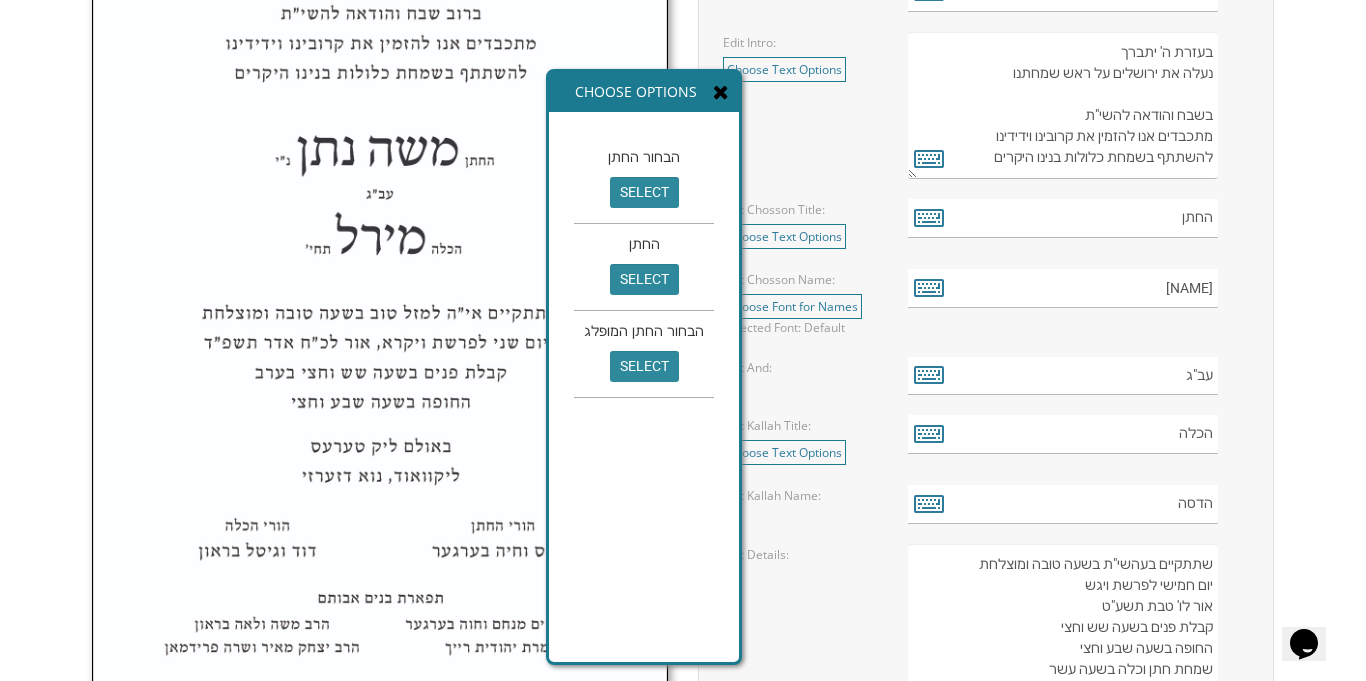 scroll, scrollTop: 880, scrollLeft: 0, axis: vertical 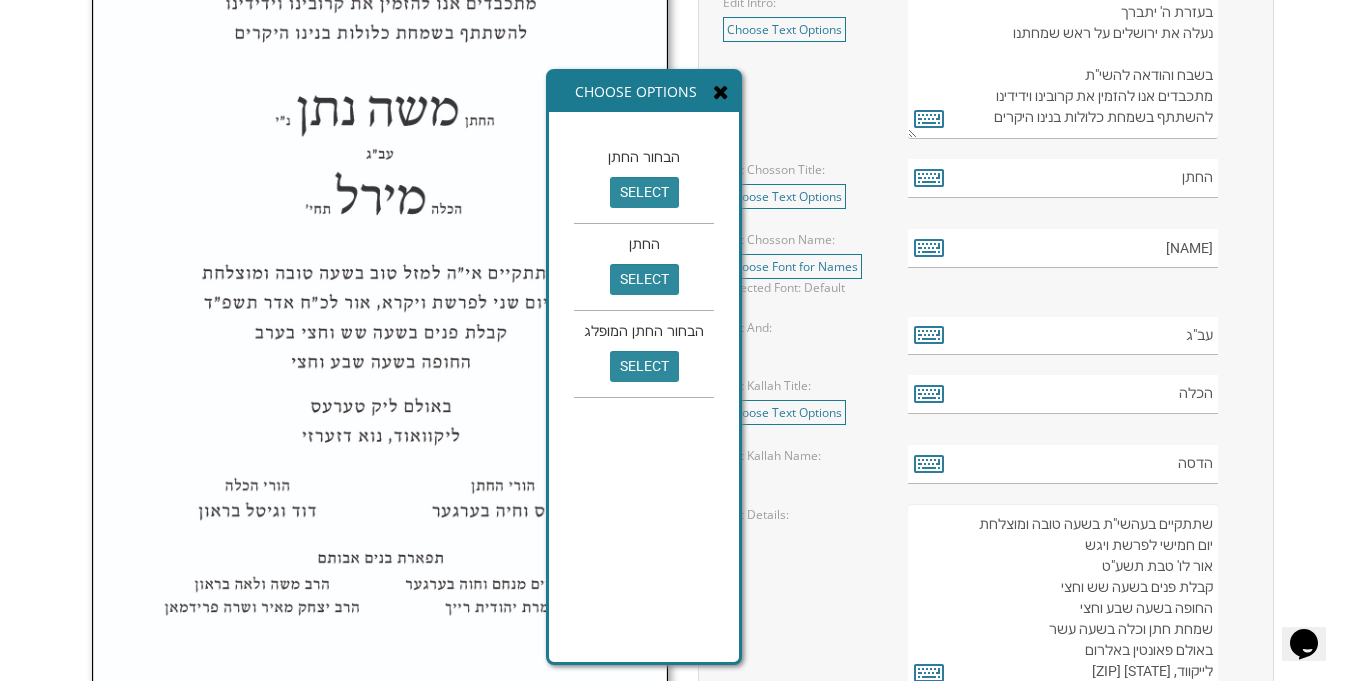 click at bounding box center (721, 92) 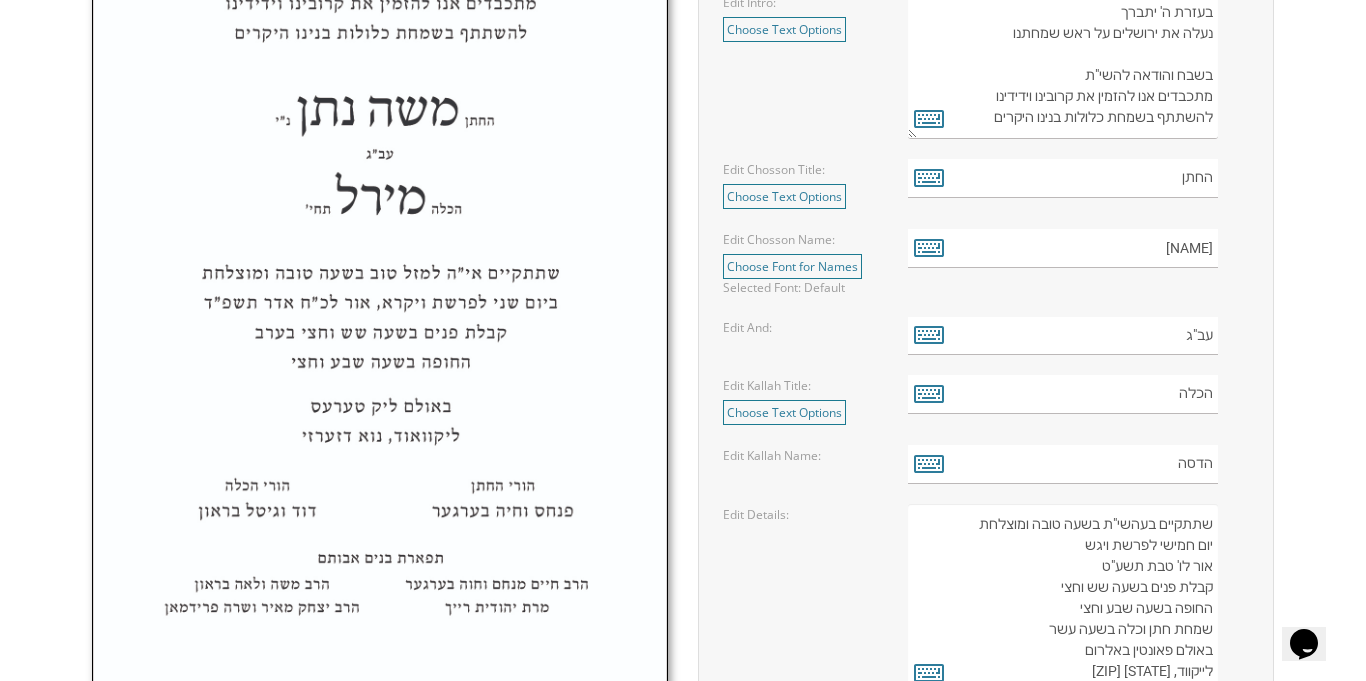 click on "שתתקיים בעהשי"ת בשעה טובה ומוצלחת
יום חמישי לפרשת ויגש
אור לו' טבת תשע"ט
קבלת פנים בשעה שש וחצי
החופה בשעה שבע וחצי
שמחת חתן וכלה בשעה עשר
באולם פאונטין באלרום
לייקוואוד, נוא דזערזי" at bounding box center [1078, 598] 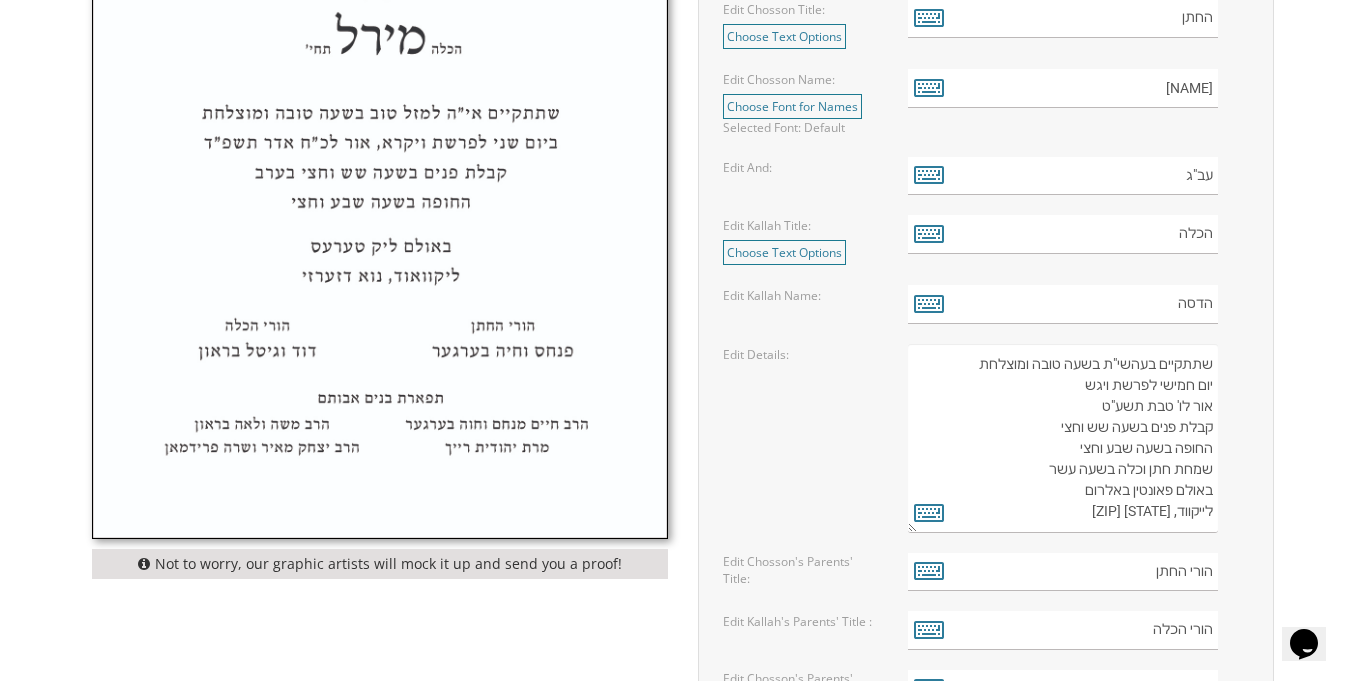 scroll, scrollTop: 1080, scrollLeft: 0, axis: vertical 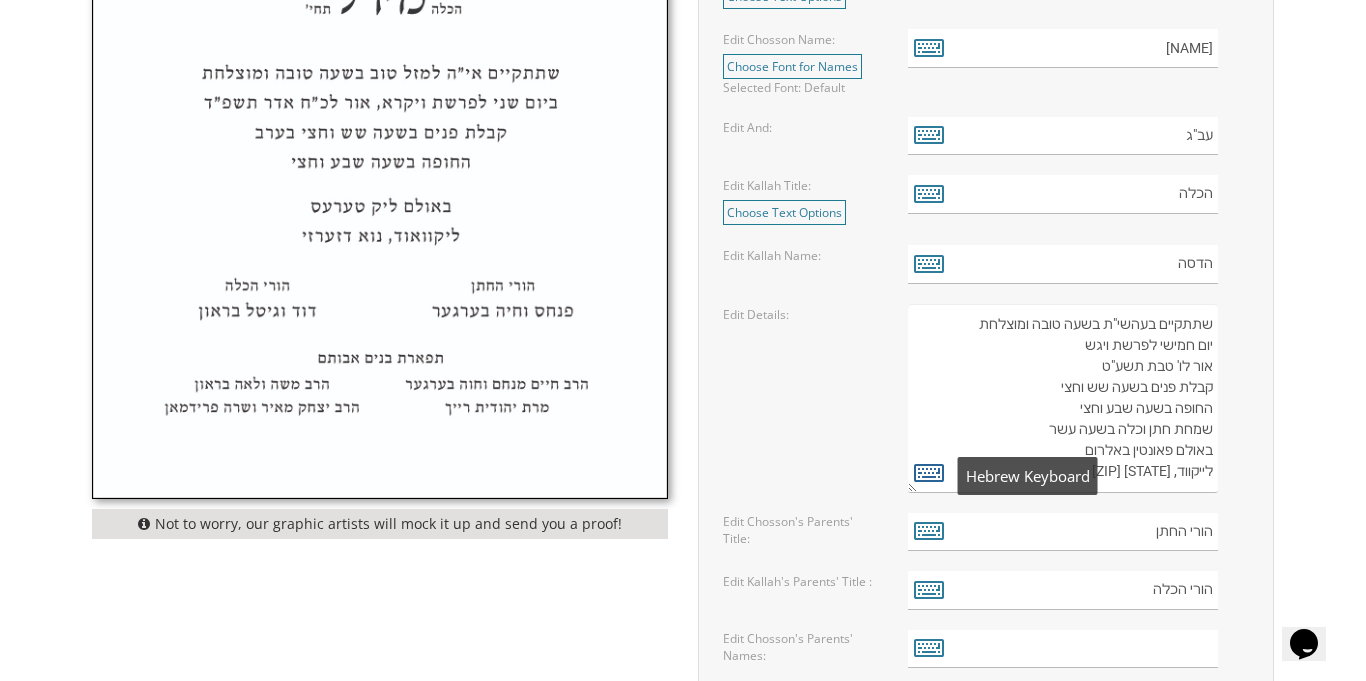 click at bounding box center (929, 472) 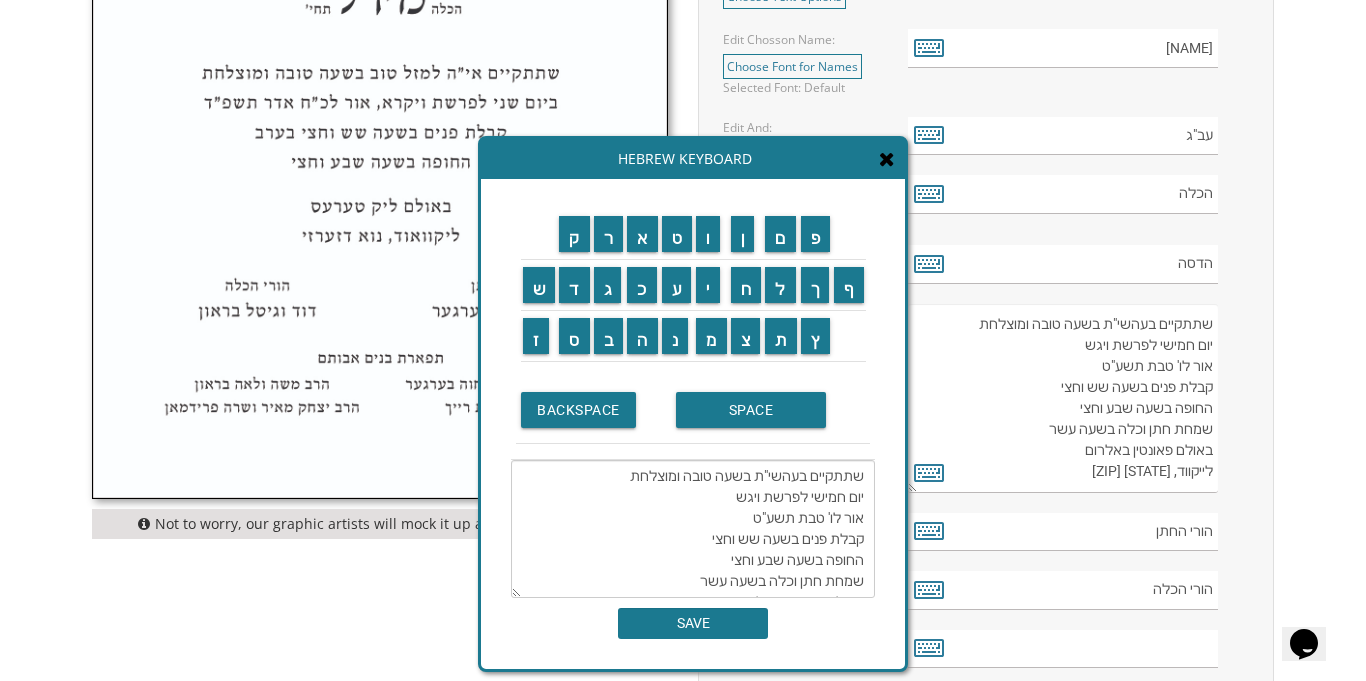 click on "שתתקיים בעהשי"ת בשעה טובה ומוצלחת
יום חמישי לפרשת ויגש
אור לו' טבת תשע"ט
קבלת פנים בשעה שש וחצי
החופה בשעה שבע וחצי
שמחת חתן וכלה בשעה עשר
באולם פאונטין באלרום
לייקוואוד, נוא דזערזי" at bounding box center [1063, 398] 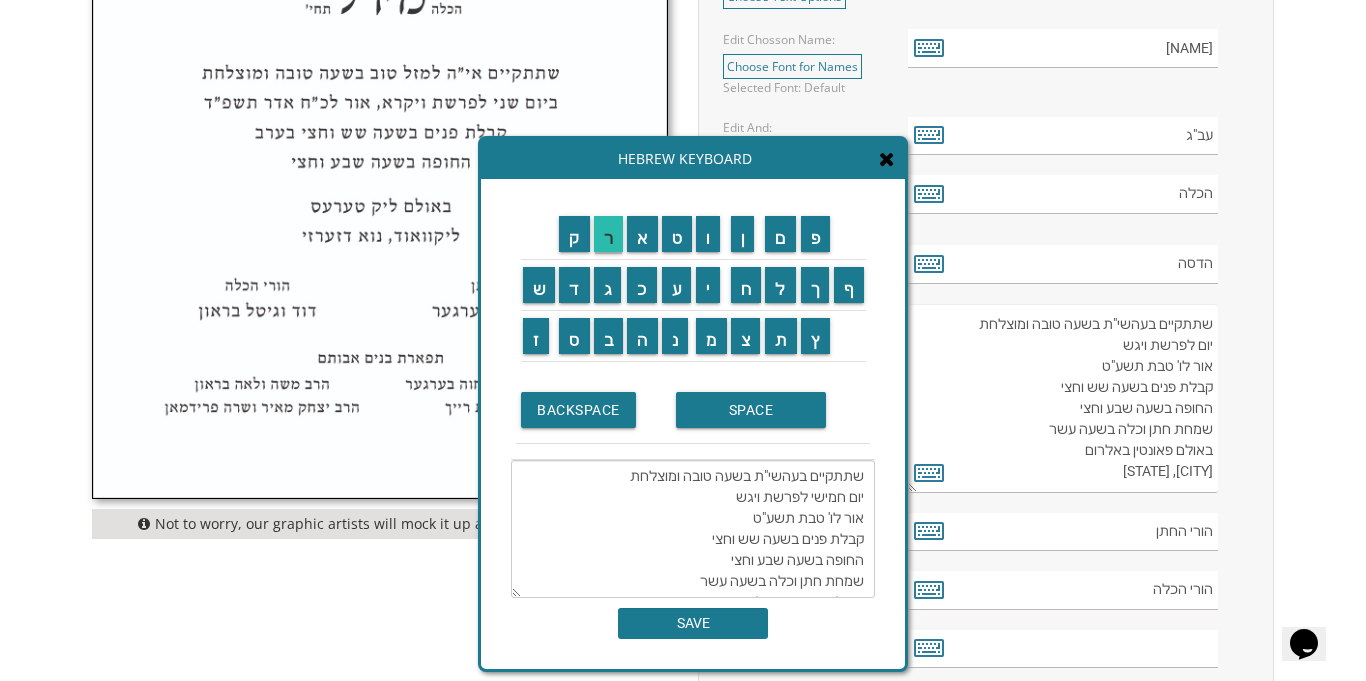 type on "שתתקיים בעהשי"ת בשעה טובה ומוצלחת
יום לפרשת ויגש
אור לו' טבת תשע"ט
קבלת פנים בשעה שש וחצי
החופה בשעה שבע וחצי
שמחת חתן וכלה בשעה עשר
באולם פאונטין באלרום
לייקוואוד, נוא דזערזי" 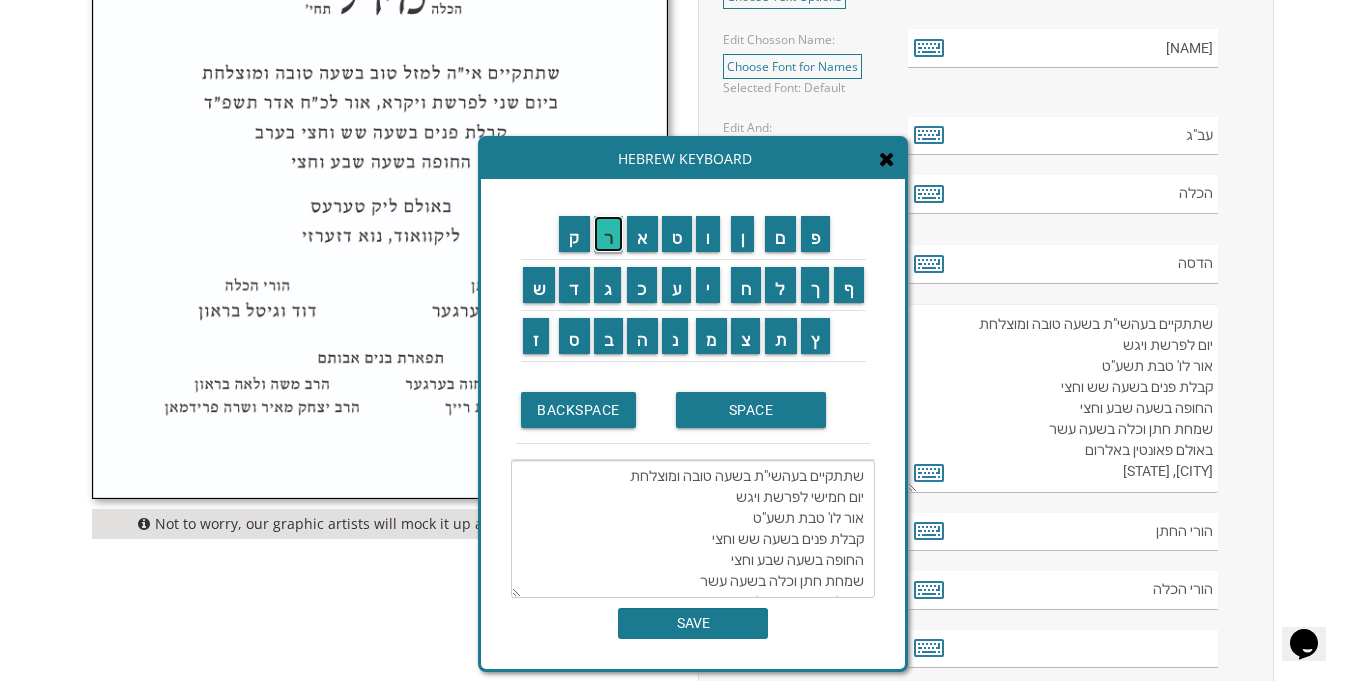 click on "ר" at bounding box center (609, 234) 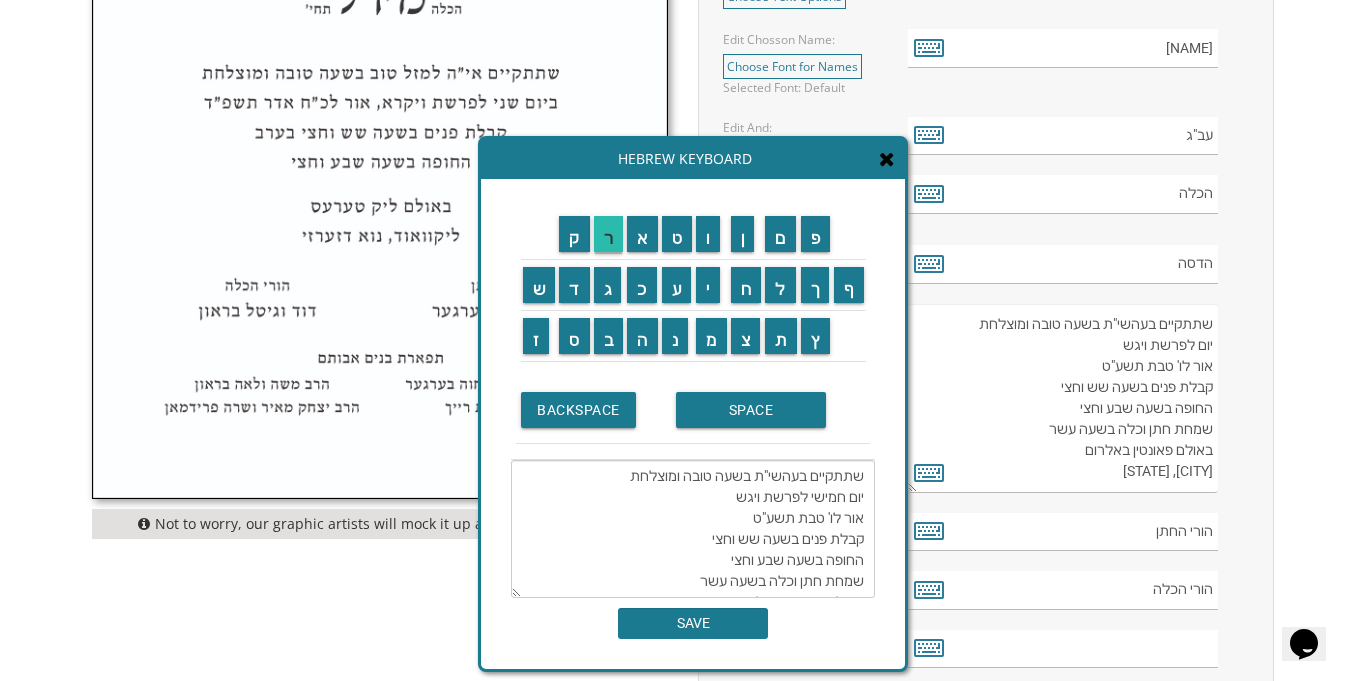 scroll, scrollTop: 42, scrollLeft: 0, axis: vertical 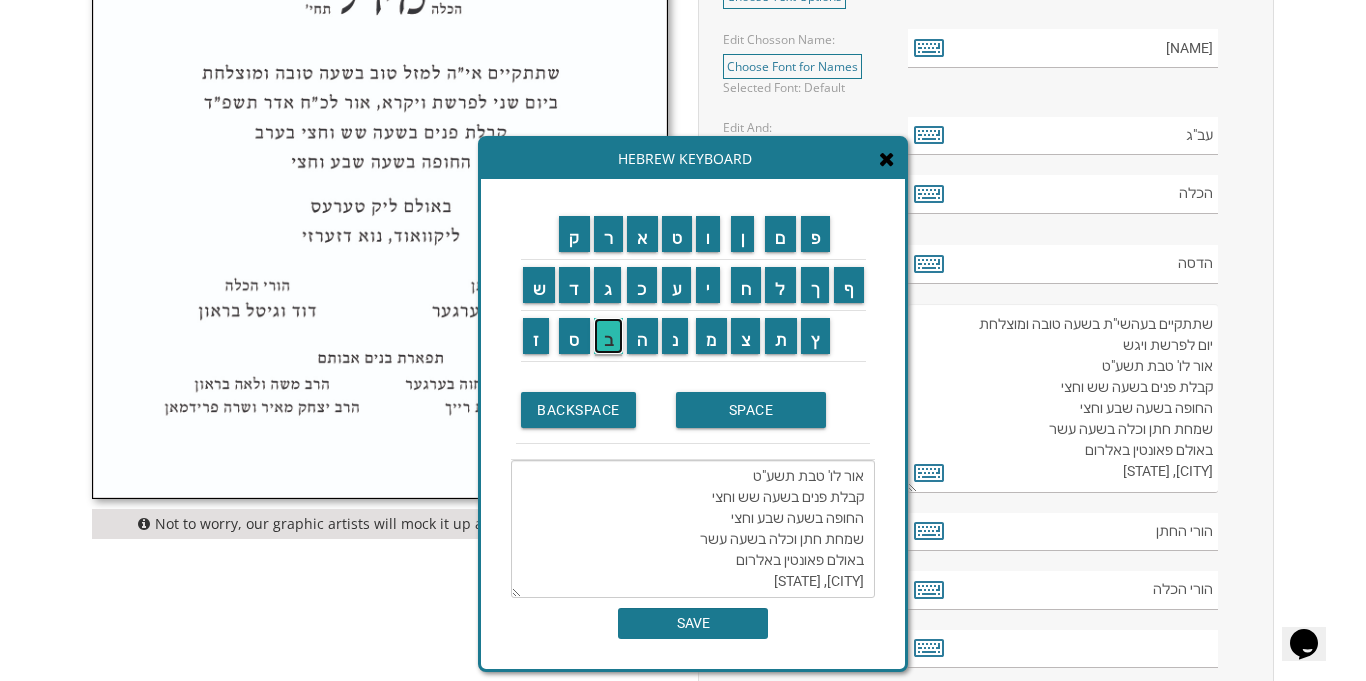 click on "ב" at bounding box center [609, 336] 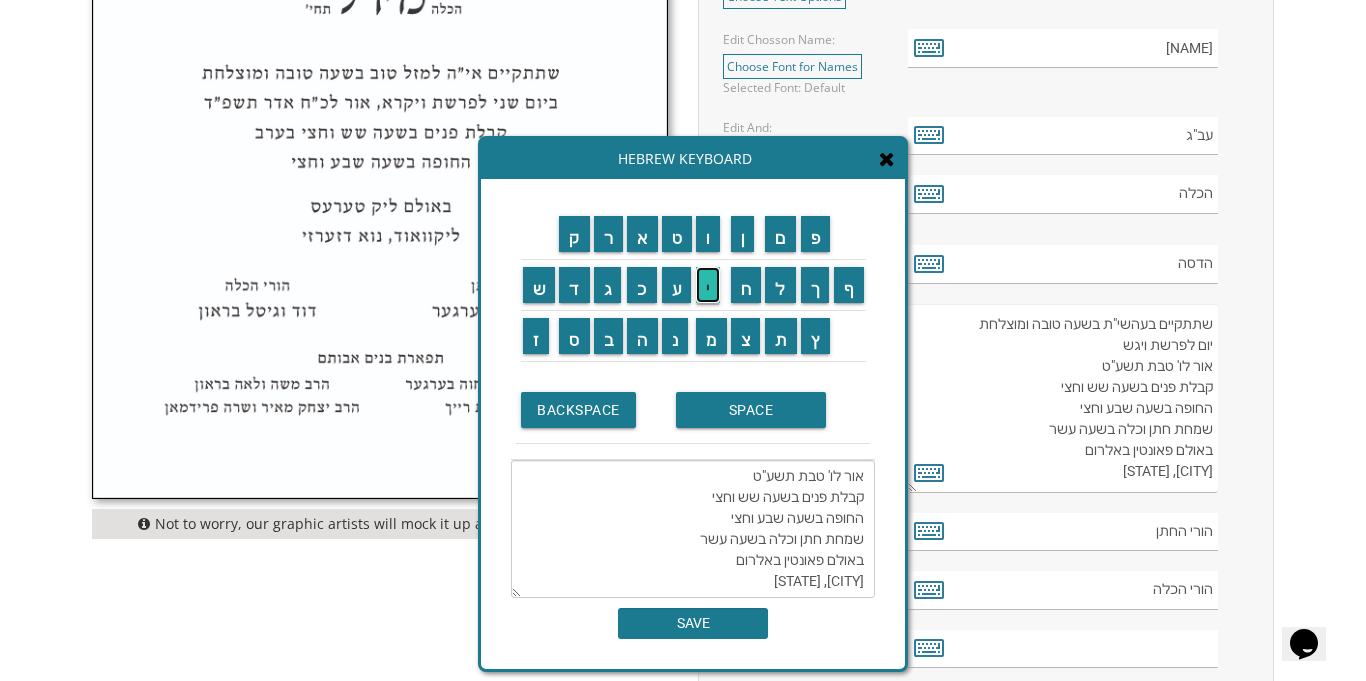 click on "י" at bounding box center [708, 285] 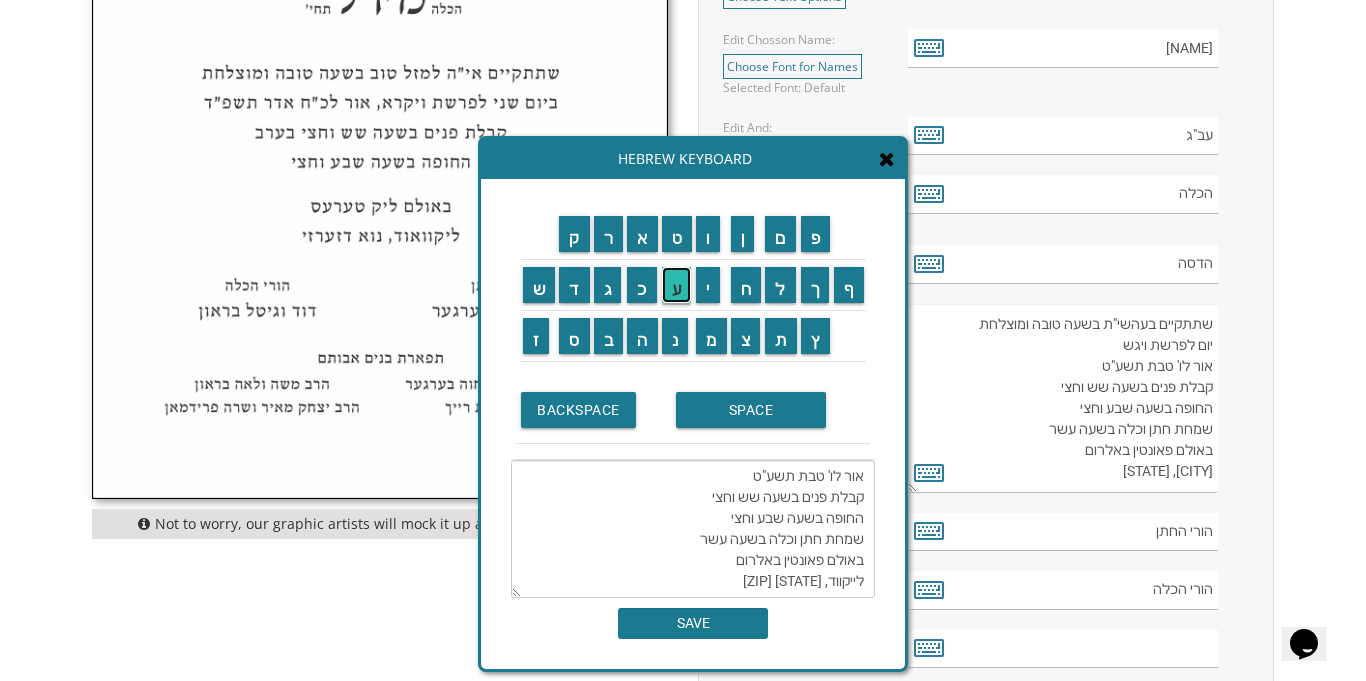 click on "ע" at bounding box center (677, 285) 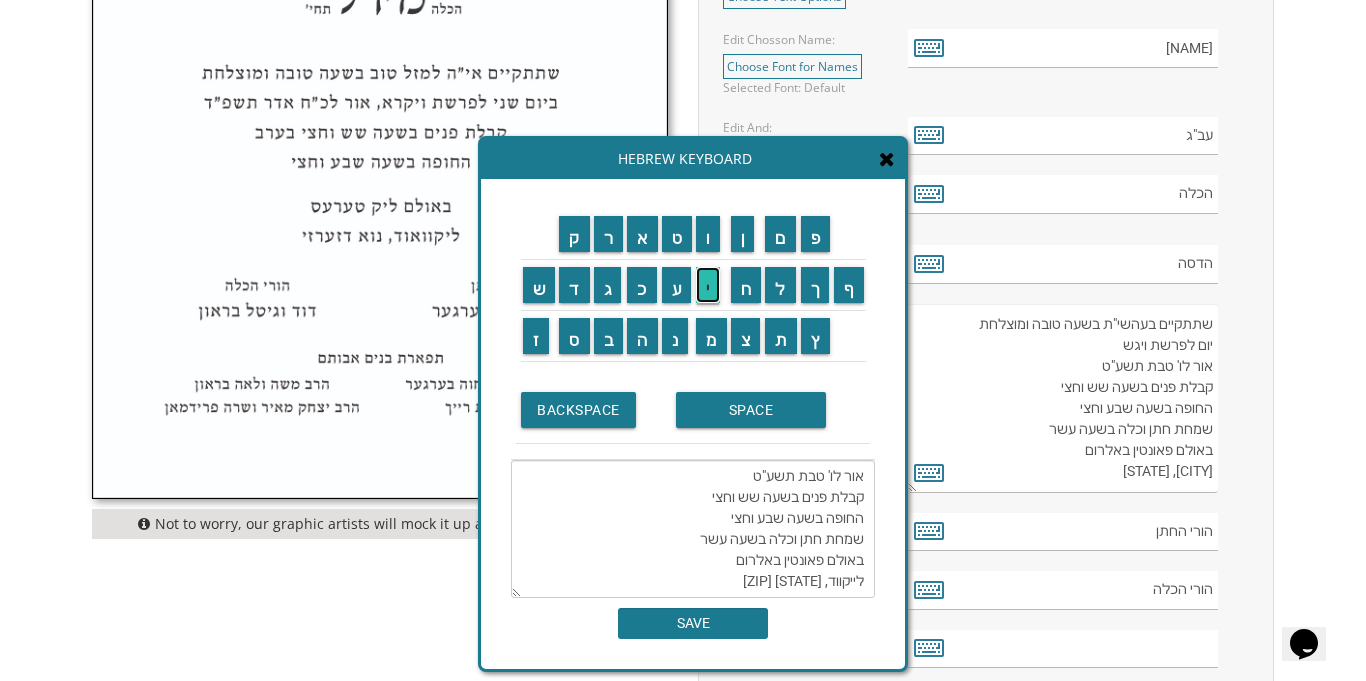 click on "י" at bounding box center (708, 285) 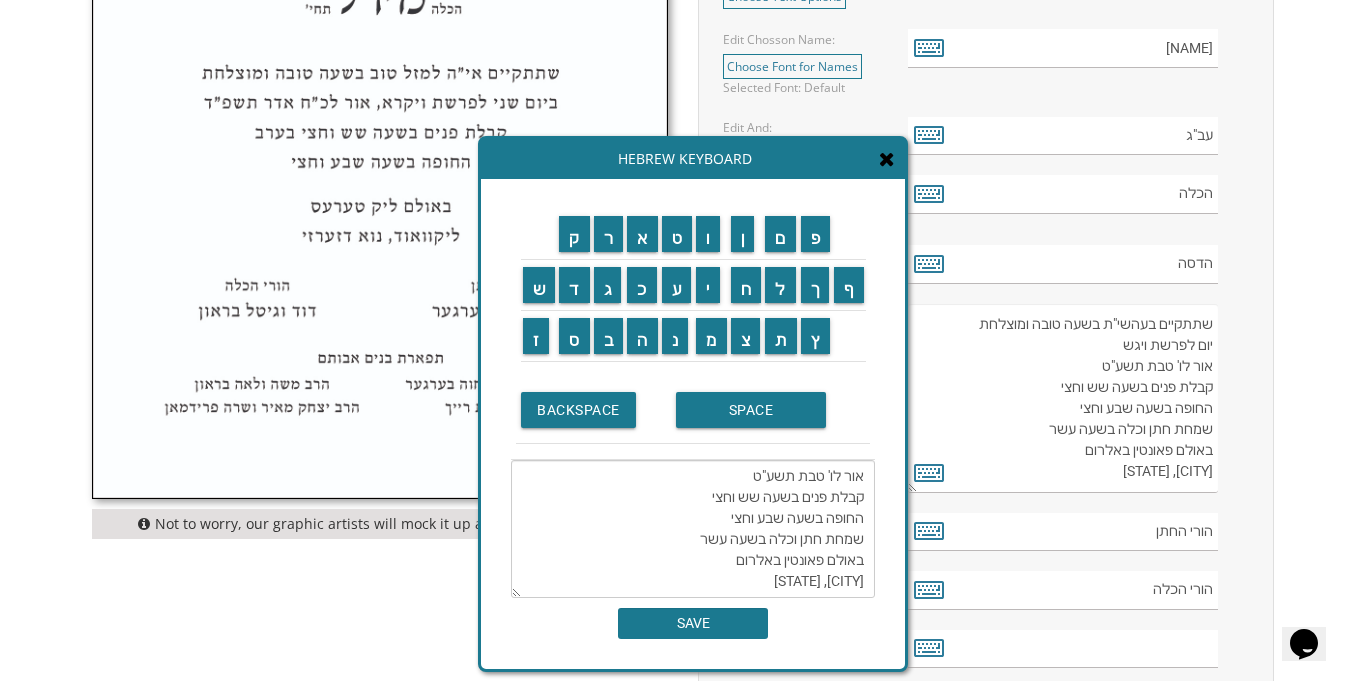 drag, startPoint x: 744, startPoint y: 586, endPoint x: 715, endPoint y: 584, distance: 29.068884 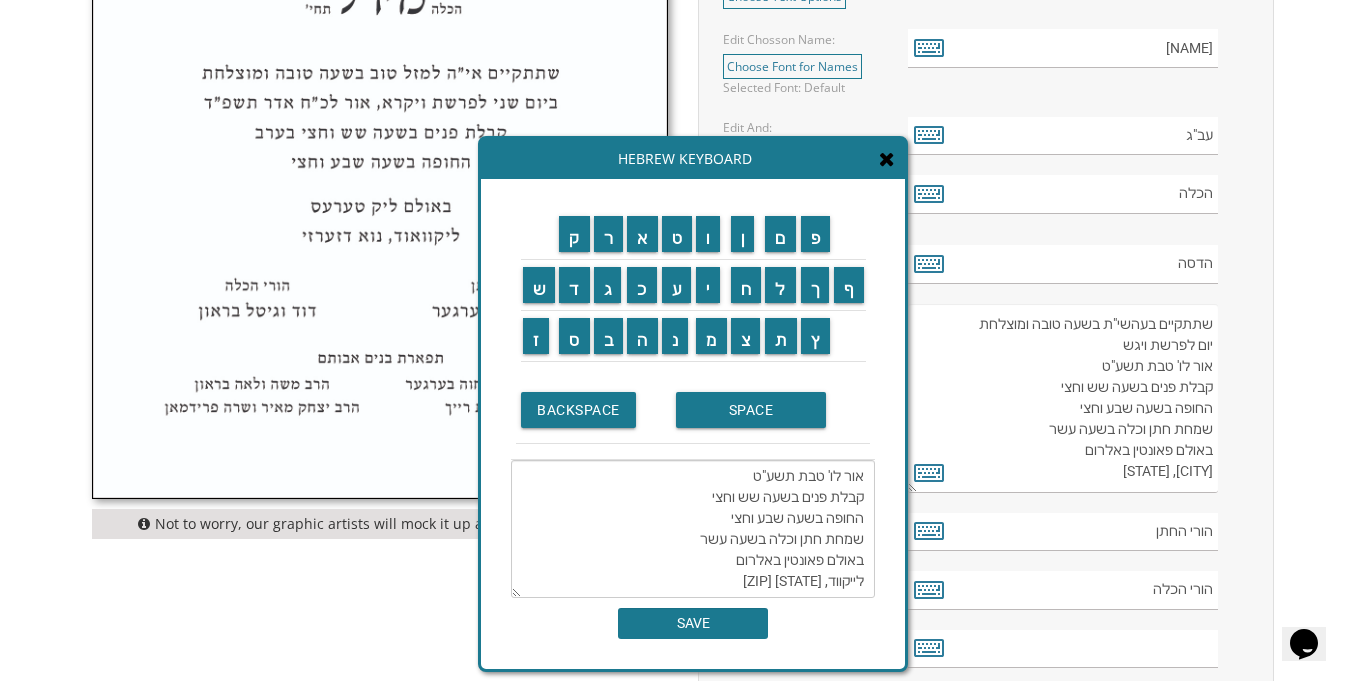 click on "שתתקיים בעהשי"ת בשעה טובה ומוצלחת
יום חמישי לפרשת ויגש
אור לו' טבת תשע"ט
קבלת פנים בשעה שש וחצי
החופה בשעה שבע וחצי
שמחת חתן וכלה בשעה עשר
באולם פאונטין באלרום
לייקוואוד, נוא דזערזי" at bounding box center [693, 529] 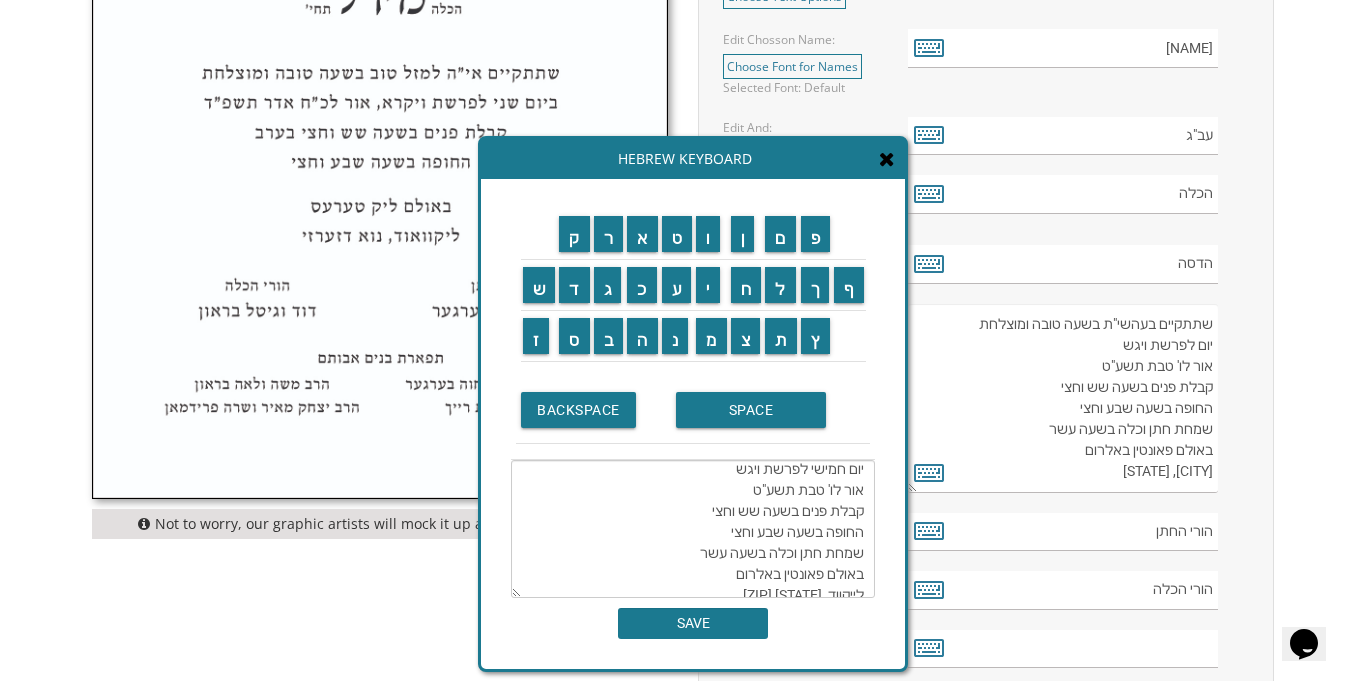 scroll, scrollTop: 7, scrollLeft: 0, axis: vertical 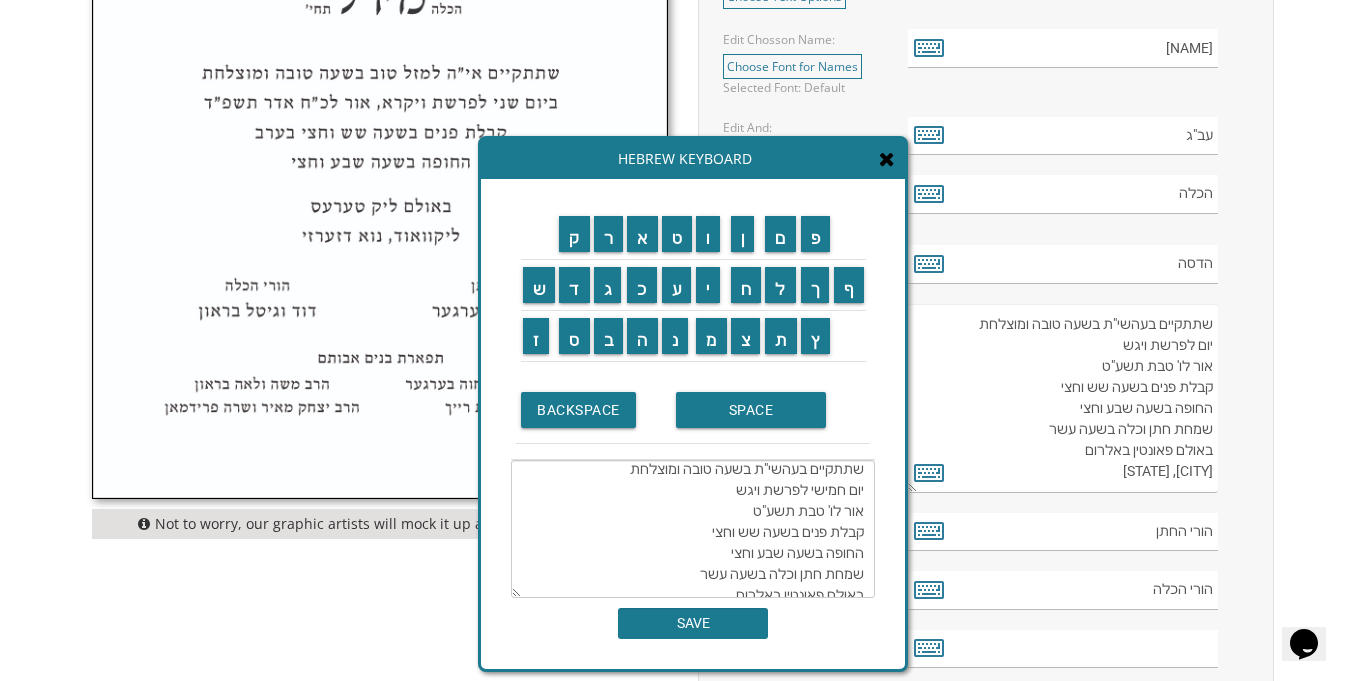 drag, startPoint x: 805, startPoint y: 495, endPoint x: 844, endPoint y: 491, distance: 39.20459 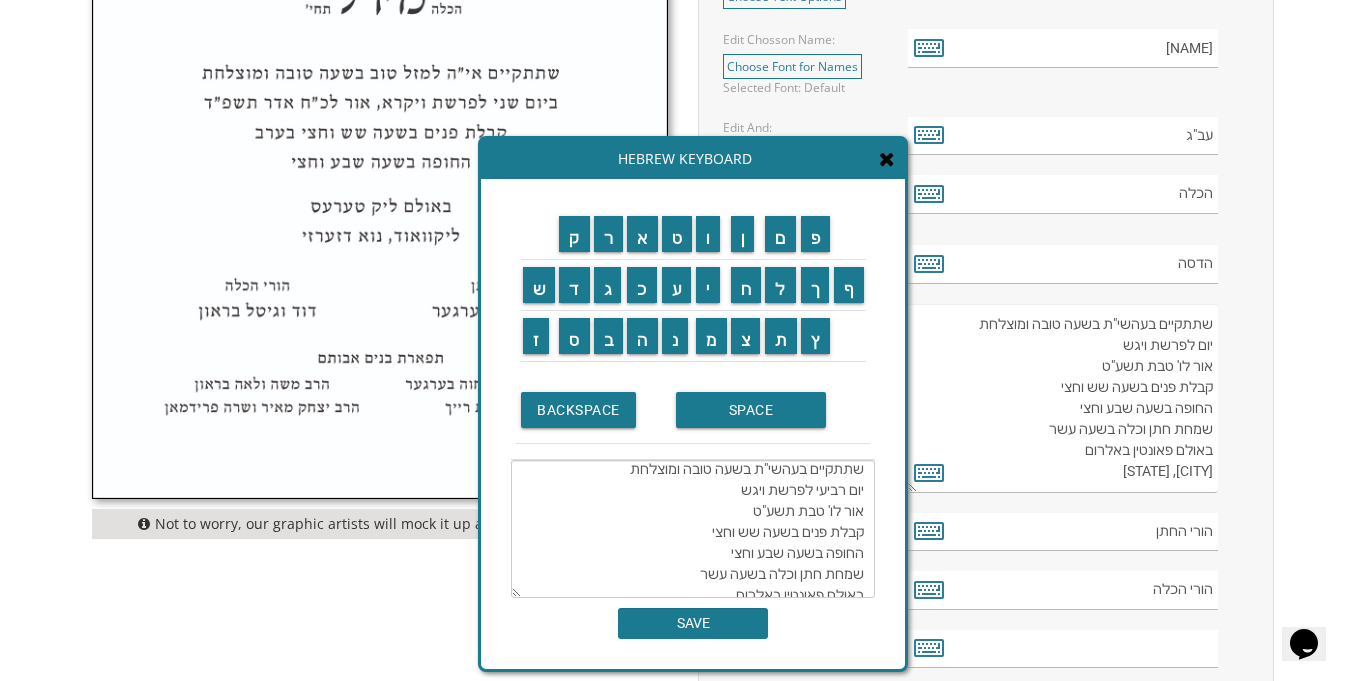 click on "שתתקיים בעהשי"ת בשעה טובה ומוצלחת
יום רביעי לפרשת ויגש
אור לו' טבת תשע"ט
קבלת פנים בשעה שש וחצי
החופה בשעה שבע וחצי
שמחת חתן וכלה בשעה עשר
באולם פאונטין באלרום
לייקוואוד, נוא דזערזי" at bounding box center [693, 529] 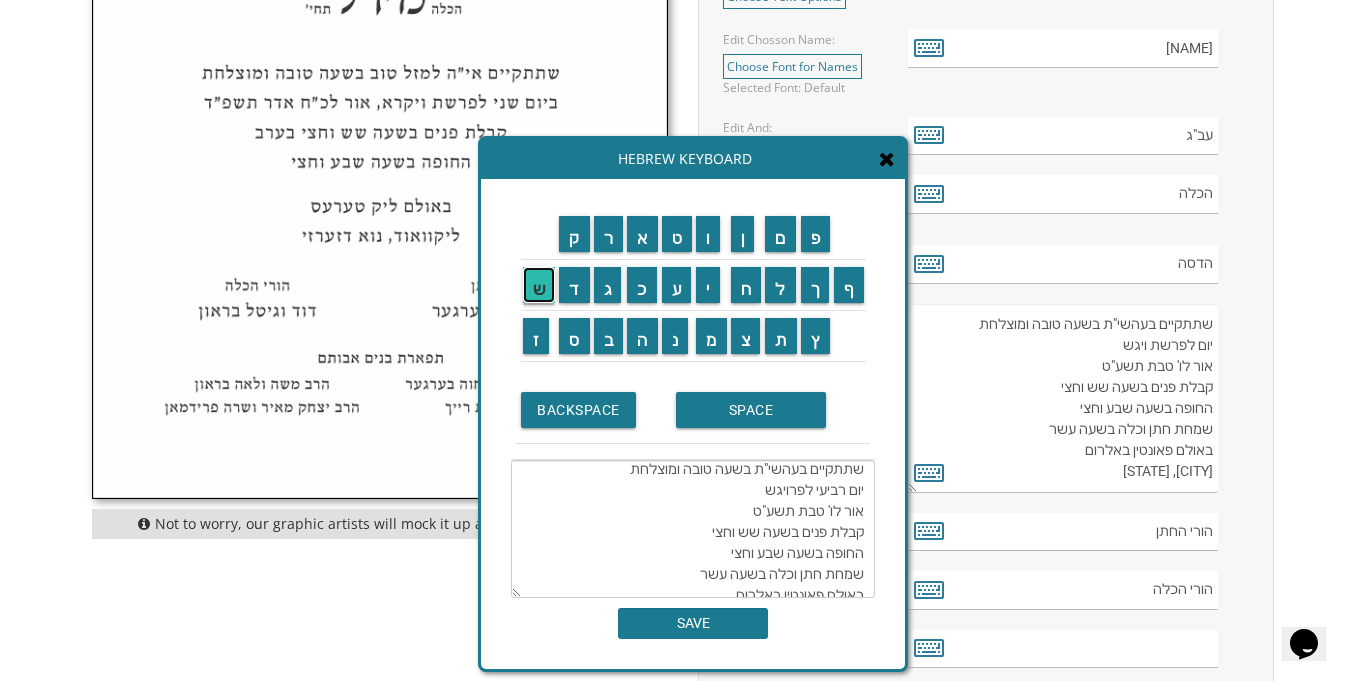 click on "ש" at bounding box center [539, 285] 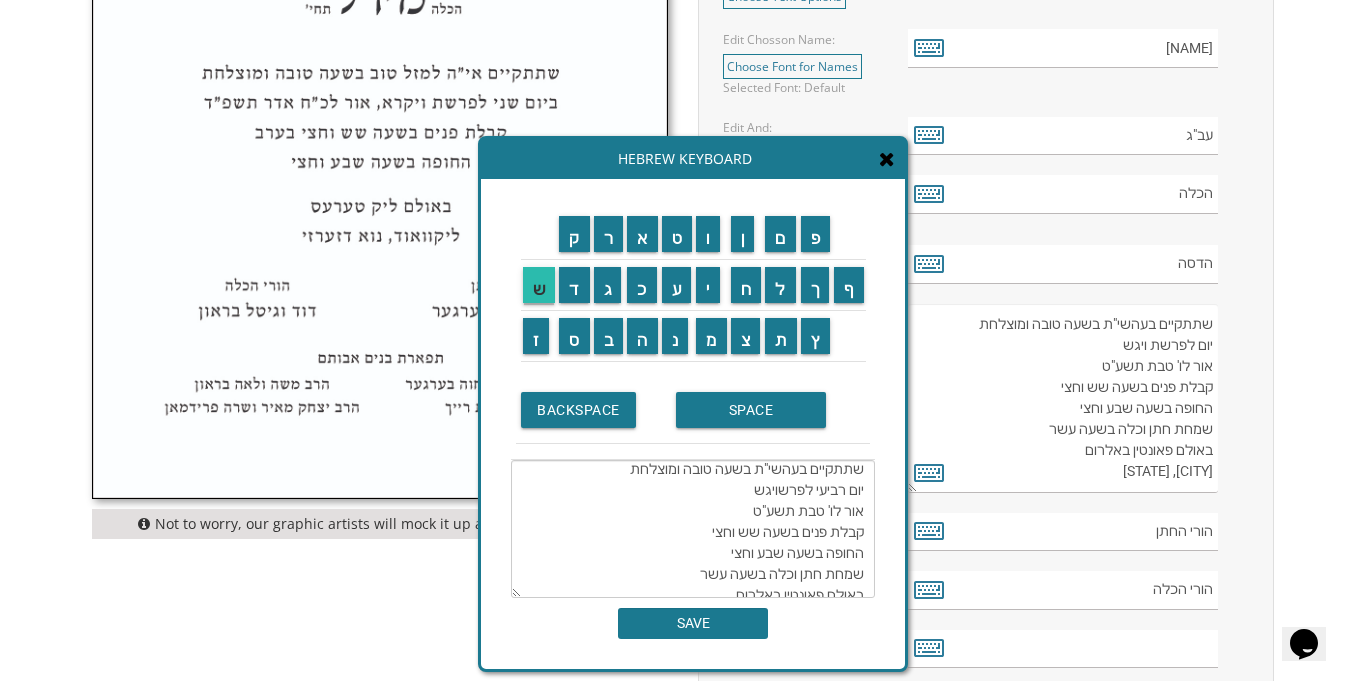 scroll, scrollTop: 42, scrollLeft: 0, axis: vertical 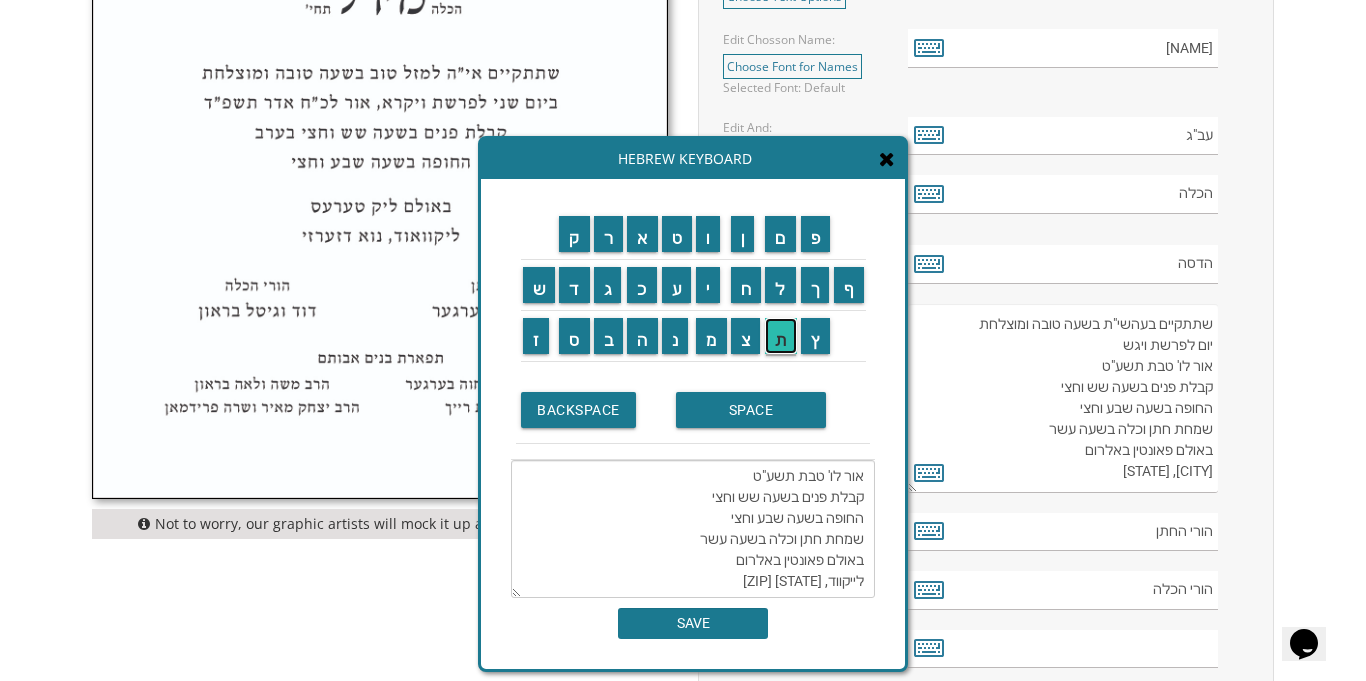 click on "ת" at bounding box center [781, 336] 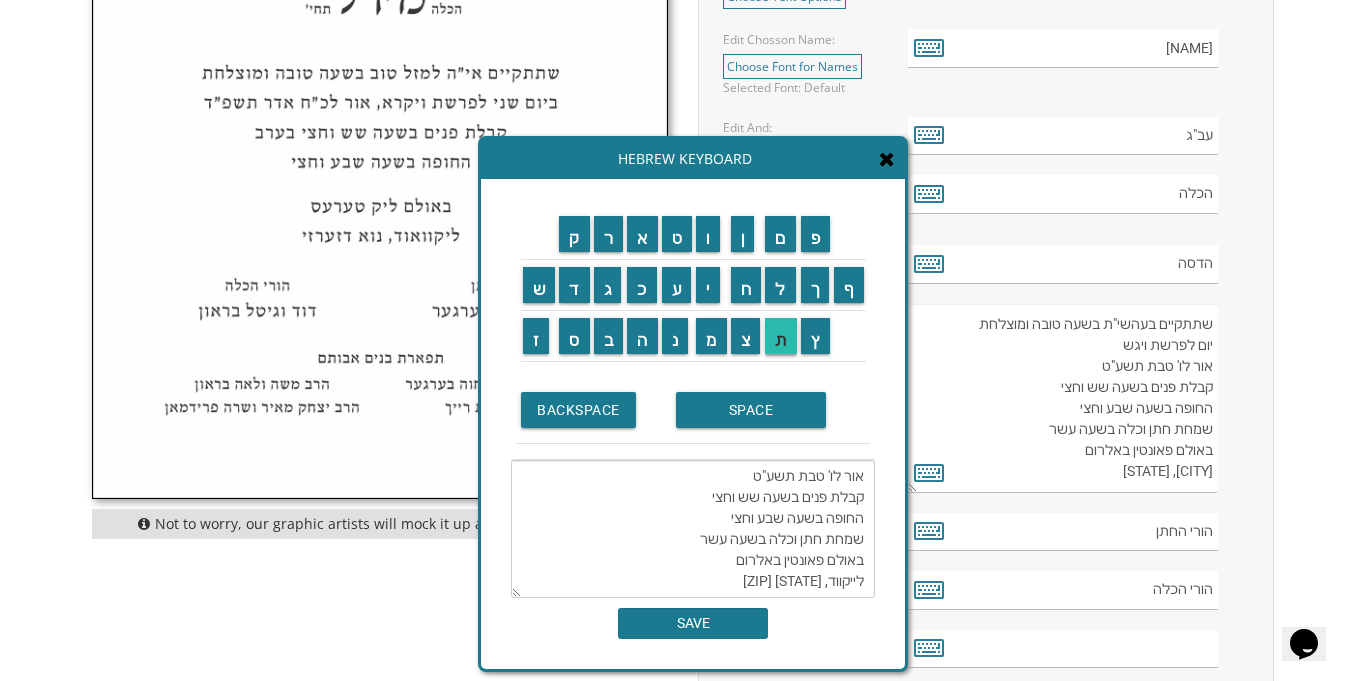 scroll, scrollTop: 28, scrollLeft: 0, axis: vertical 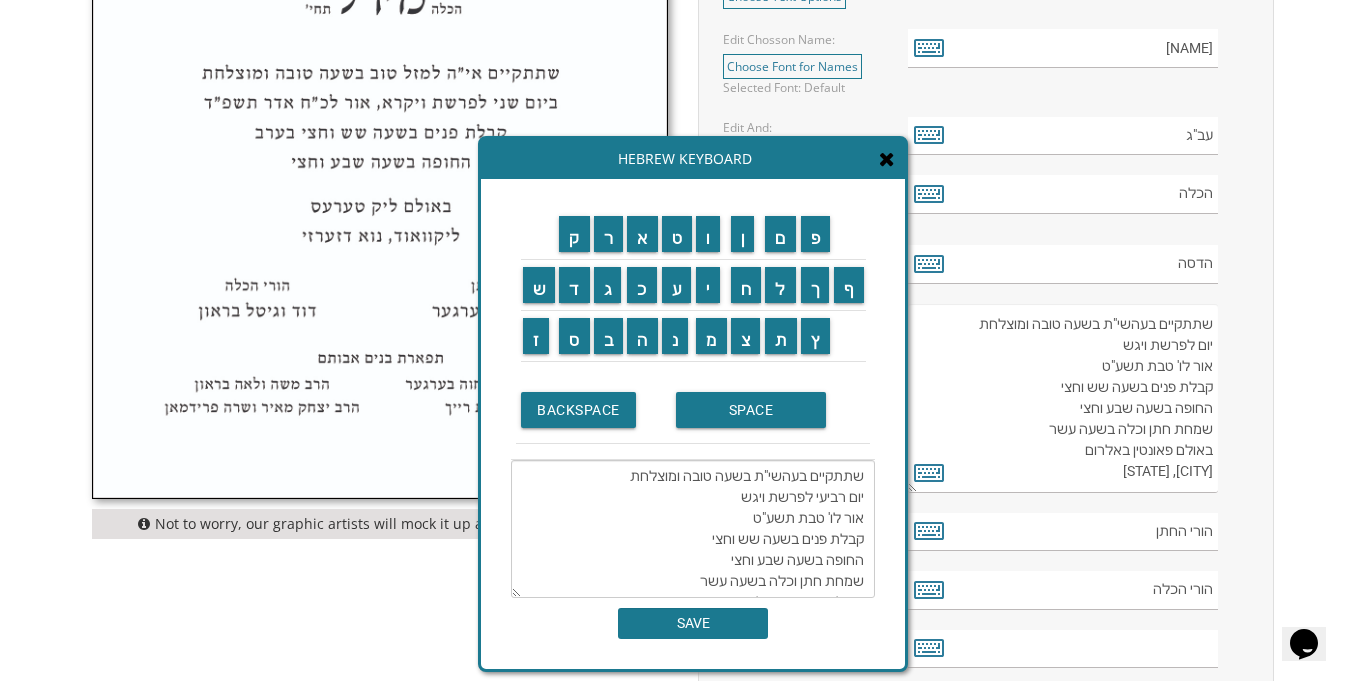 drag, startPoint x: 766, startPoint y: 470, endPoint x: 744, endPoint y: 472, distance: 22.090721 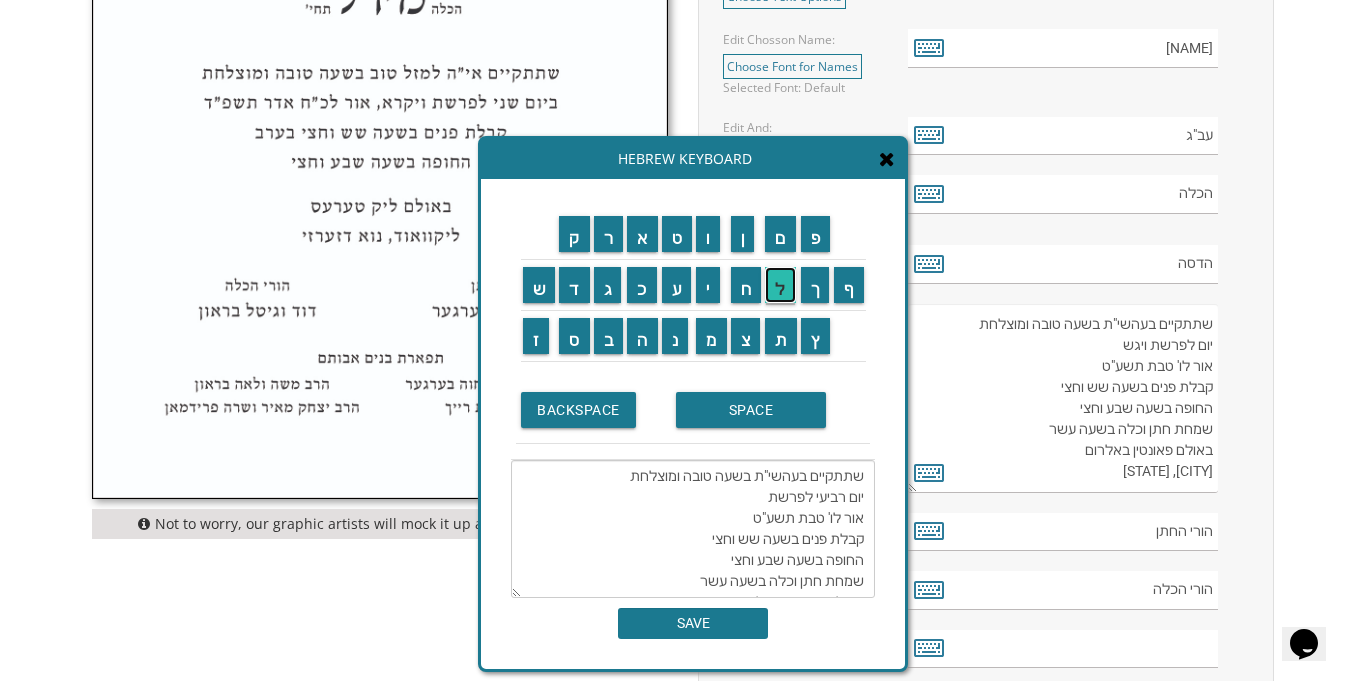 click on "ל" at bounding box center [780, 285] 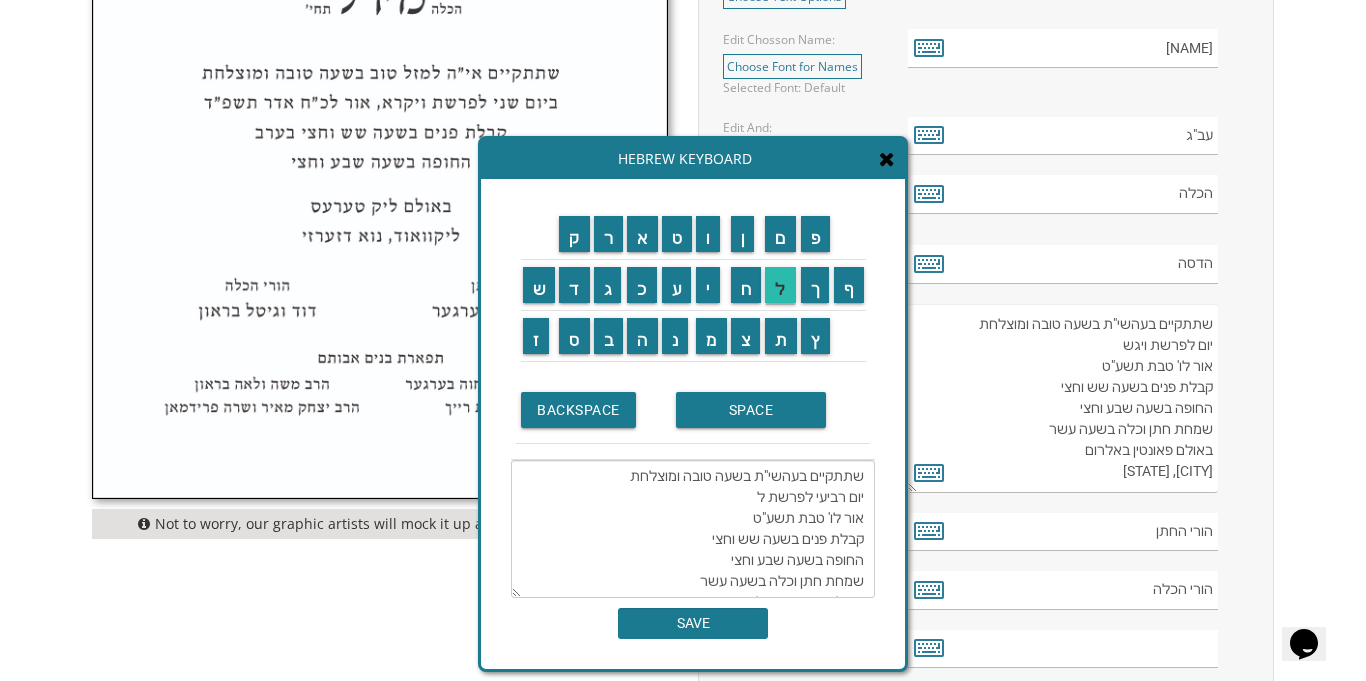 scroll, scrollTop: 42, scrollLeft: 0, axis: vertical 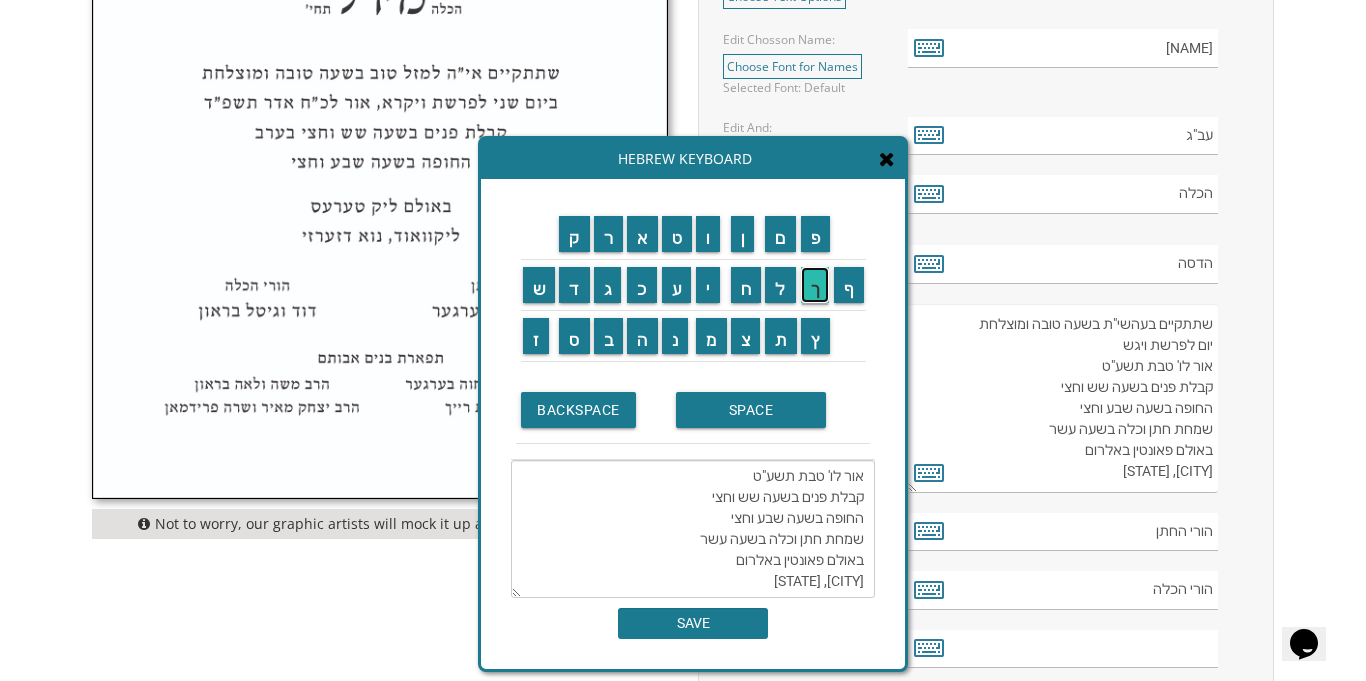 click on "ך" at bounding box center (815, 285) 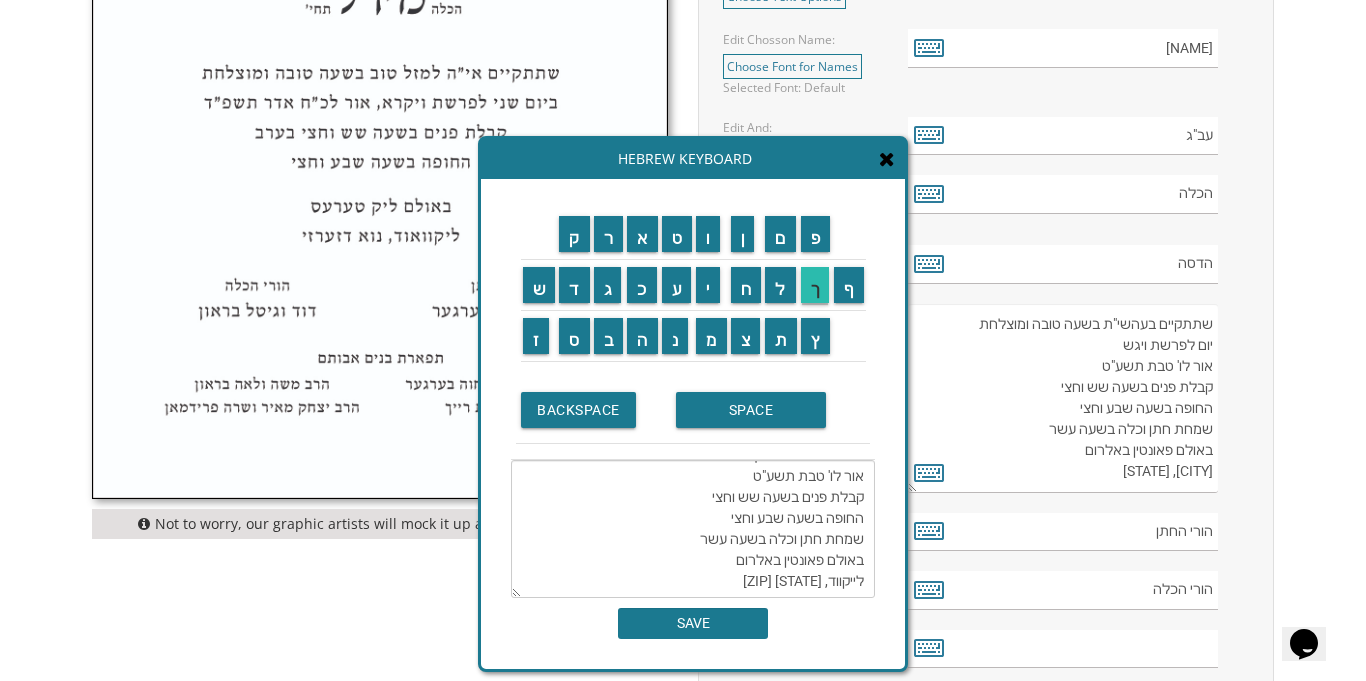 scroll, scrollTop: 28, scrollLeft: 0, axis: vertical 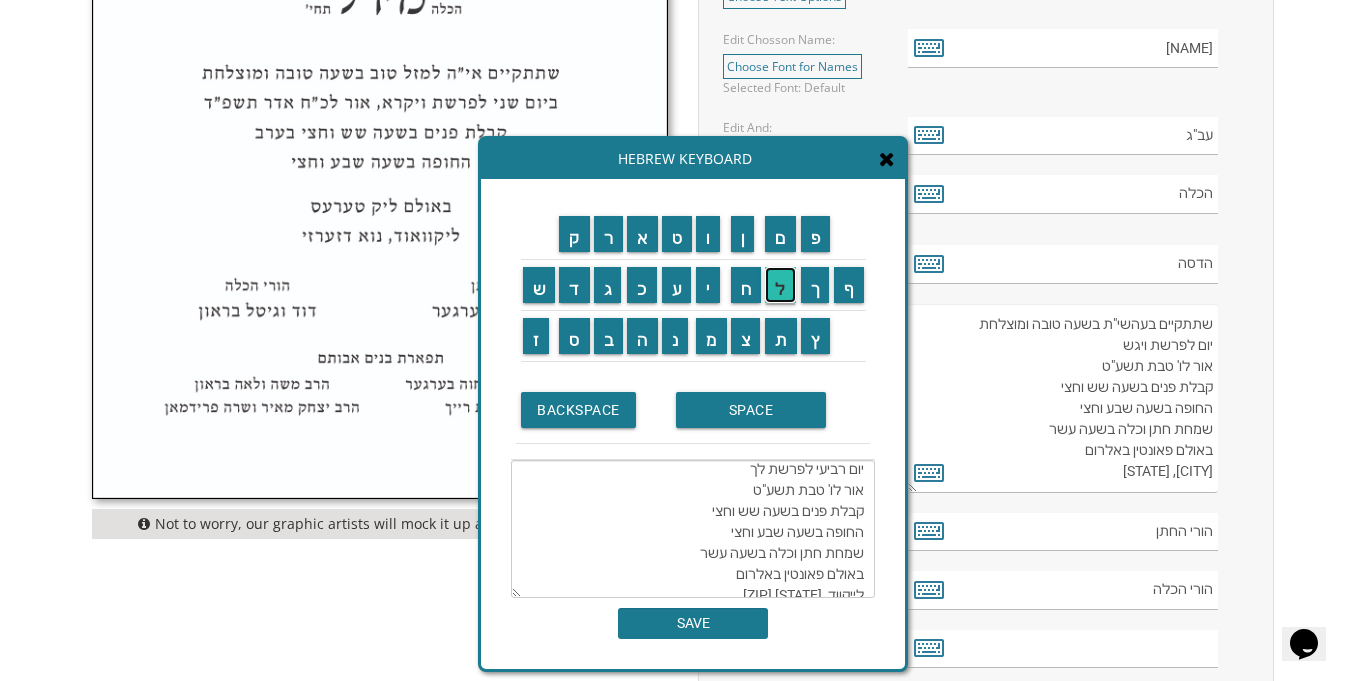 click on "ל" at bounding box center (780, 285) 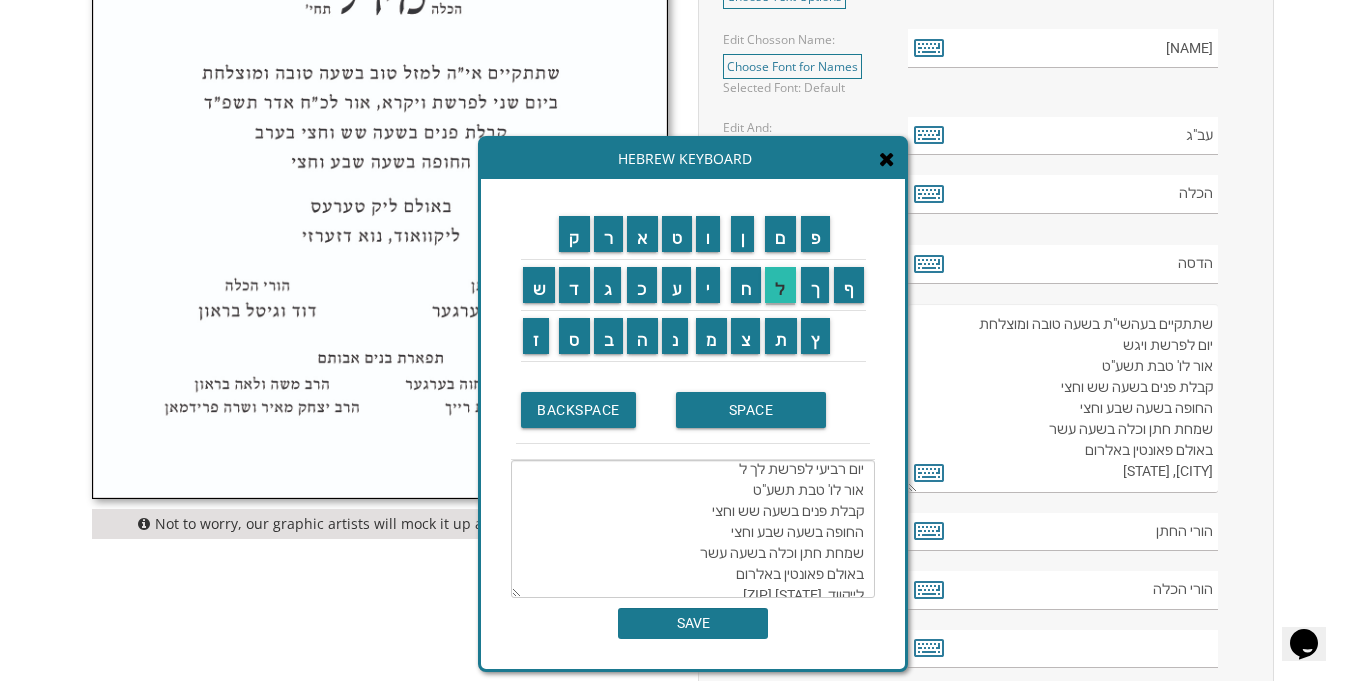 scroll, scrollTop: 35, scrollLeft: 0, axis: vertical 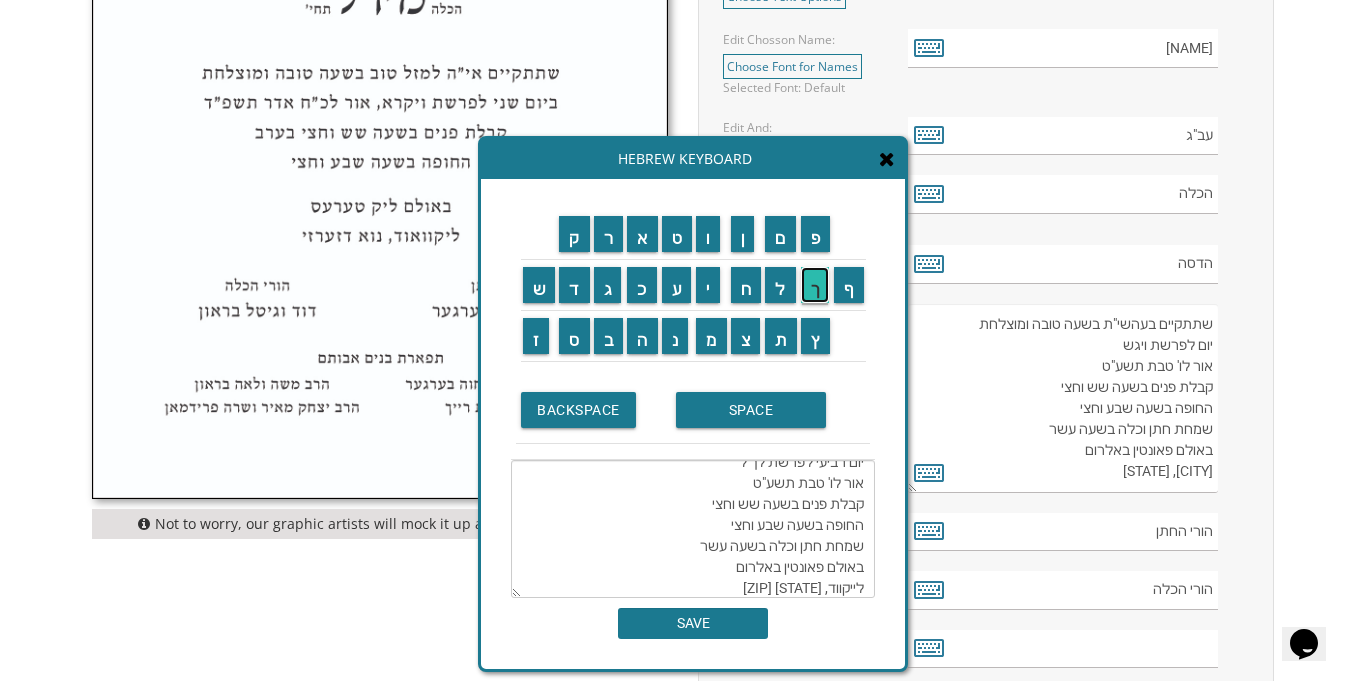 click on "ך" at bounding box center [815, 285] 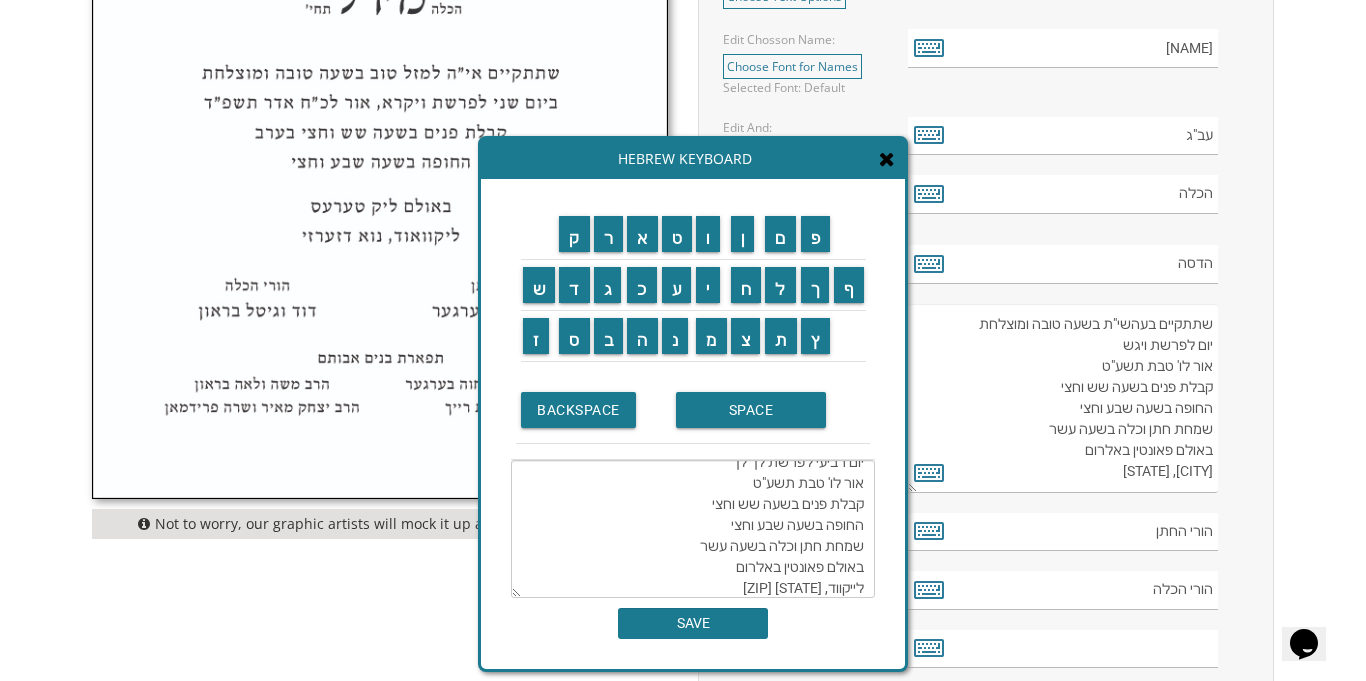 click on "שתתקיים בעהשי"ת בשעה טובה ומוצלחת
יום רביעי לפרשת לך לך
אור לו' טבת תשע"ט
קבלת פנים בשעה שש וחצי
החופה בשעה שבע וחצי
שמחת חתן וכלה בשעה עשר
באולם פאונטין באלרום
לייקוואוד, נוא דזערזי" at bounding box center [693, 529] 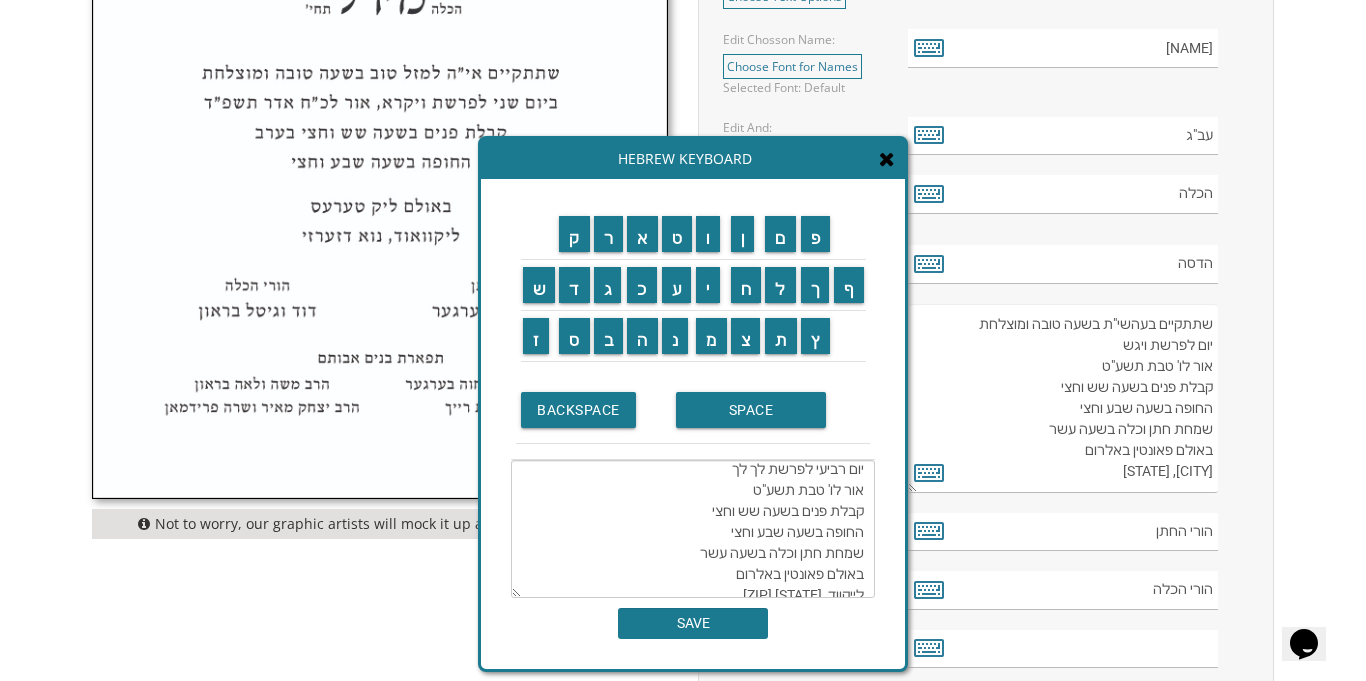 scroll, scrollTop: 7, scrollLeft: 0, axis: vertical 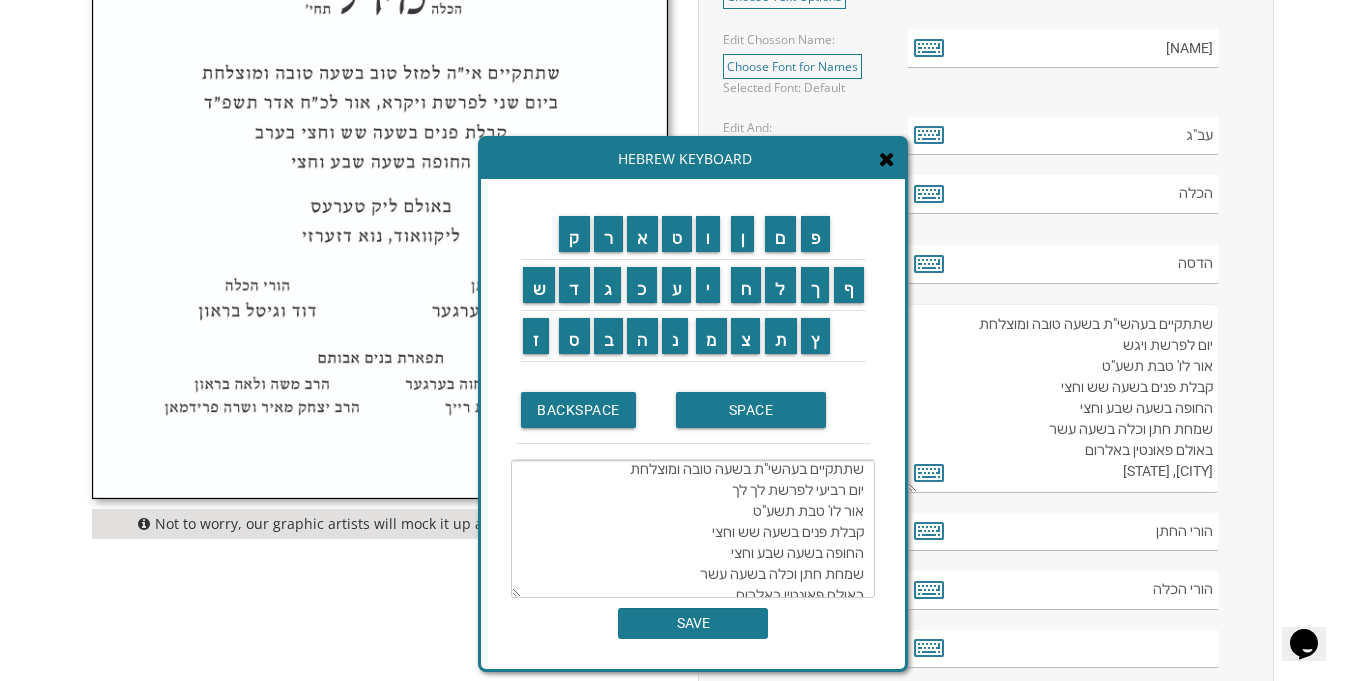 drag, startPoint x: 799, startPoint y: 516, endPoint x: 864, endPoint y: 518, distance: 65.03076 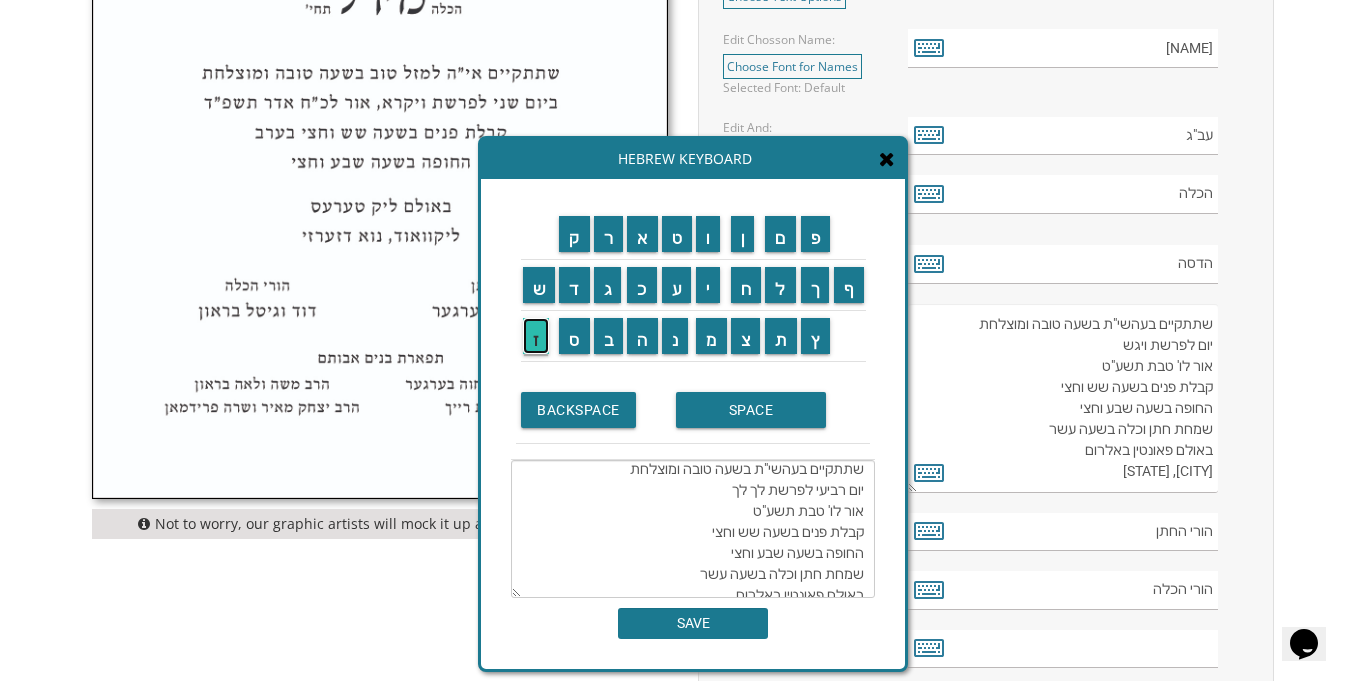 click on "ז" at bounding box center (536, 336) 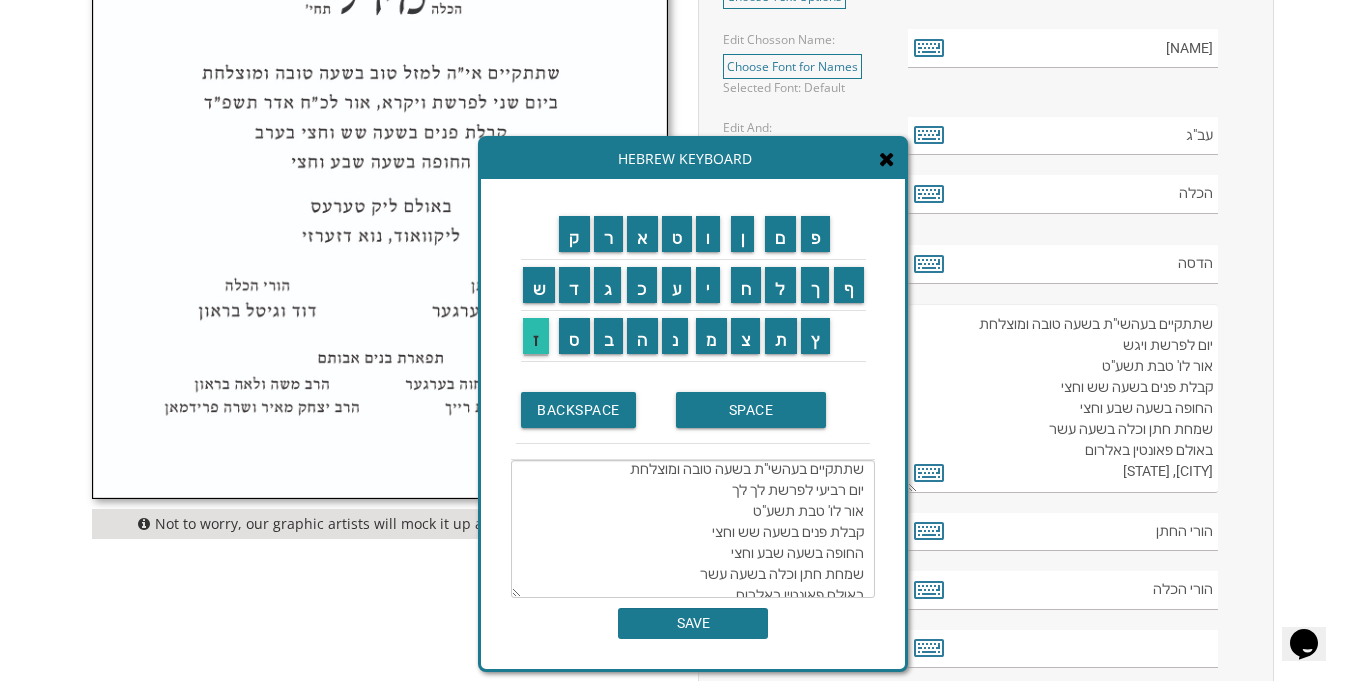 scroll, scrollTop: 42, scrollLeft: 0, axis: vertical 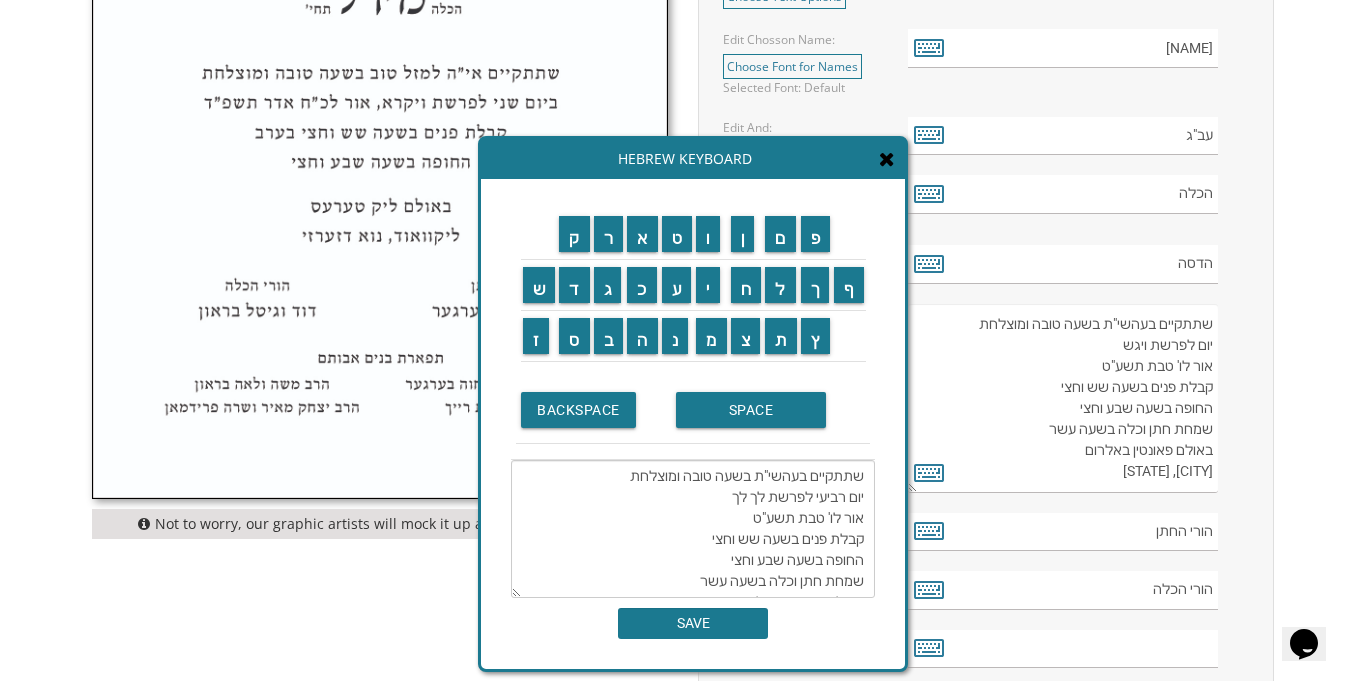 drag, startPoint x: 796, startPoint y: 477, endPoint x: 865, endPoint y: 521, distance: 81.8352 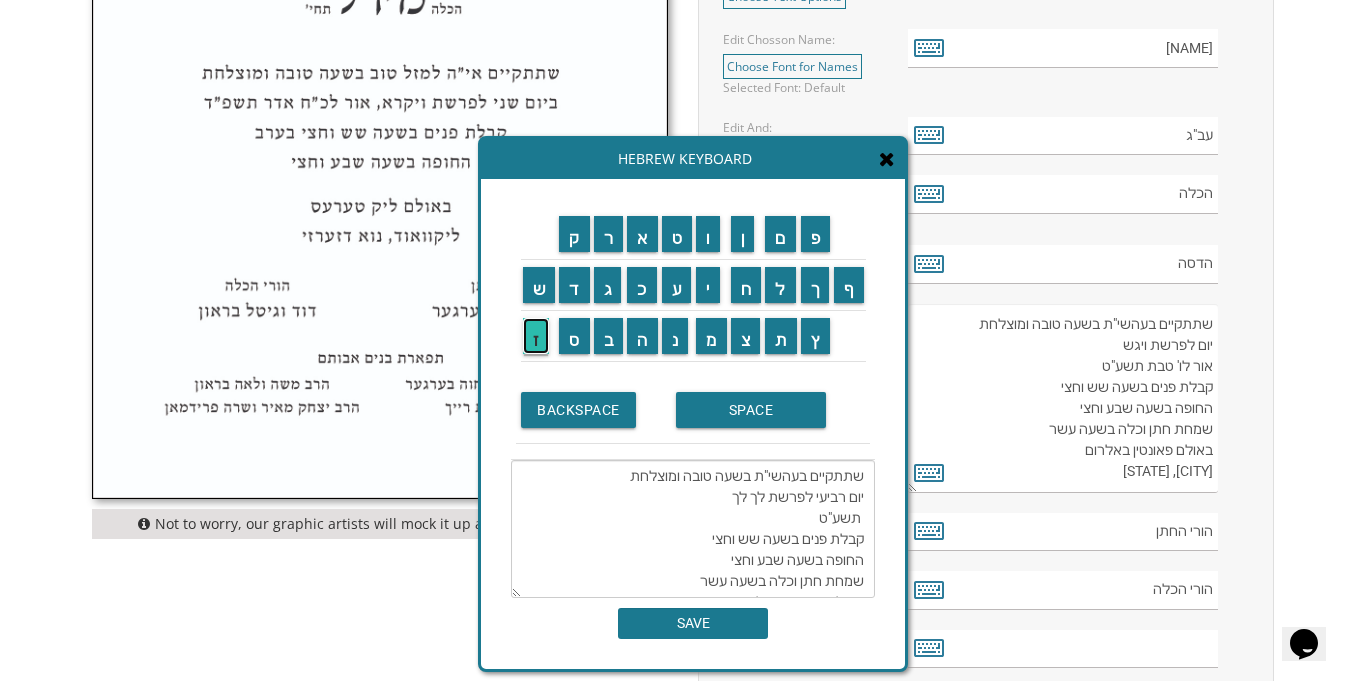 click on "ז" at bounding box center [536, 336] 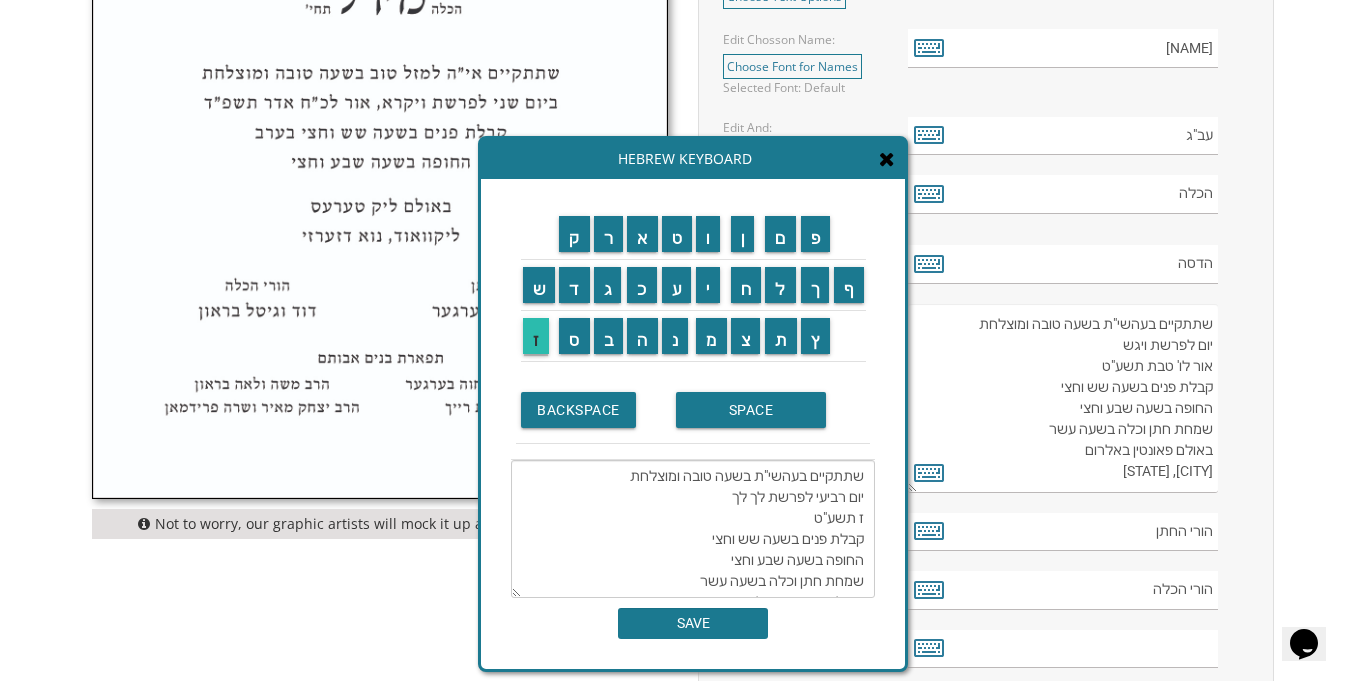 scroll, scrollTop: 42, scrollLeft: 0, axis: vertical 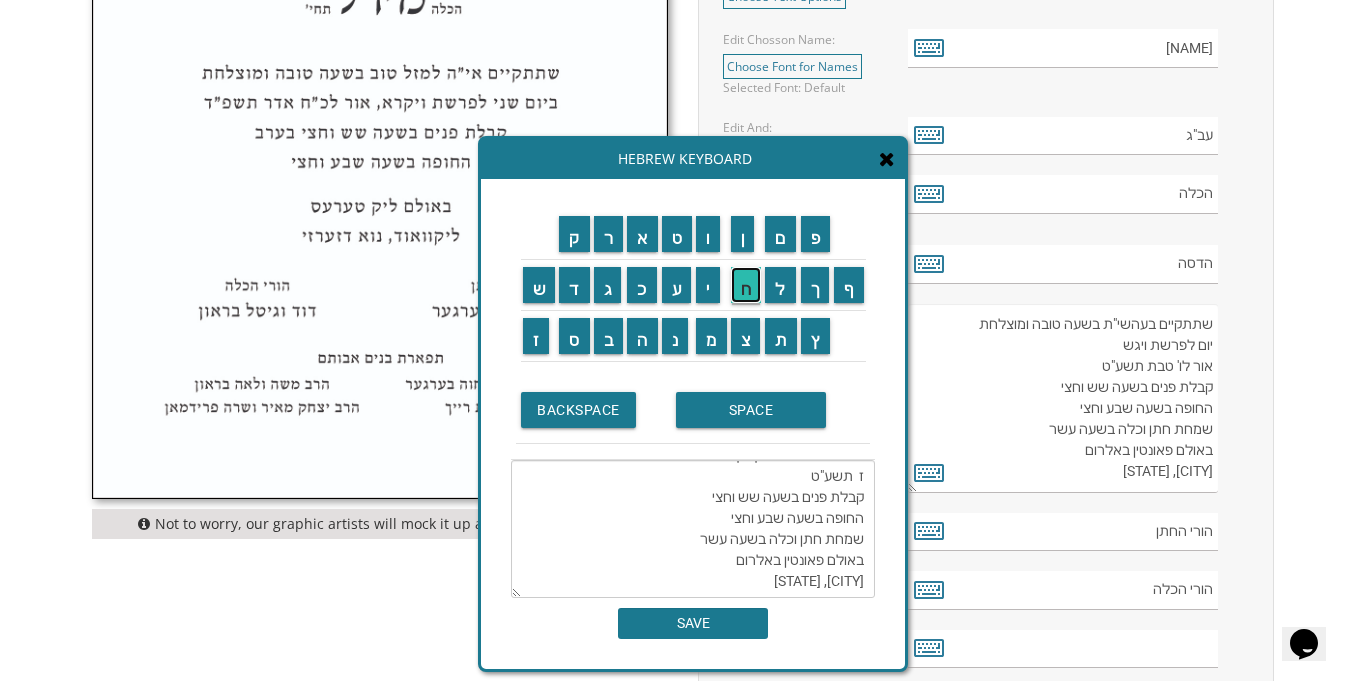 click on "ח" at bounding box center (746, 285) 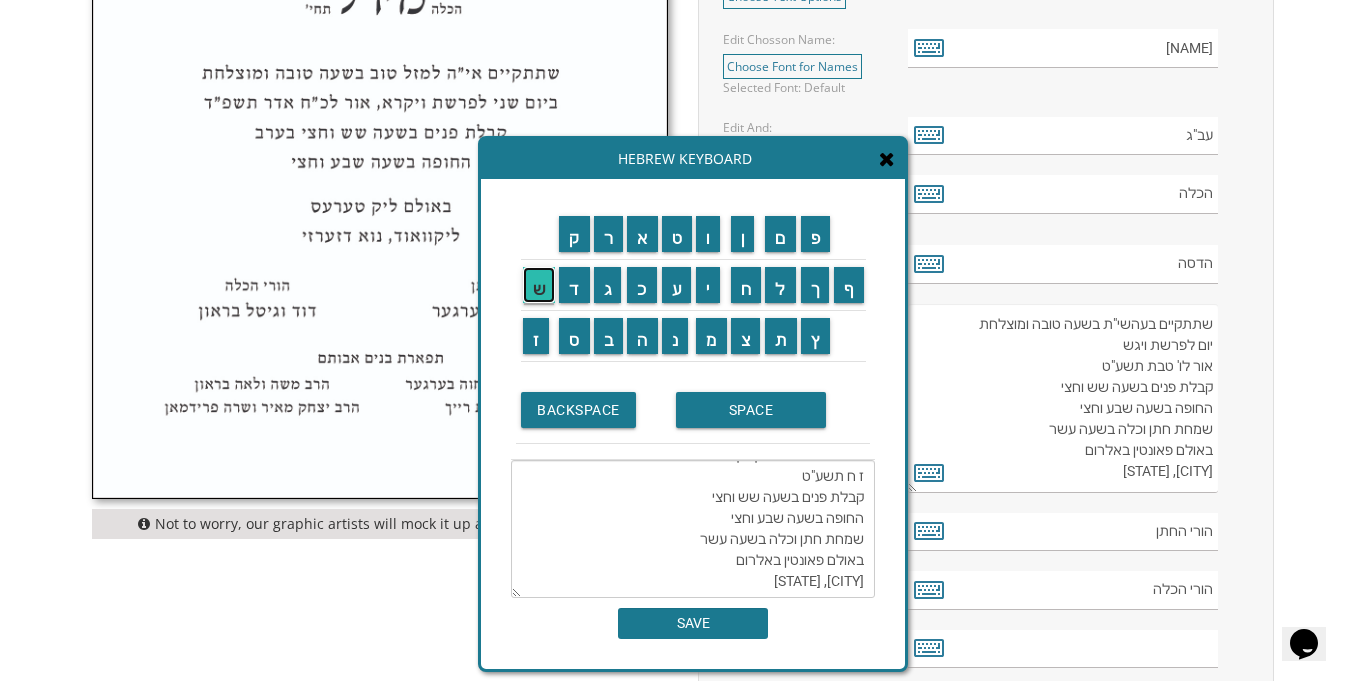 click on "ש" at bounding box center [539, 285] 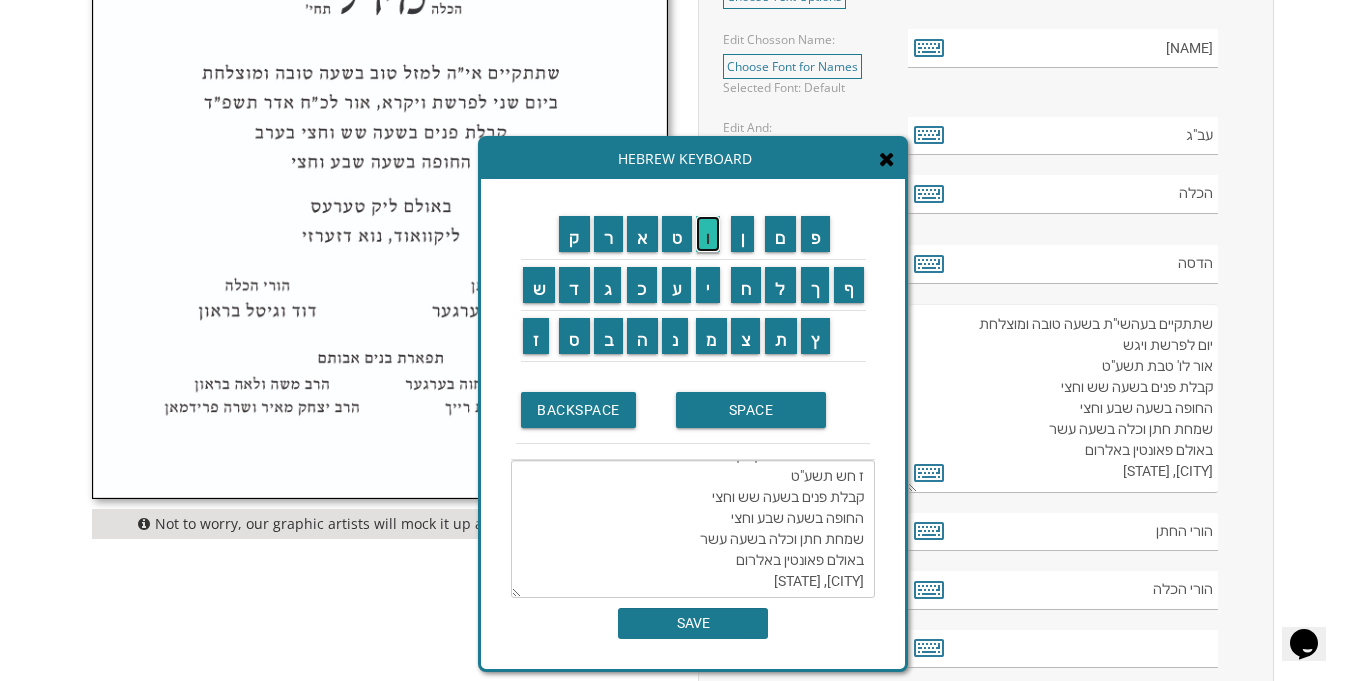 click on "ו" at bounding box center [708, 234] 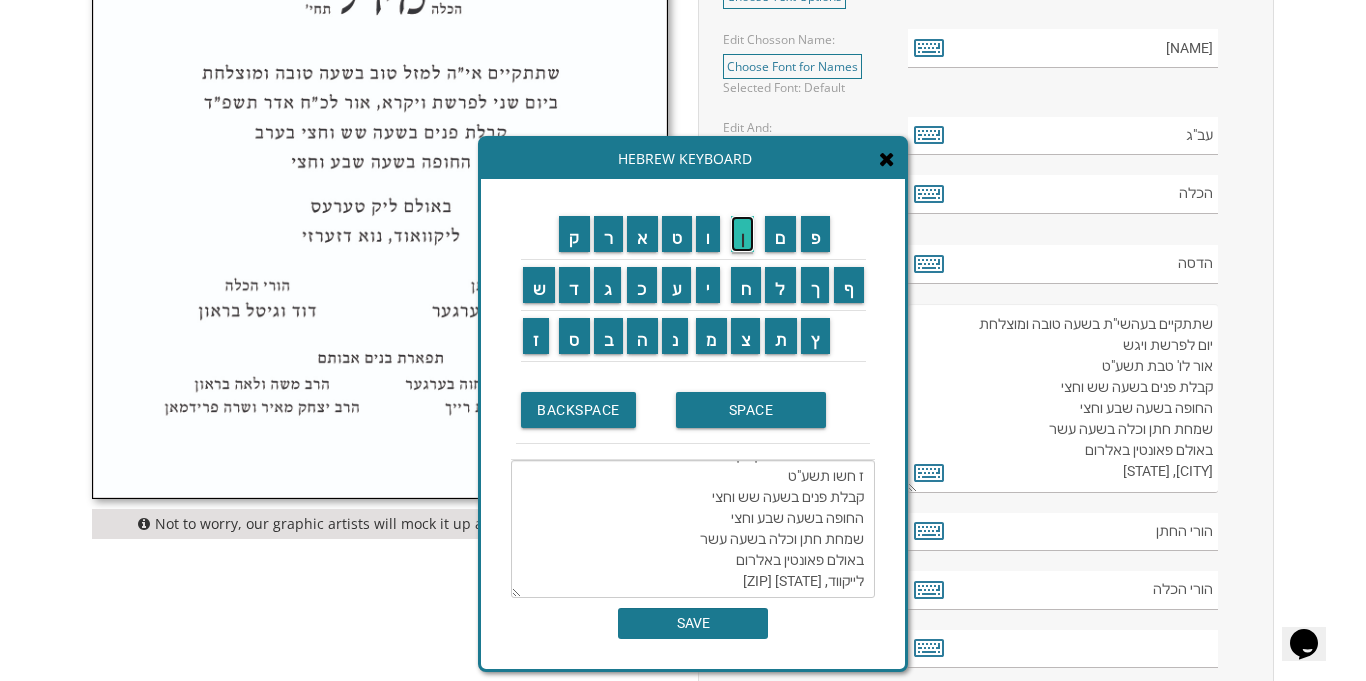 click on "ן" at bounding box center [743, 234] 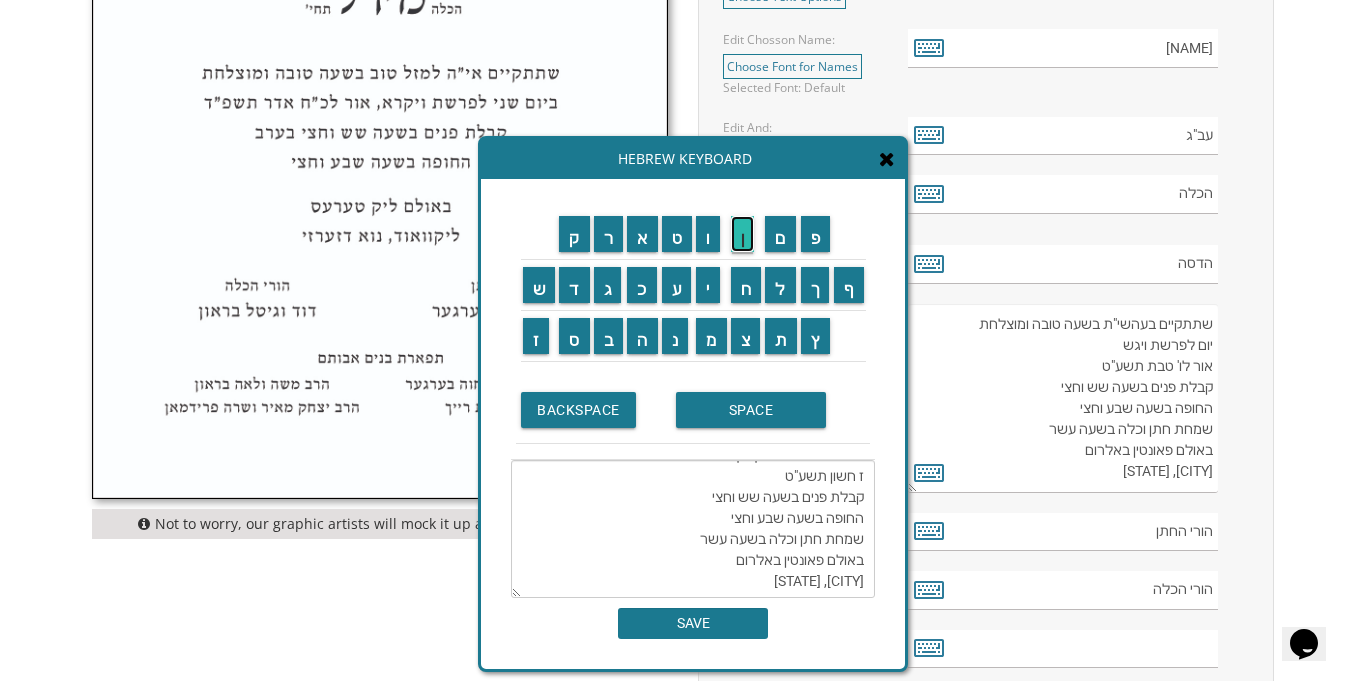 click on "ן" at bounding box center [743, 234] 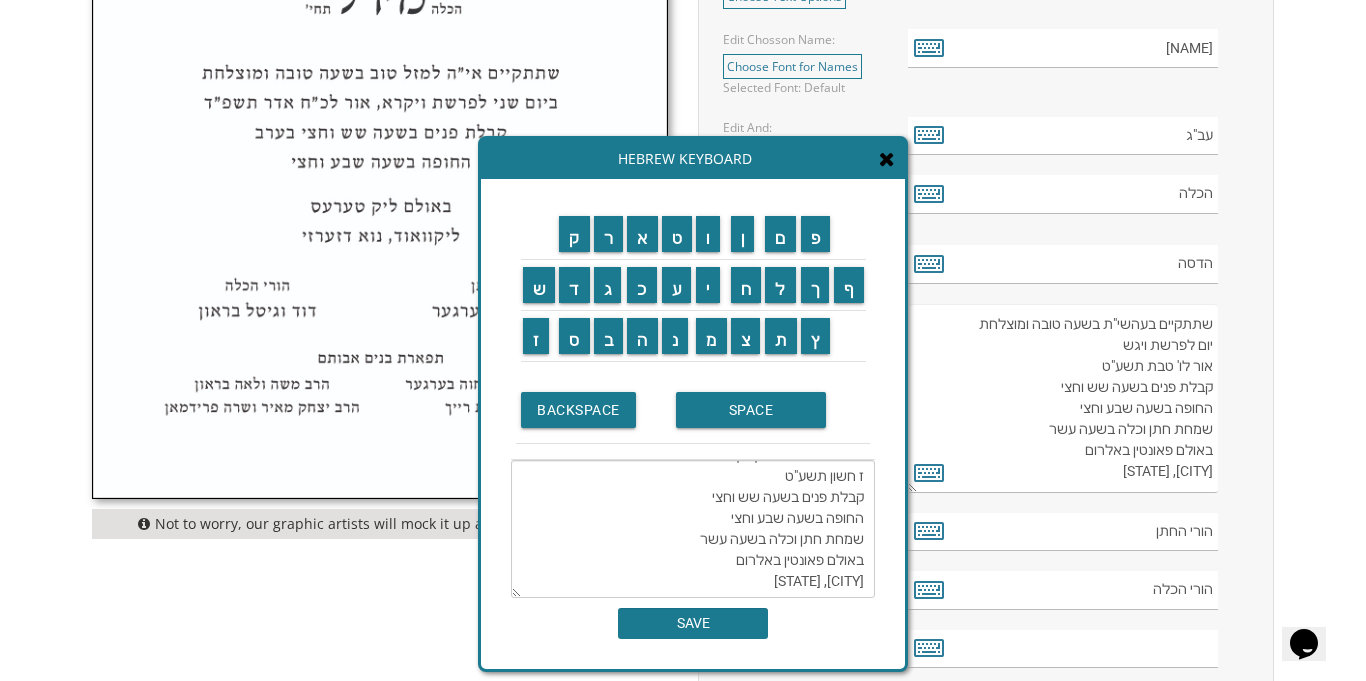 click on "שתתקיים בעהשי"ת בשעה טובה ומוצלחת
יום רביעי לפרשת לך לך
ז חשון תשע"ט
קבלת פנים בשעה שש וחצי
החופה בשעה שבע וחצי
שמחת חתן וכלה בשעה עשר
באולם פאונטין באלרום
לייקוואוד, נוא דזערזי" at bounding box center (693, 529) 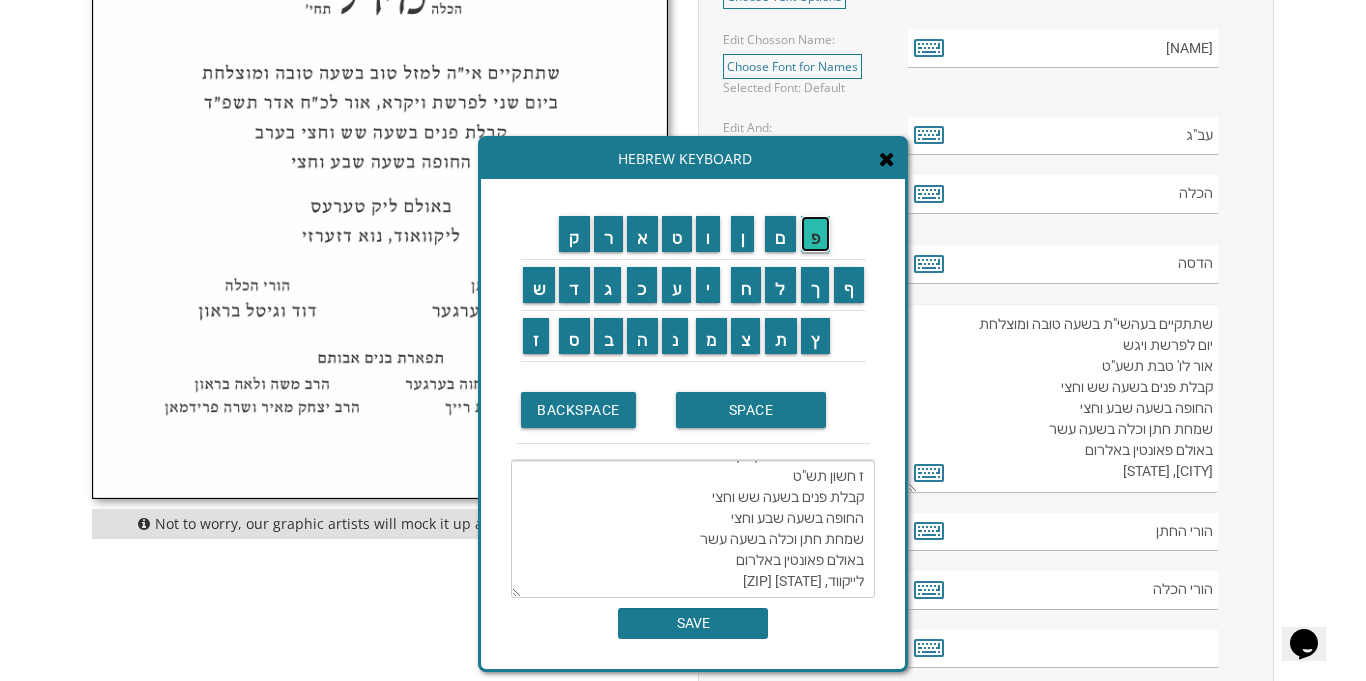 click on "פ" at bounding box center [816, 234] 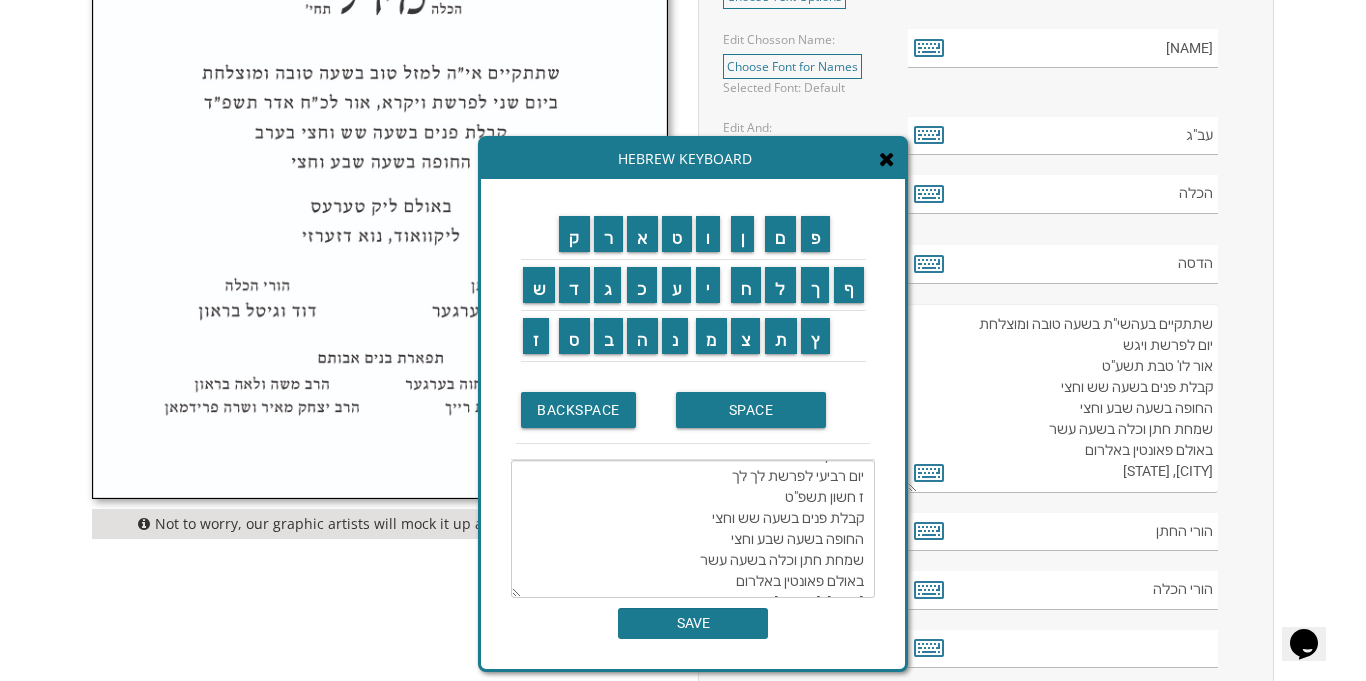 scroll, scrollTop: 0, scrollLeft: 0, axis: both 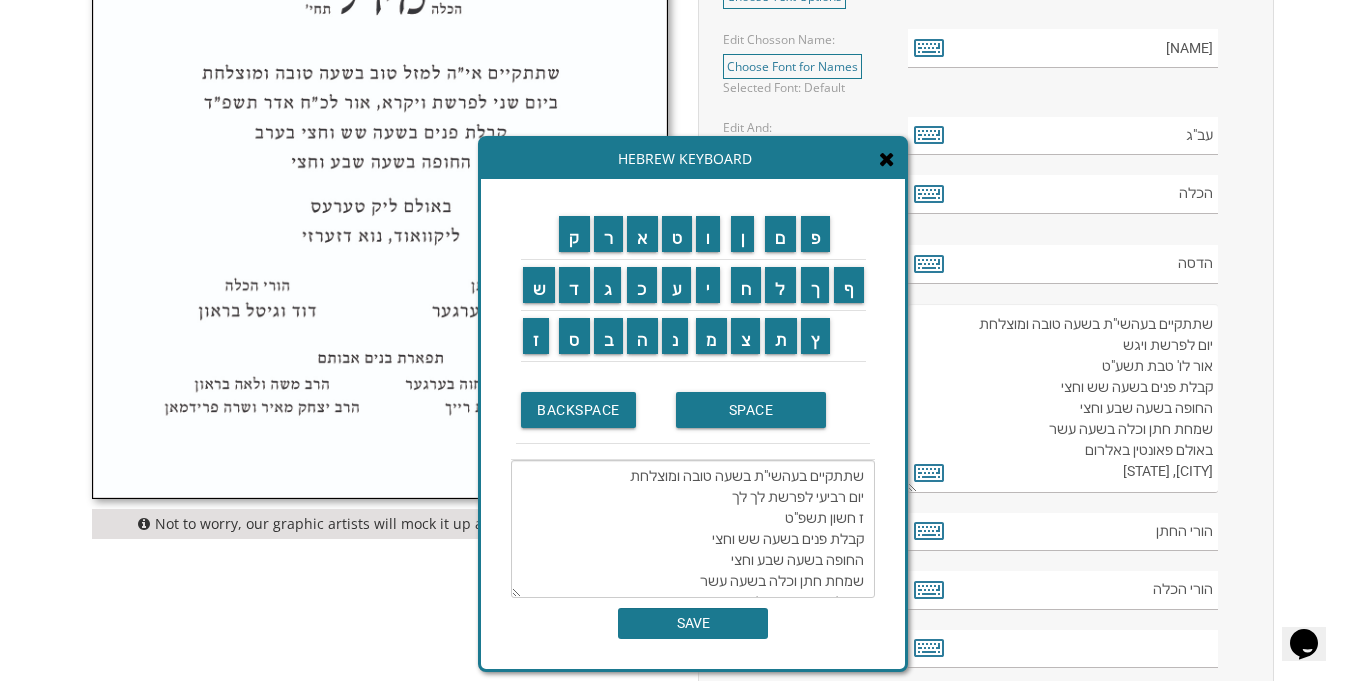 drag, startPoint x: 792, startPoint y: 478, endPoint x: 787, endPoint y: 526, distance: 48.259712 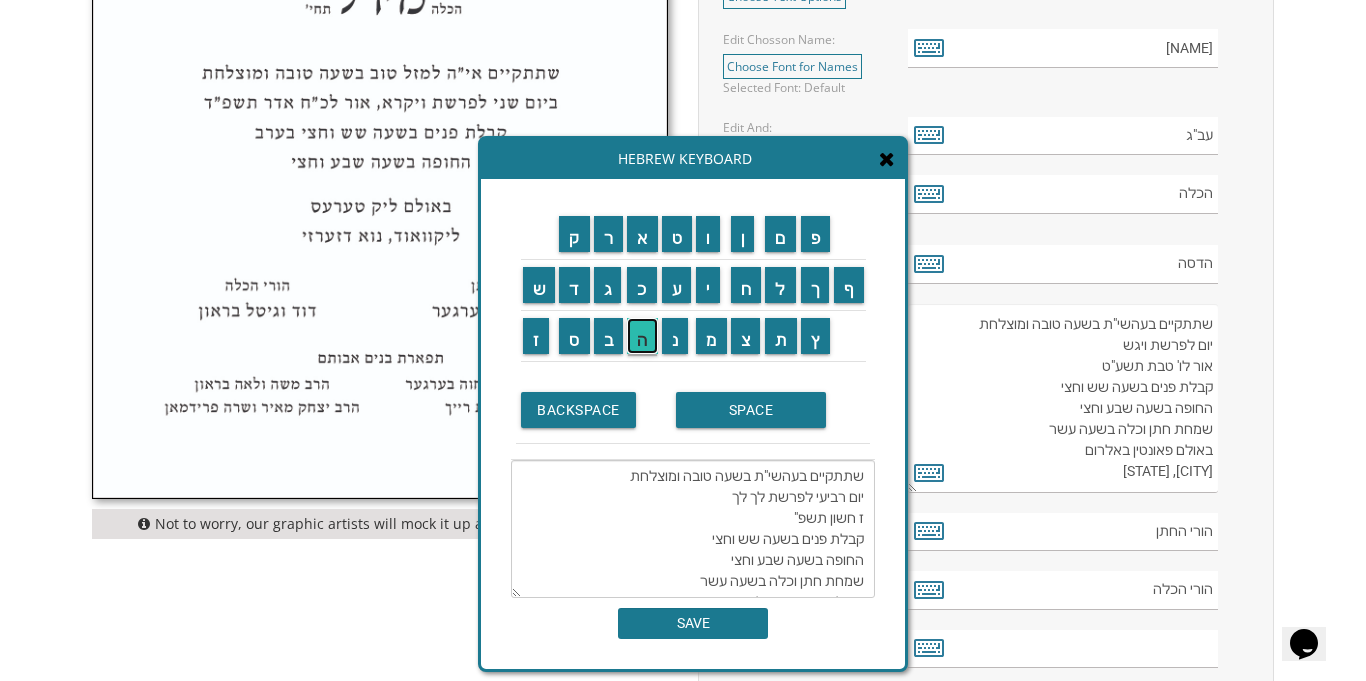 click on "ה" at bounding box center (642, 336) 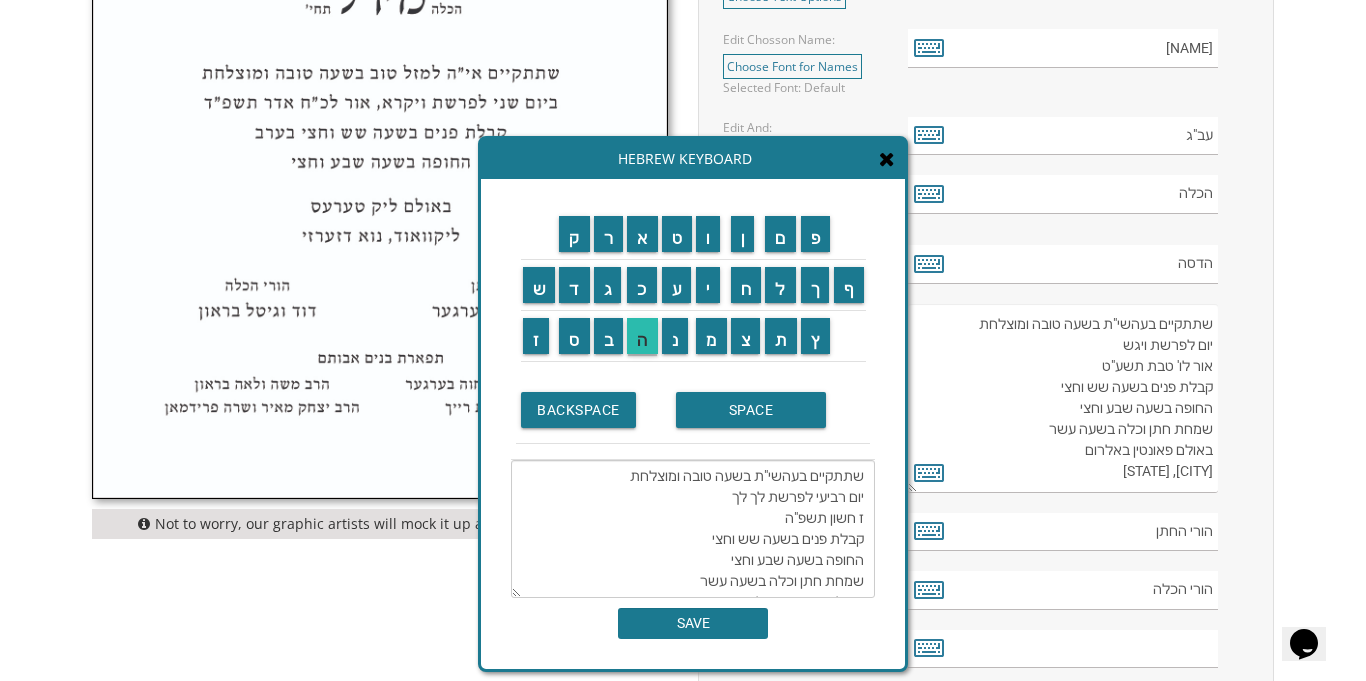 scroll, scrollTop: 42, scrollLeft: 0, axis: vertical 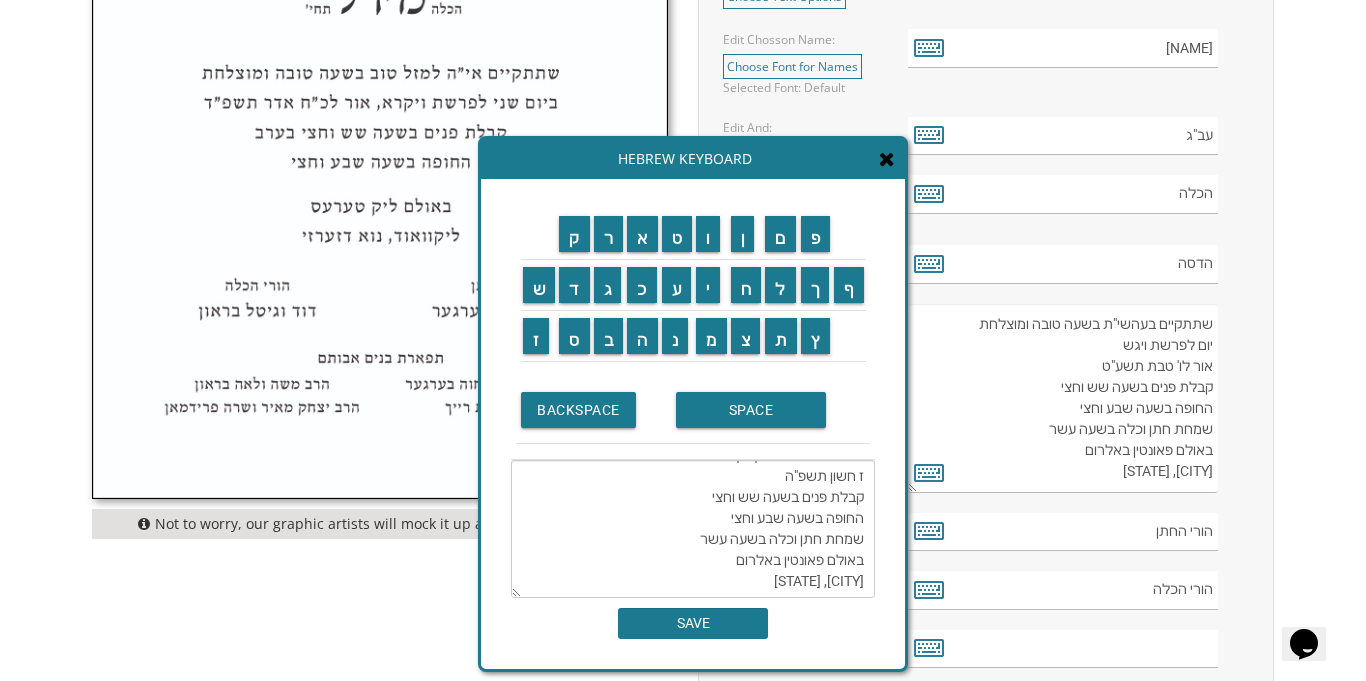 drag, startPoint x: 713, startPoint y: 501, endPoint x: 734, endPoint y: 501, distance: 21 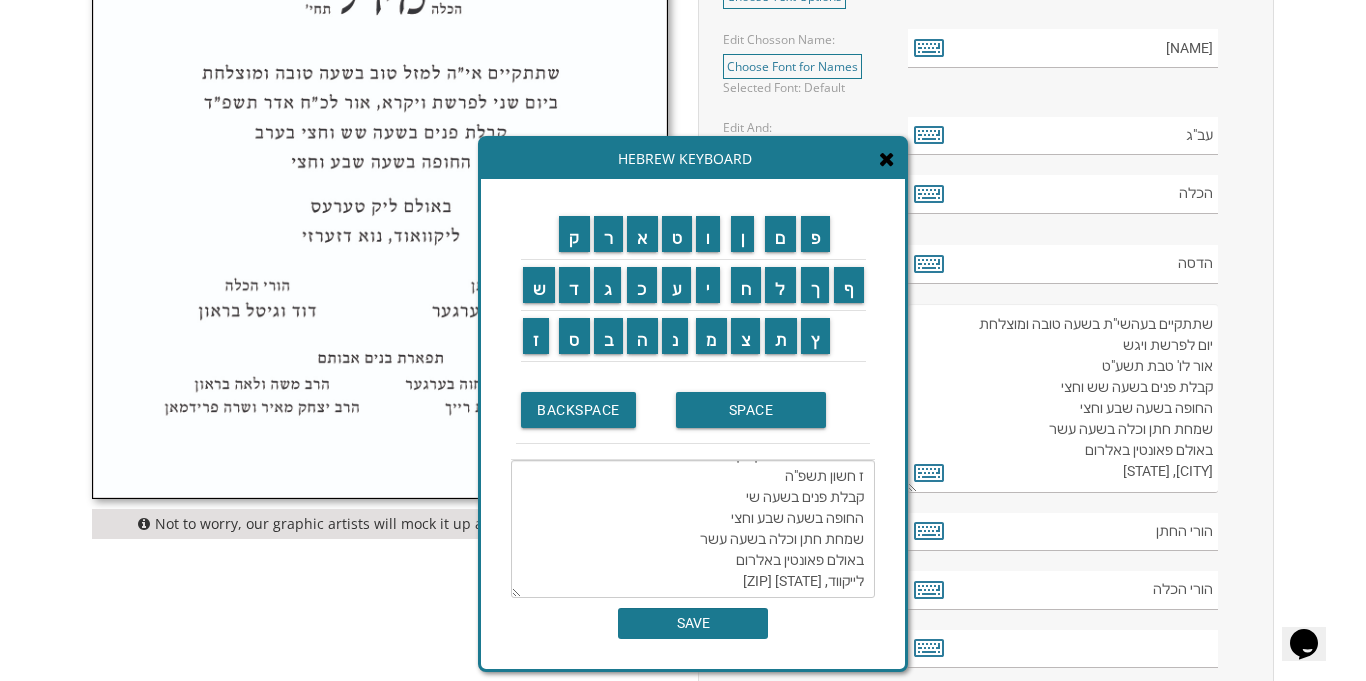 click on "שתתקיים בעהשי"ת בשעה טובה ומוצלחת
יום רביעי לפרשת לך לך
ז חשון תשפ"ה
קבלת פנים בשעה שי
החופה בשעה שבע וחצי
שמחת חתן וכלה בשעה עשר
באולם פאונטין באלרום
לייקוואוד, נוא דזערזי" at bounding box center (693, 529) 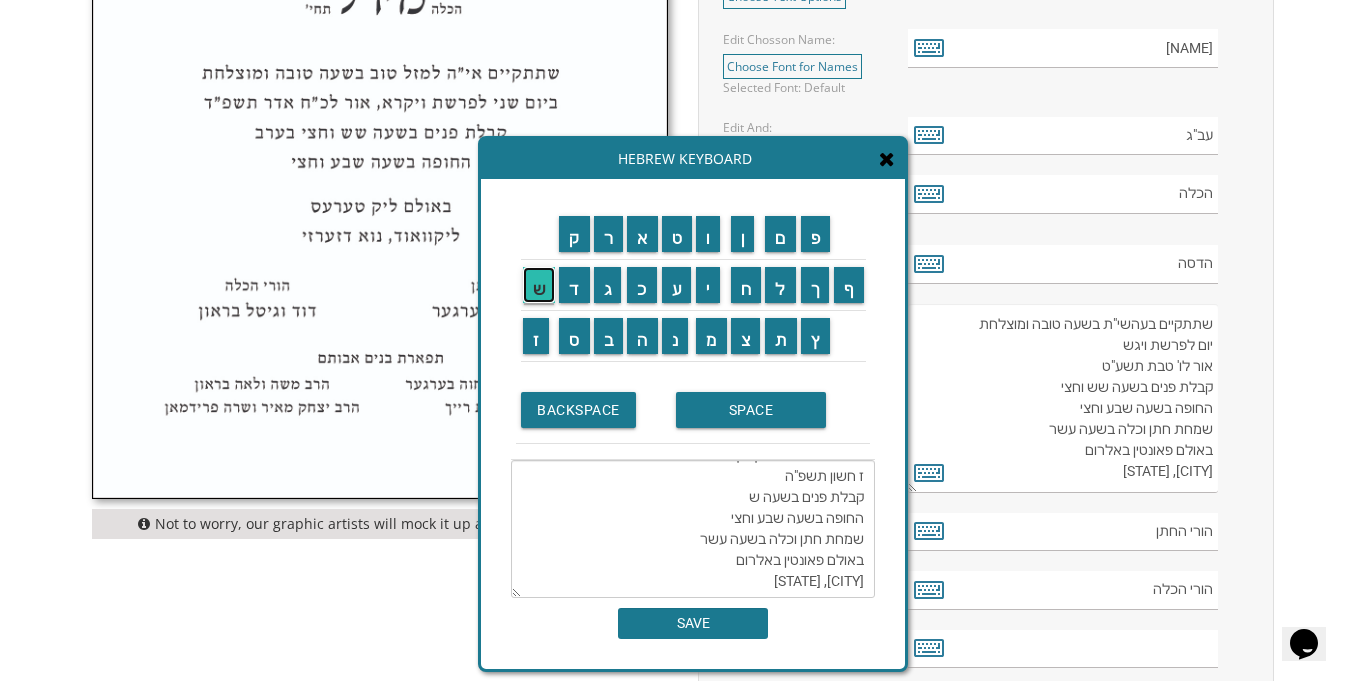 click on "ש" at bounding box center (539, 285) 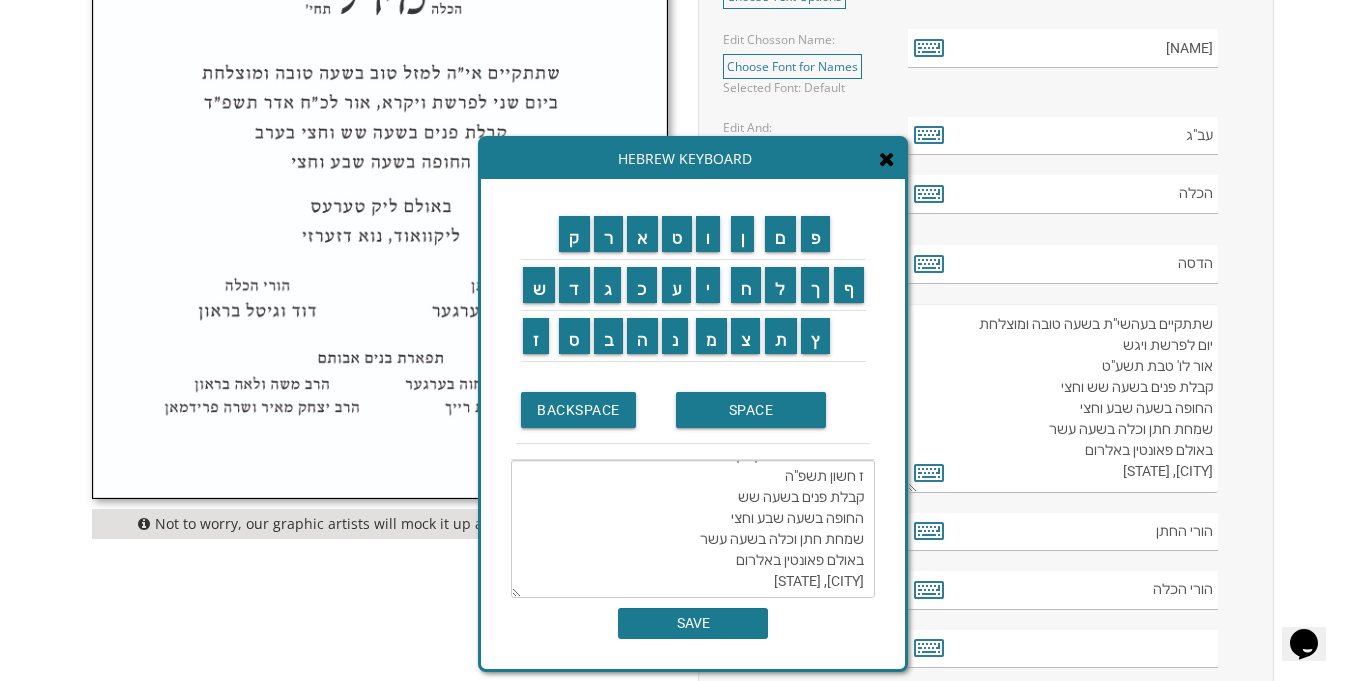 drag, startPoint x: 754, startPoint y: 524, endPoint x: 729, endPoint y: 524, distance: 25 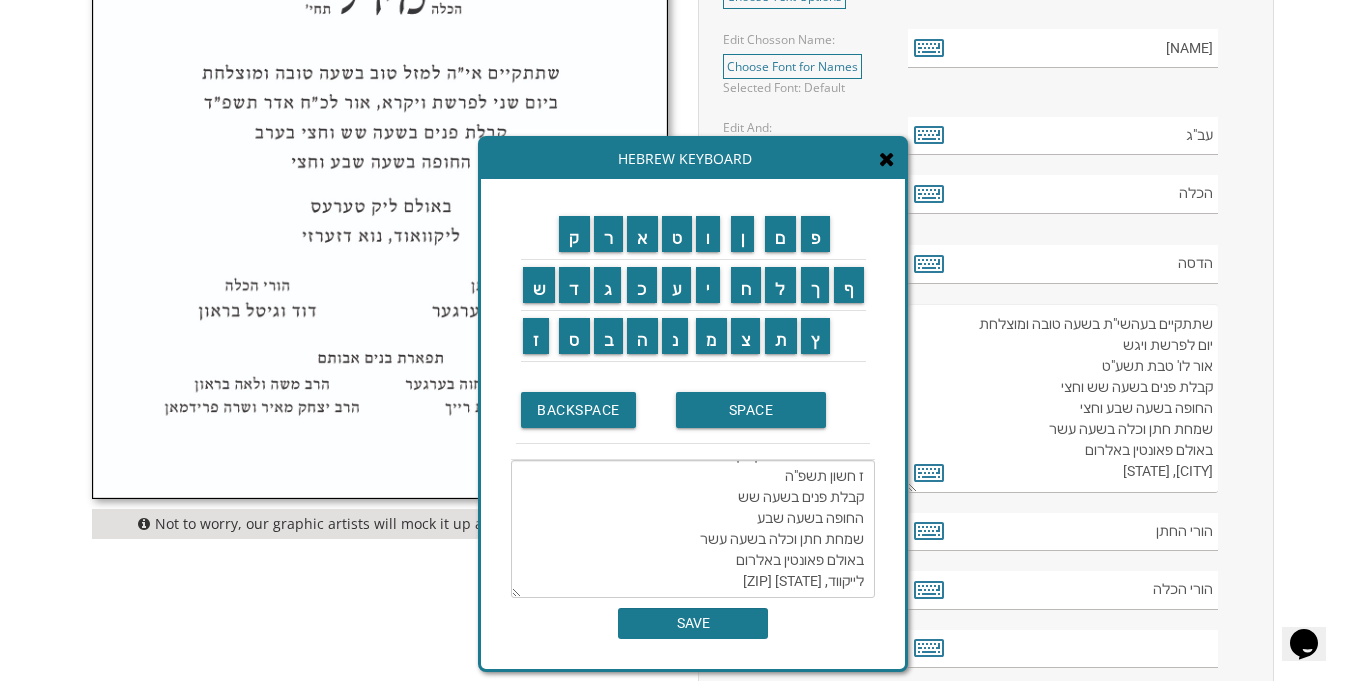 drag, startPoint x: 822, startPoint y: 564, endPoint x: 728, endPoint y: 564, distance: 94 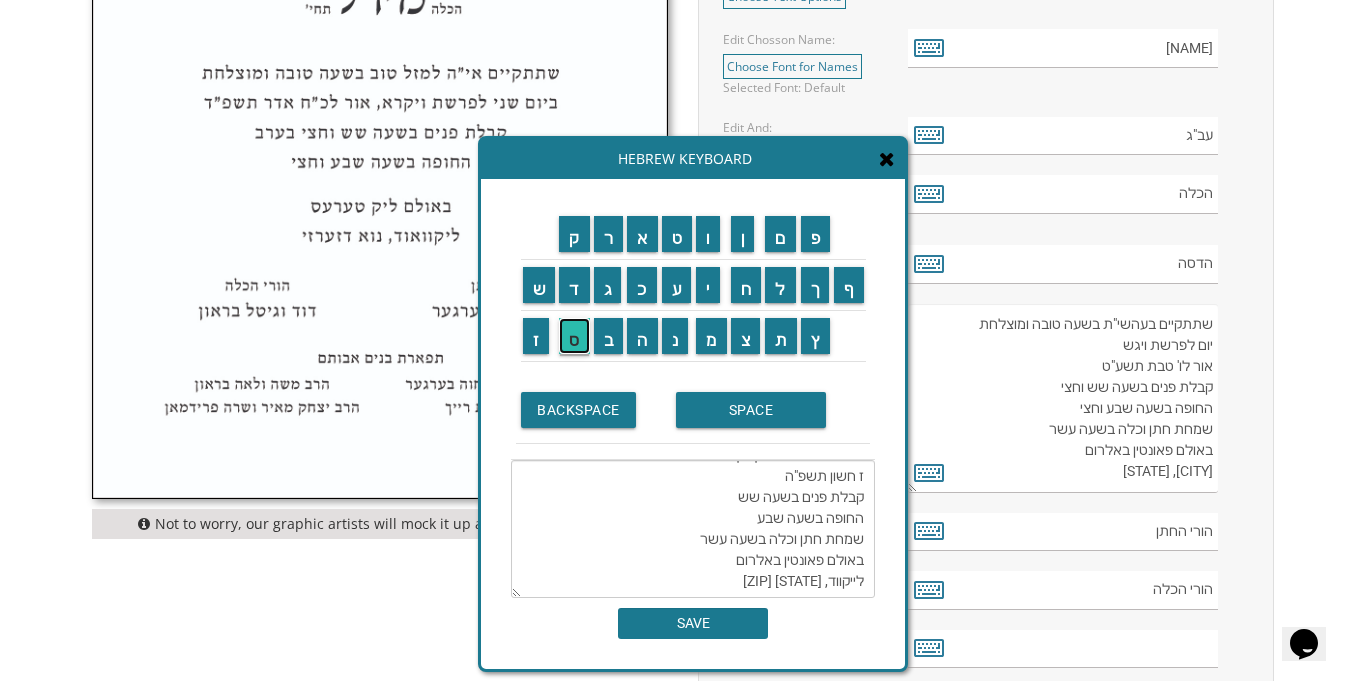 click on "ס" at bounding box center [574, 336] 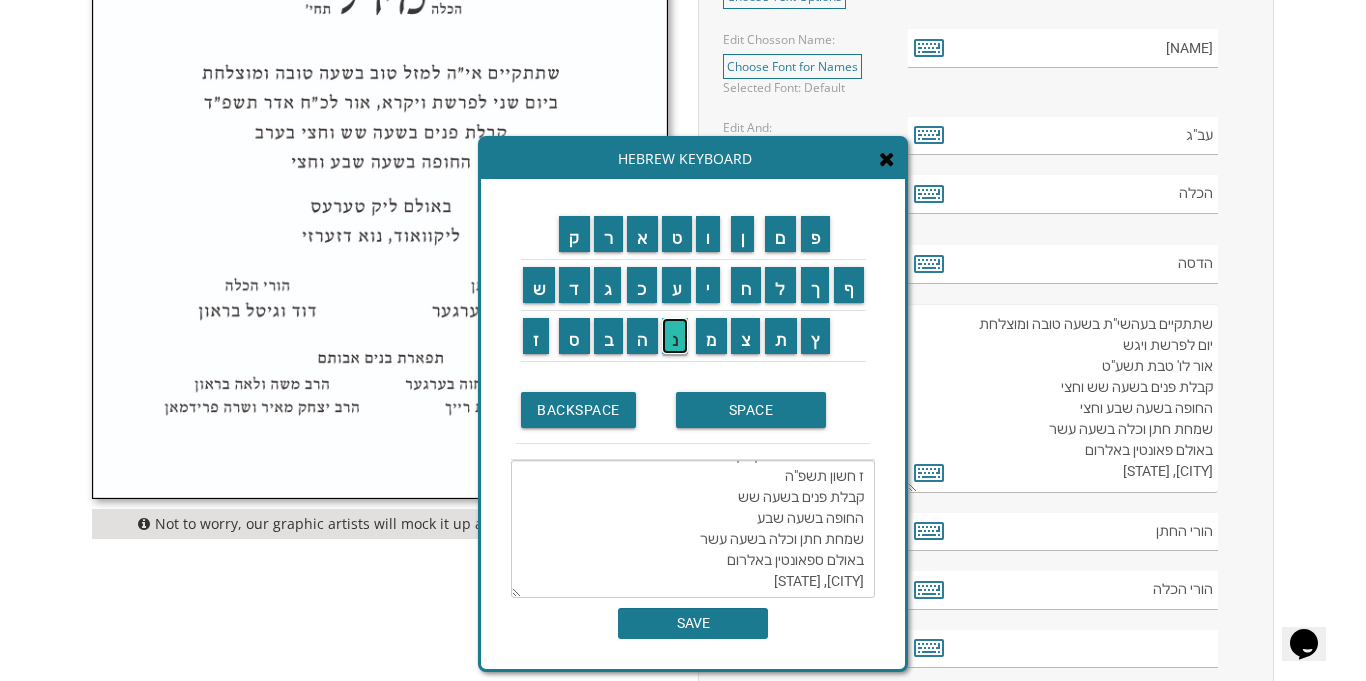 click on "נ" at bounding box center (675, 336) 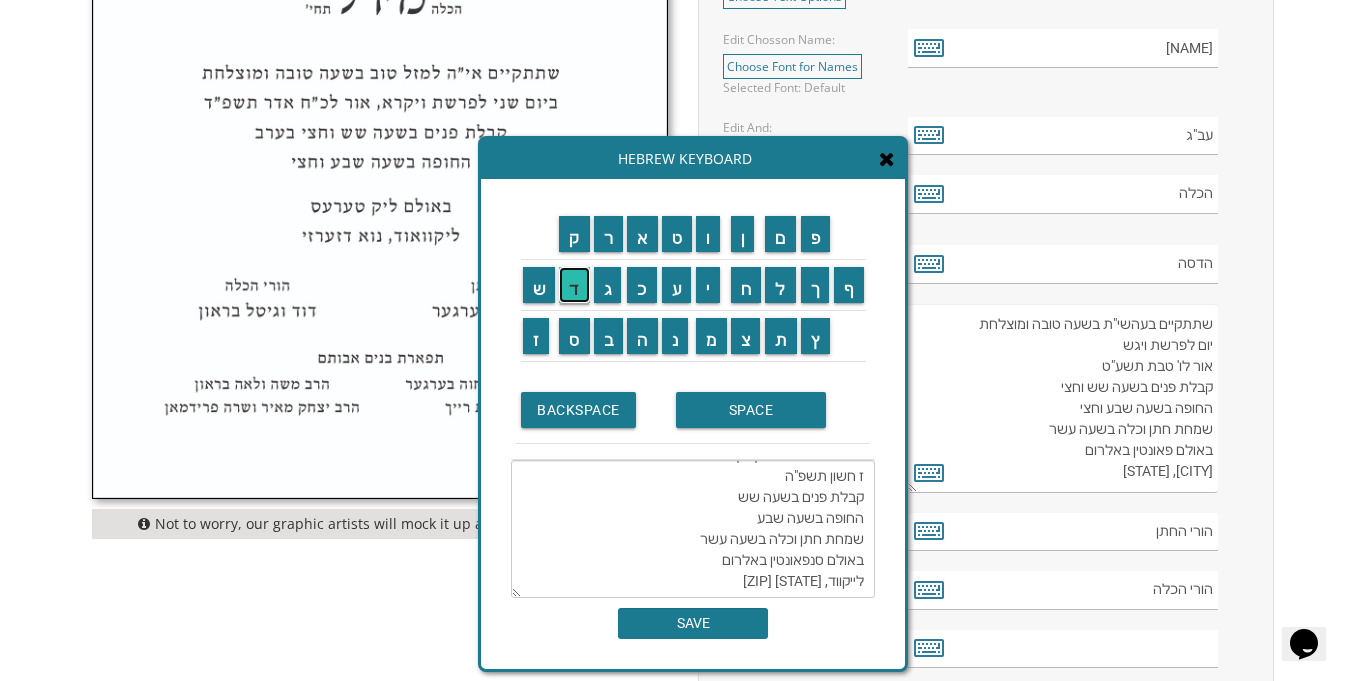 click on "ד" at bounding box center (574, 285) 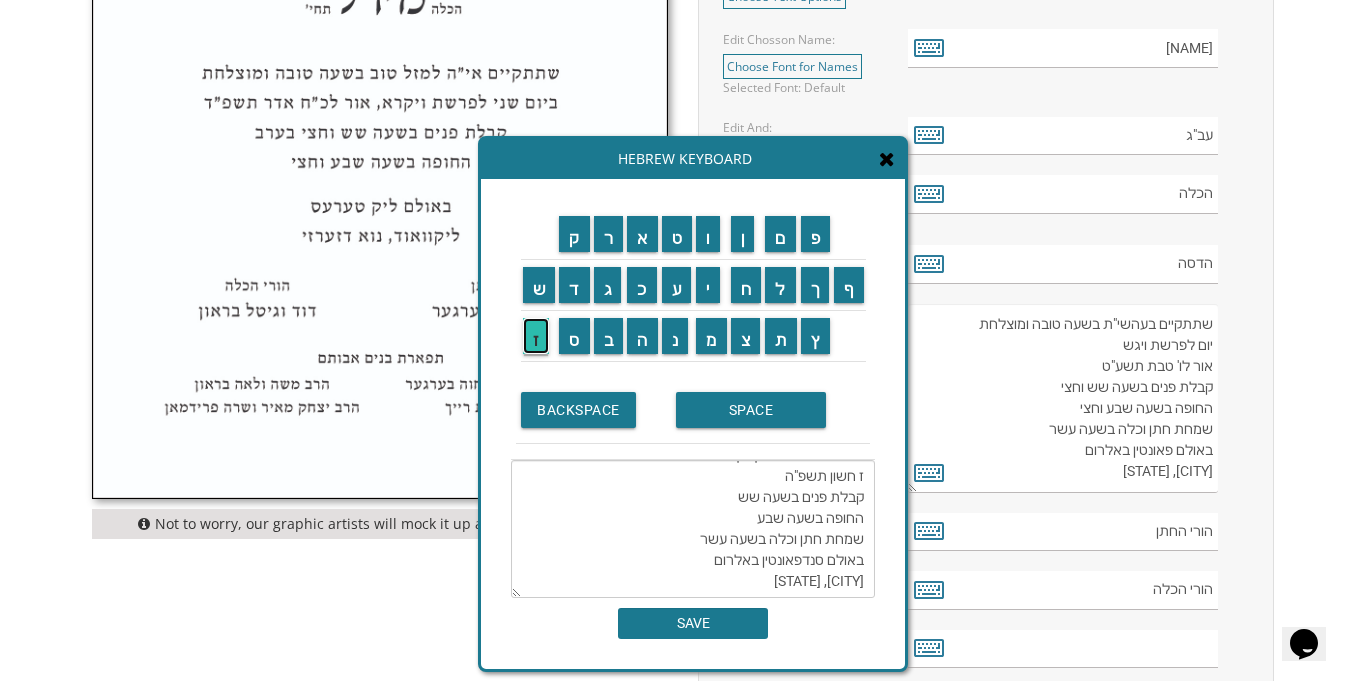 click on "ז" at bounding box center [536, 336] 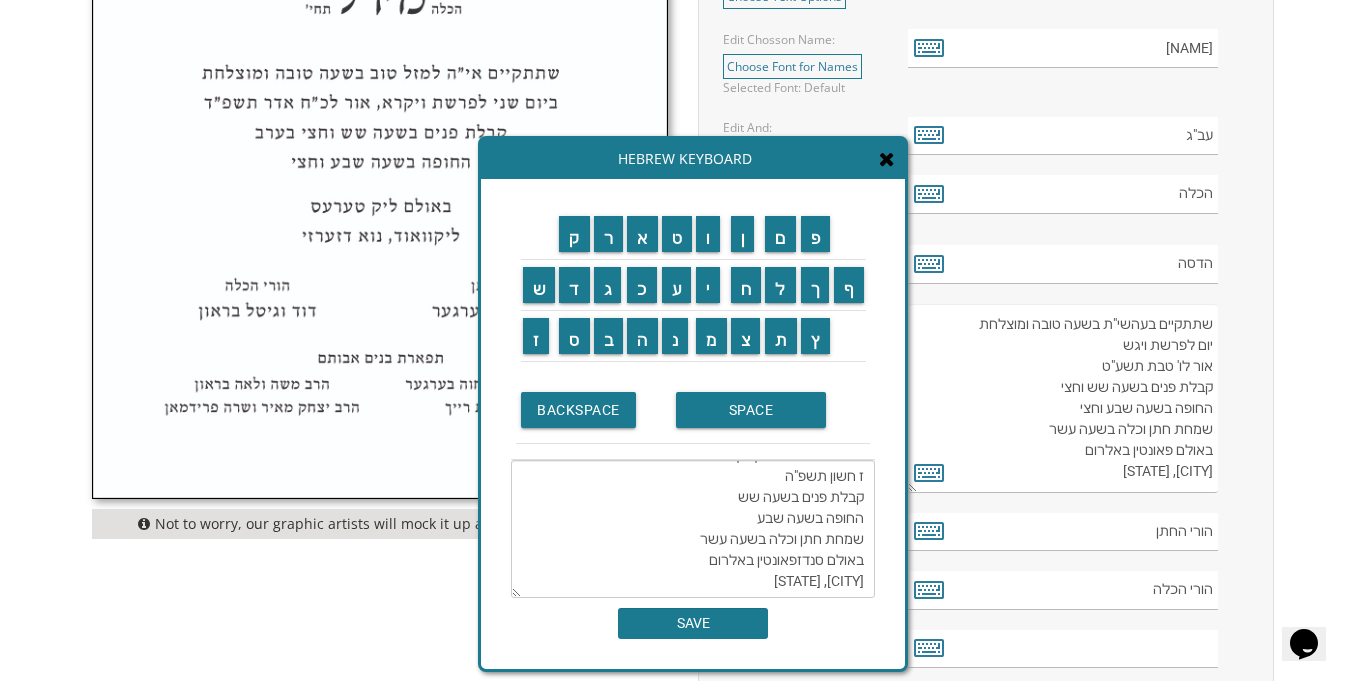 drag, startPoint x: 794, startPoint y: 562, endPoint x: 700, endPoint y: 565, distance: 94.04786 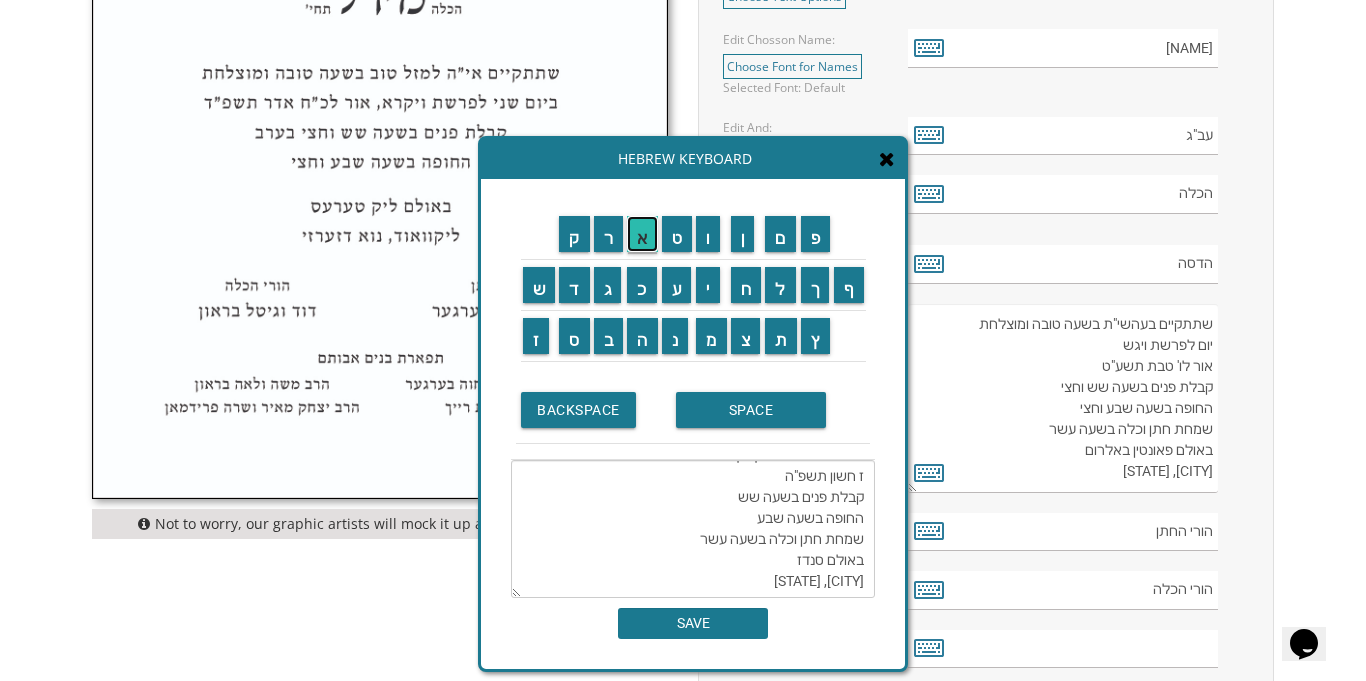 click on "א" at bounding box center [642, 234] 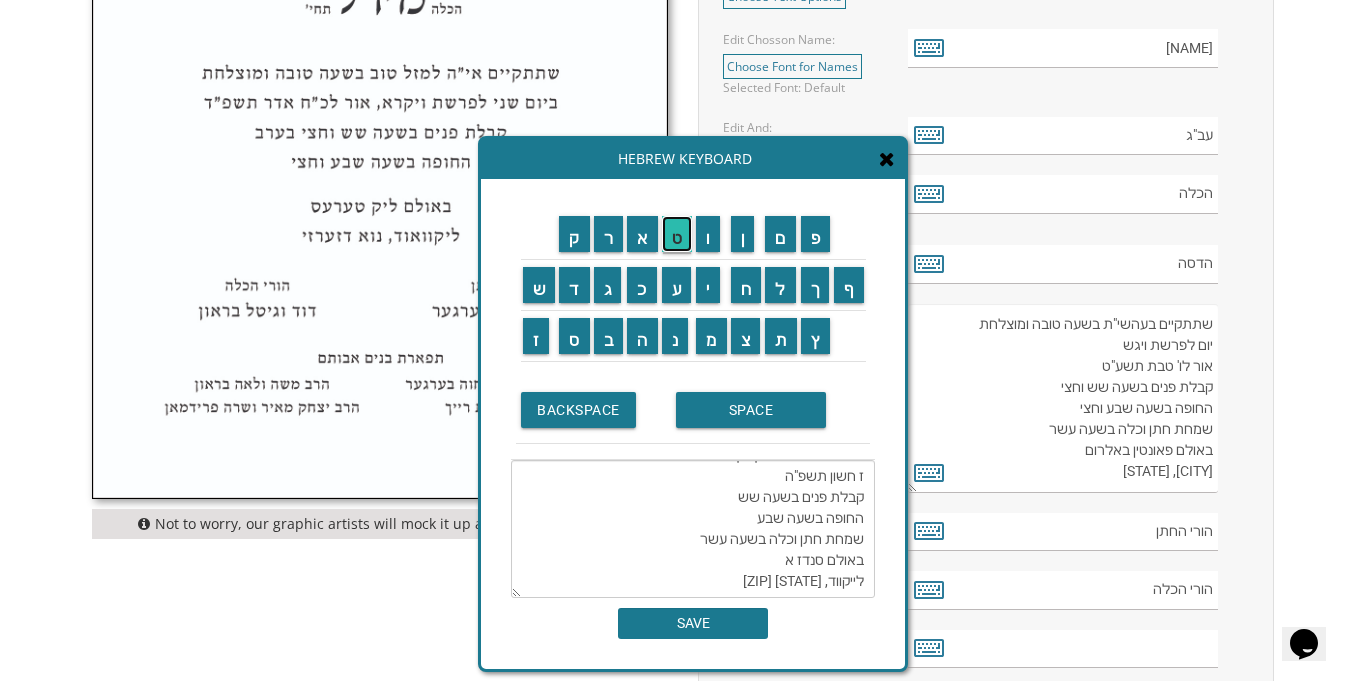 click on "ט" at bounding box center [677, 234] 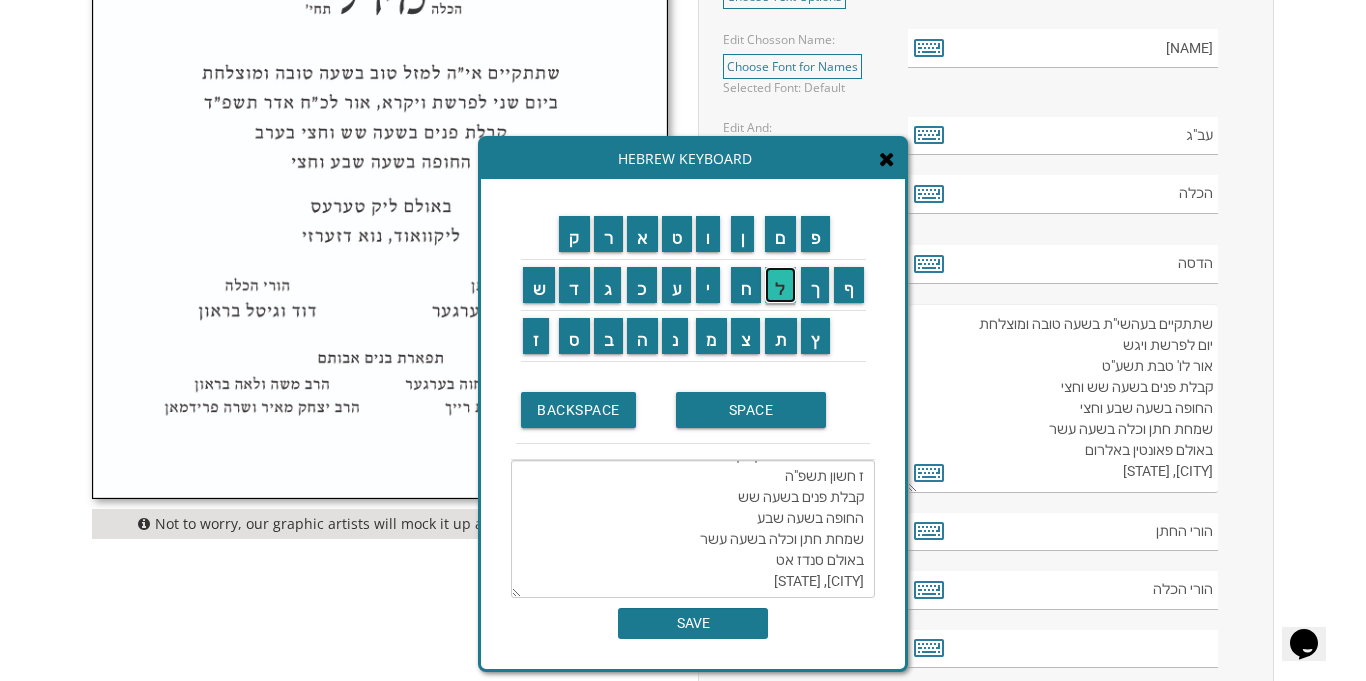 click on "ל" at bounding box center (780, 285) 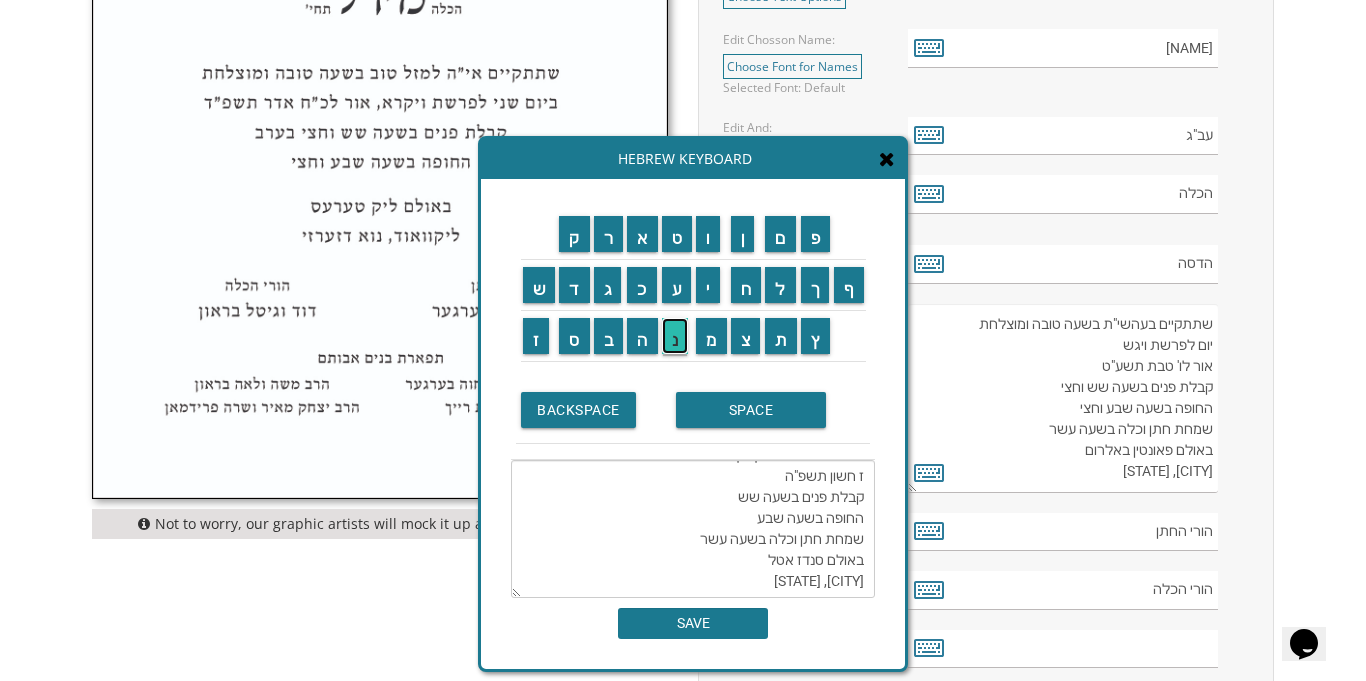click on "נ" at bounding box center [675, 336] 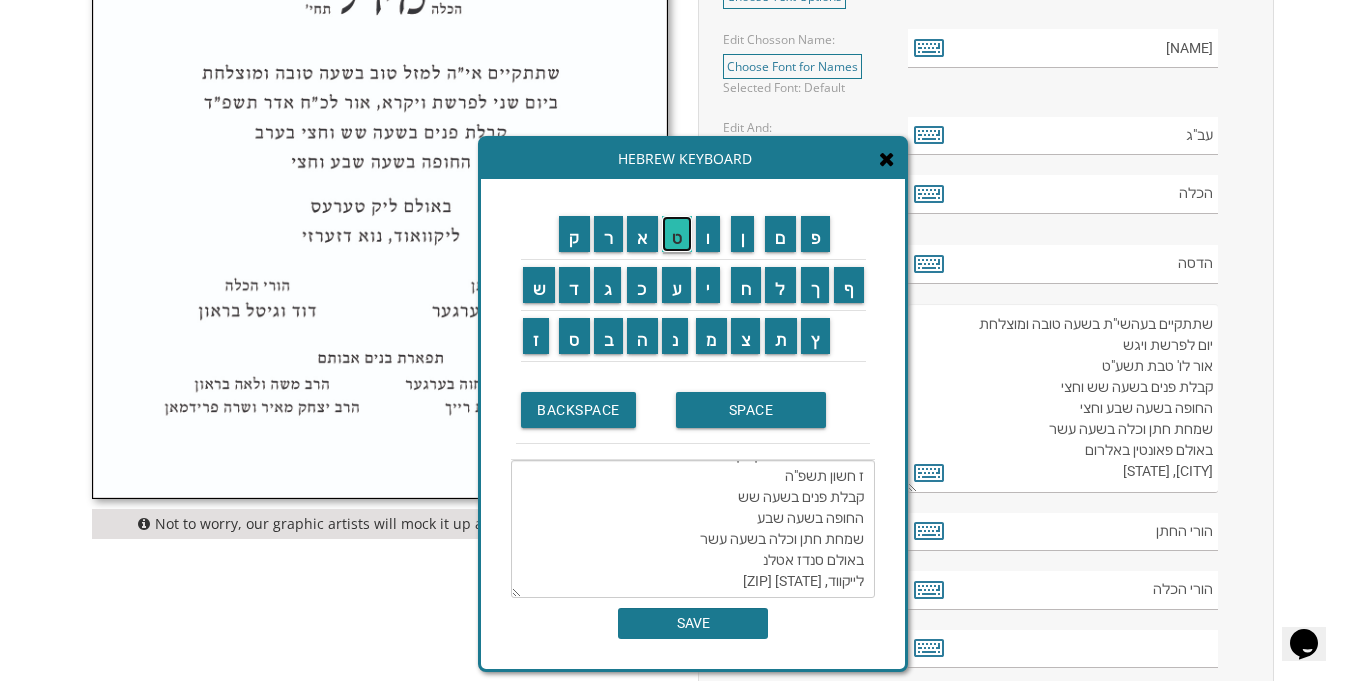 click on "ט" at bounding box center [677, 234] 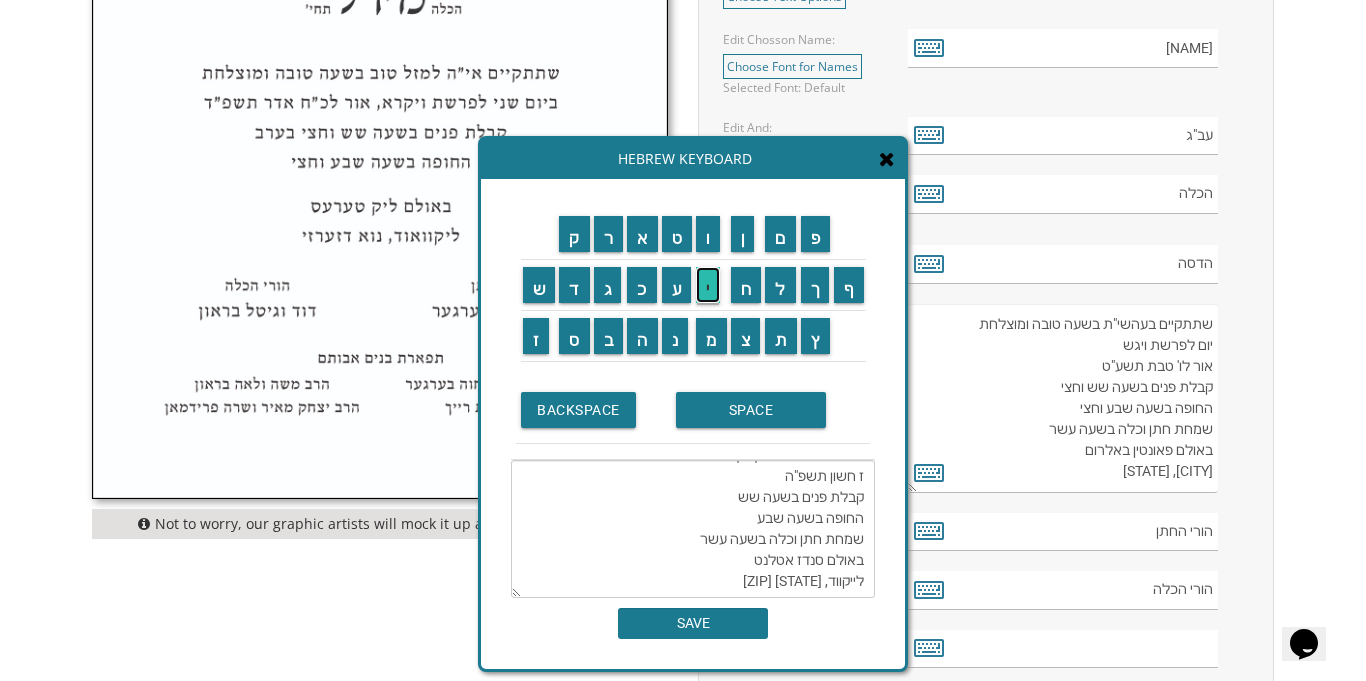 click on "י" at bounding box center [708, 285] 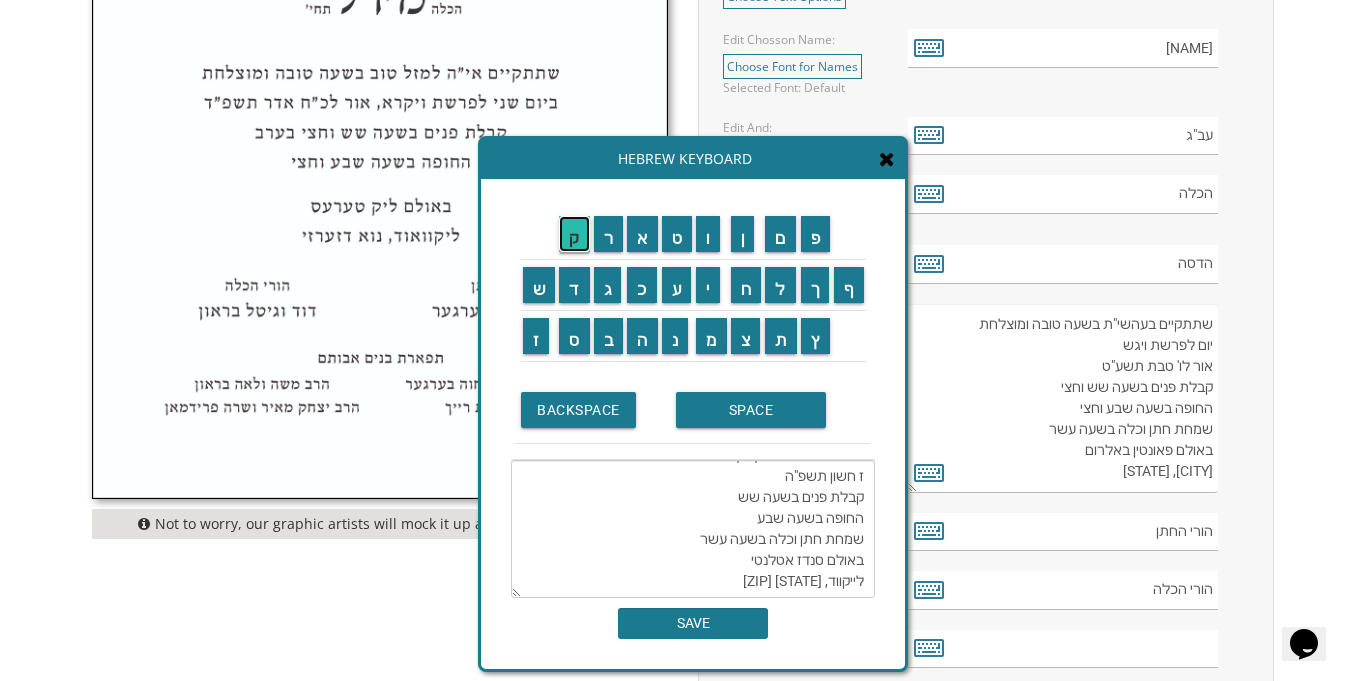 click on "ק" at bounding box center (574, 234) 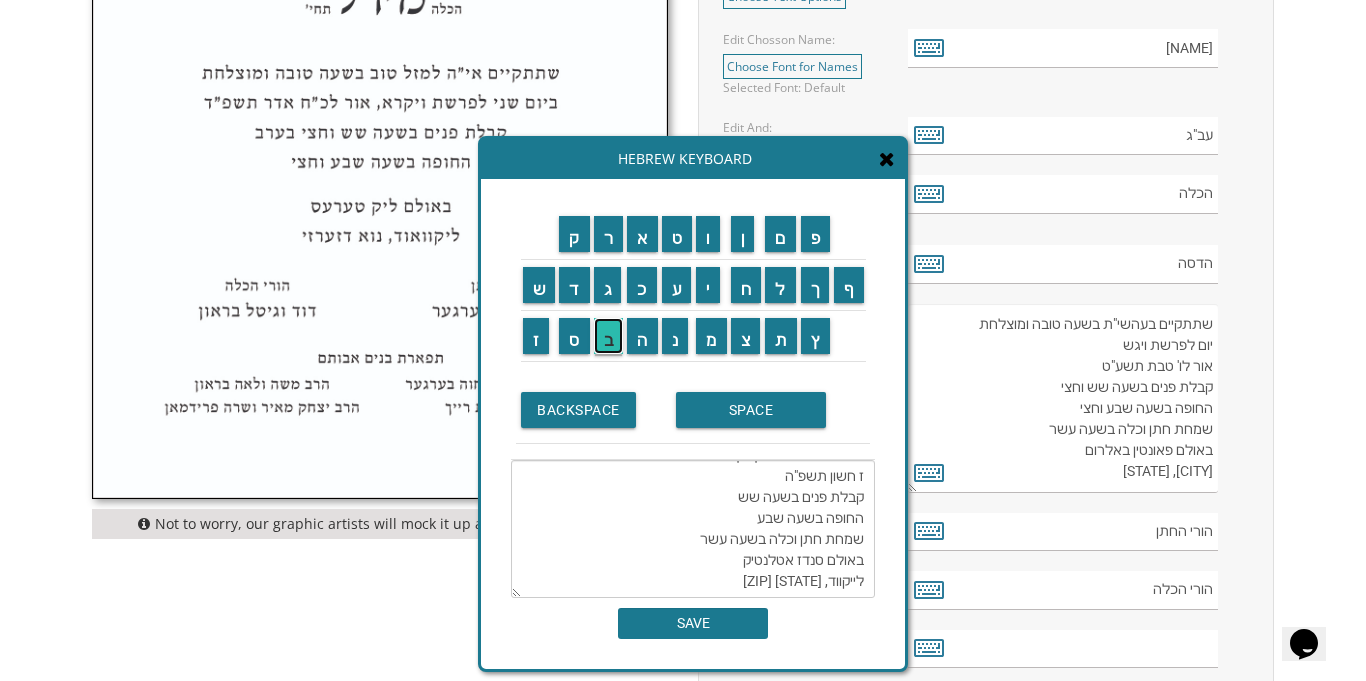 click on "ב" at bounding box center [609, 336] 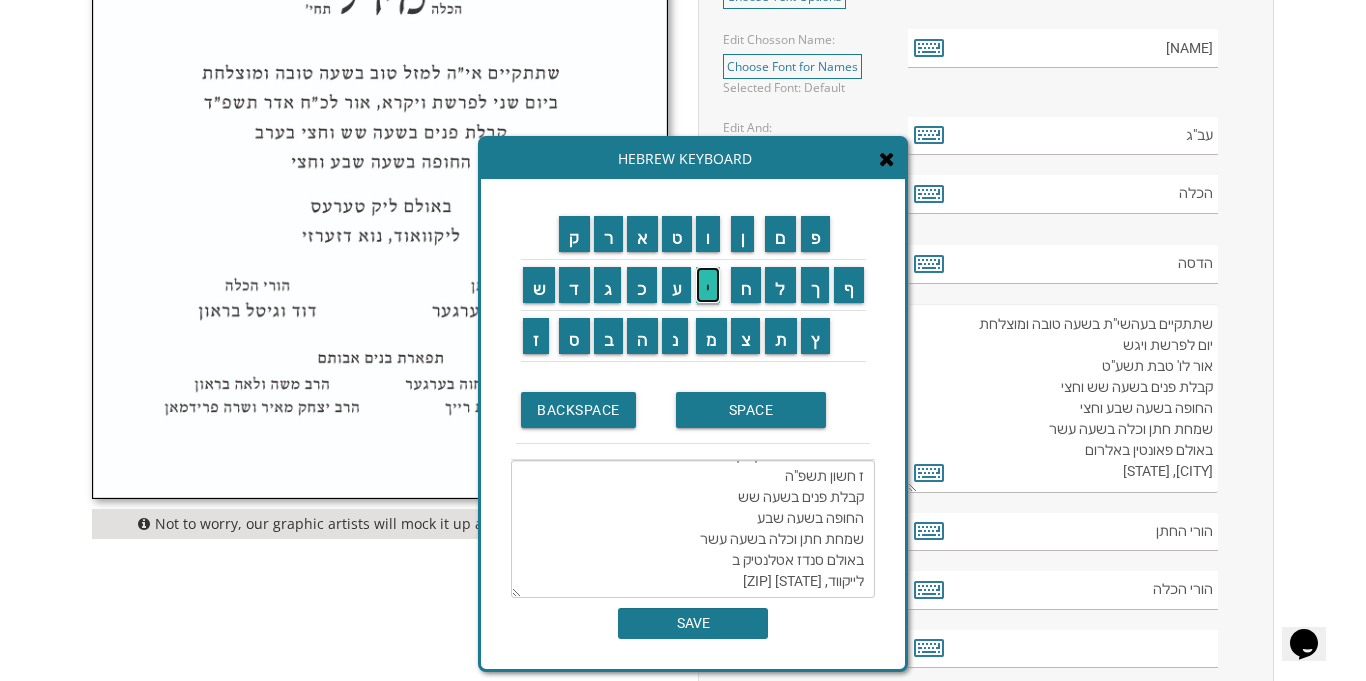 click on "י" at bounding box center [708, 285] 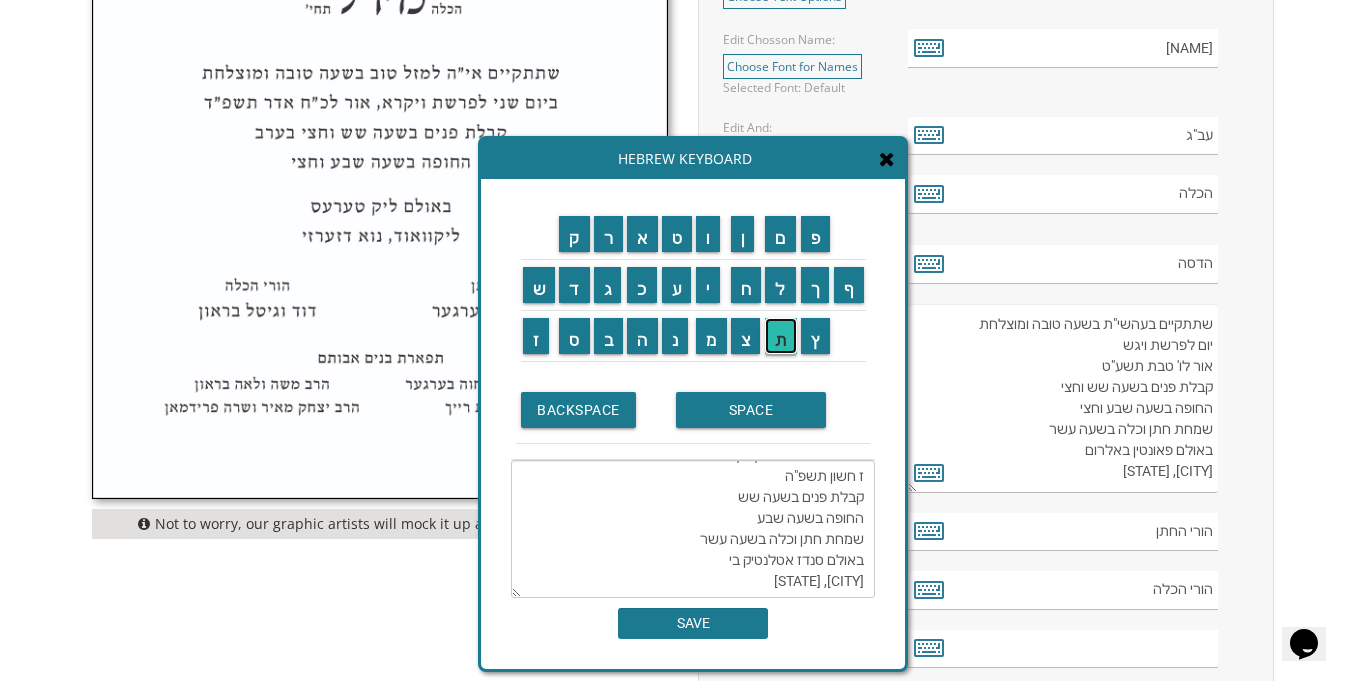 click on "ת" at bounding box center (781, 336) 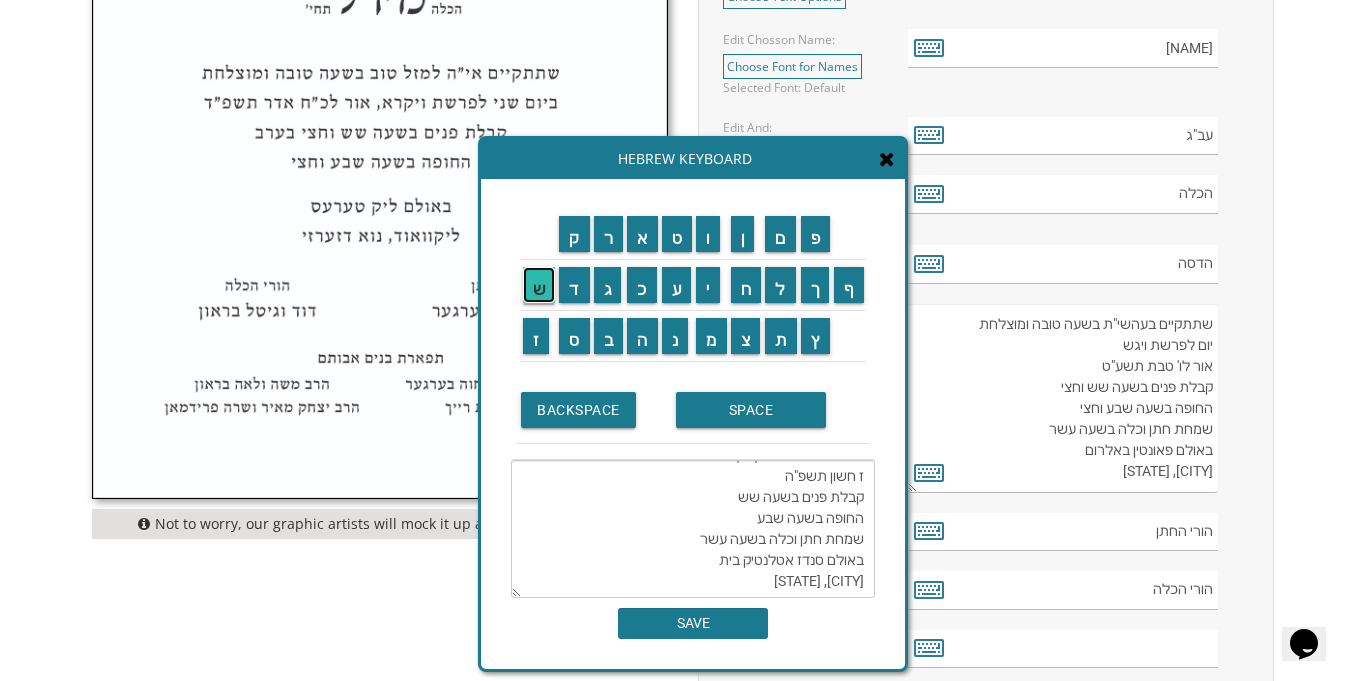 click on "ש" at bounding box center [539, 285] 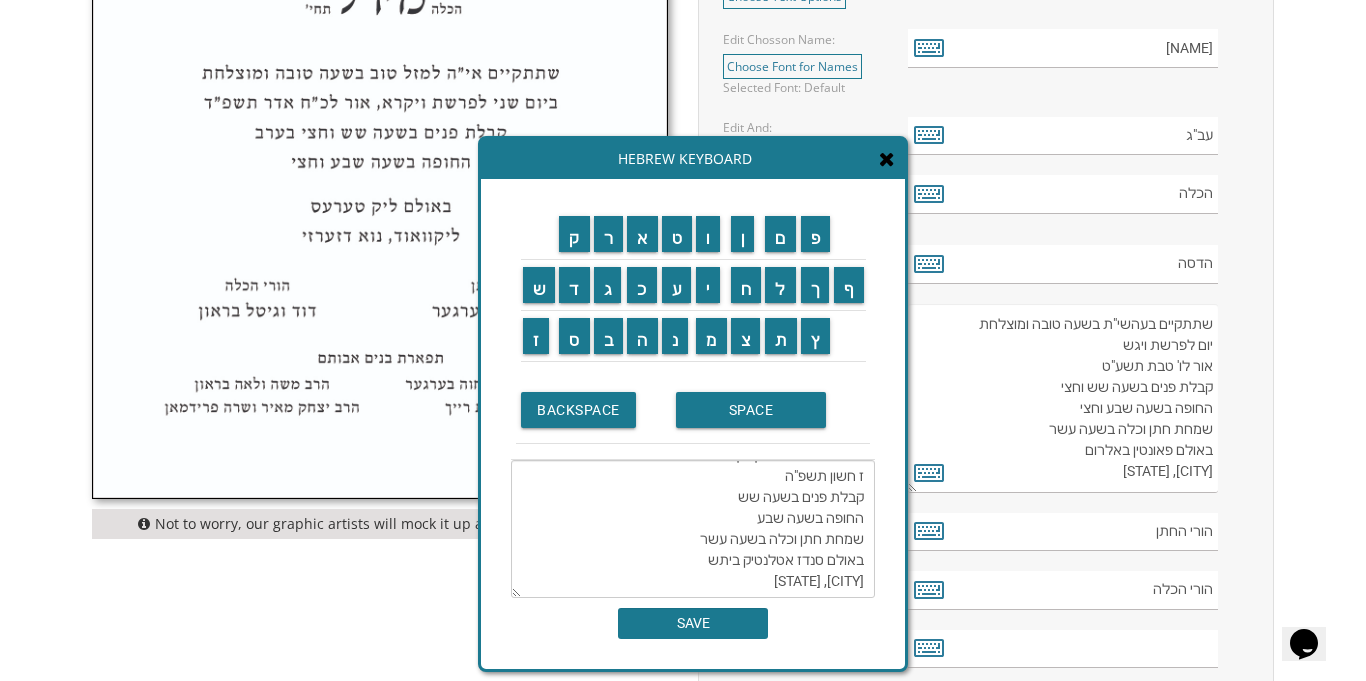 drag, startPoint x: 706, startPoint y: 561, endPoint x: 794, endPoint y: 563, distance: 88.02273 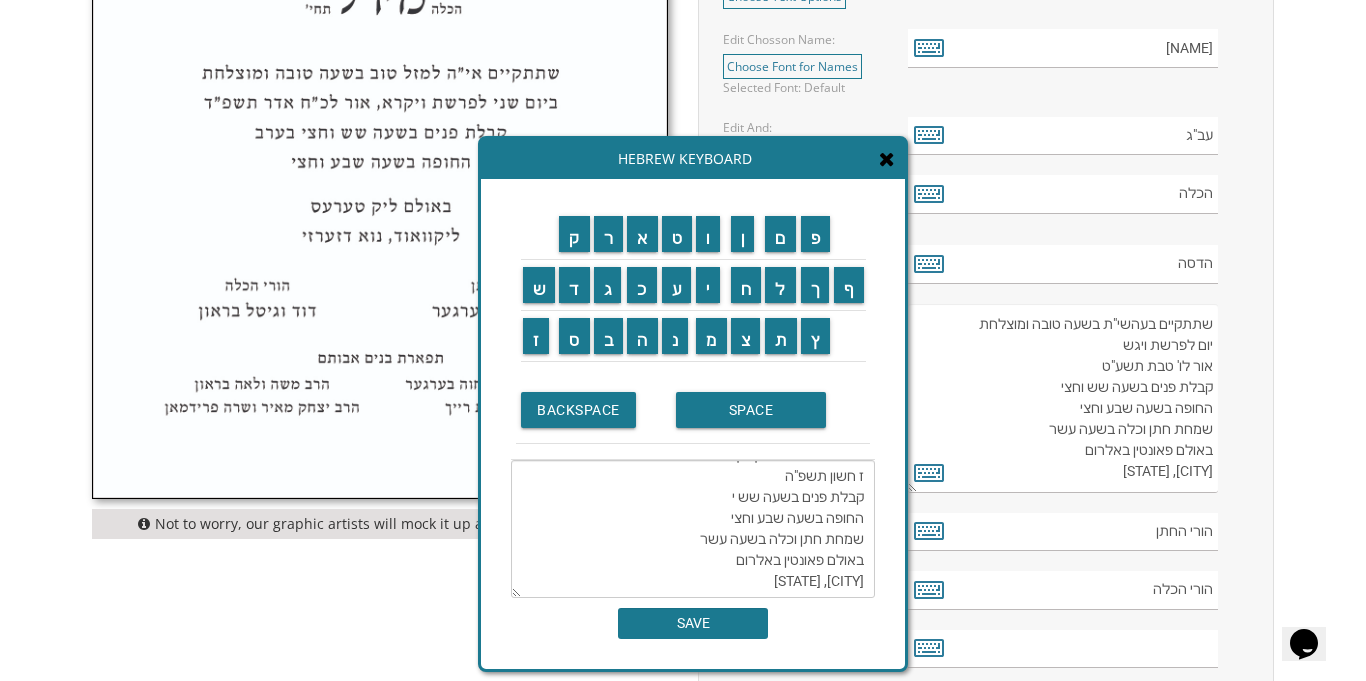 drag, startPoint x: 745, startPoint y: 583, endPoint x: 710, endPoint y: 583, distance: 35 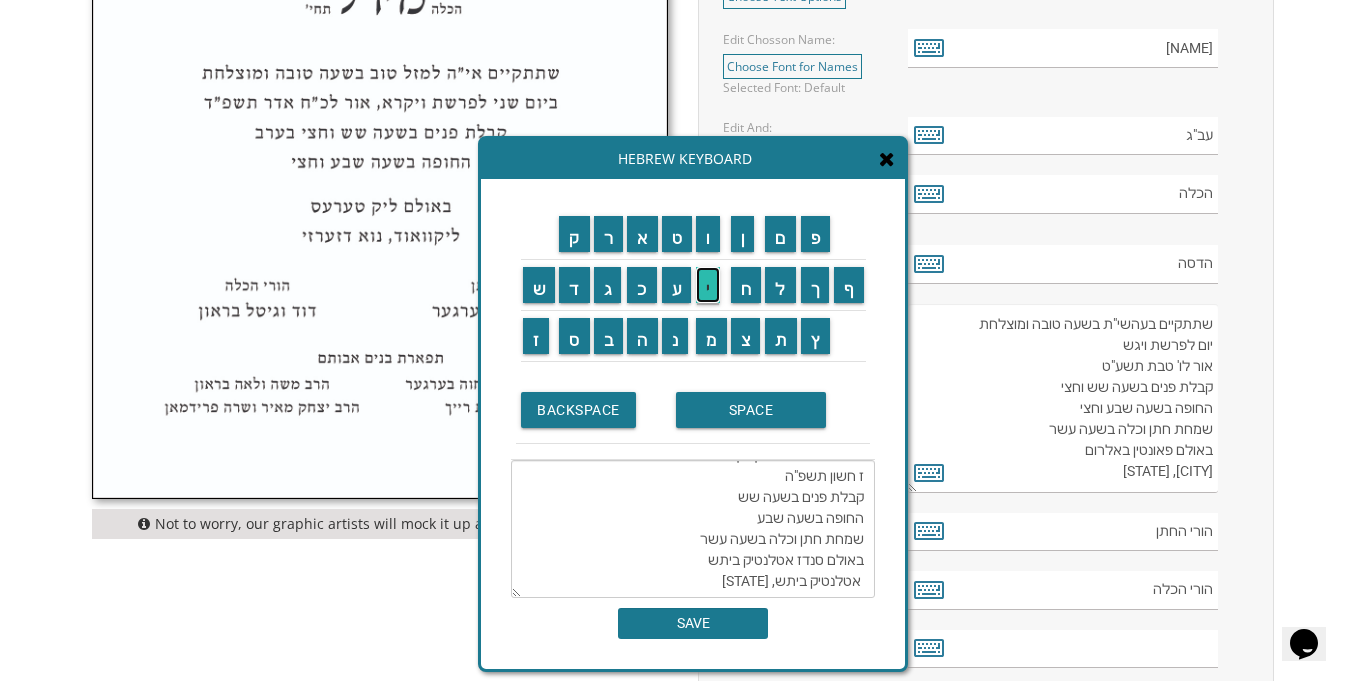 click on "י" at bounding box center (708, 285) 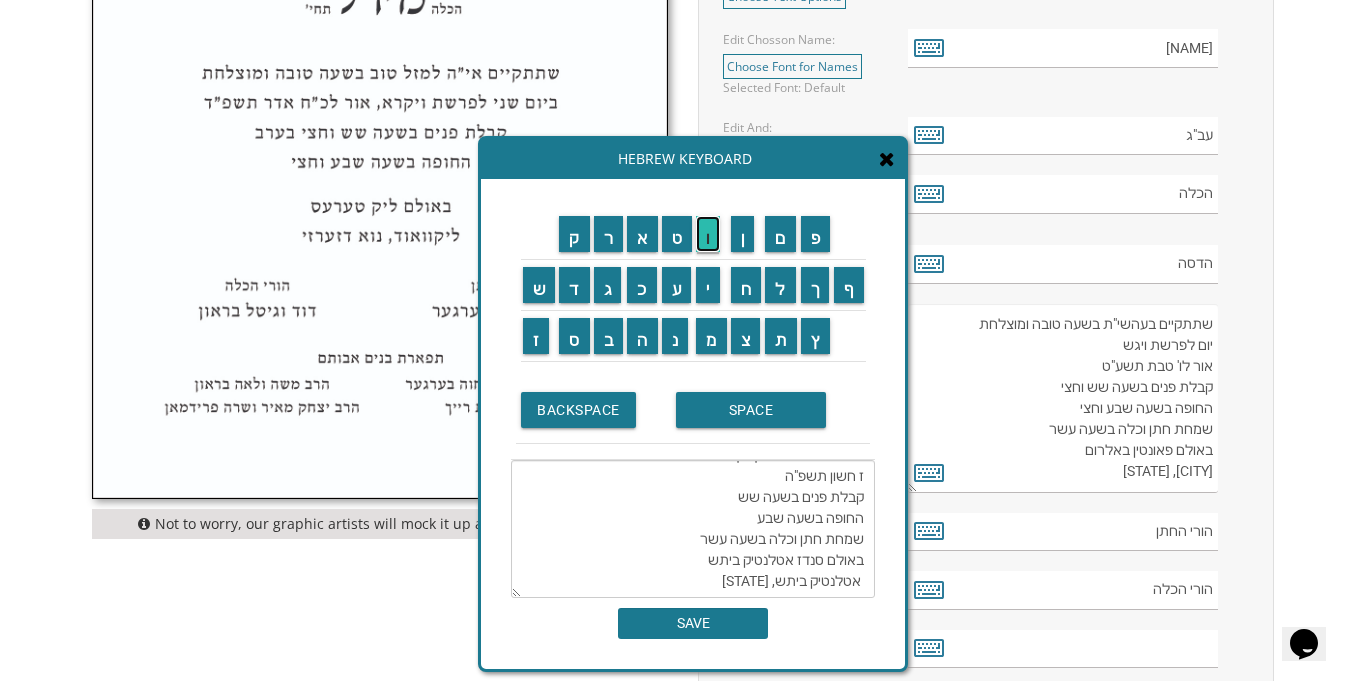 click on "ו" at bounding box center [708, 234] 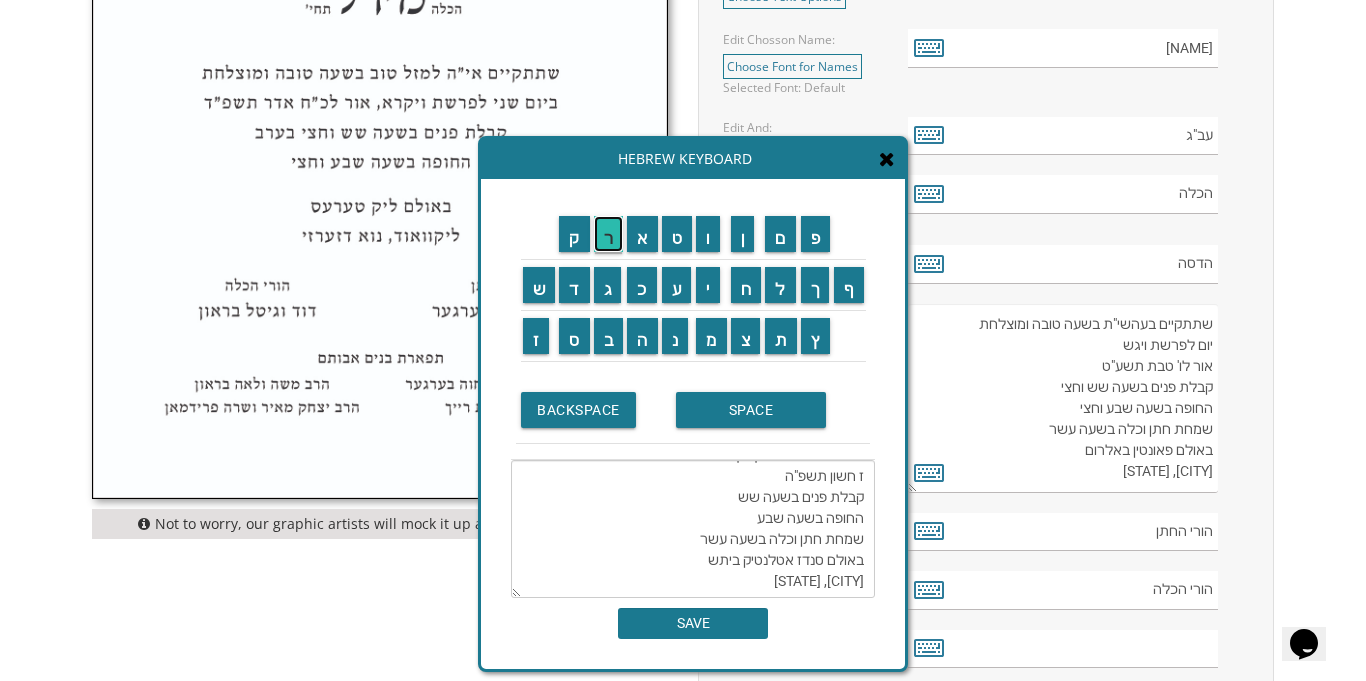 click on "ר" at bounding box center [609, 234] 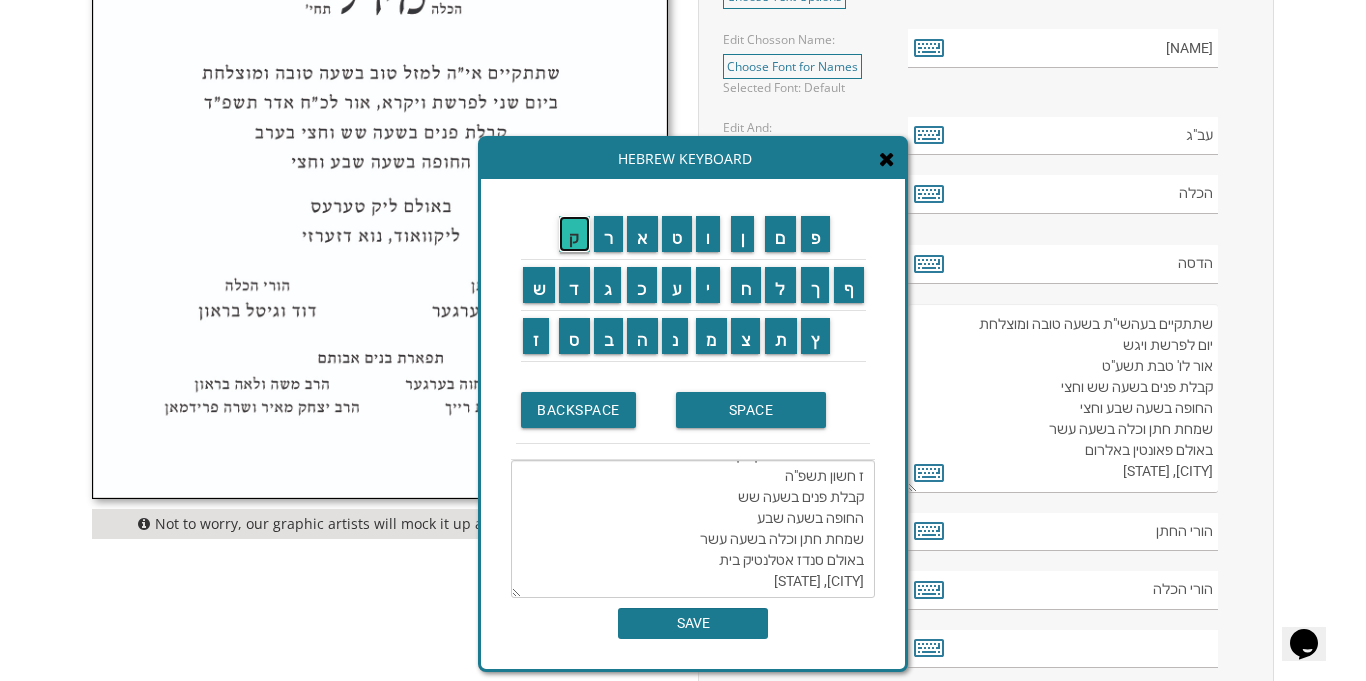 click on "ק" at bounding box center [574, 234] 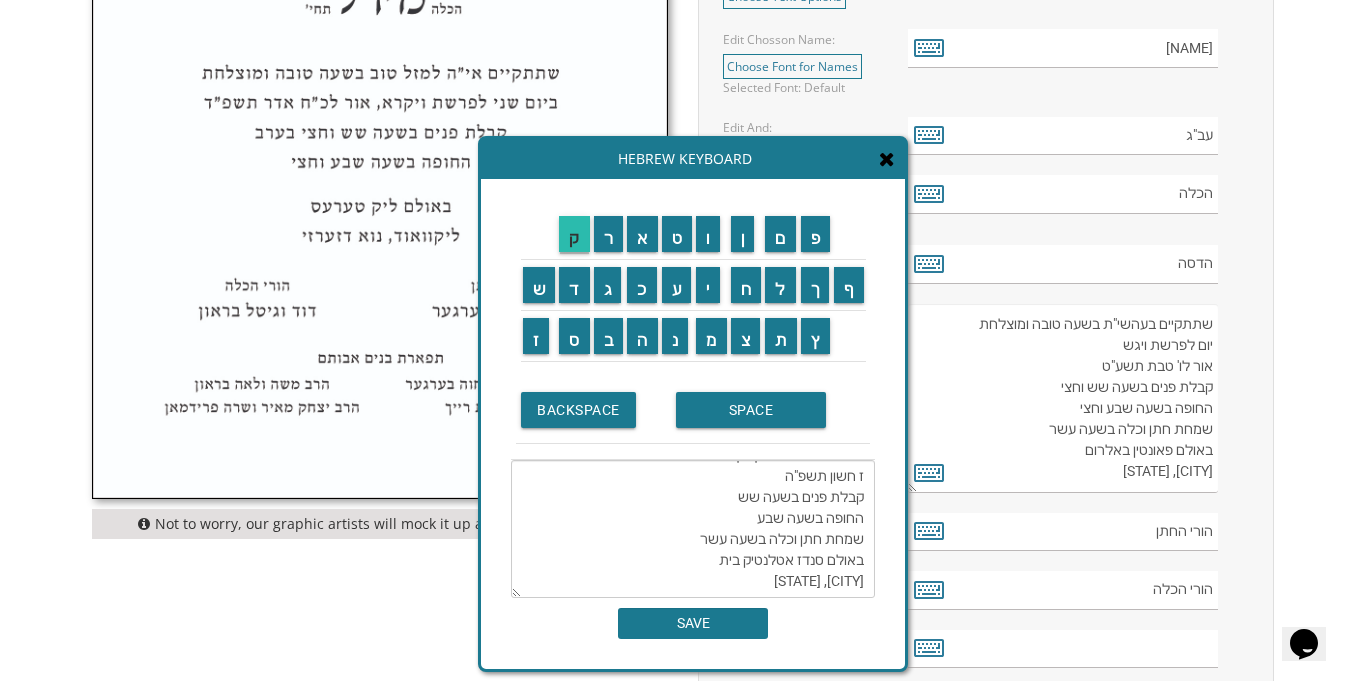 type on "שתתקיים בעהשי"ת בשעה טובה ומוצלחת
יום רביעי לפרשת לך לך
ז חשון תשפ"ה
קבלת פנים בשעה שש
החופה בשעה שבע
שמחת חתן וכלה בשעה עשר
באולם סנדז אטלנטיק ביתש
אטלנטיק ביתש, נוא יורק" 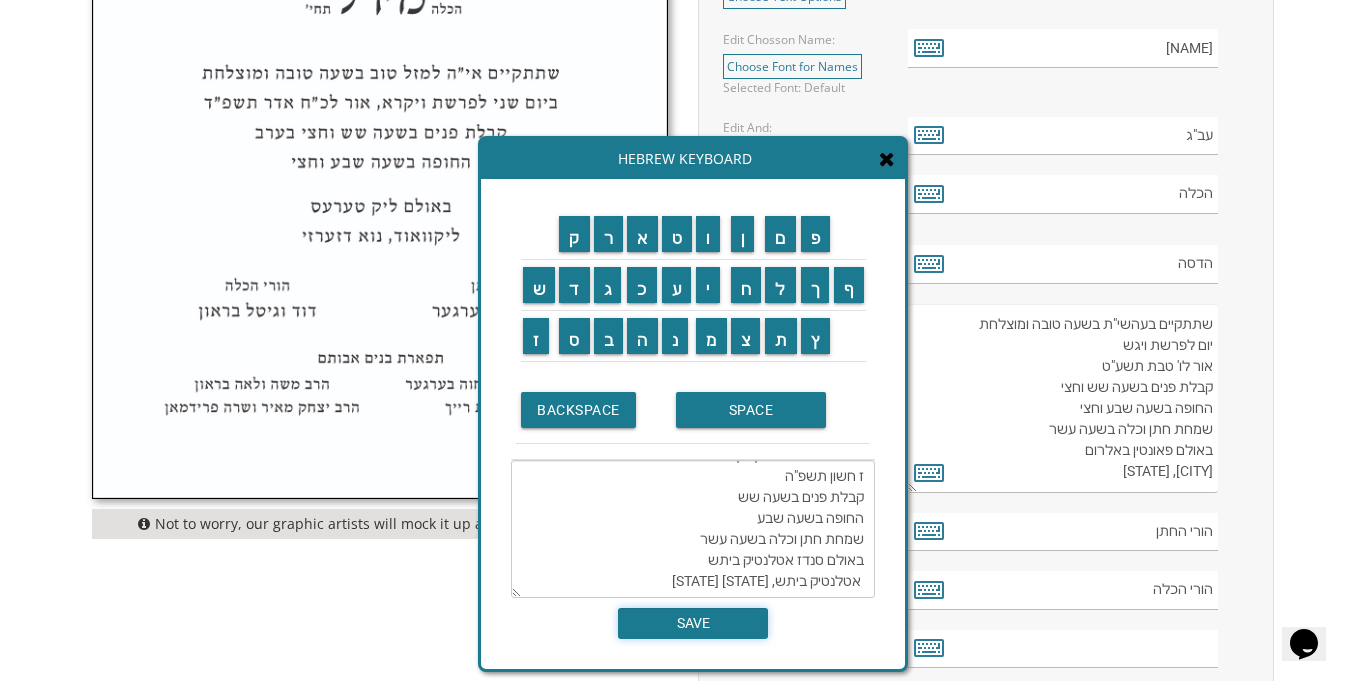 click on "SAVE" at bounding box center (693, 623) 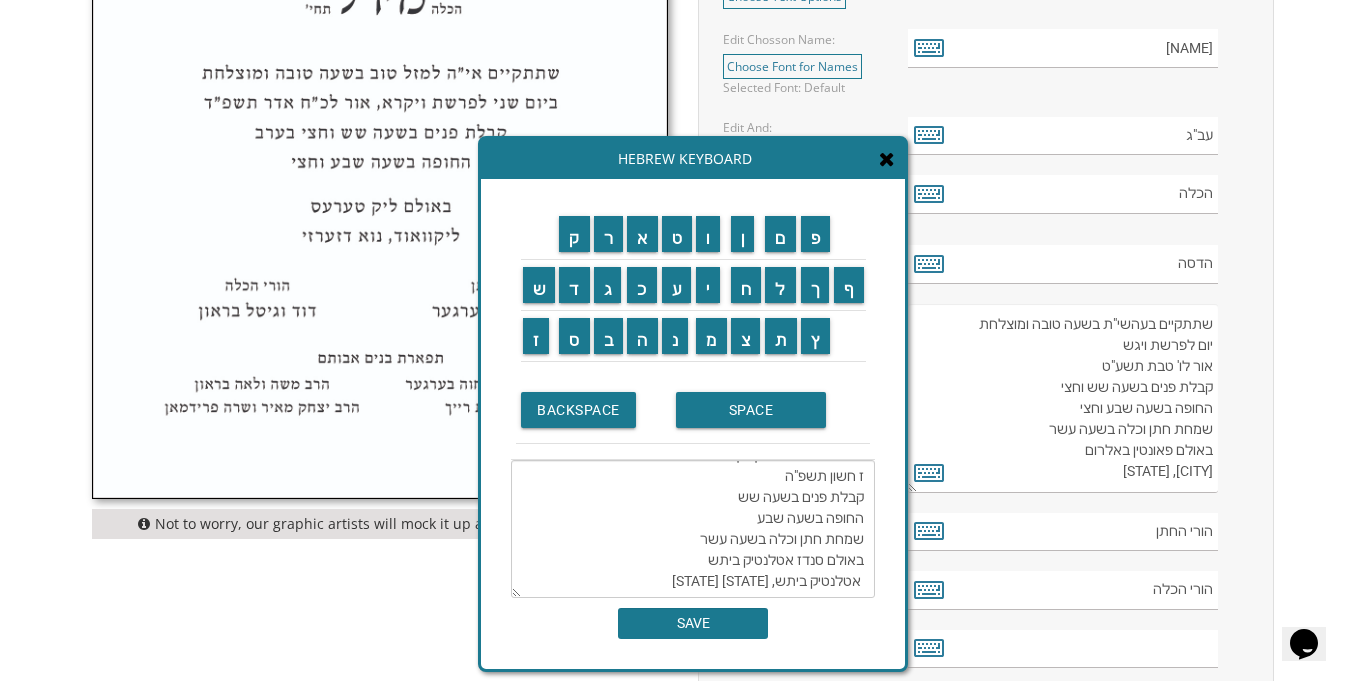 type on "שתתקיים בעהשי"ת בשעה טובה ומוצלחת
יום רביעי לפרשת לך לך
ז חשון תשפ"ה
קבלת פנים בשעה שש
החופה בשעה שבע
שמחת חתן וכלה בשעה עשר
באולם סנדז אטלנטיק ביתש
אטלנטיק ביתש, נוא יורק" 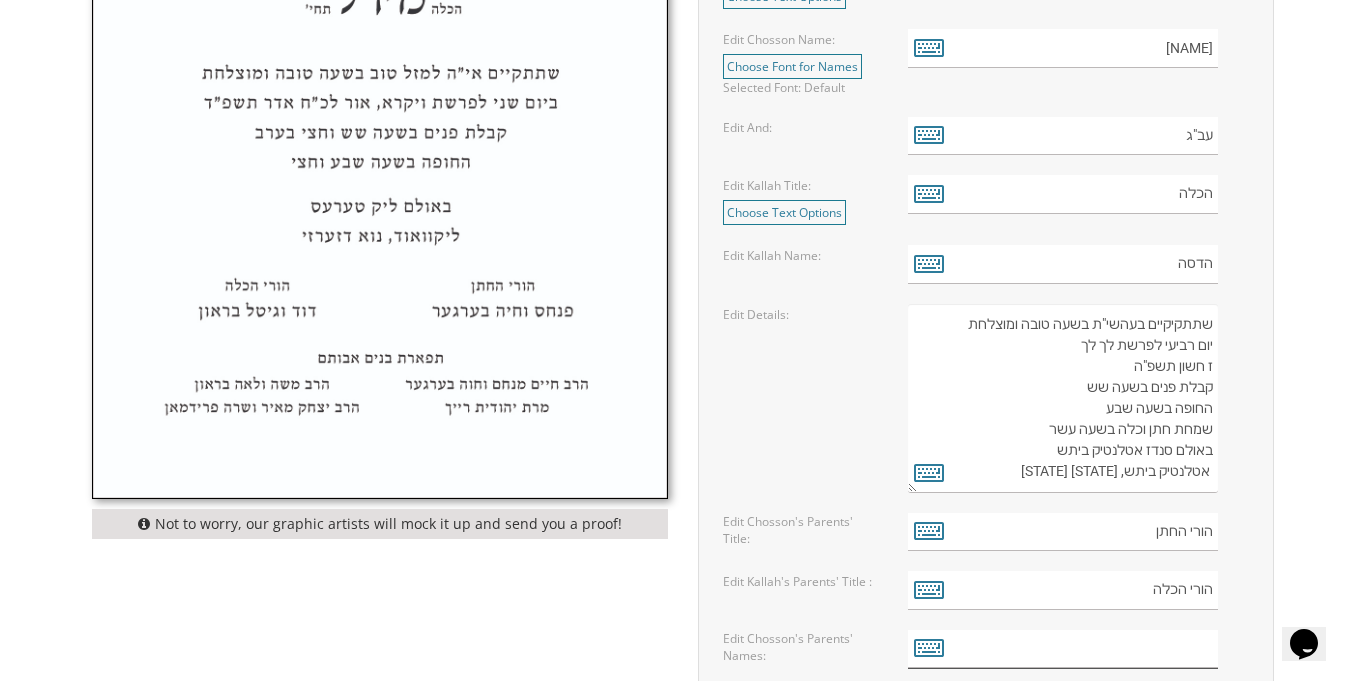 click at bounding box center (1063, 649) 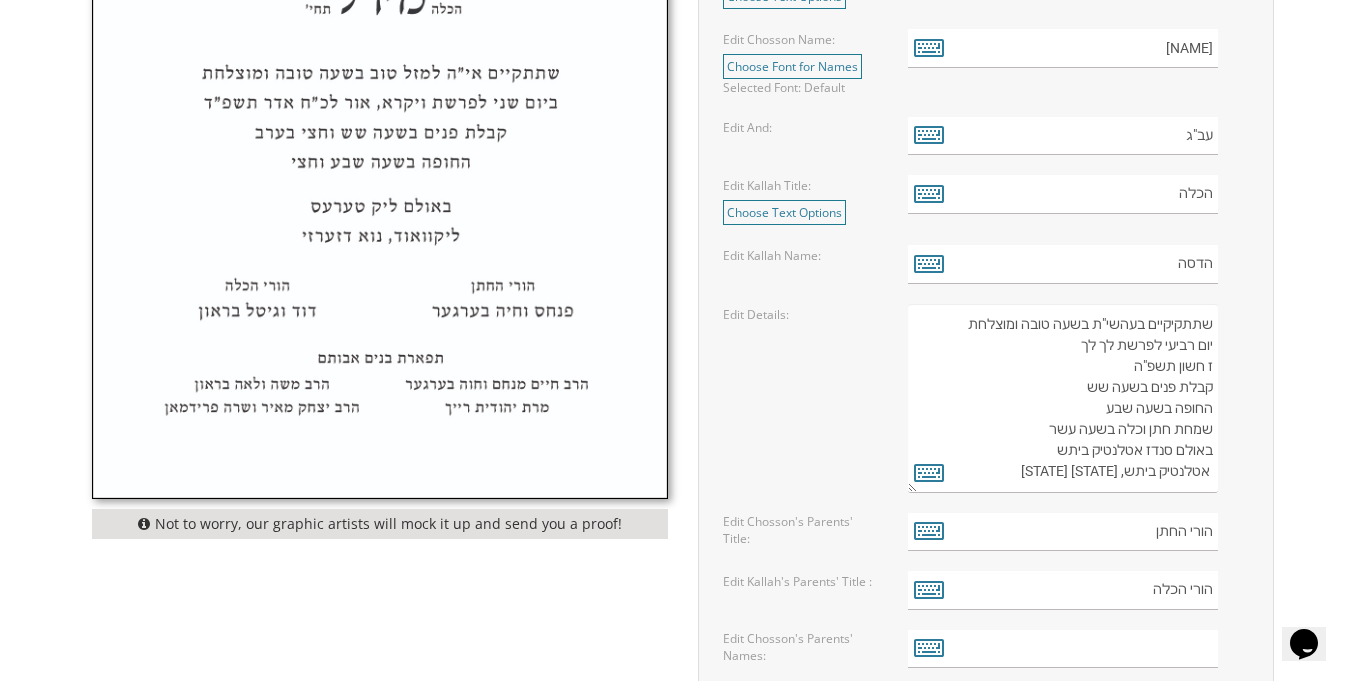 click on "הורי הכלה" at bounding box center [1078, 590] 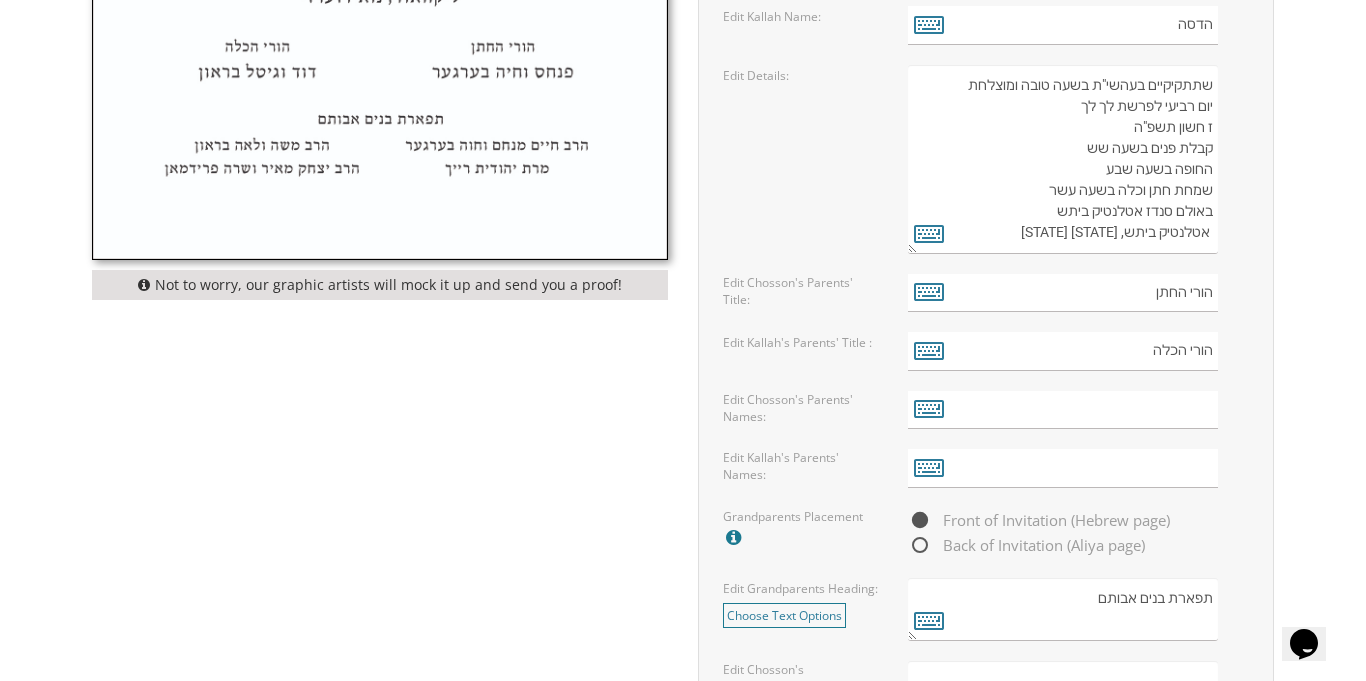 scroll, scrollTop: 1320, scrollLeft: 0, axis: vertical 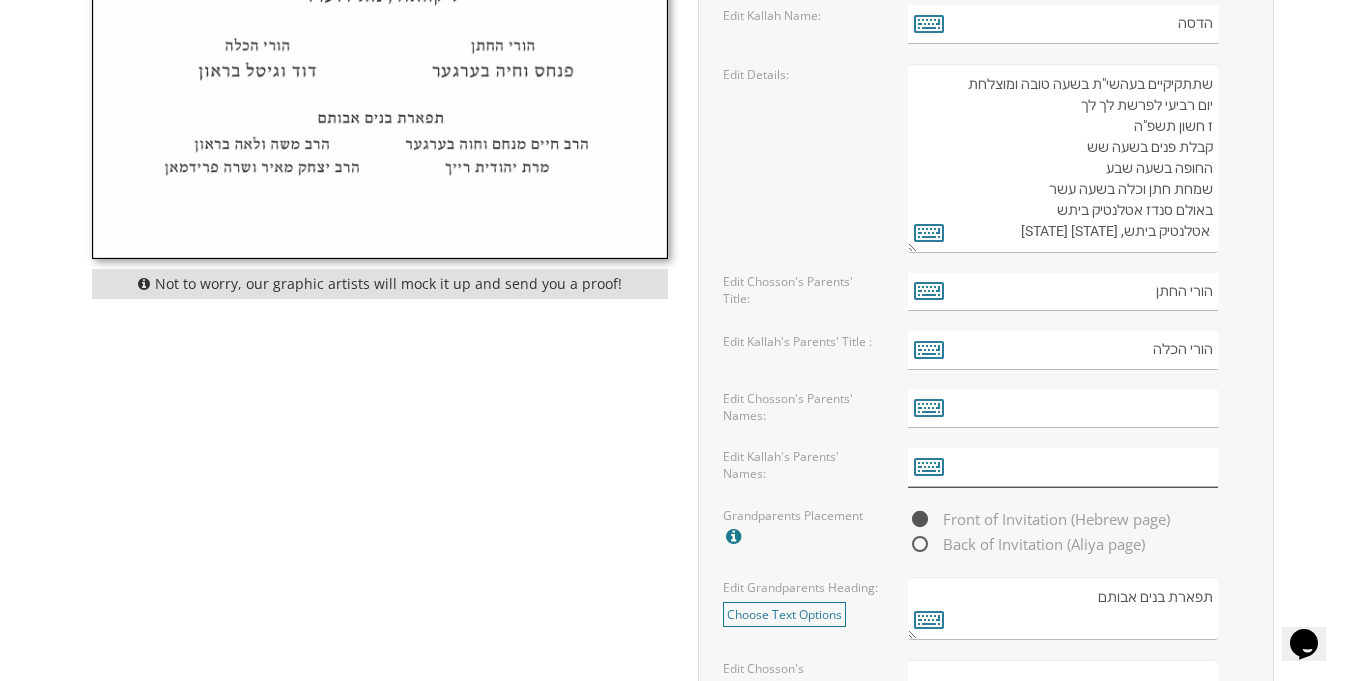 click at bounding box center (1063, 467) 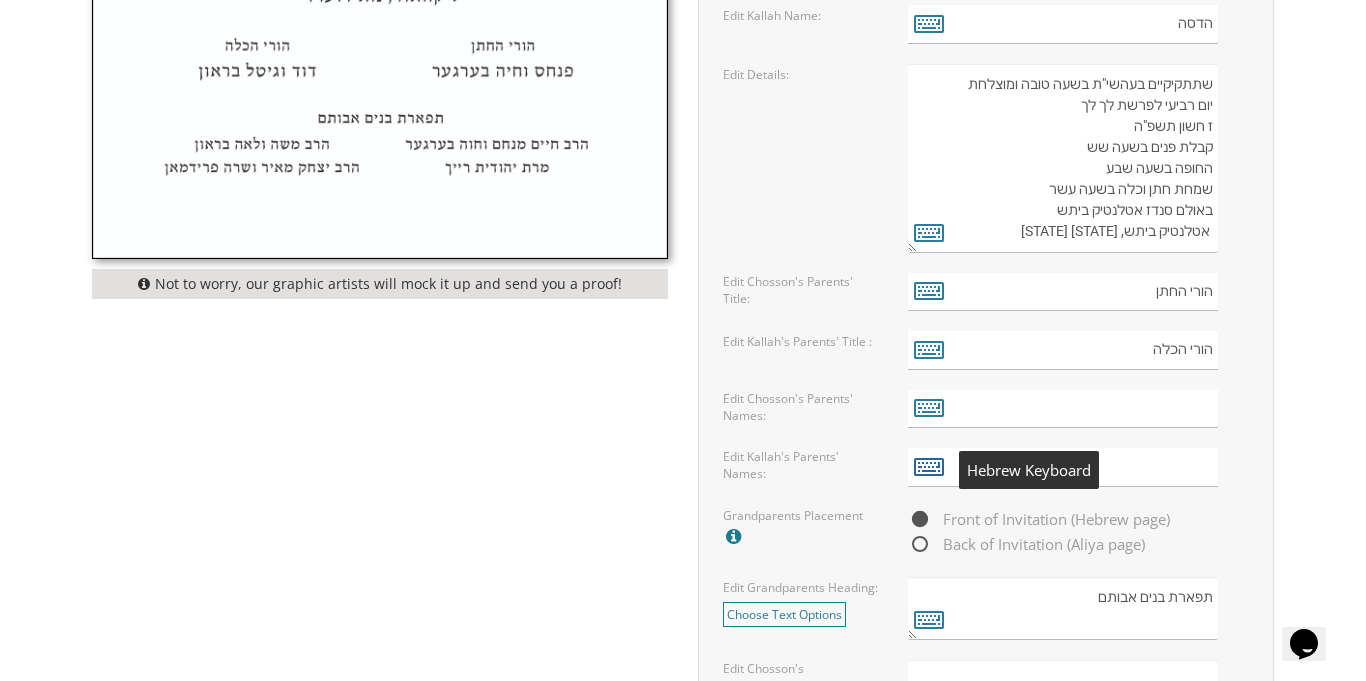 click at bounding box center (929, 466) 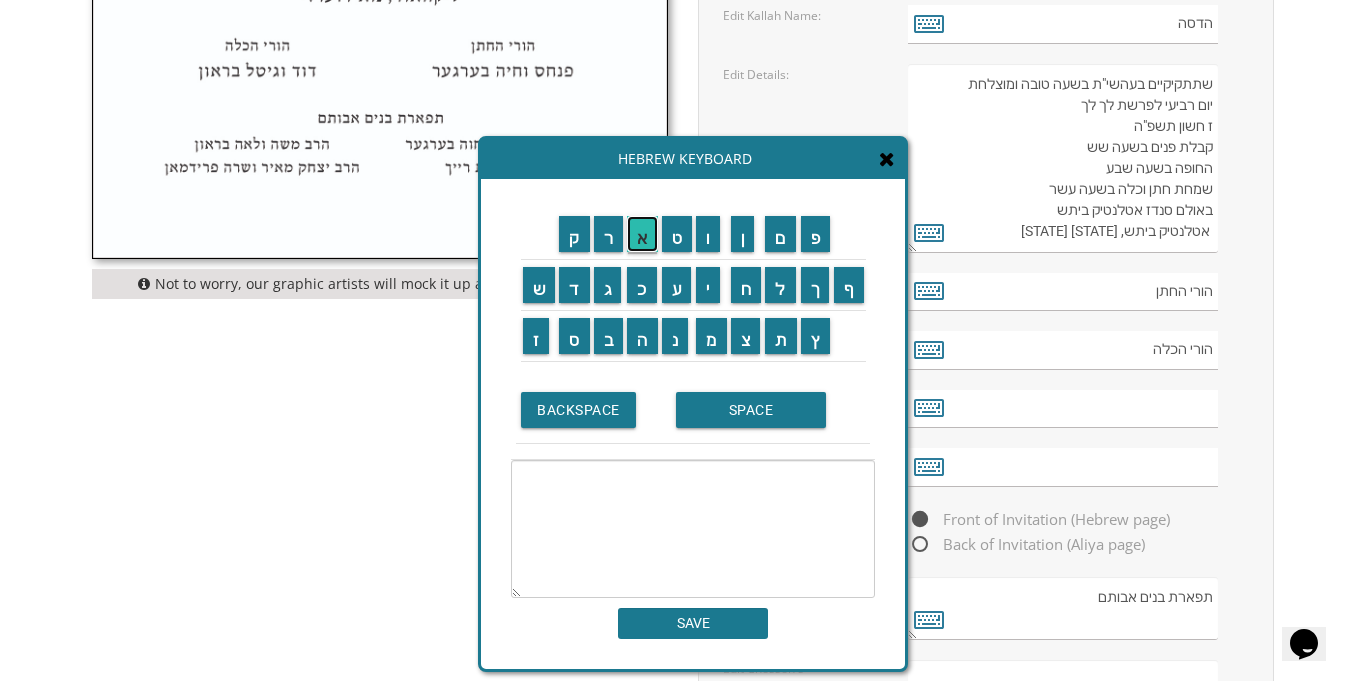 click on "א" at bounding box center (642, 234) 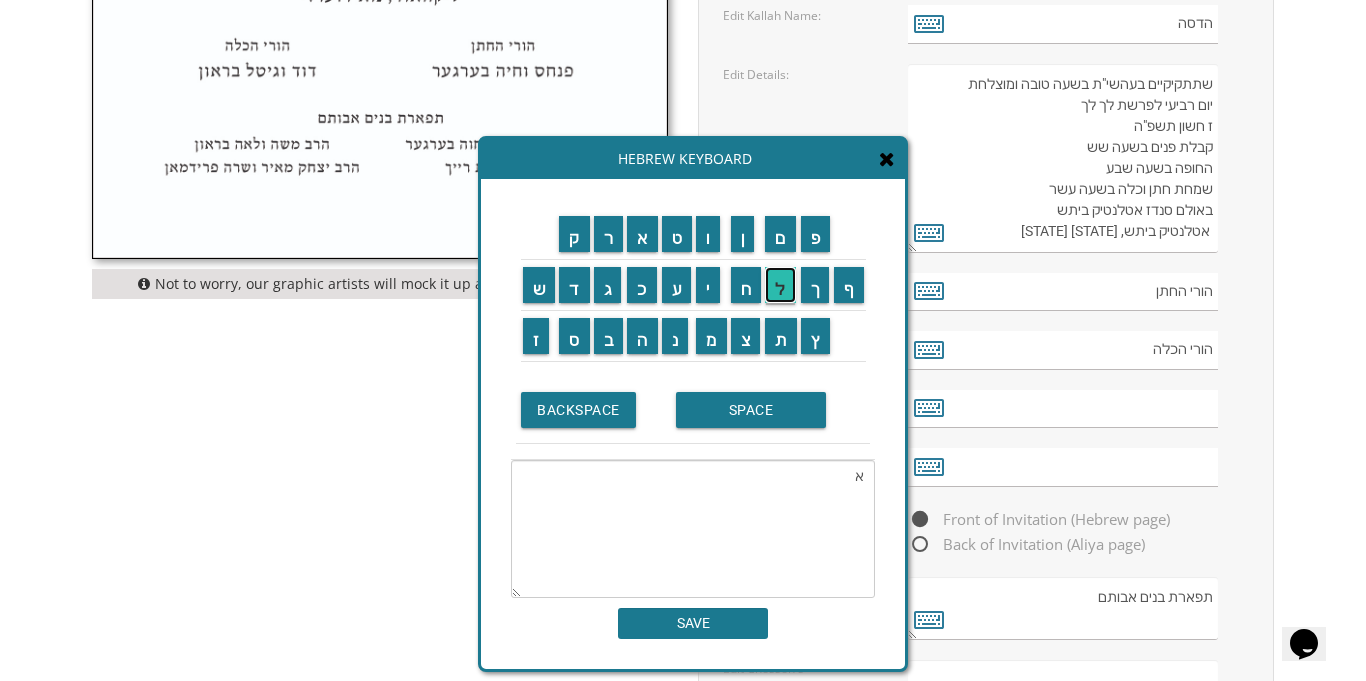 click on "ל" at bounding box center (780, 285) 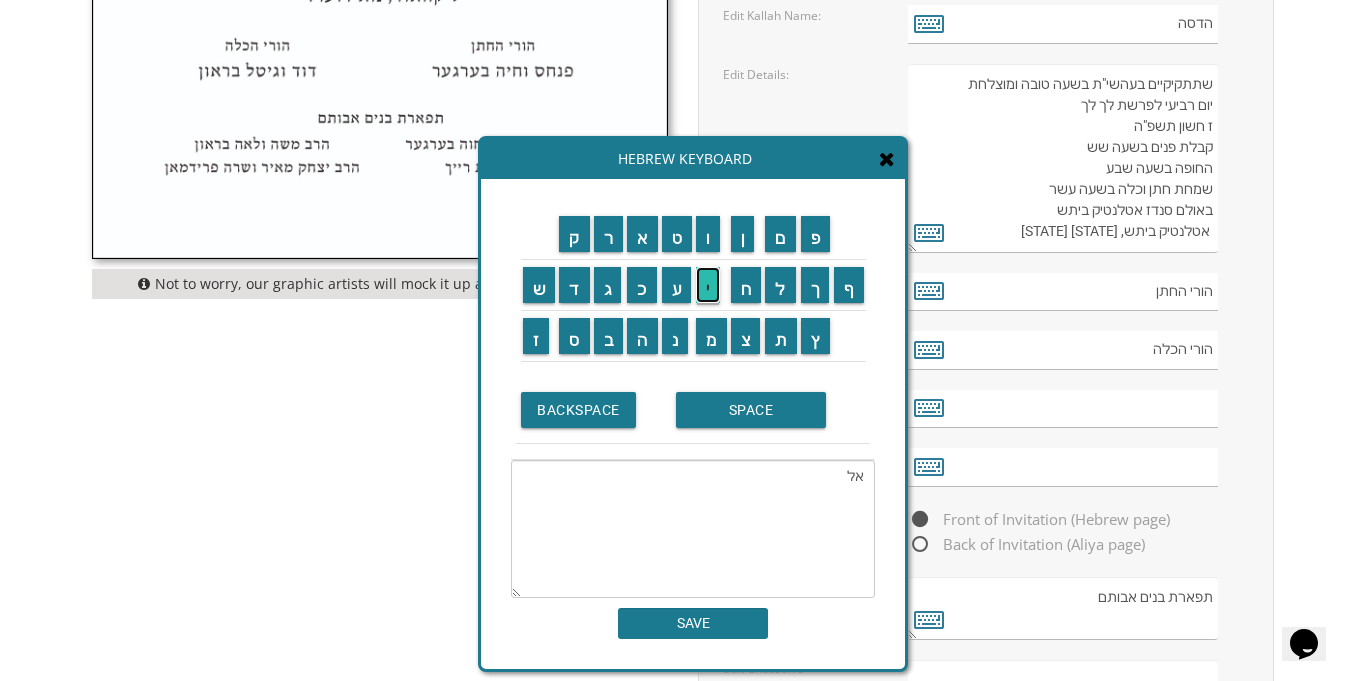 click on "י" at bounding box center [708, 285] 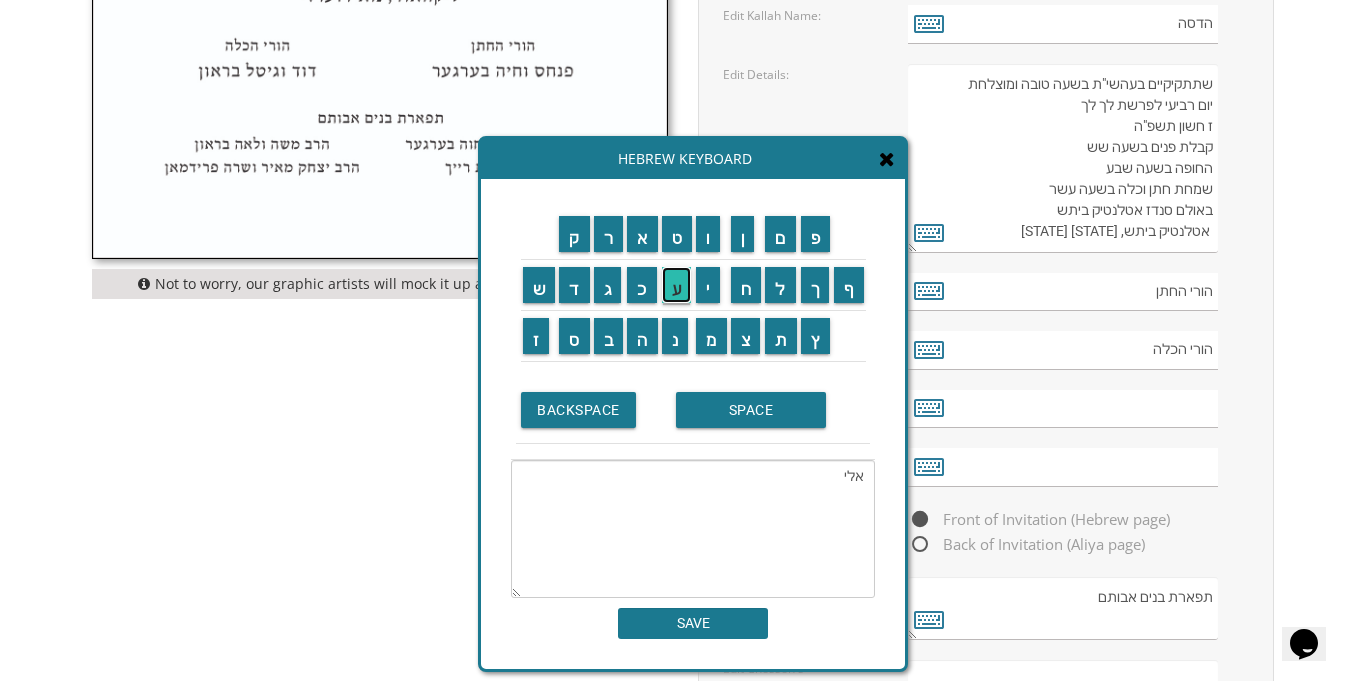 click on "ע" at bounding box center (677, 285) 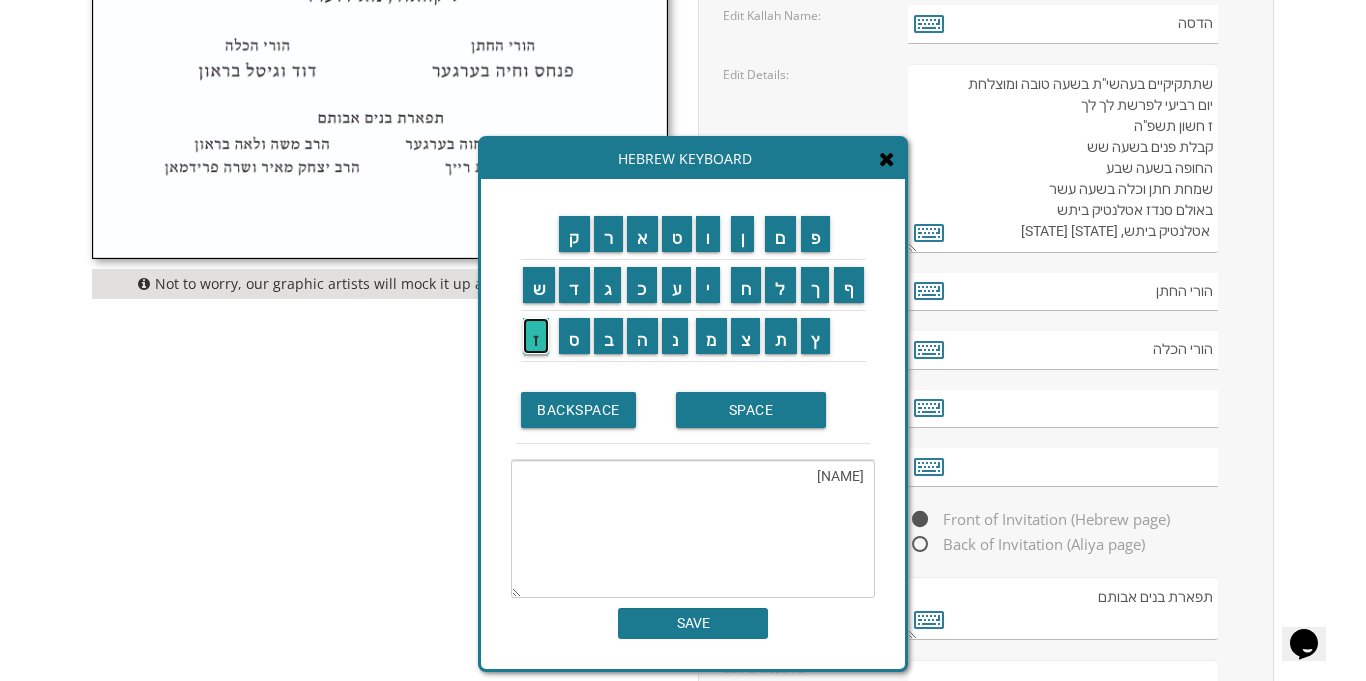click on "ז" at bounding box center [536, 336] 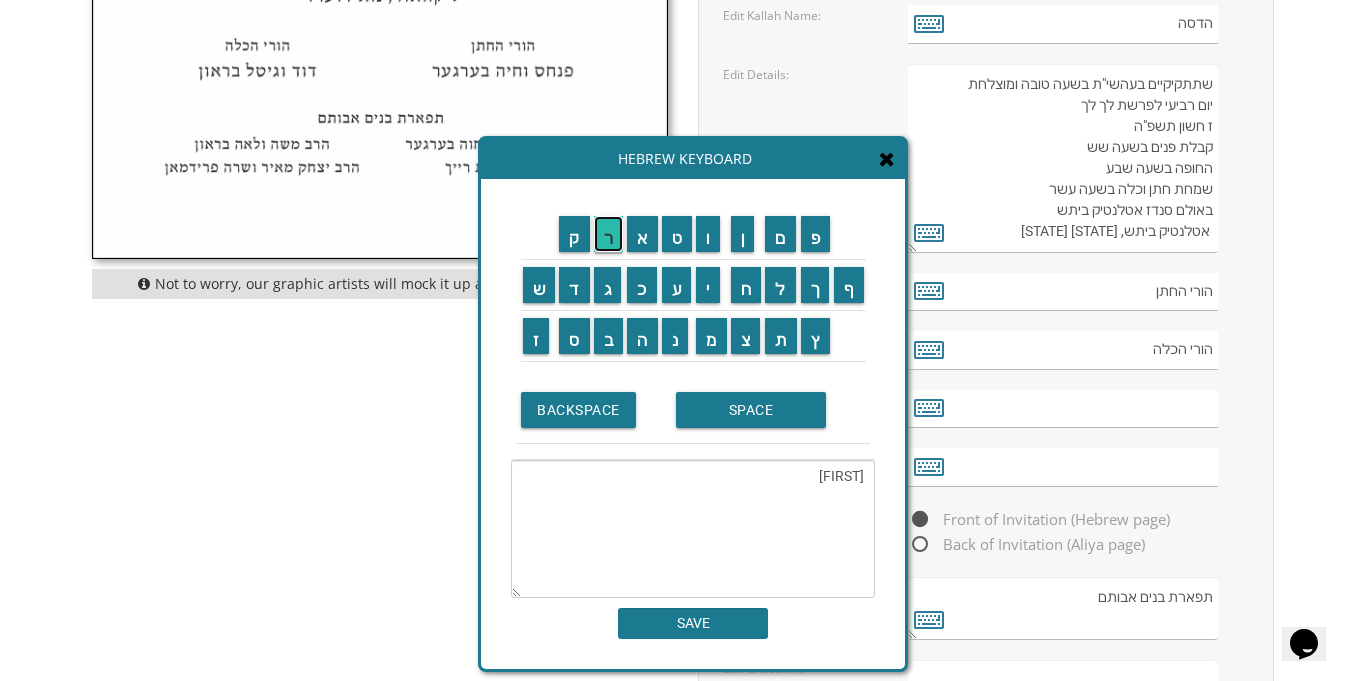 click on "ר" at bounding box center (609, 234) 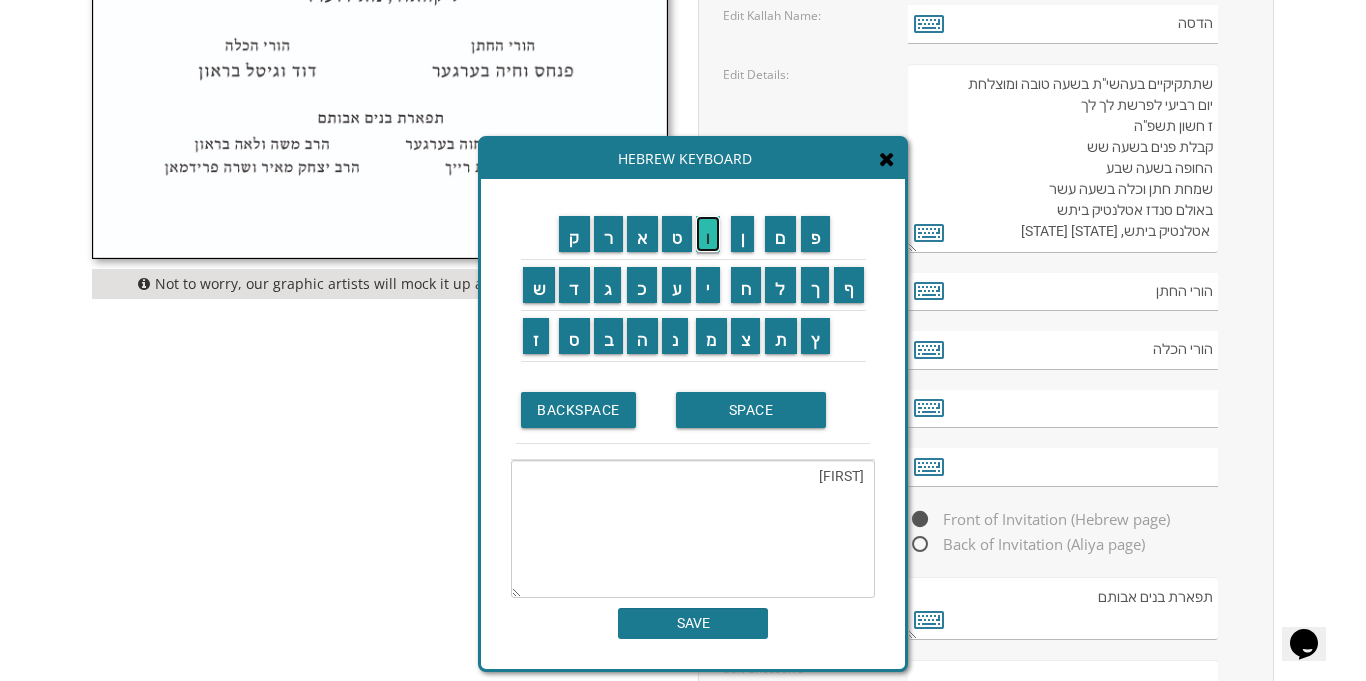 click on "ו" at bounding box center [708, 234] 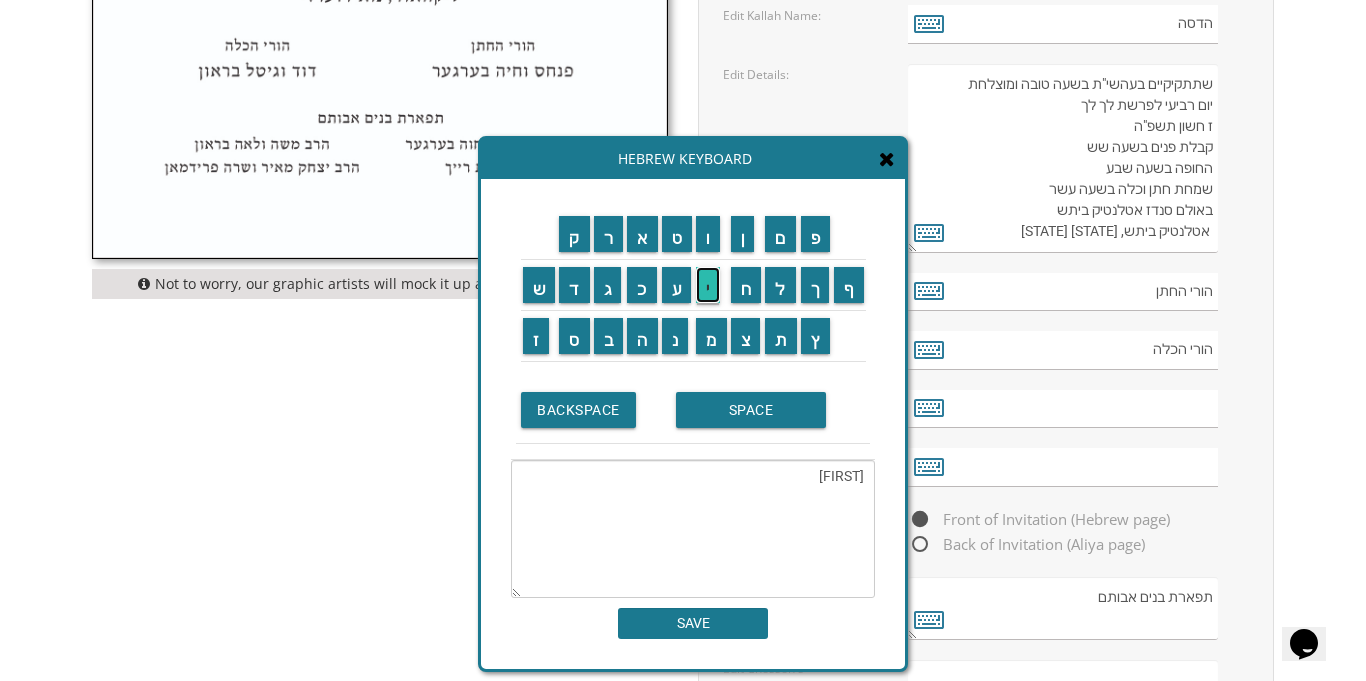 click on "י" at bounding box center (708, 285) 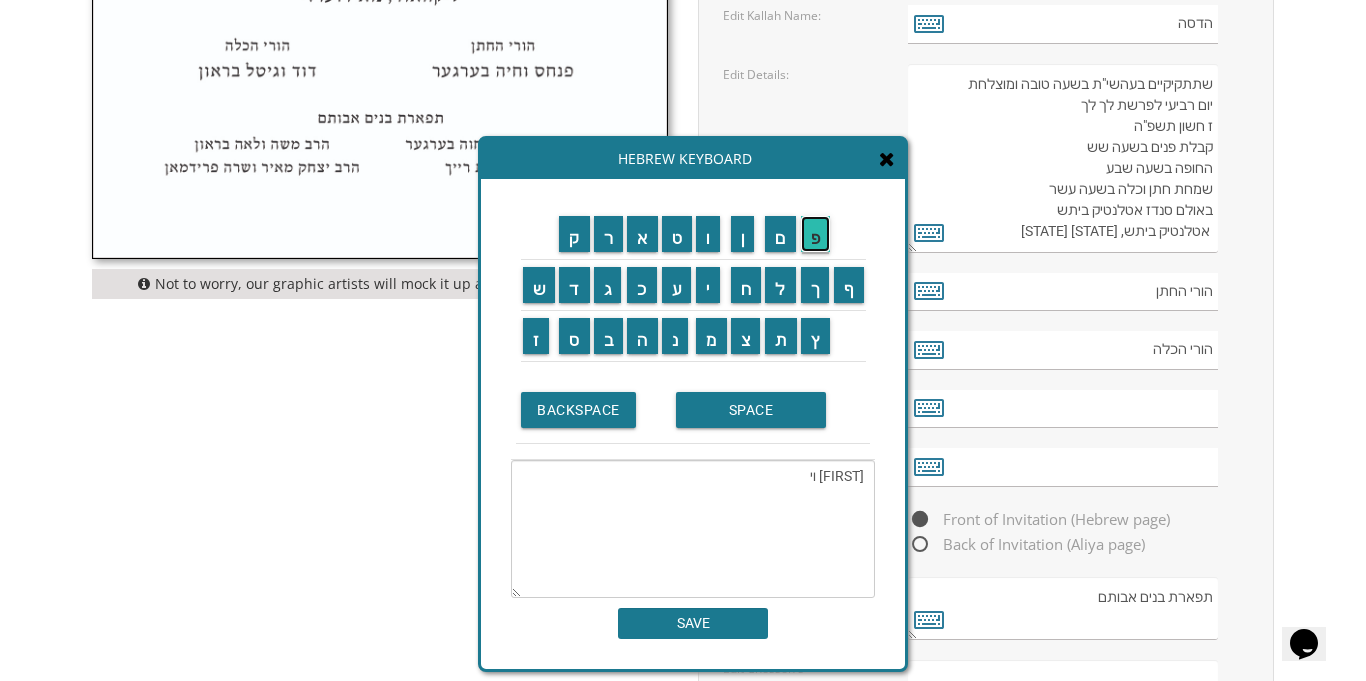 click on "פ" at bounding box center (816, 234) 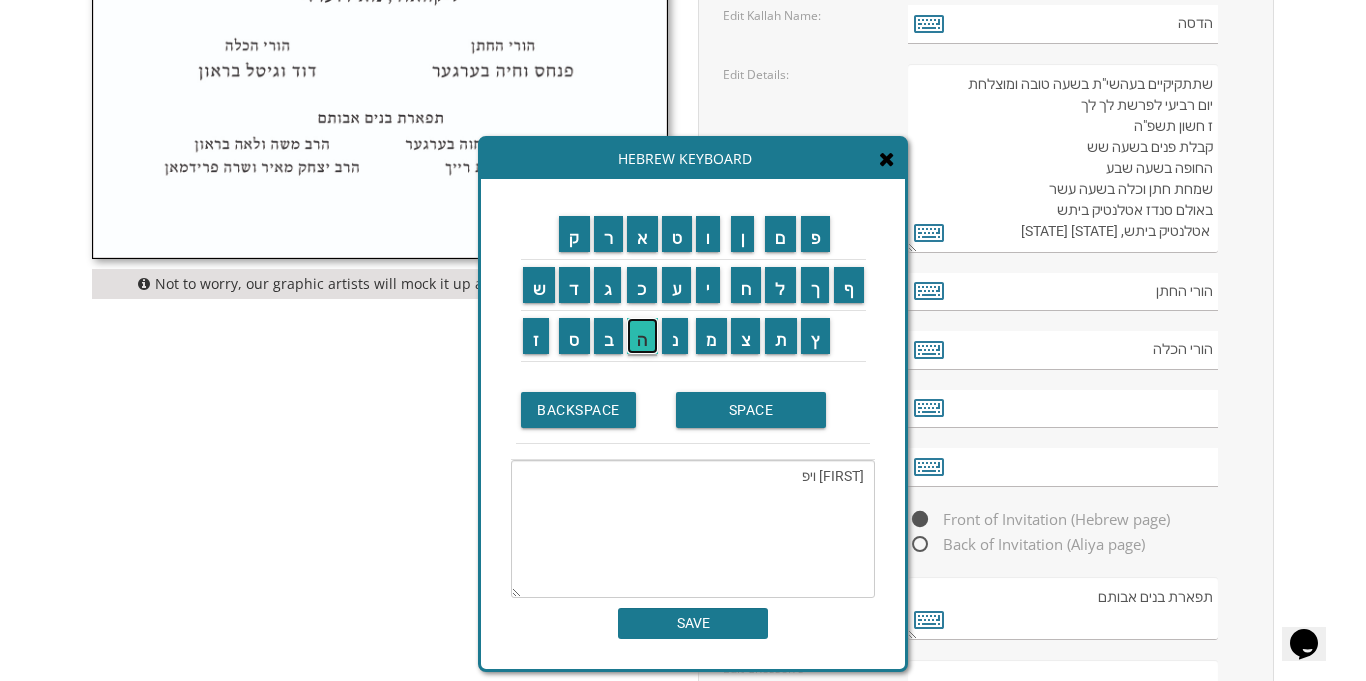 click on "ה" at bounding box center [642, 336] 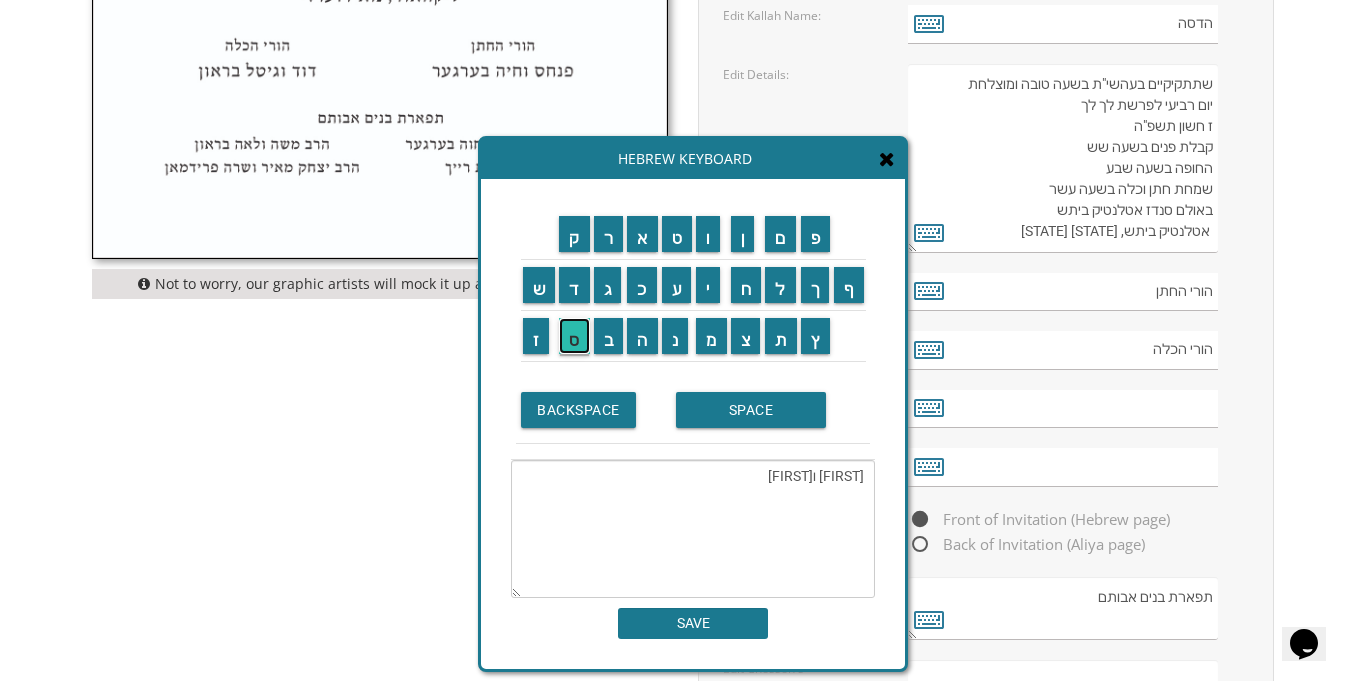 click on "ס" at bounding box center [574, 336] 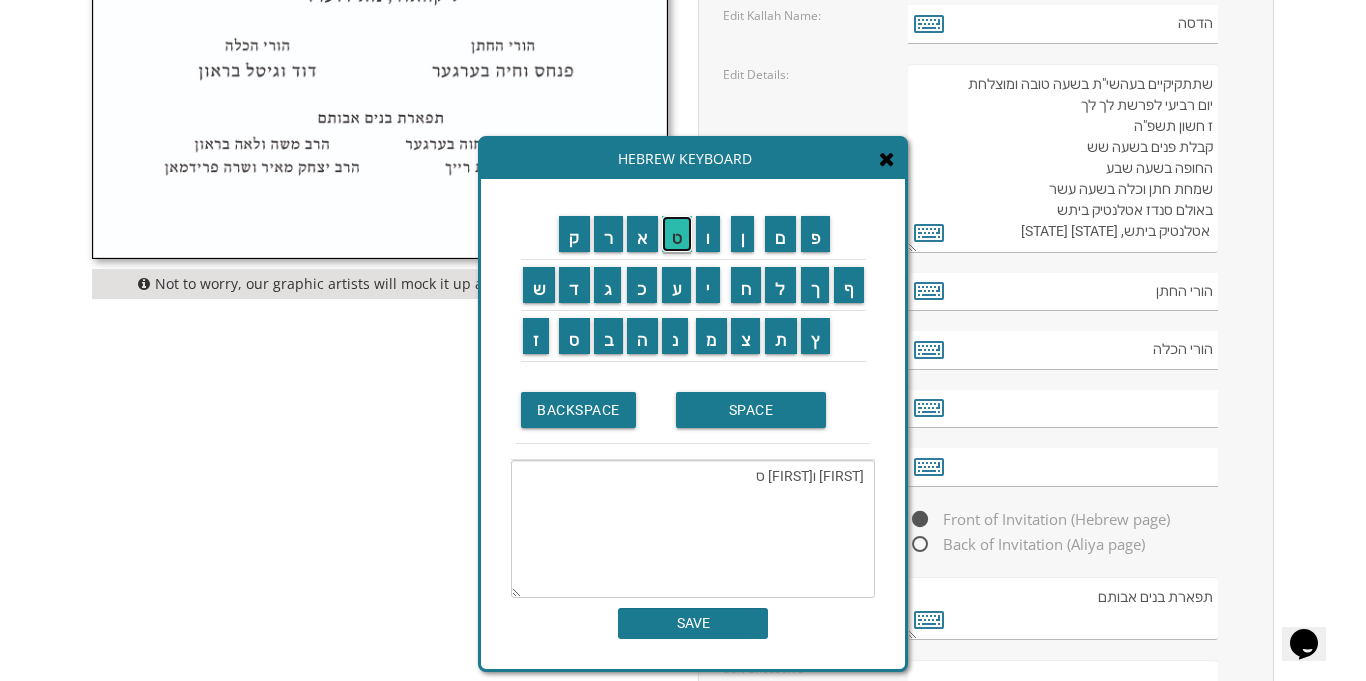 click on "ט" at bounding box center (677, 234) 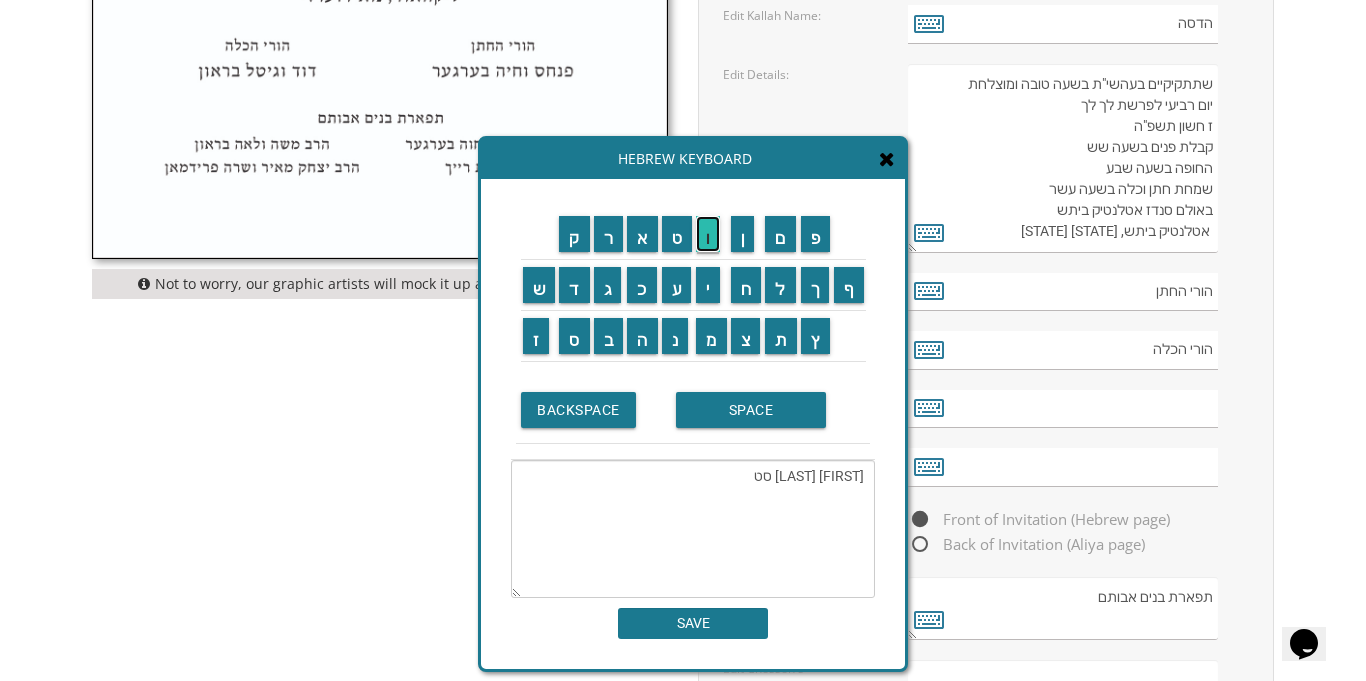 click on "ו" at bounding box center (708, 234) 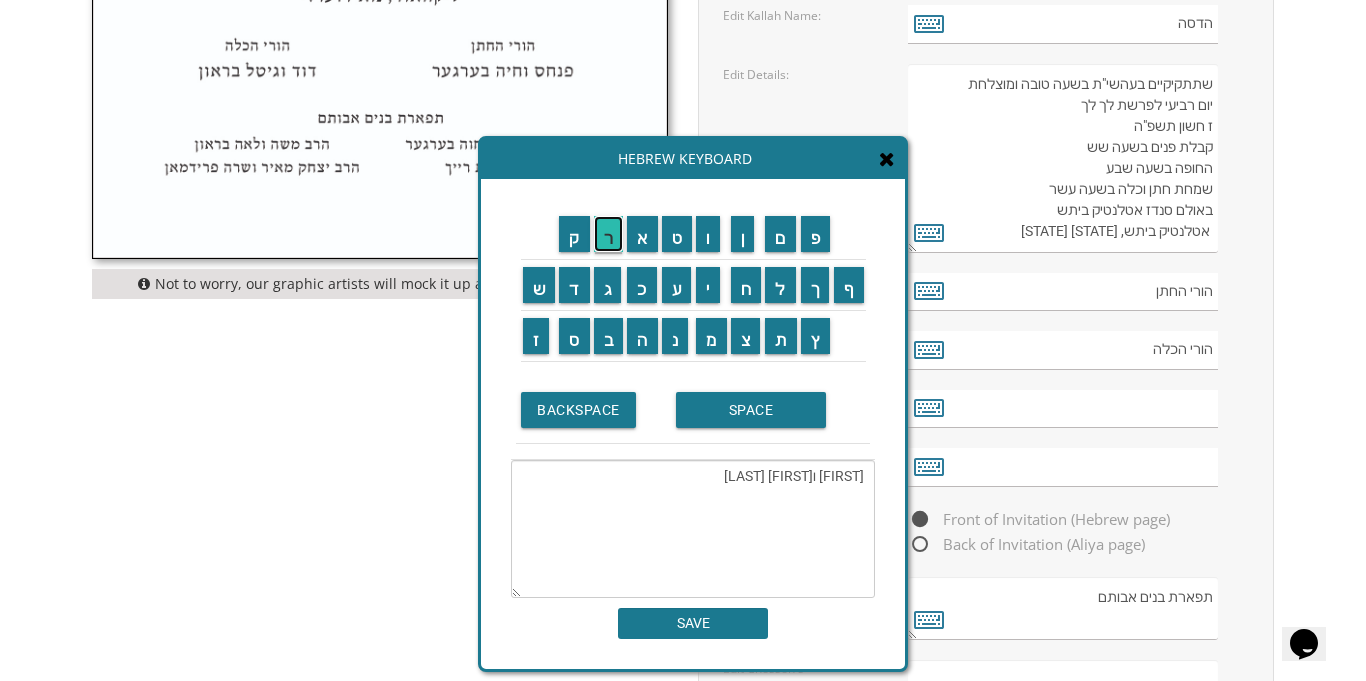click on "ר" at bounding box center (609, 234) 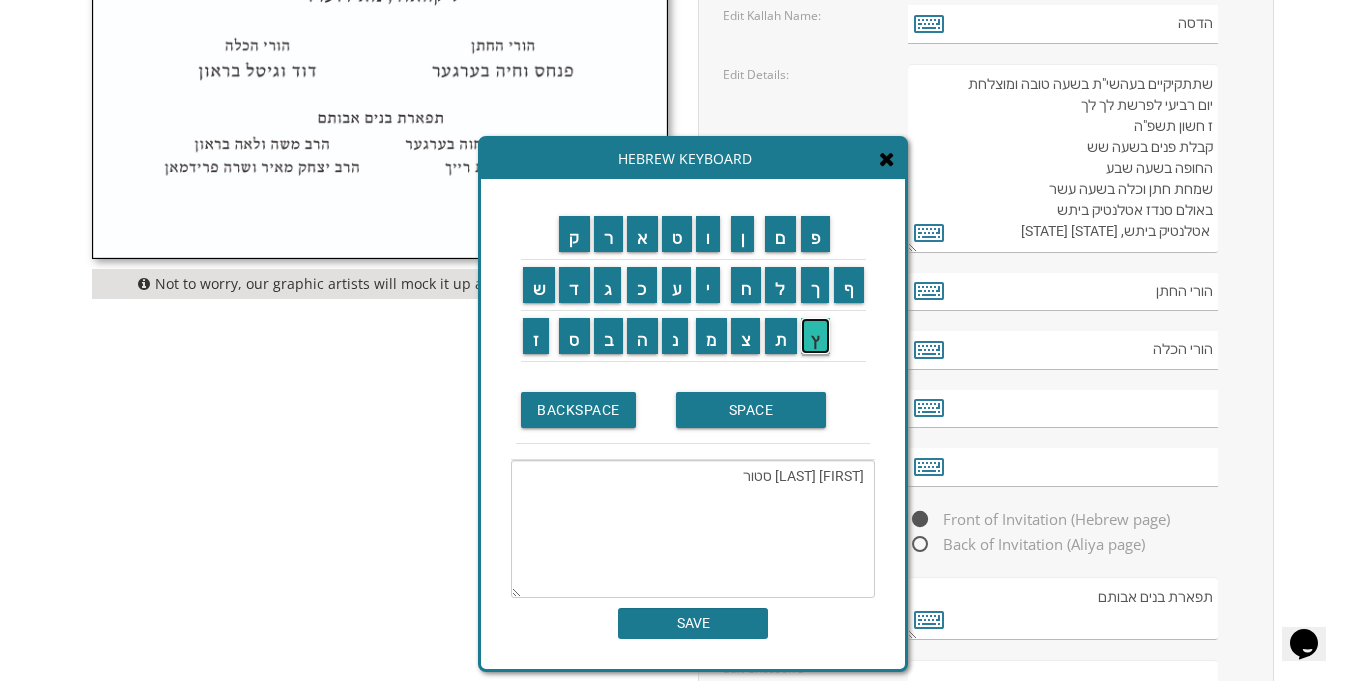 click on "ץ" at bounding box center [816, 336] 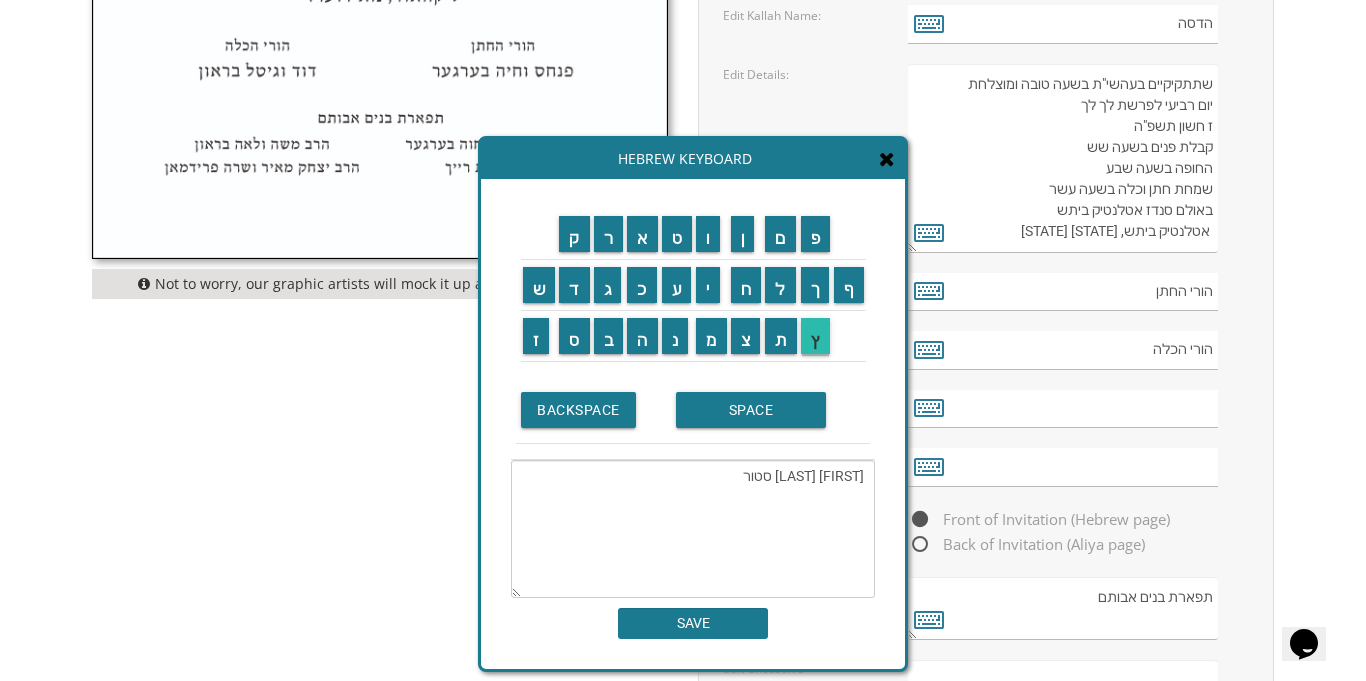 type on "אליעזר ויפה סטורץ" 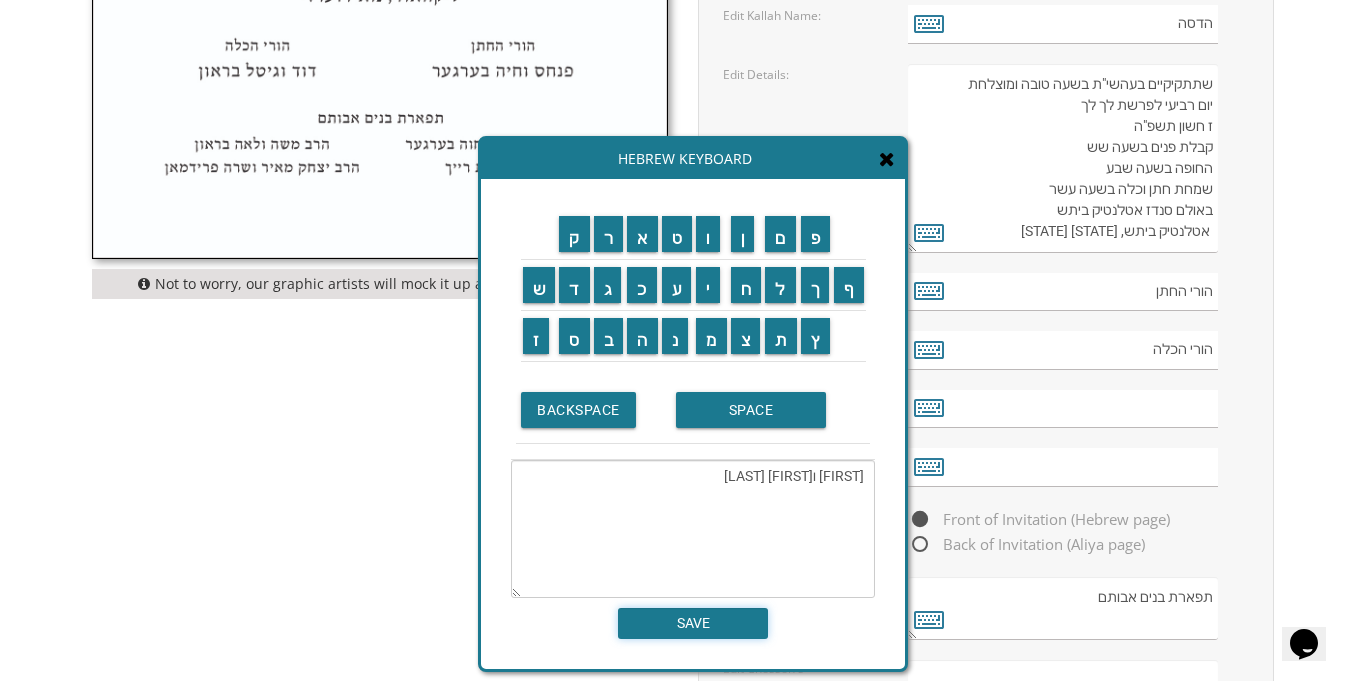 click on "SAVE" at bounding box center [693, 623] 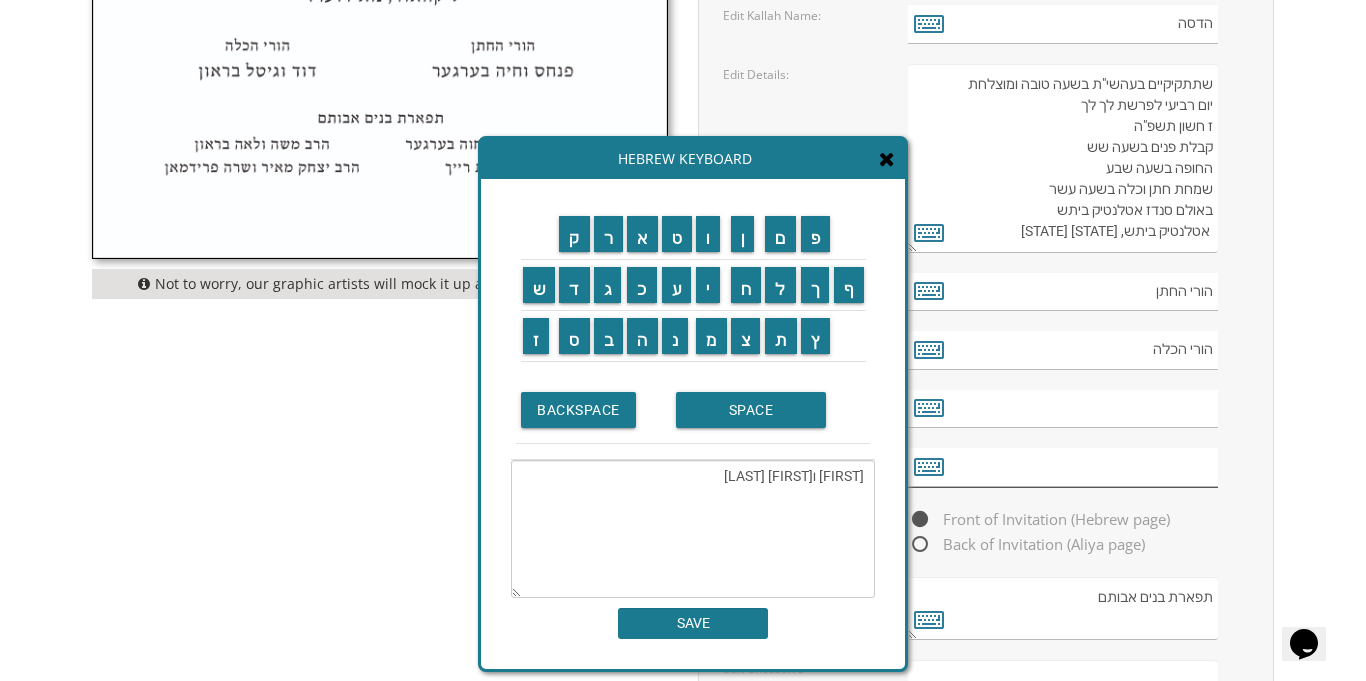 type on "אליעזר ויפה סטורץ" 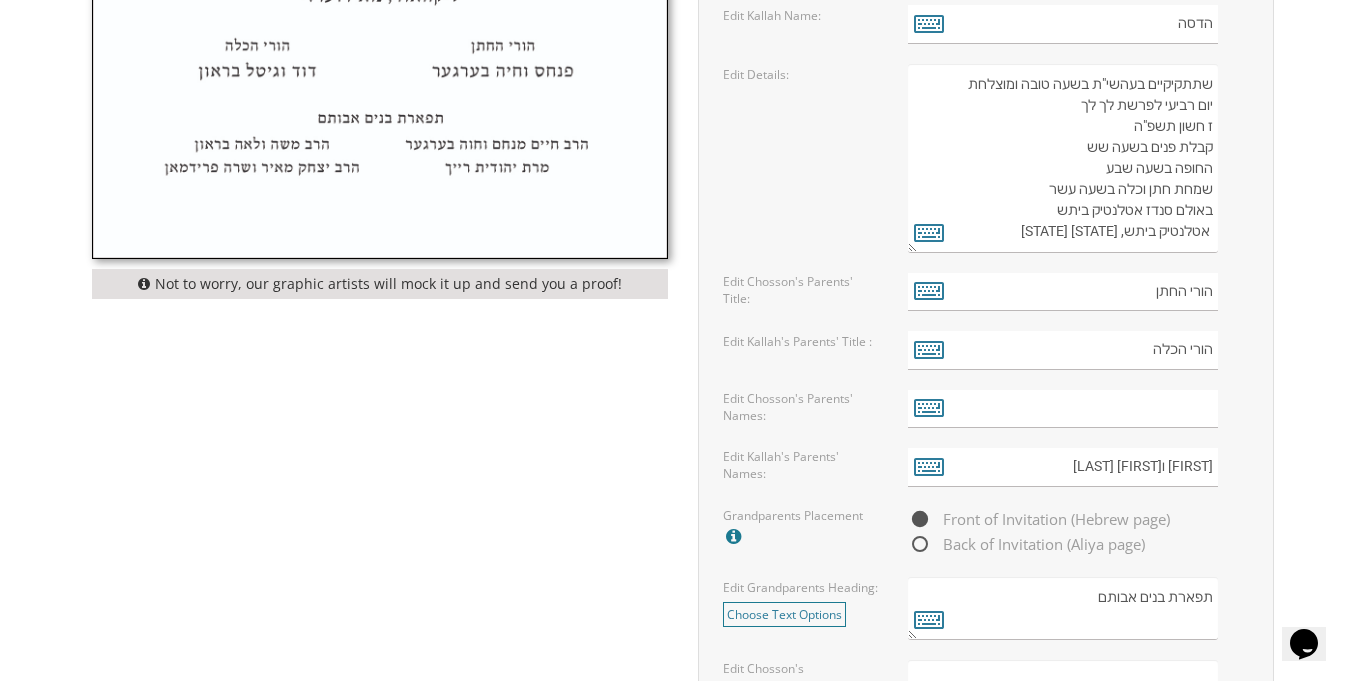 click on "Front of Invitation (Hebrew page) Back of Invitation (Aliya page)" at bounding box center (1078, 532) 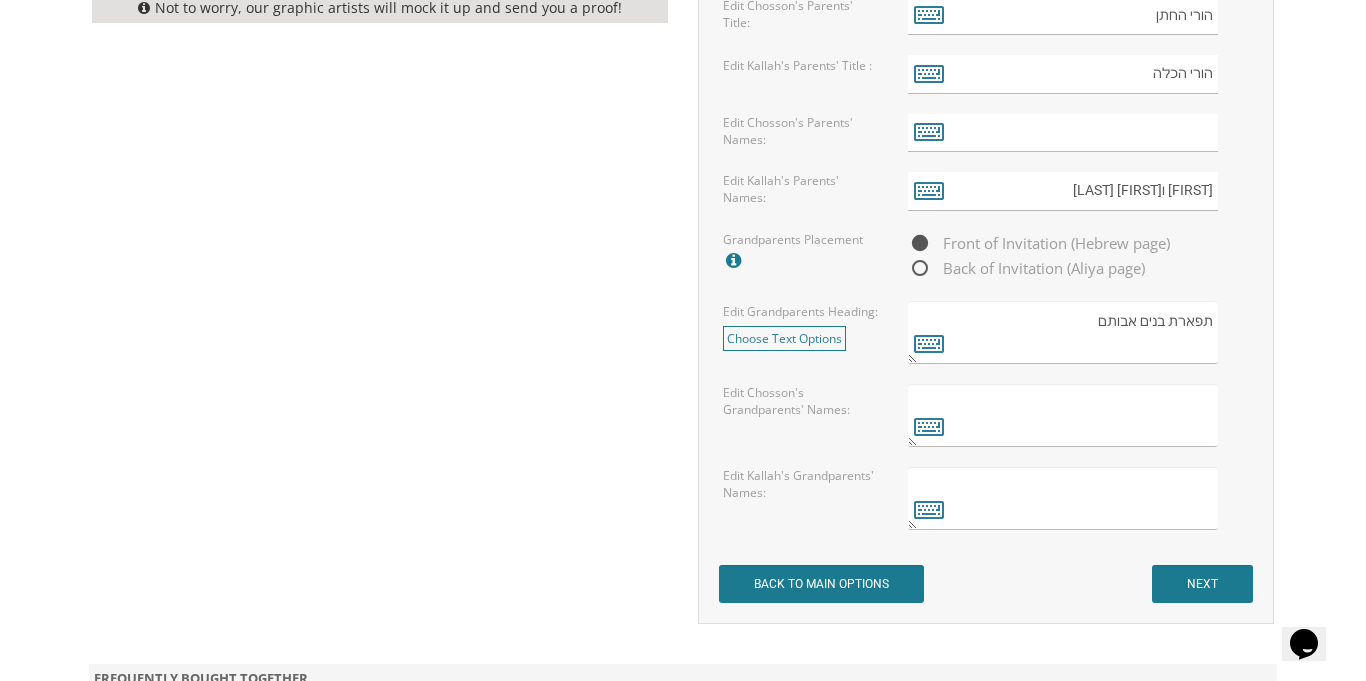 scroll, scrollTop: 1600, scrollLeft: 0, axis: vertical 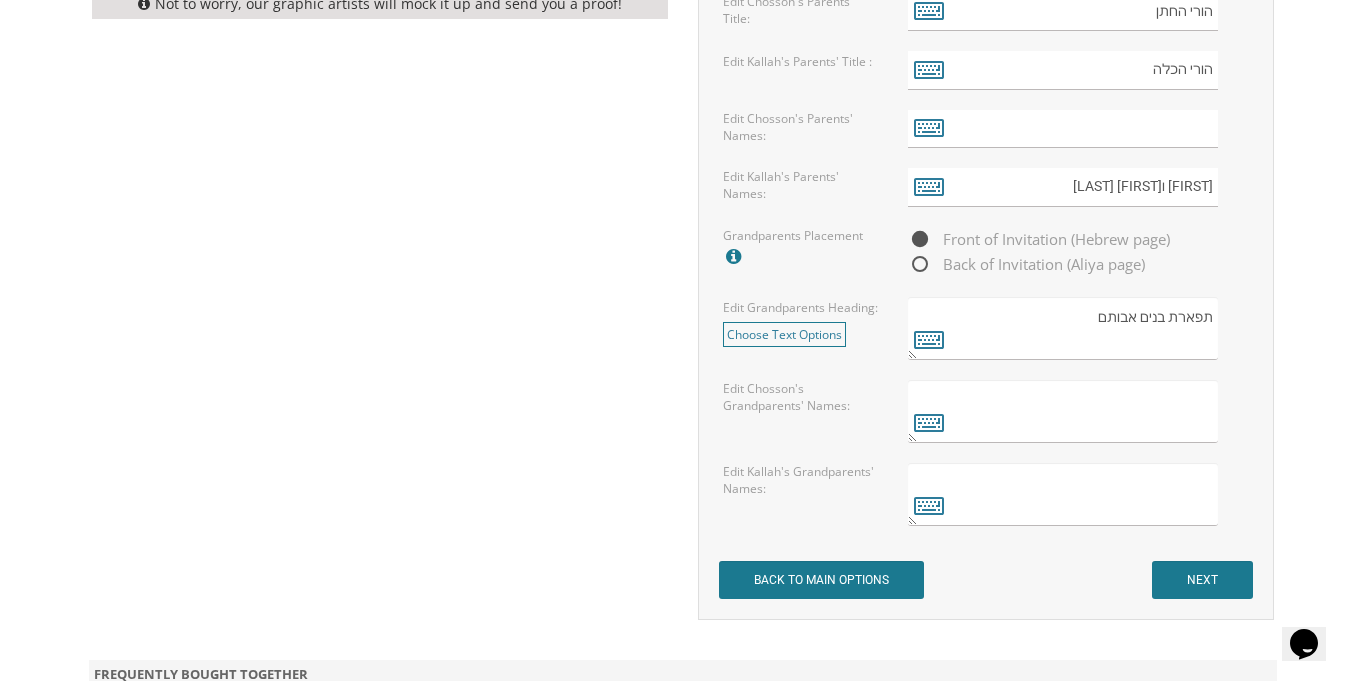 click at bounding box center (1063, 494) 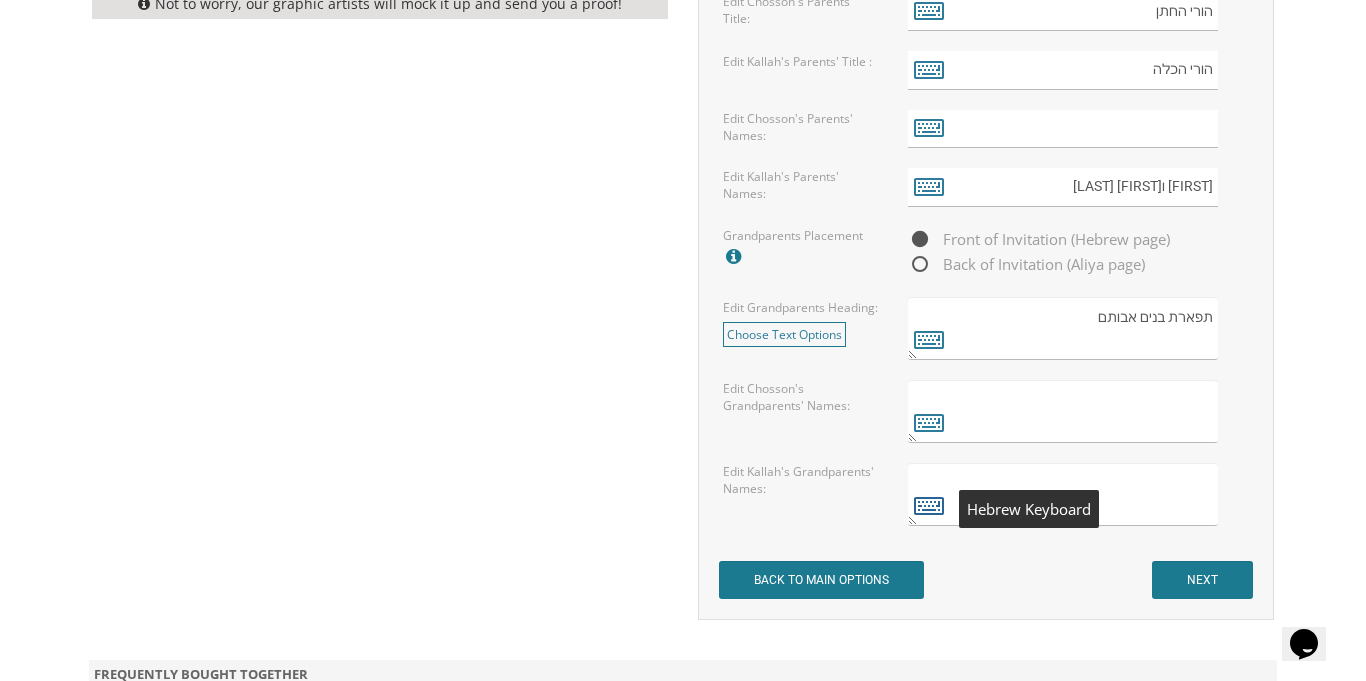 click at bounding box center (929, 505) 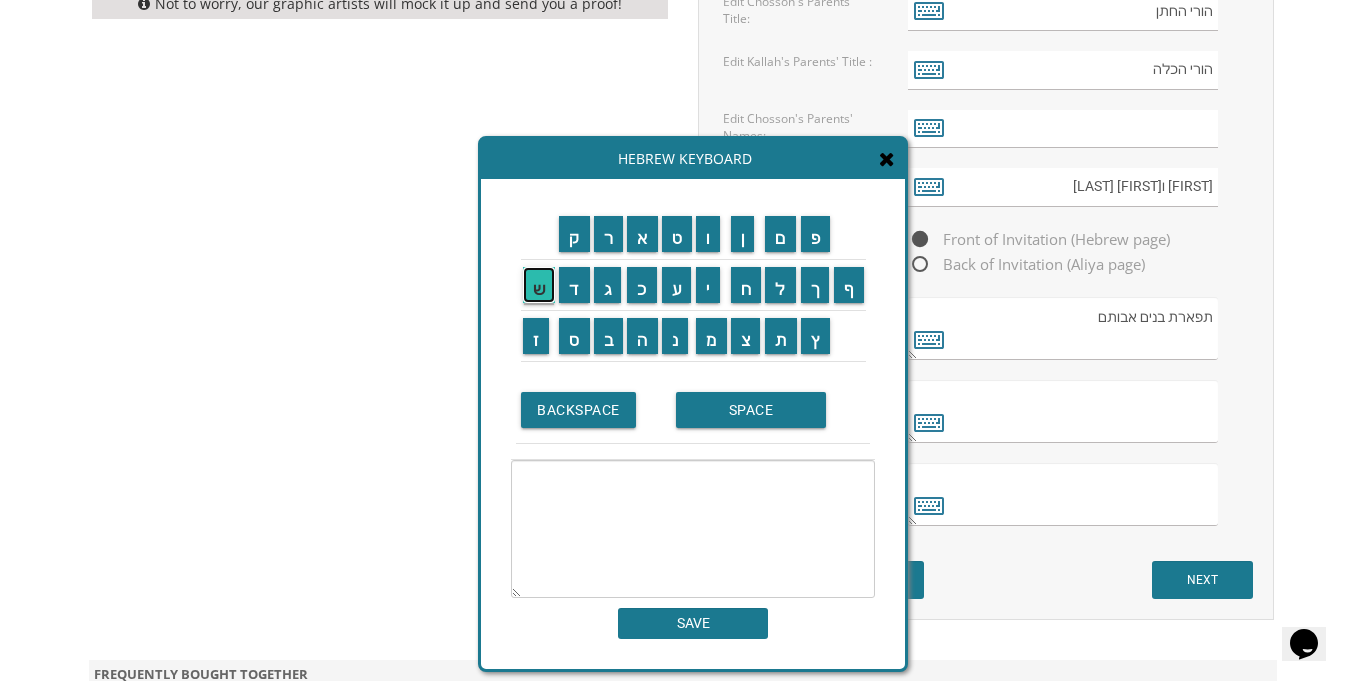 click on "ש" at bounding box center [539, 285] 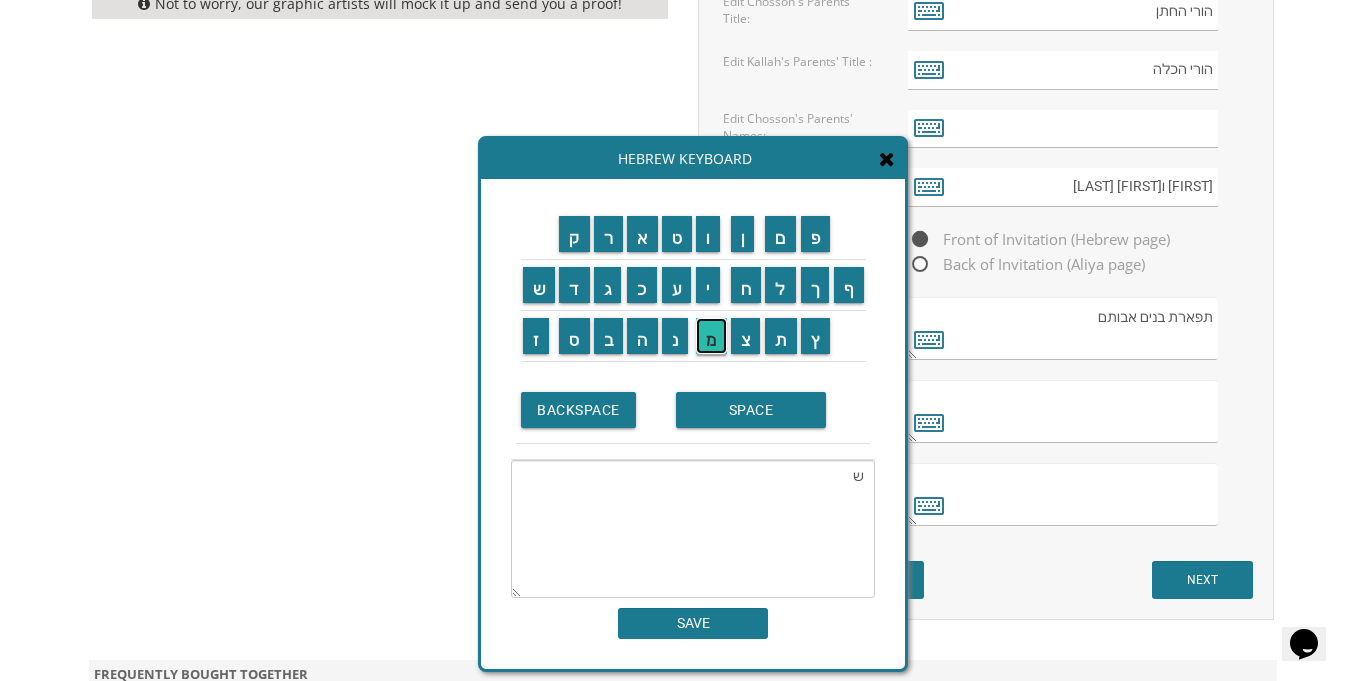 click on "מ" at bounding box center (711, 336) 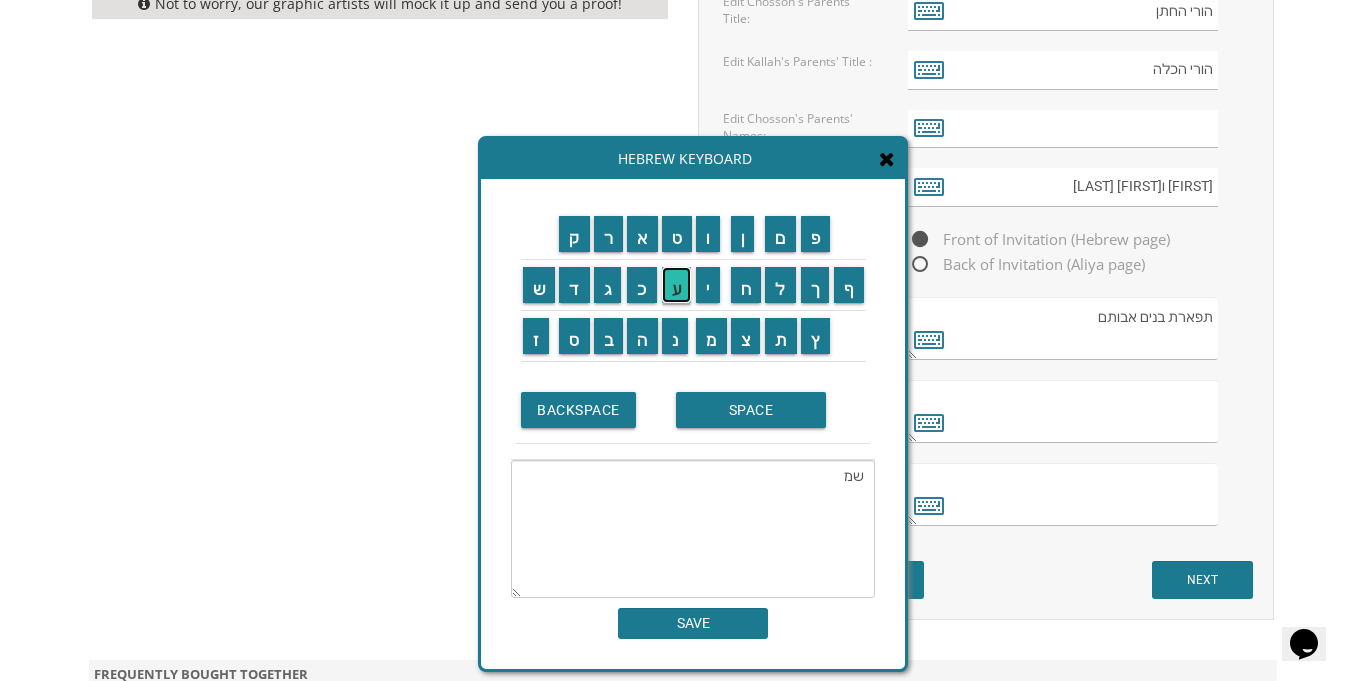 click on "ע" at bounding box center [677, 285] 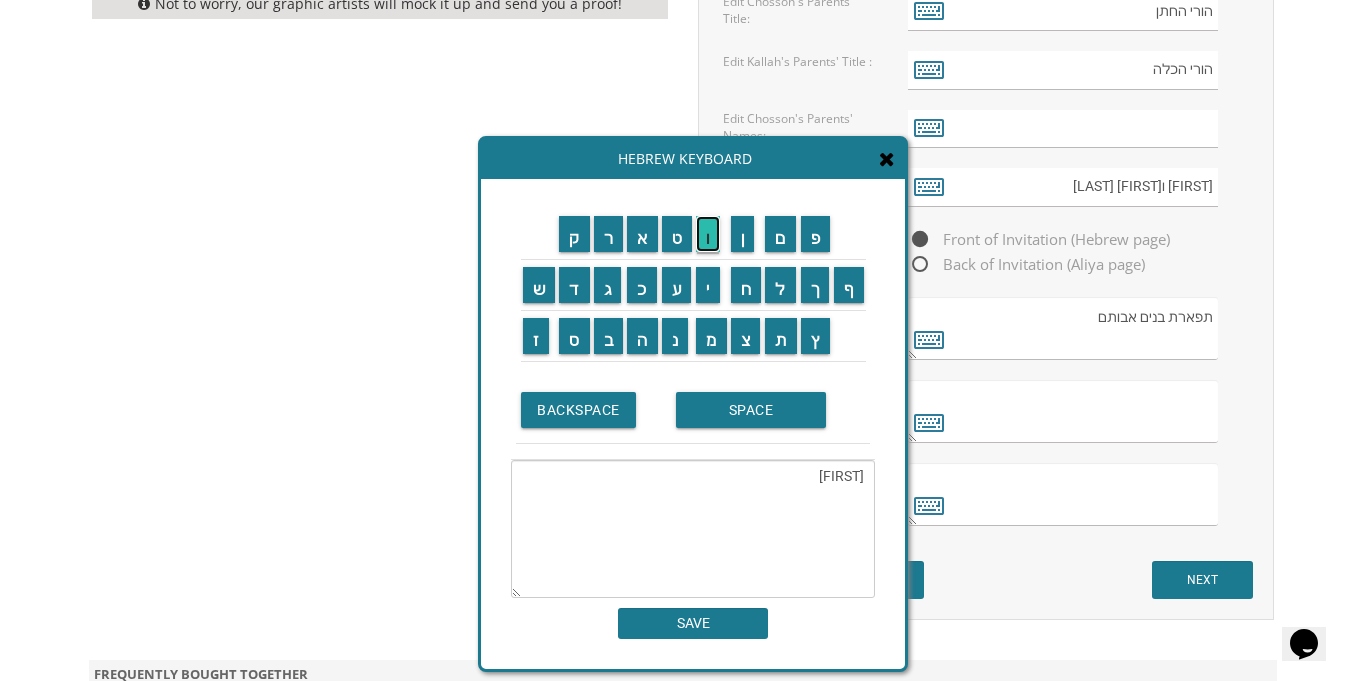 click on "ו" at bounding box center (708, 234) 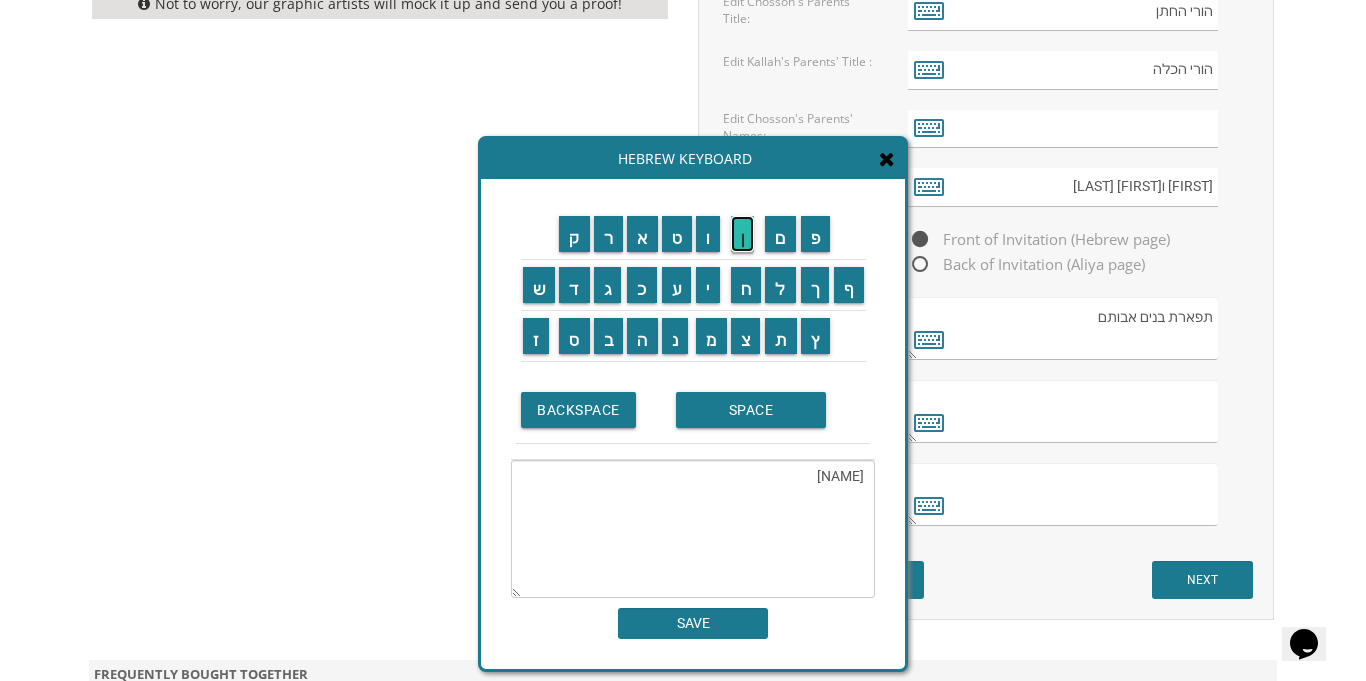 click on "ן" at bounding box center (743, 234) 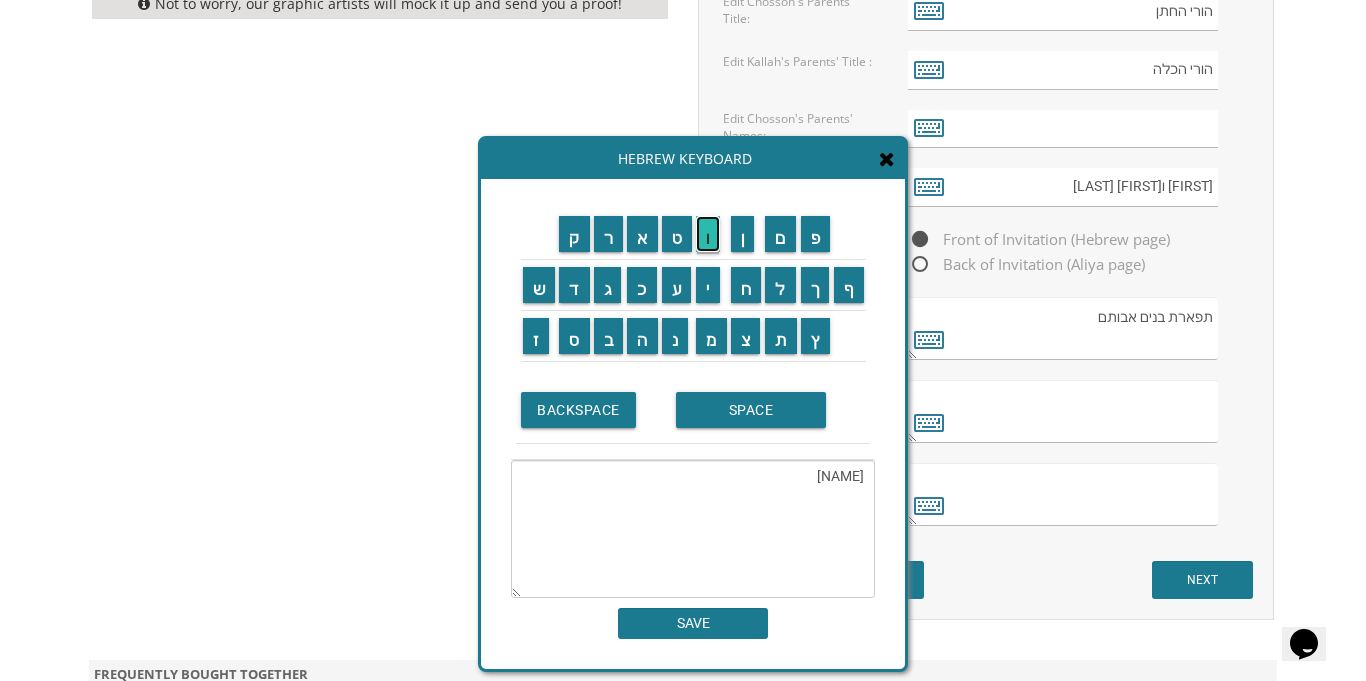 click on "ו" at bounding box center (708, 234) 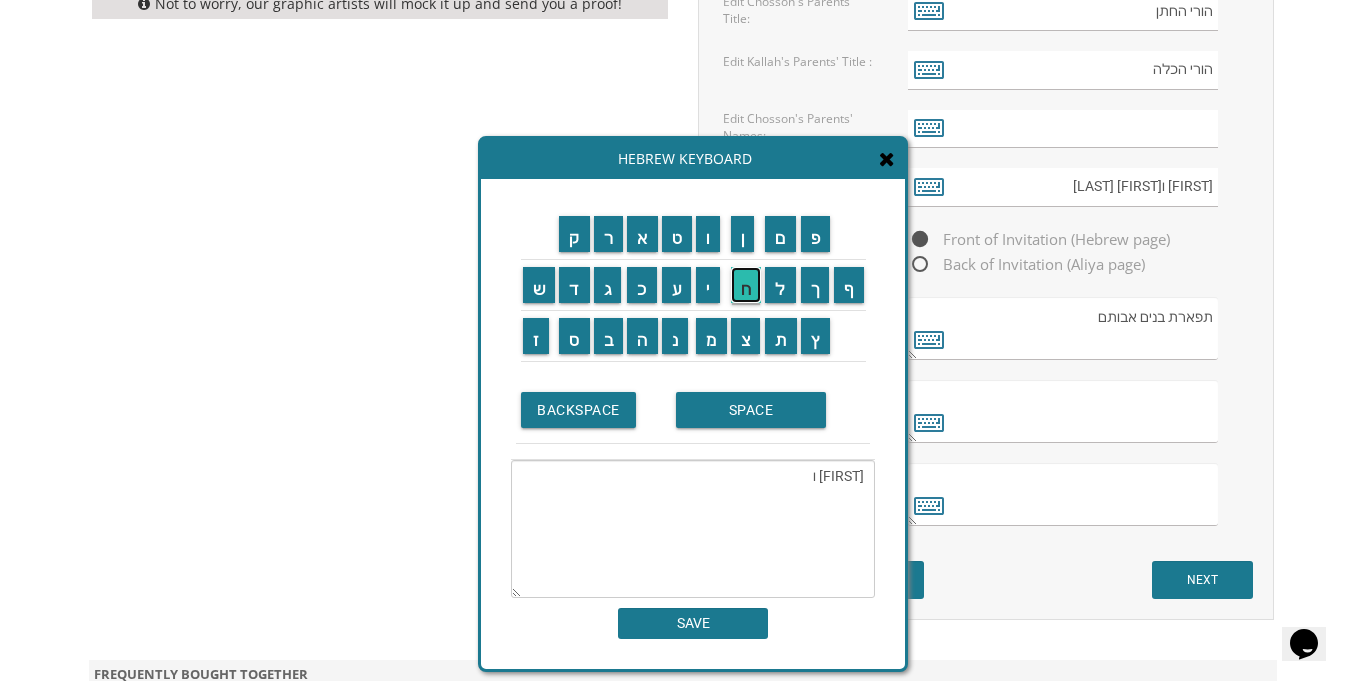 click on "ח" at bounding box center [746, 285] 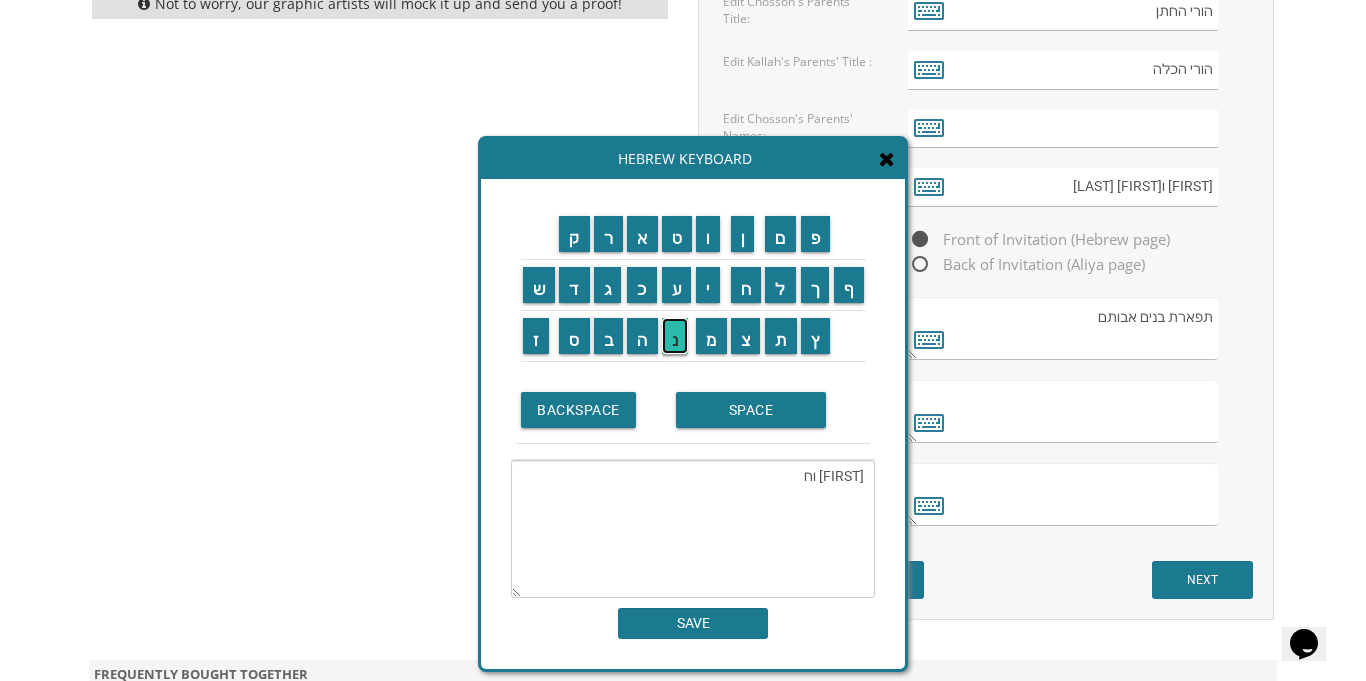 click on "נ" at bounding box center [675, 336] 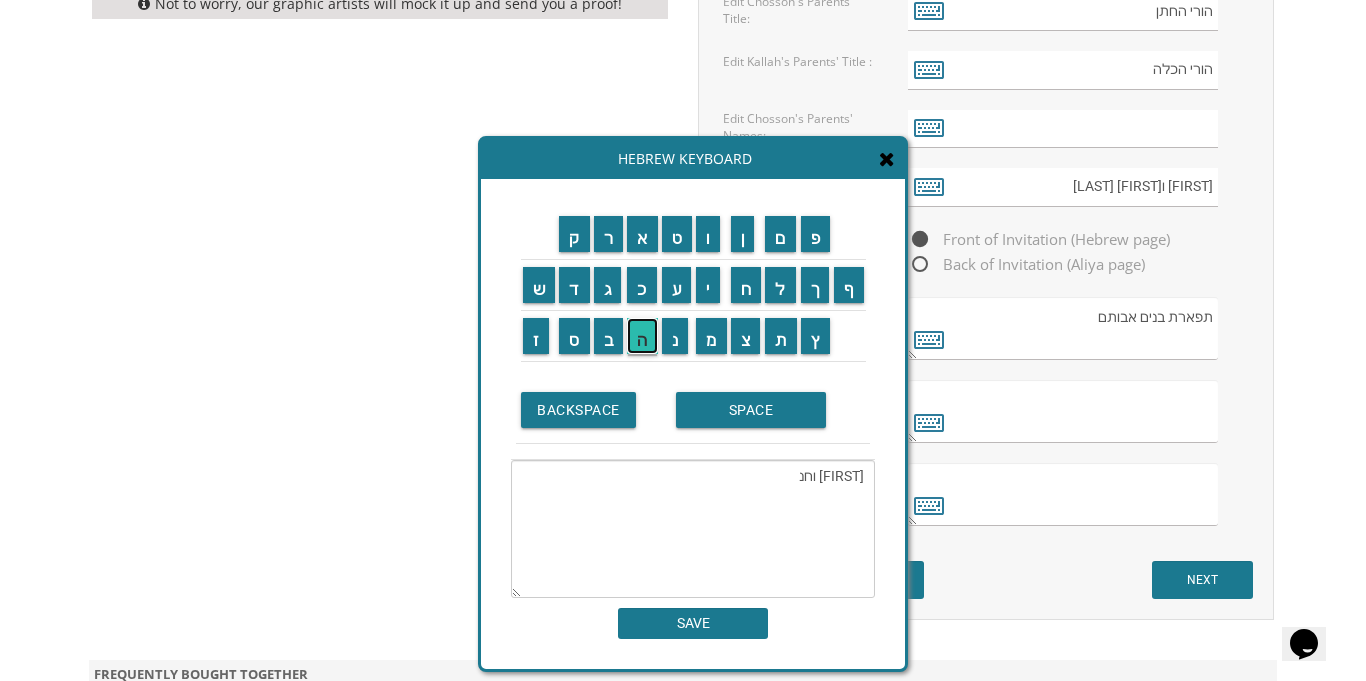 click on "ה" at bounding box center (642, 336) 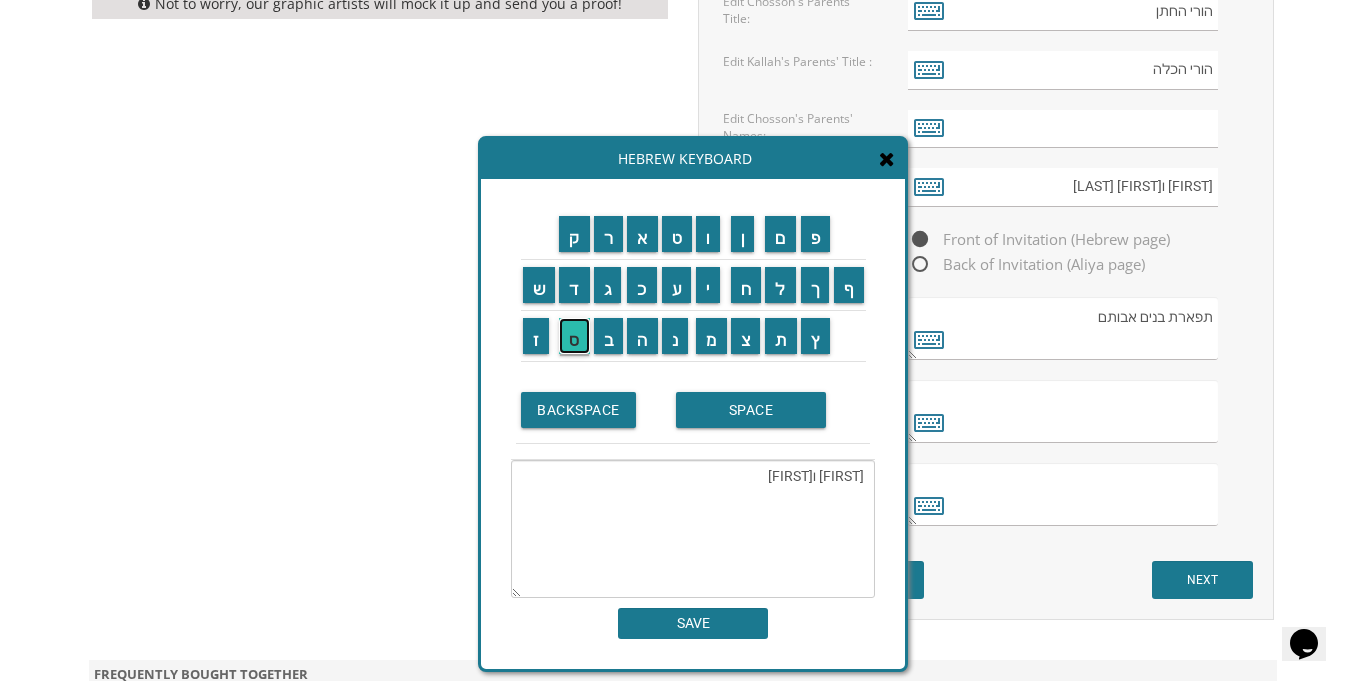 click on "ס" at bounding box center (574, 336) 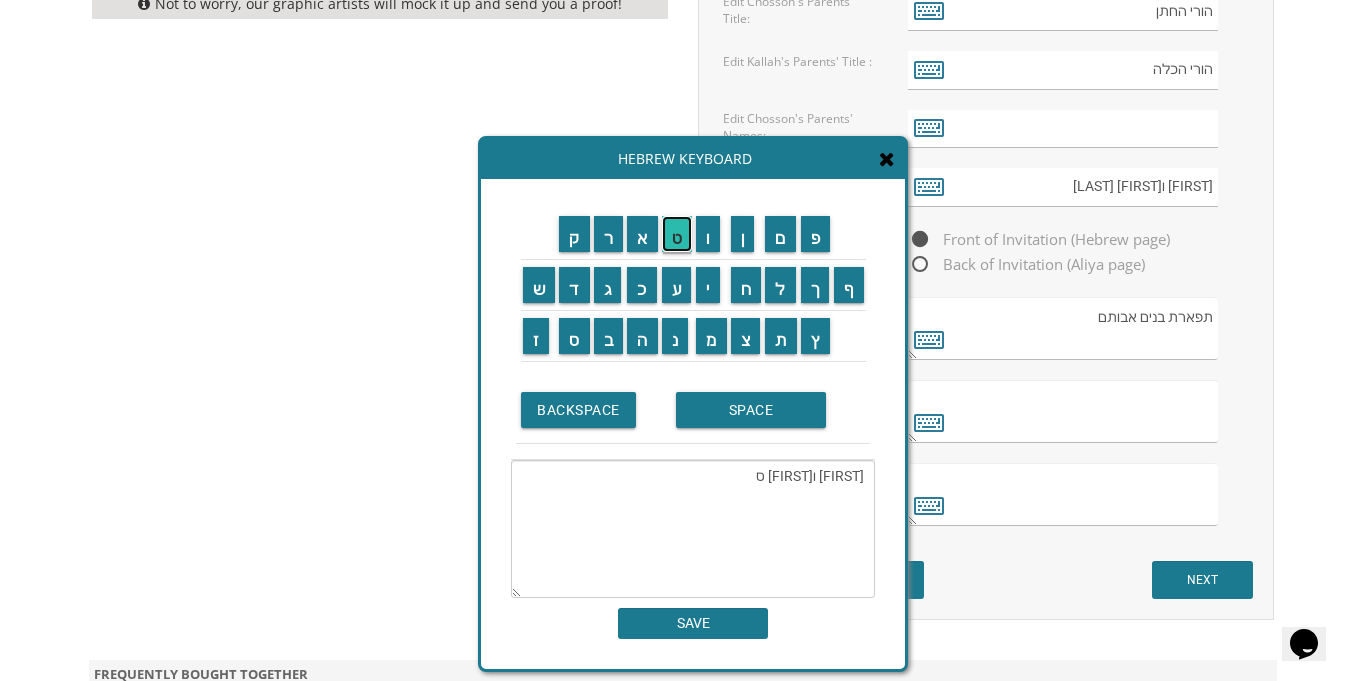 click on "ט" at bounding box center [677, 234] 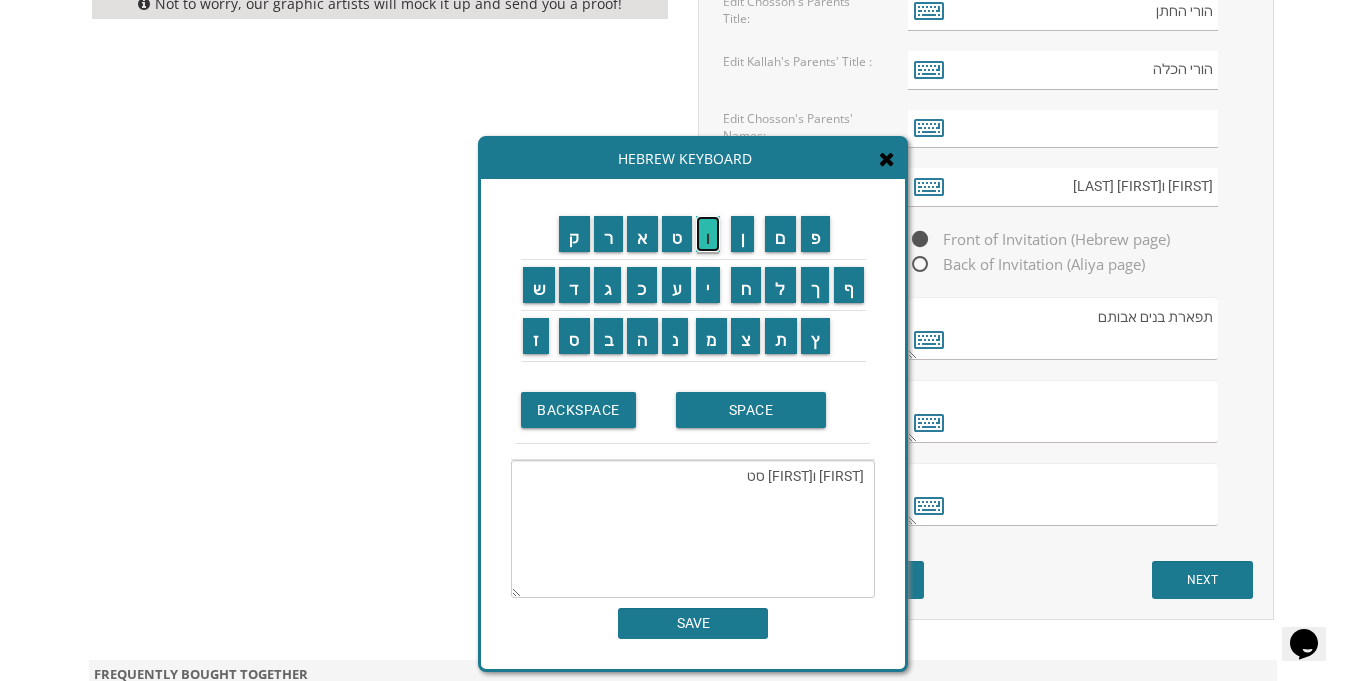 click on "ו" at bounding box center [708, 234] 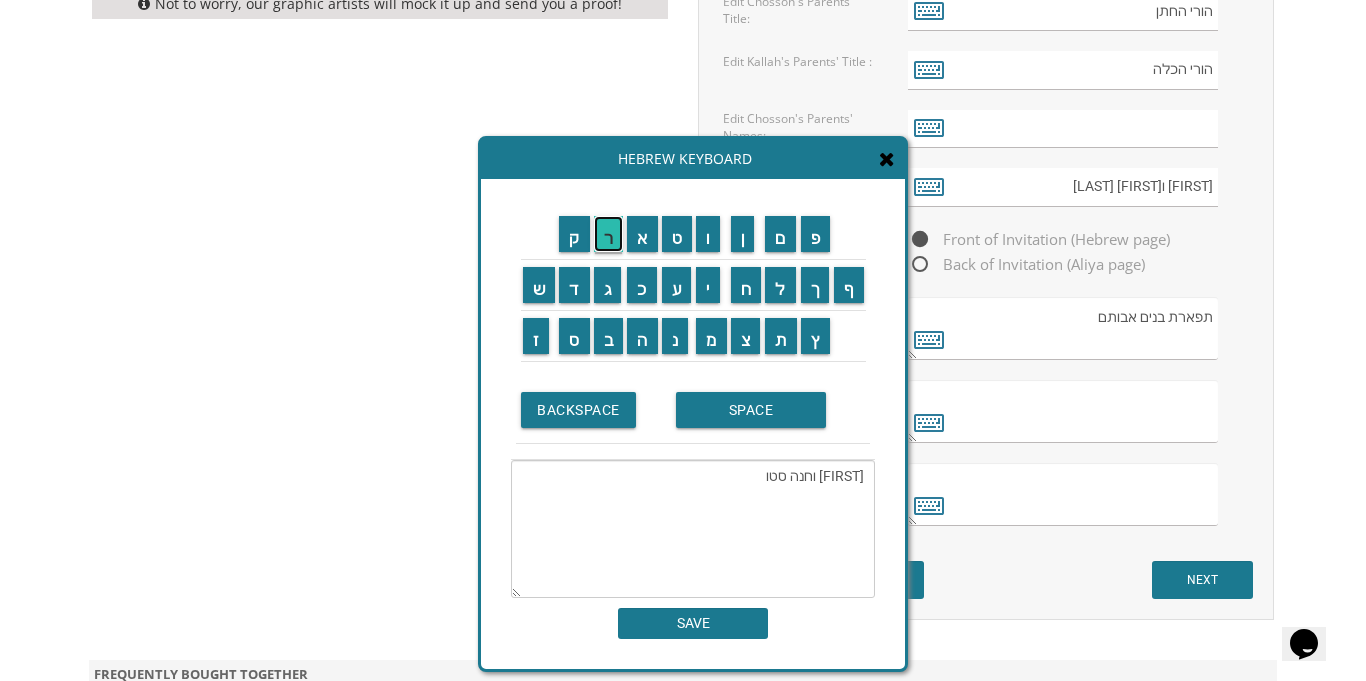 click on "ר" at bounding box center [609, 234] 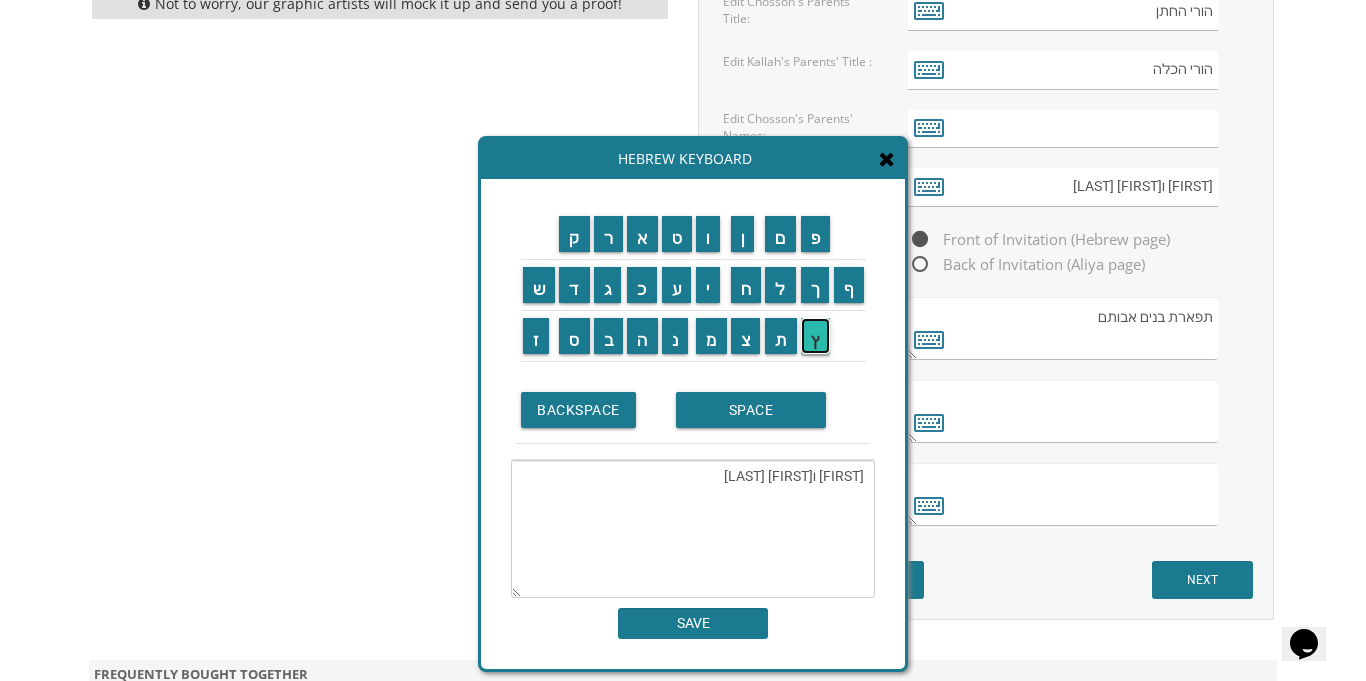 click on "ץ" at bounding box center (816, 336) 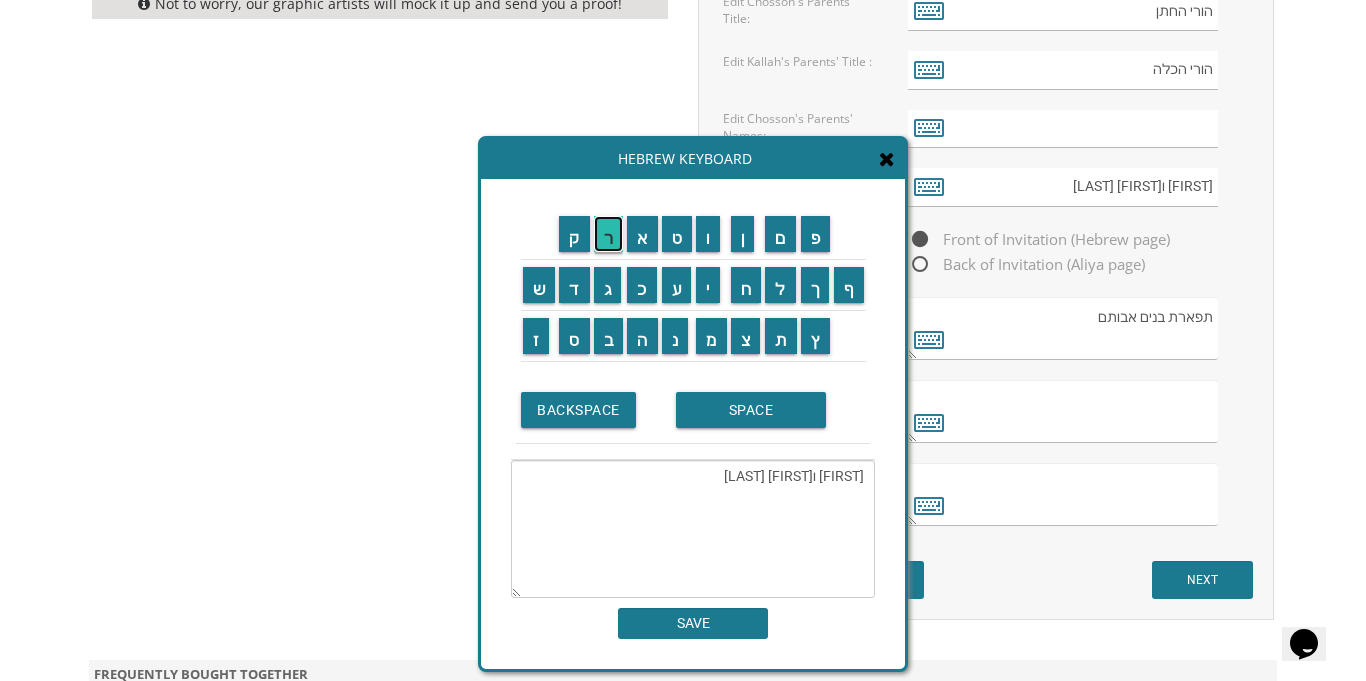 click on "ר" at bounding box center (609, 234) 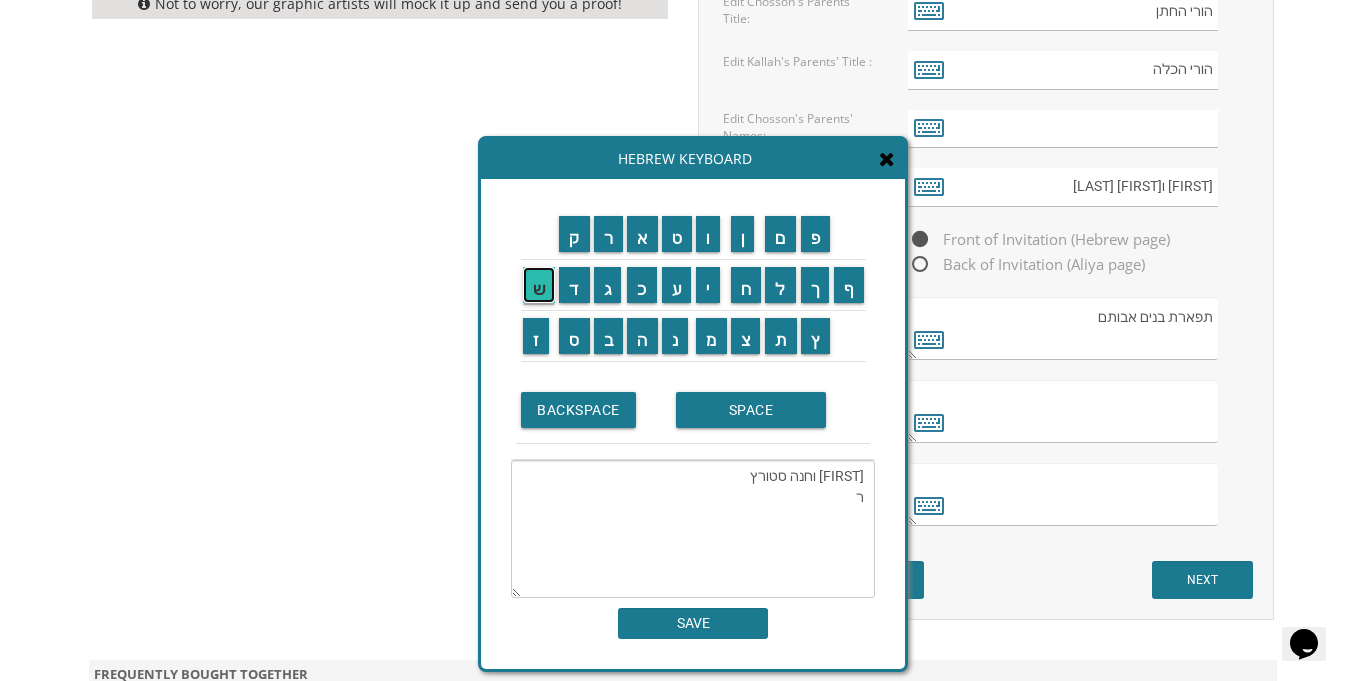 click on "ש" at bounding box center (539, 285) 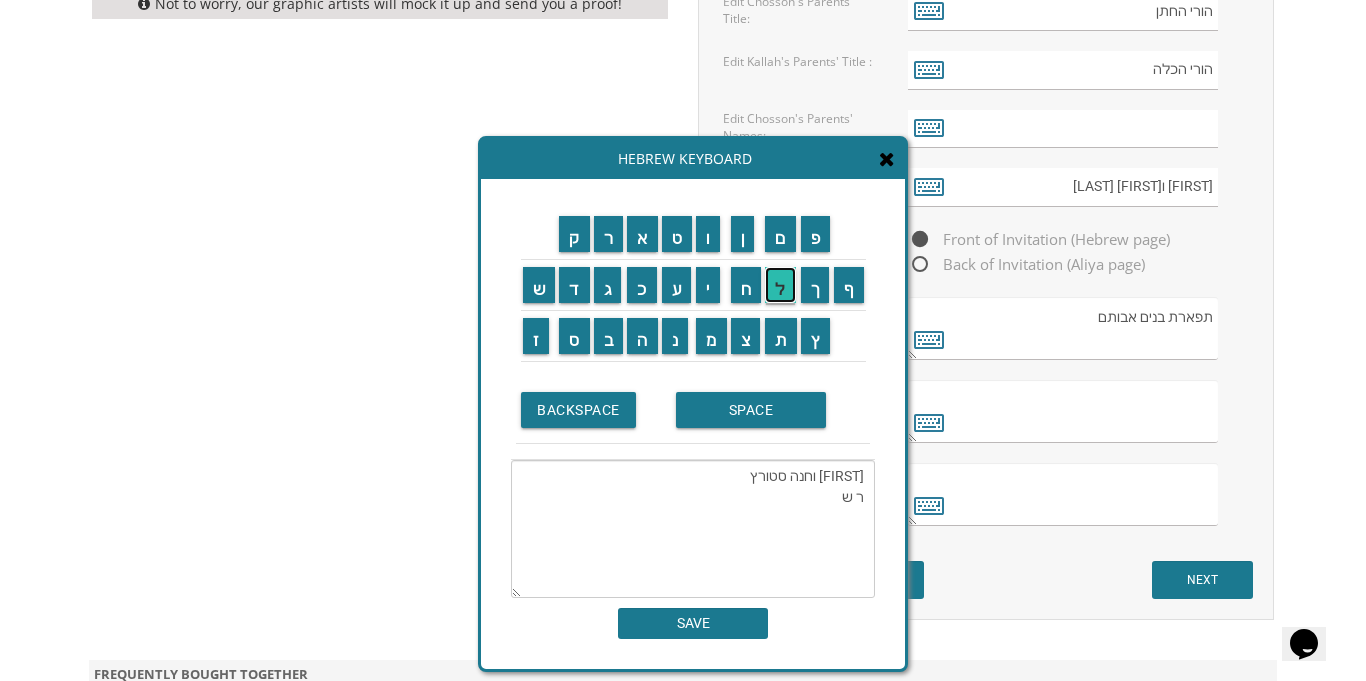 click on "ל" at bounding box center [780, 285] 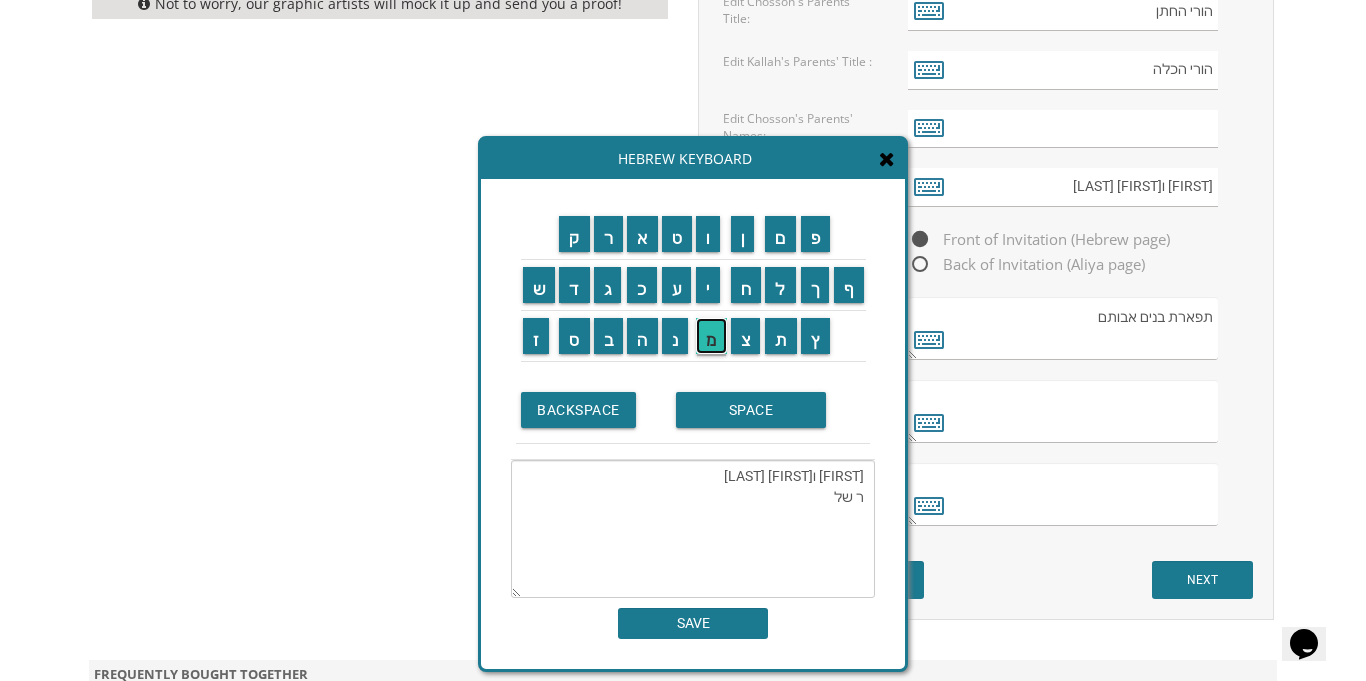 click on "מ" at bounding box center [711, 336] 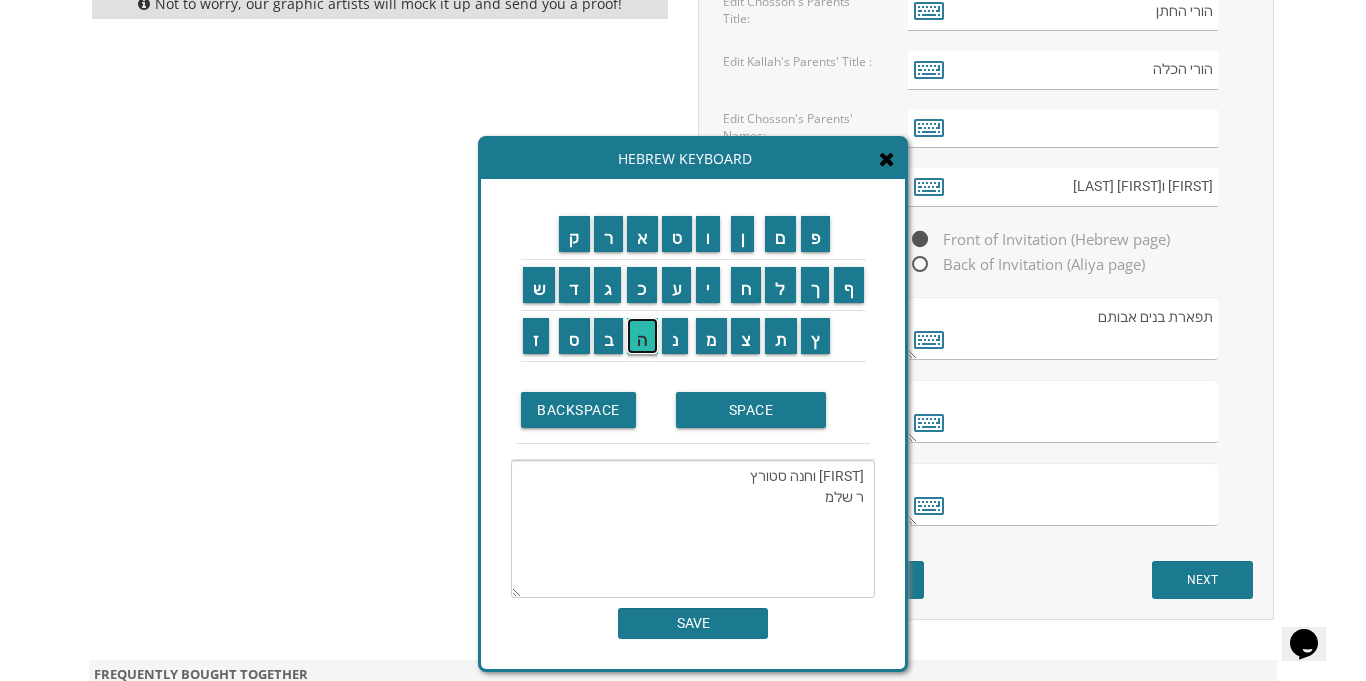 click on "ה" at bounding box center [642, 336] 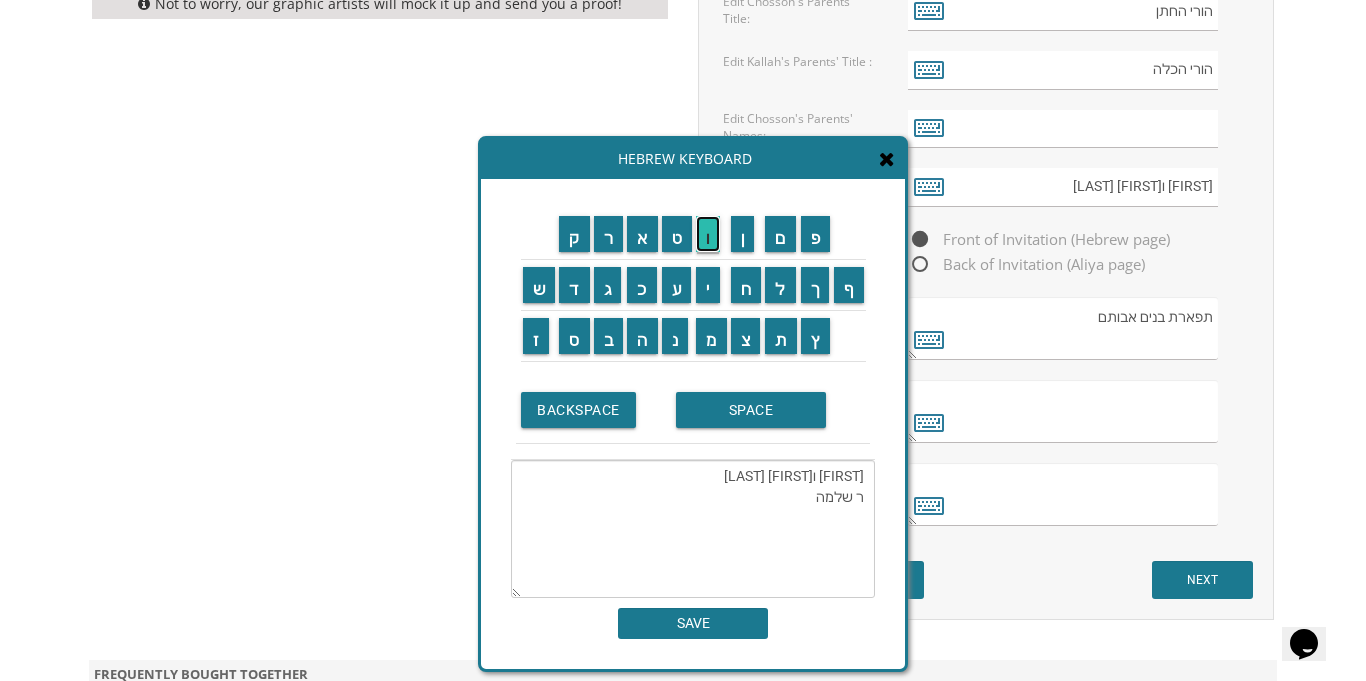 click on "ו" at bounding box center [708, 234] 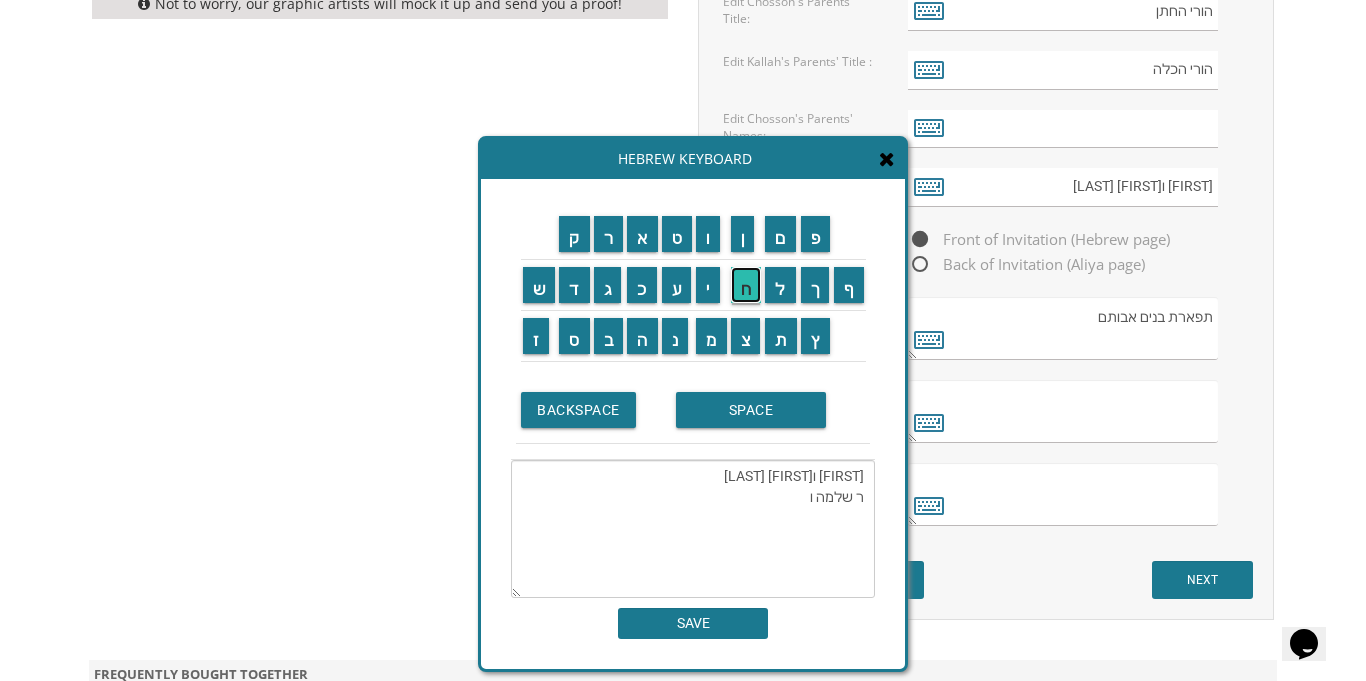 click on "ח" at bounding box center [746, 285] 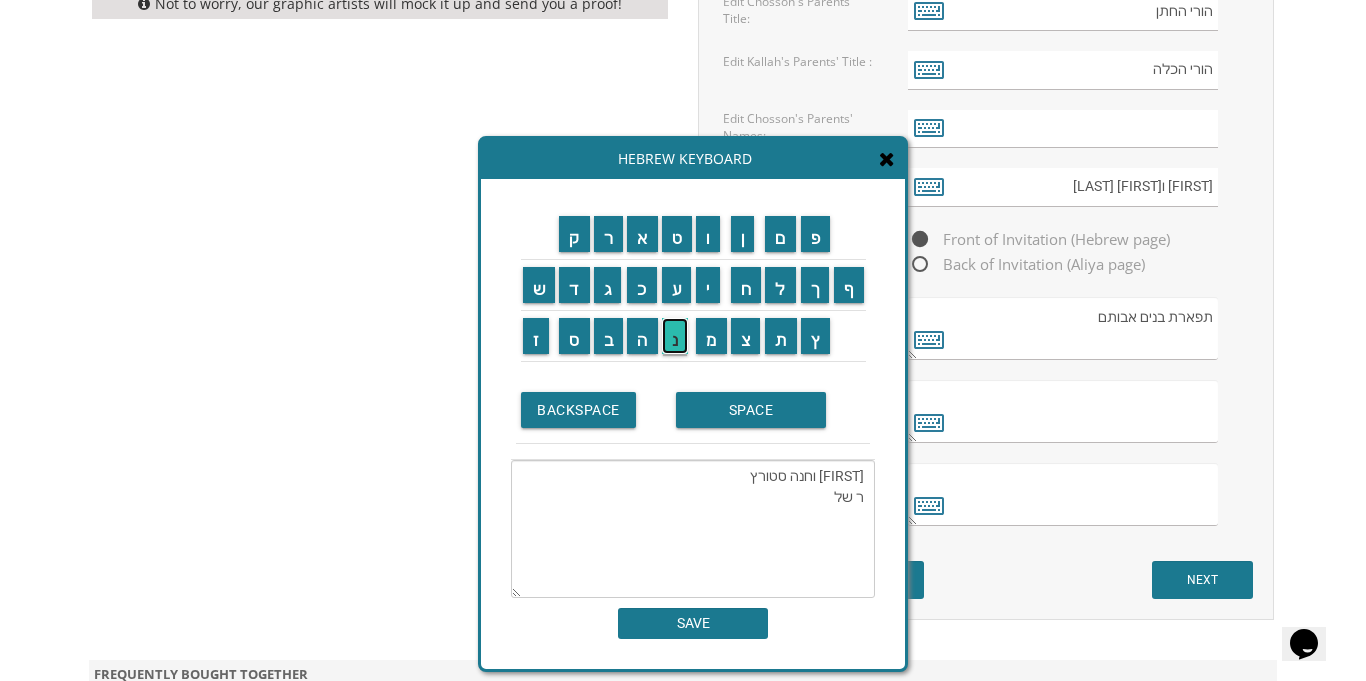 click on "נ" at bounding box center (675, 336) 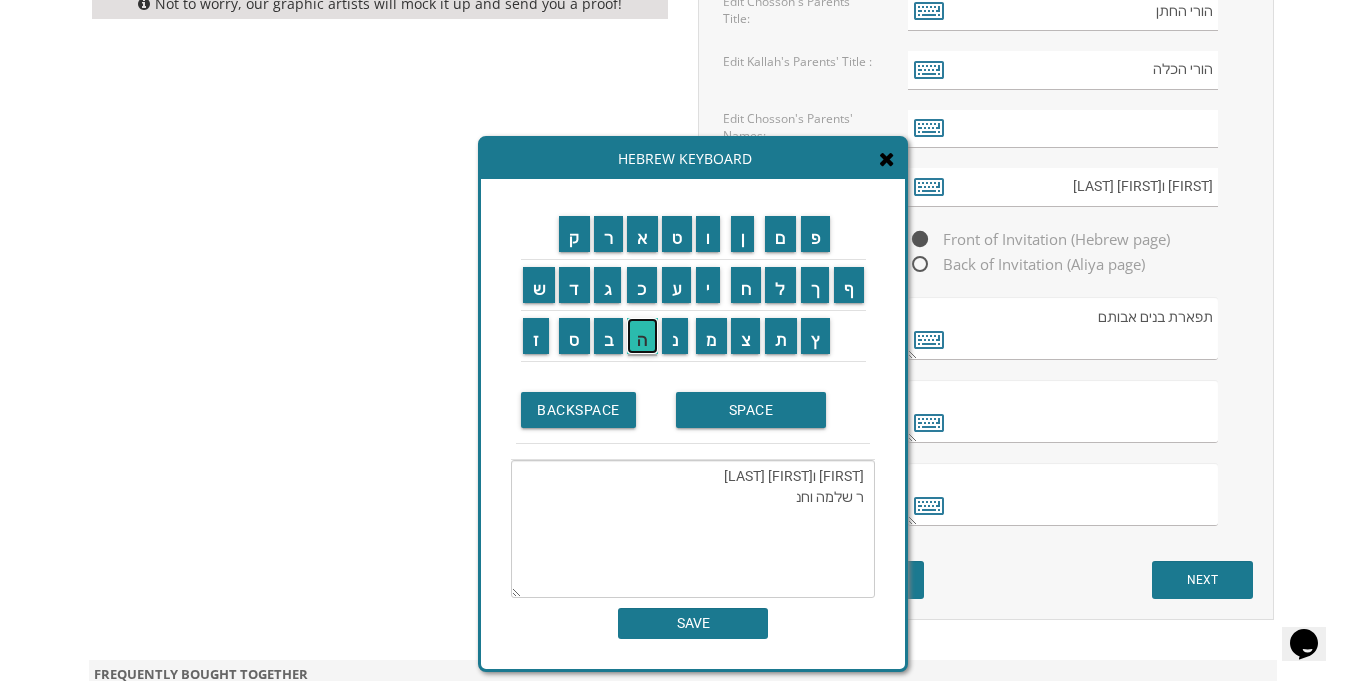 click on "ה" at bounding box center (642, 336) 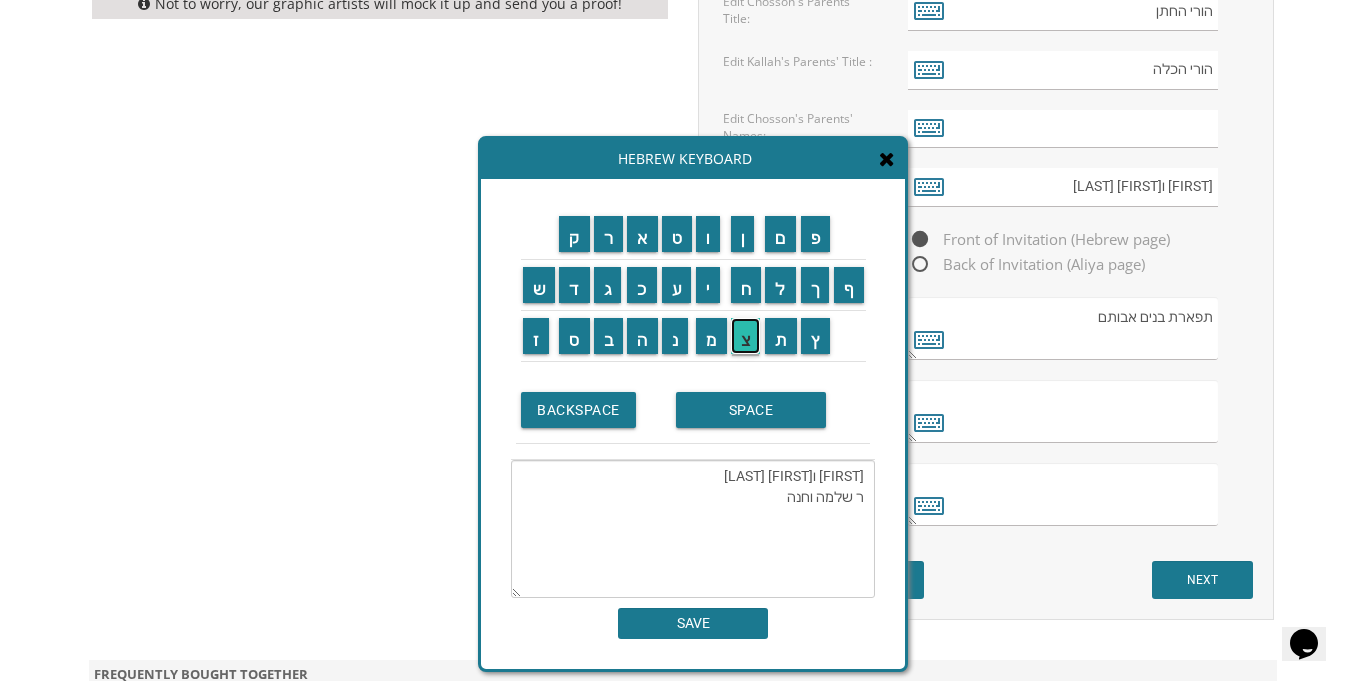 click on "צ" at bounding box center (746, 336) 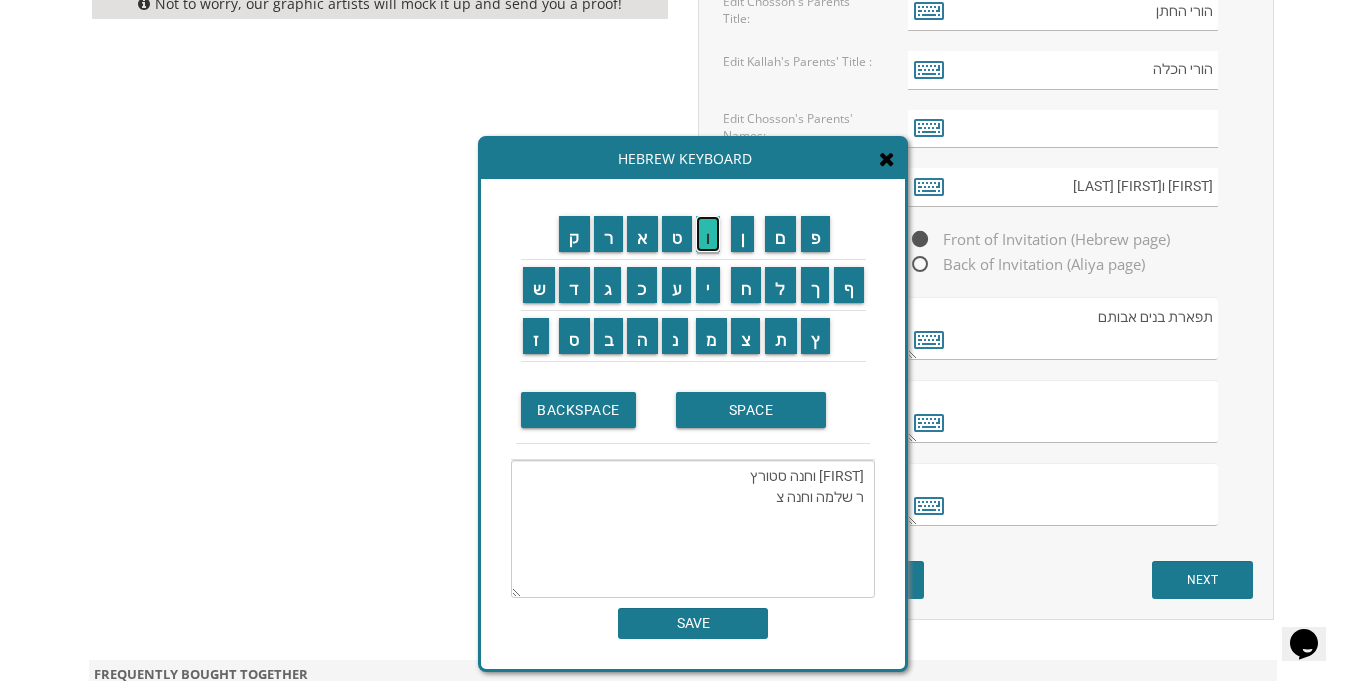 click on "ו" at bounding box center (708, 234) 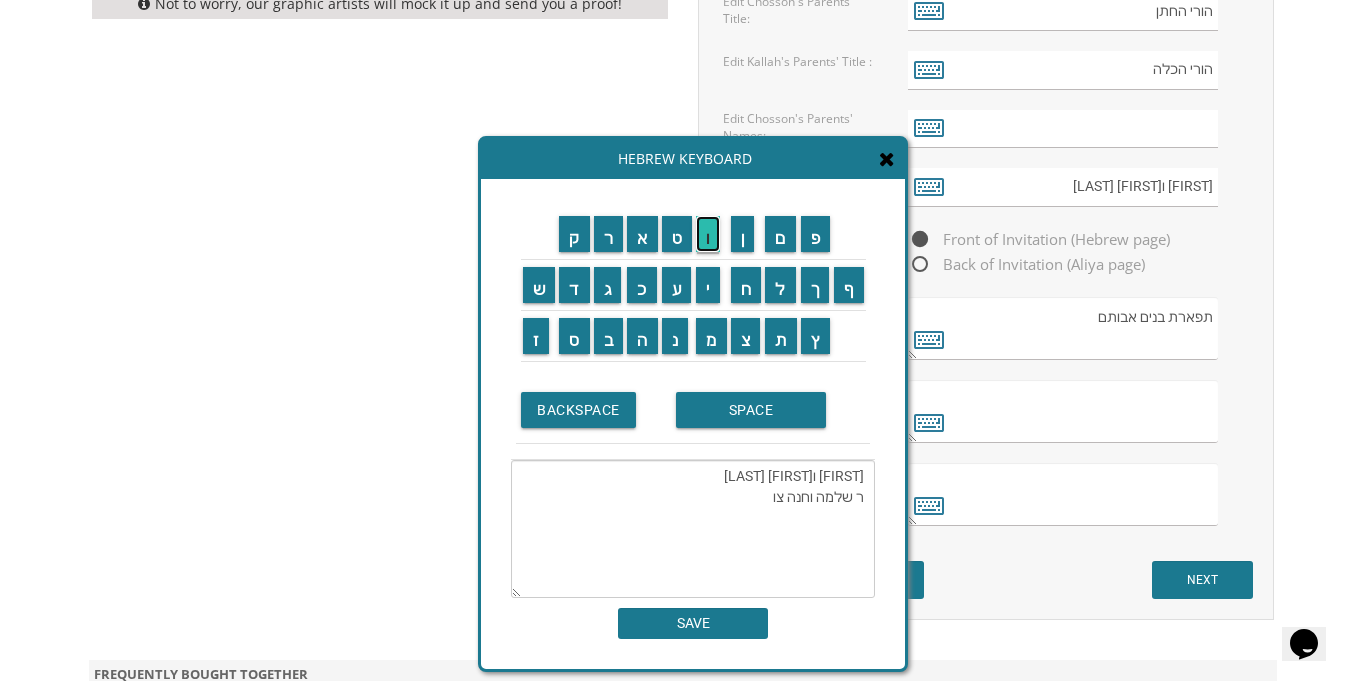 click on "ו" at bounding box center (708, 234) 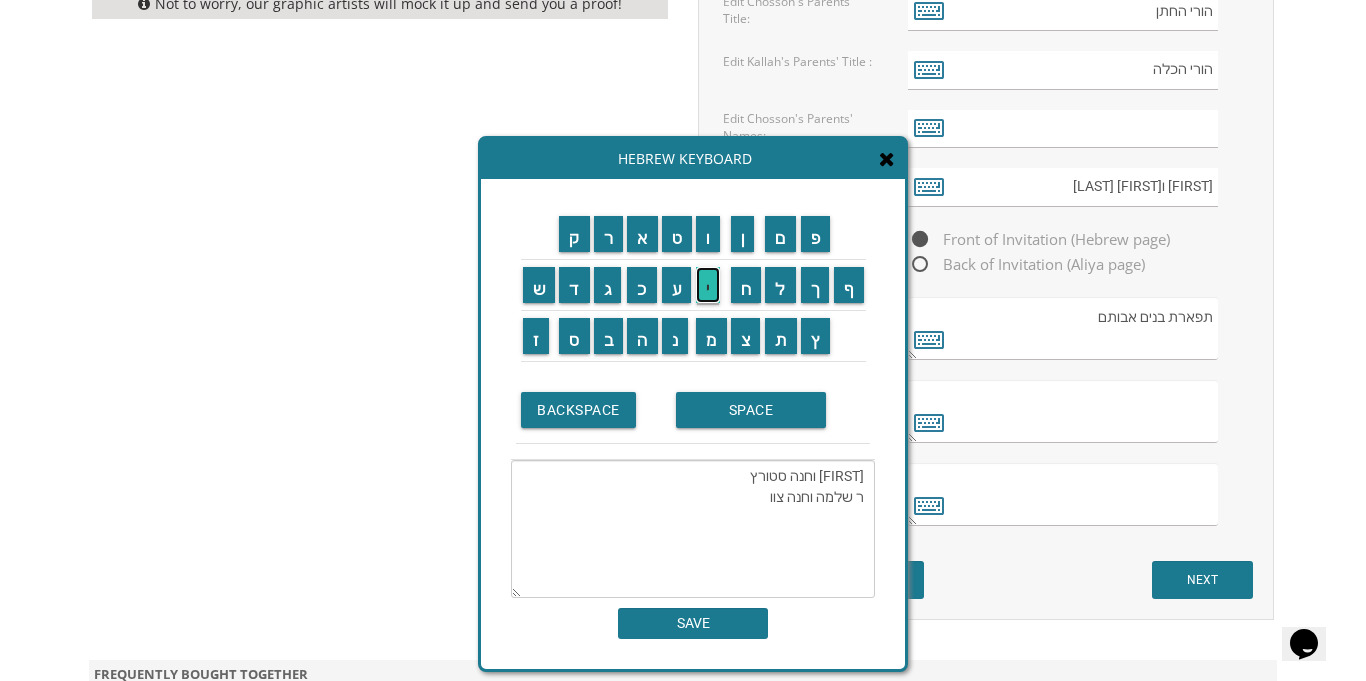 click on "י" at bounding box center [708, 285] 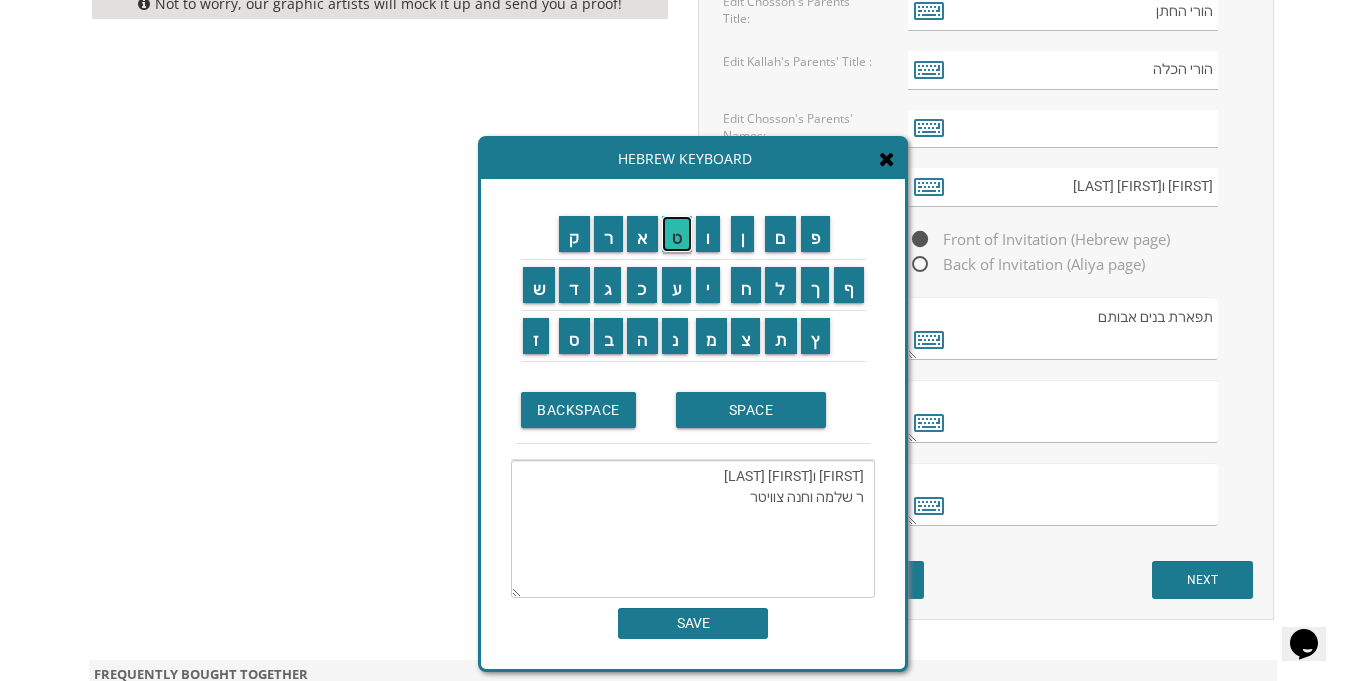 click on "ט" at bounding box center [677, 234] 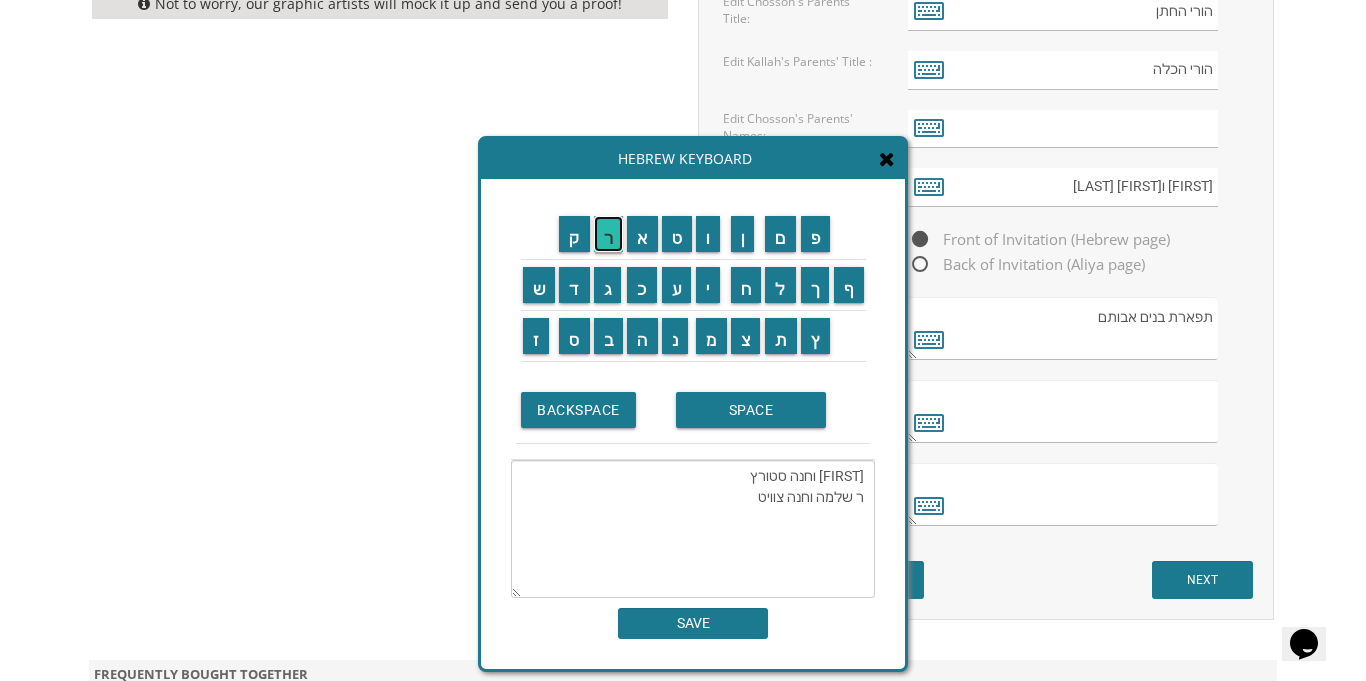 click on "ר" at bounding box center (609, 234) 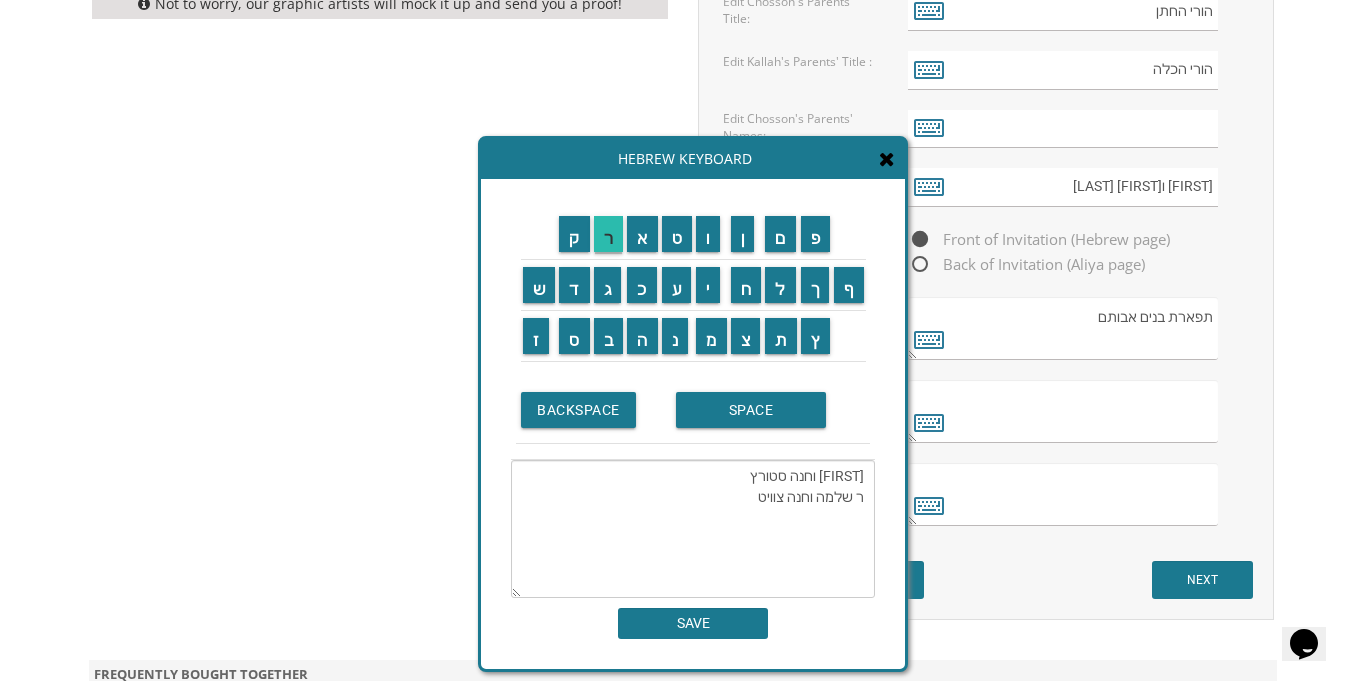 type on "שמעון וחנה סטורץ
ר שלמה וחנה צוויטר" 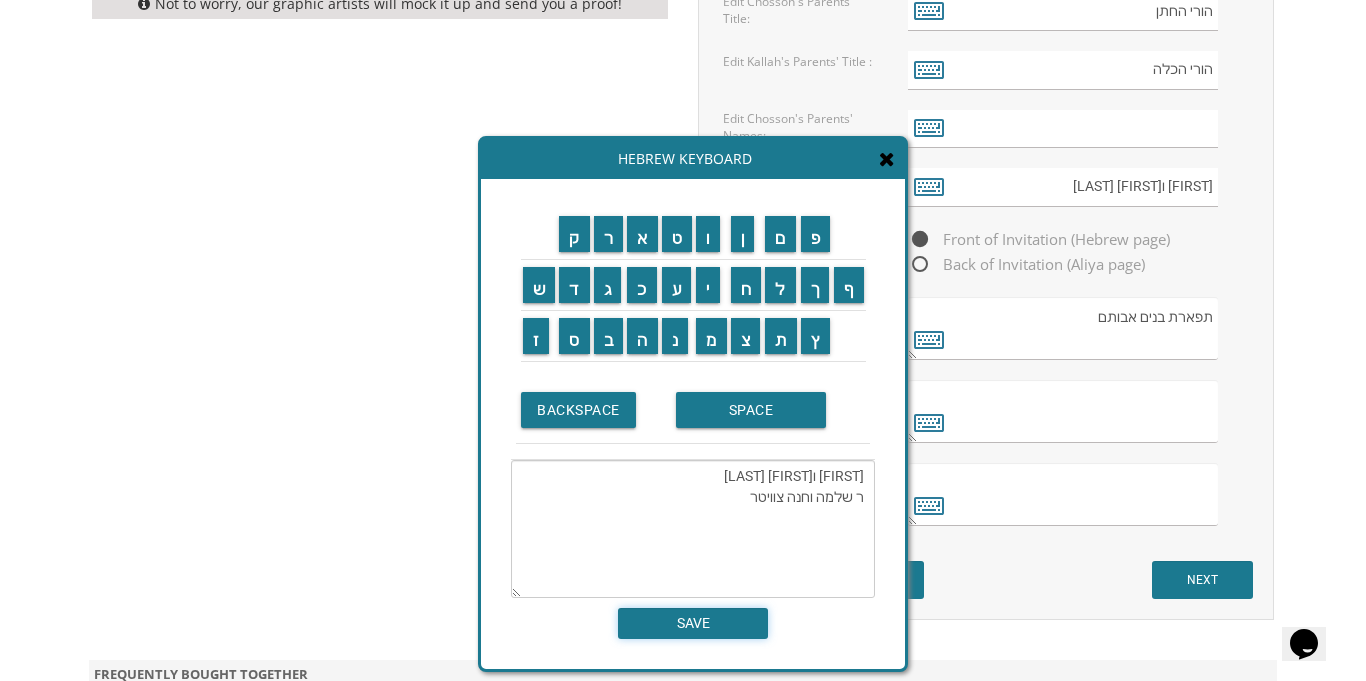 click on "SAVE" at bounding box center (693, 623) 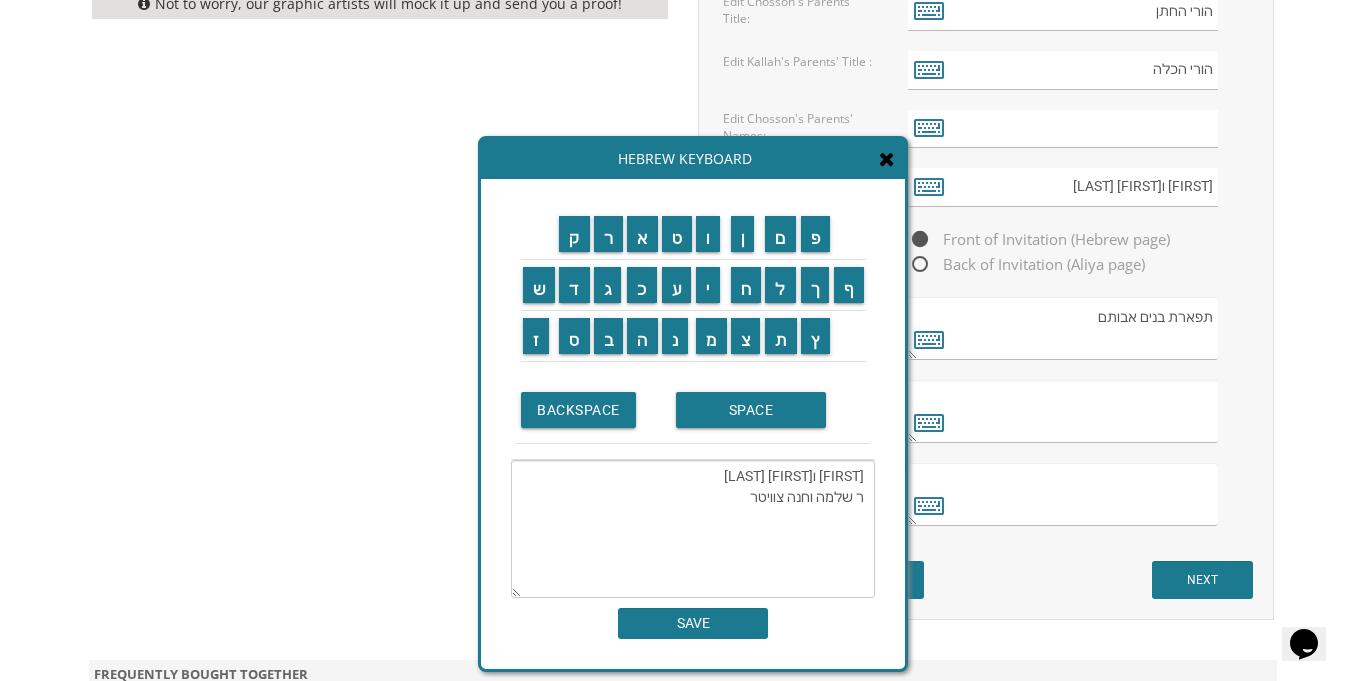 type on "שמעון וחנה סטורץ
ר שלמה וחנה צוויטר" 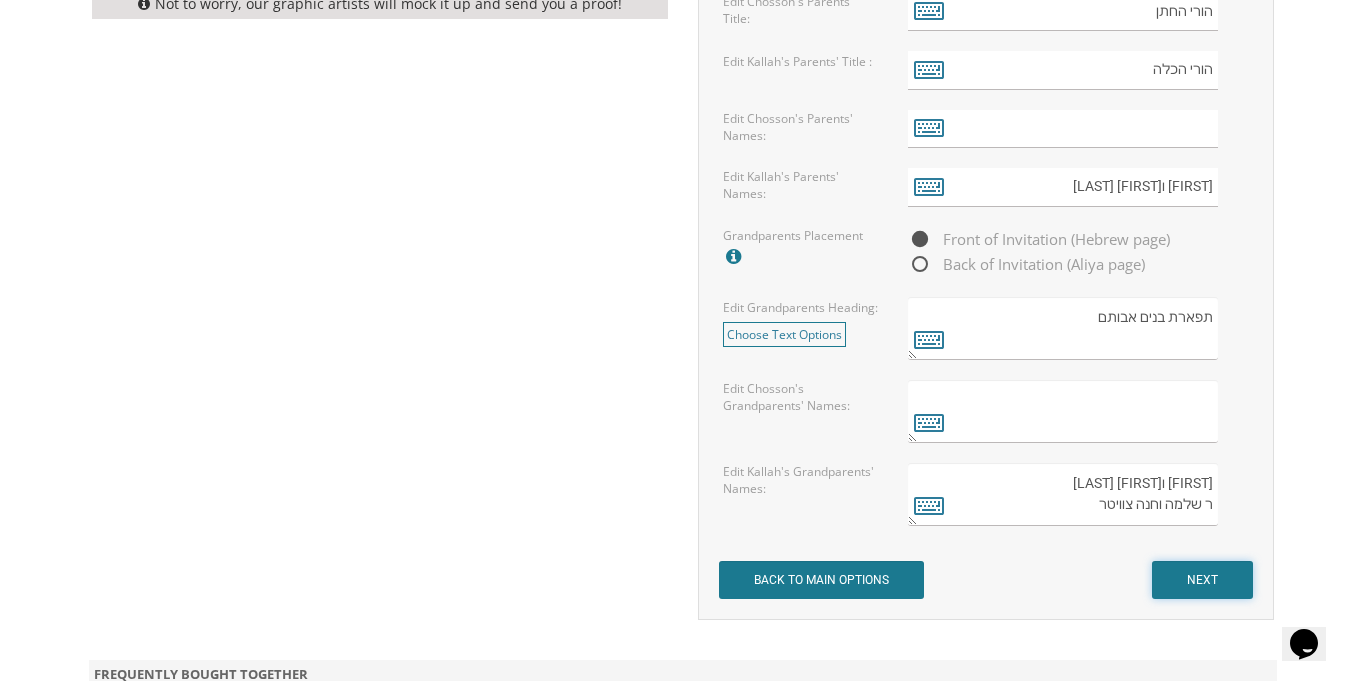 click on "NEXT" at bounding box center (1202, 580) 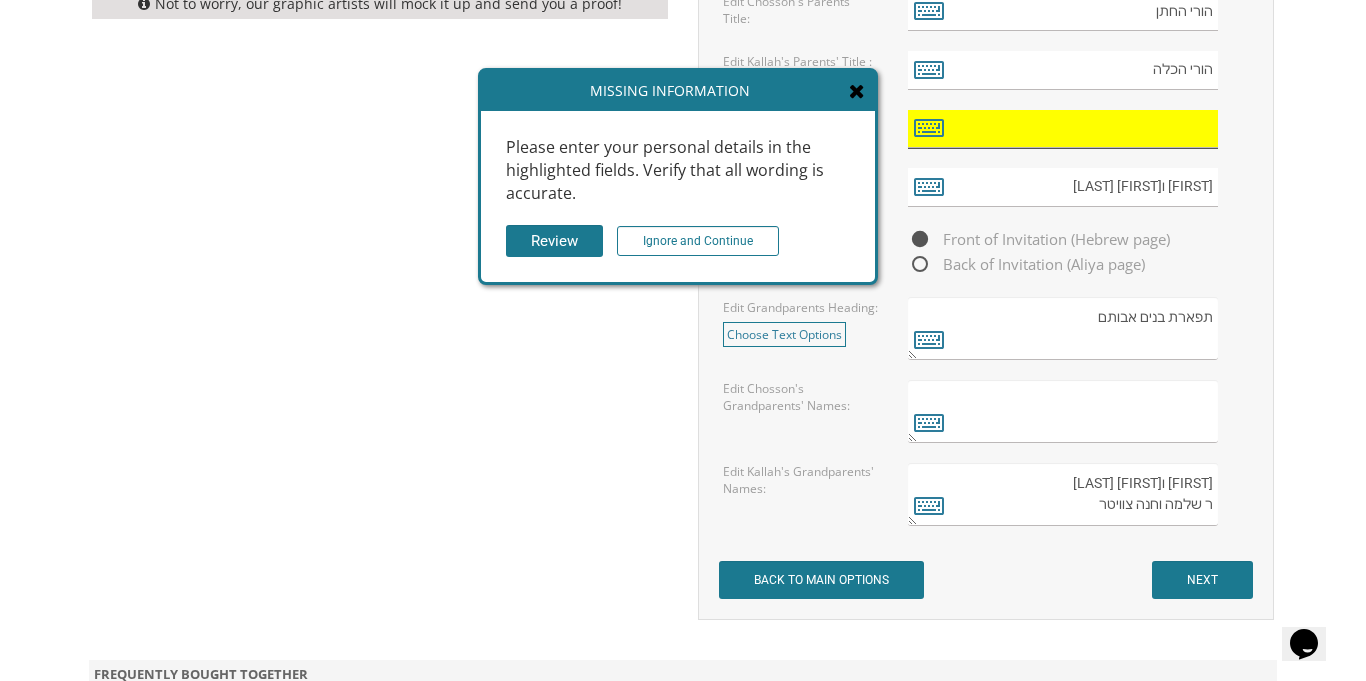 click at bounding box center (1063, 129) 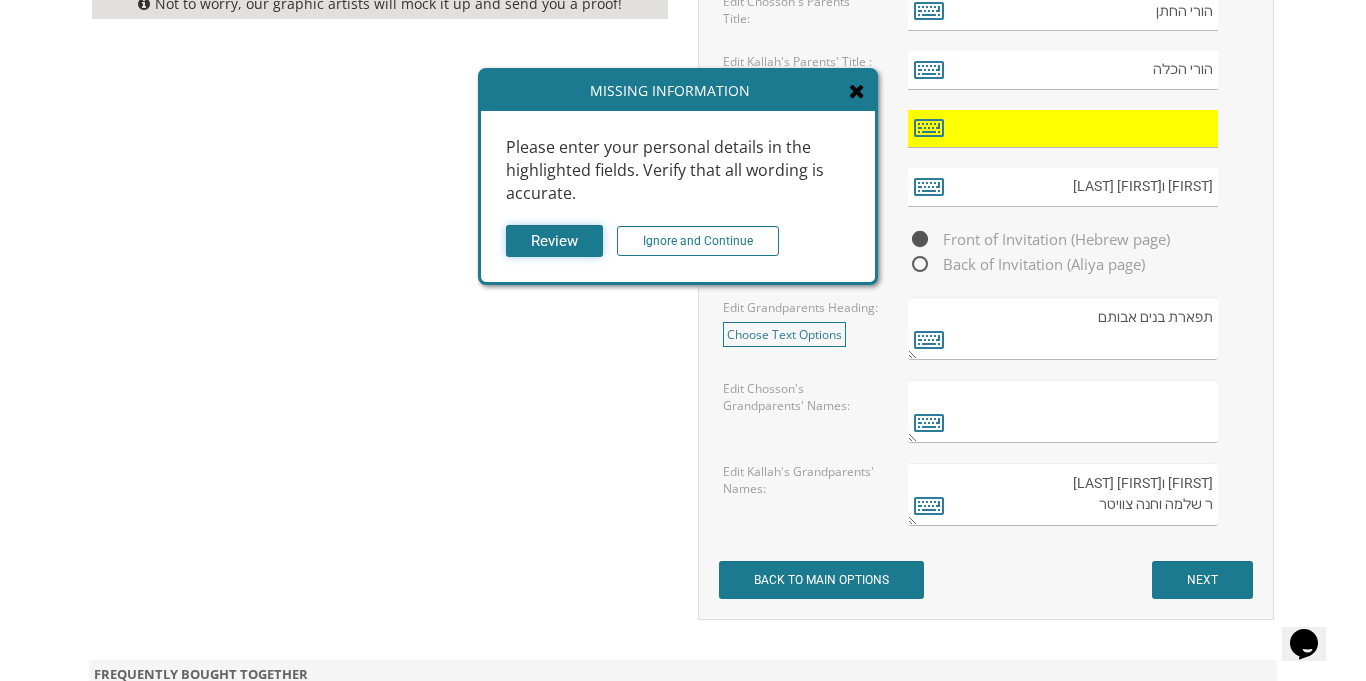 click on "Review" at bounding box center [554, 241] 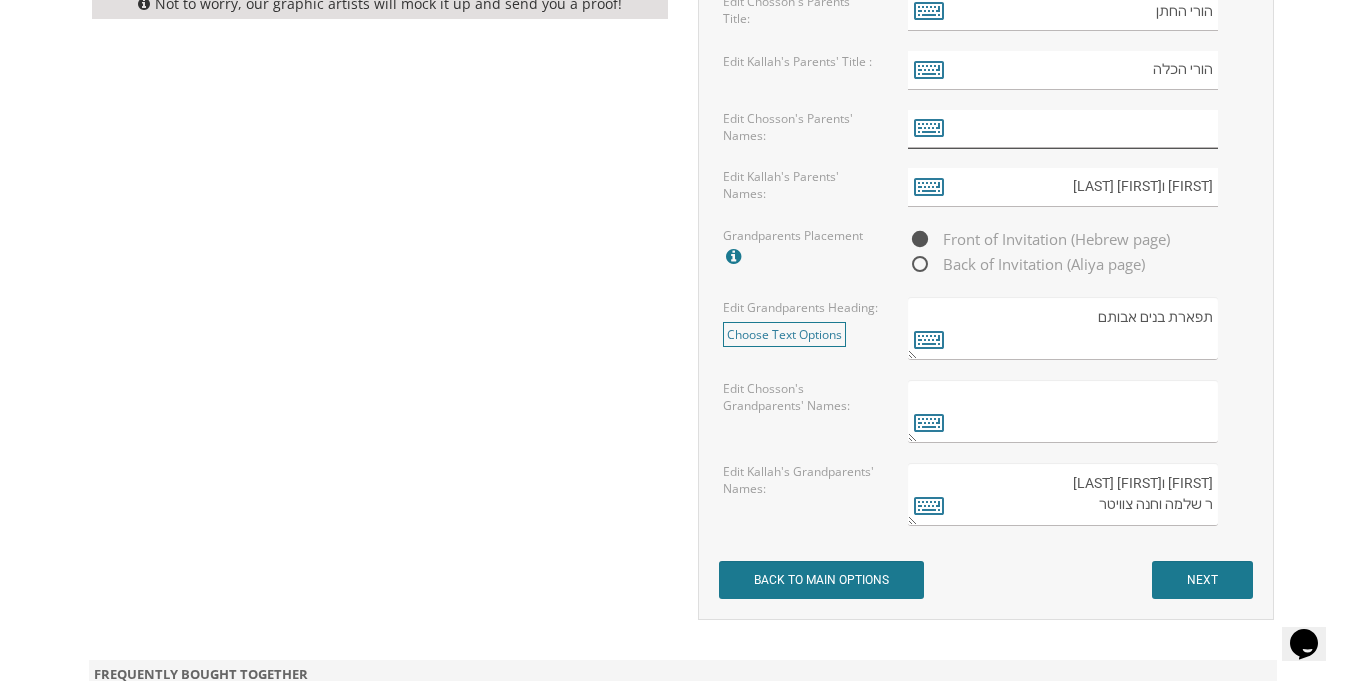 click at bounding box center (1063, 129) 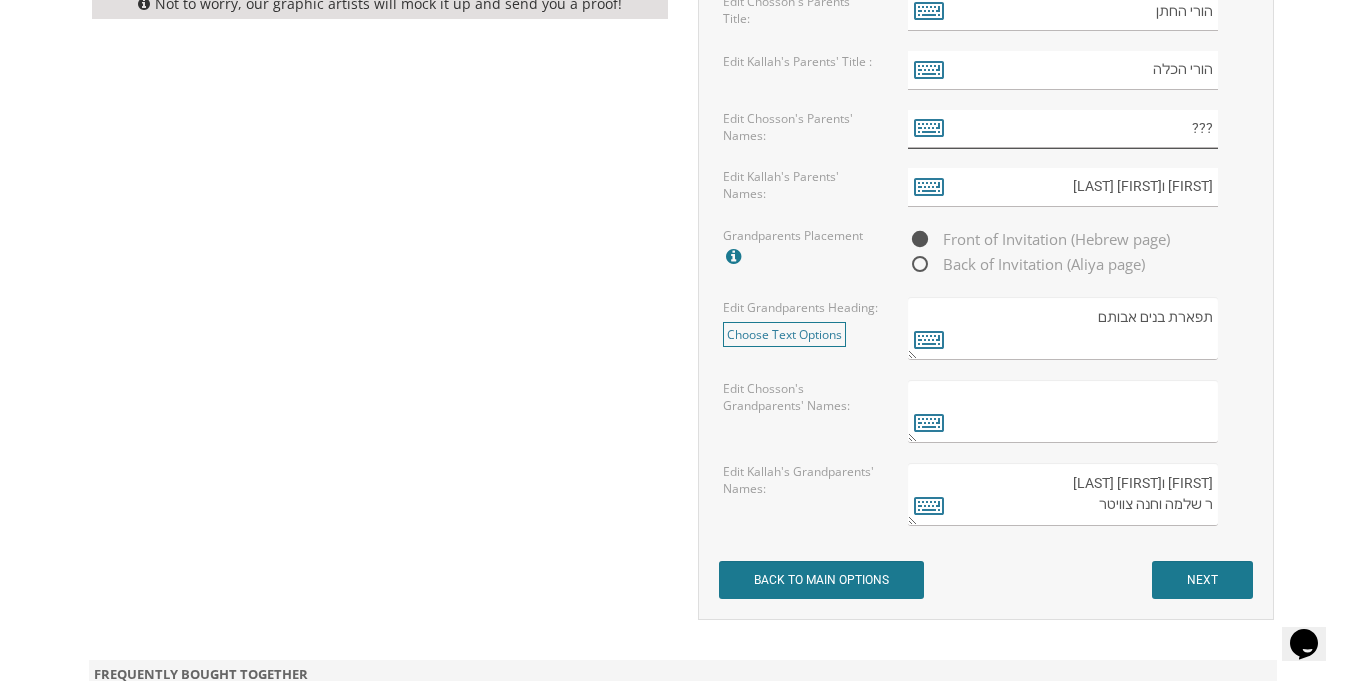 type on "???" 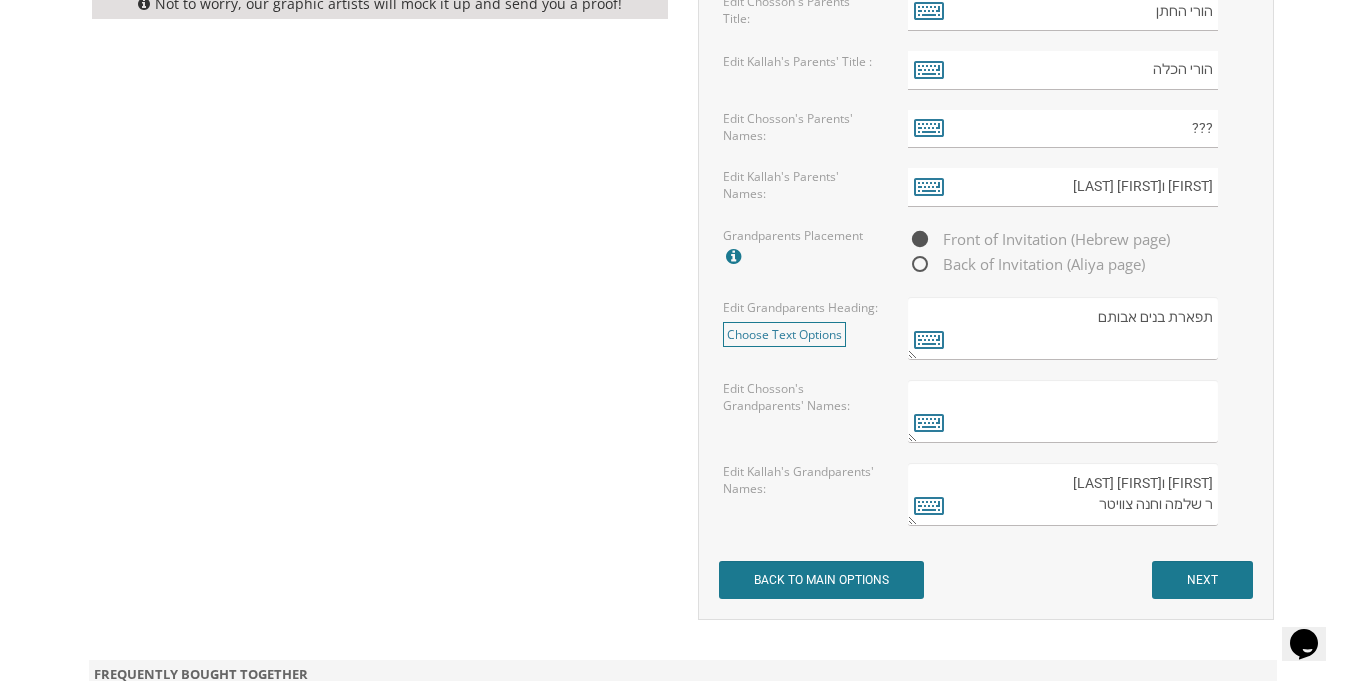 click on "Customizations
Please fill in your personal information.
Edit Initial:
Edit Intro: select" at bounding box center (986, -145) 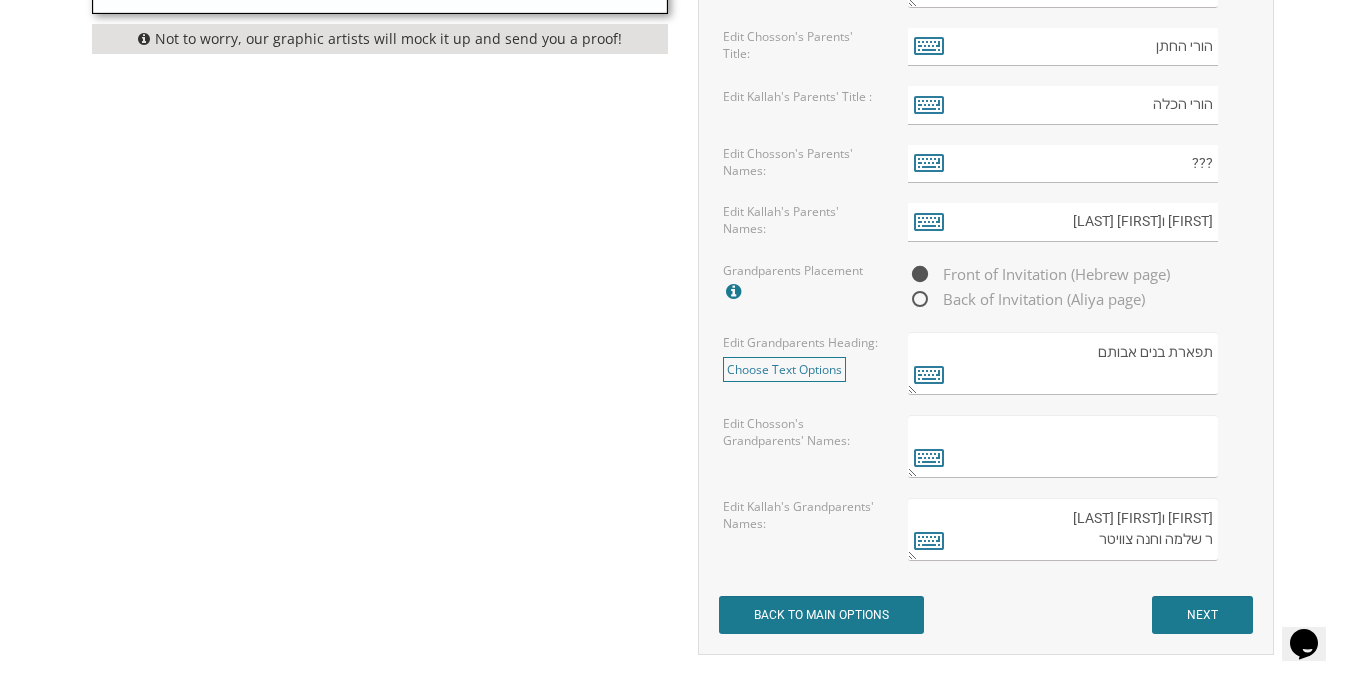 scroll, scrollTop: 1560, scrollLeft: 0, axis: vertical 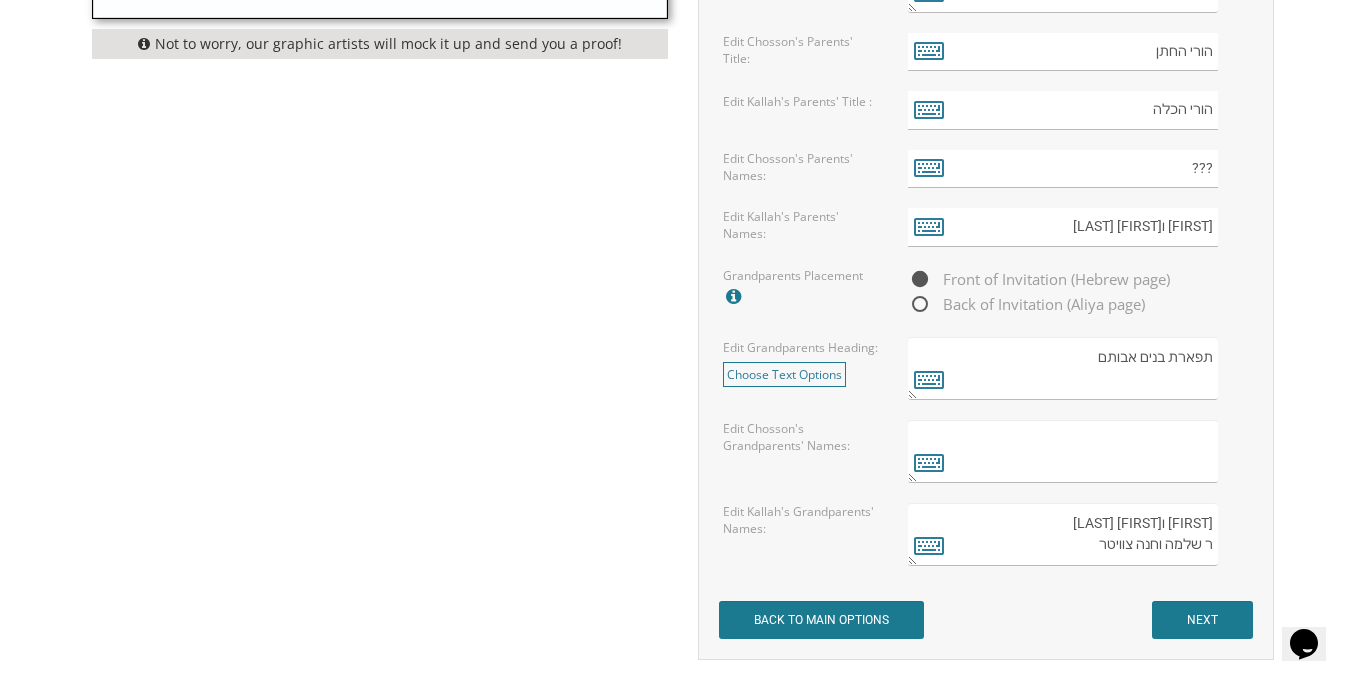 click at bounding box center (1063, 451) 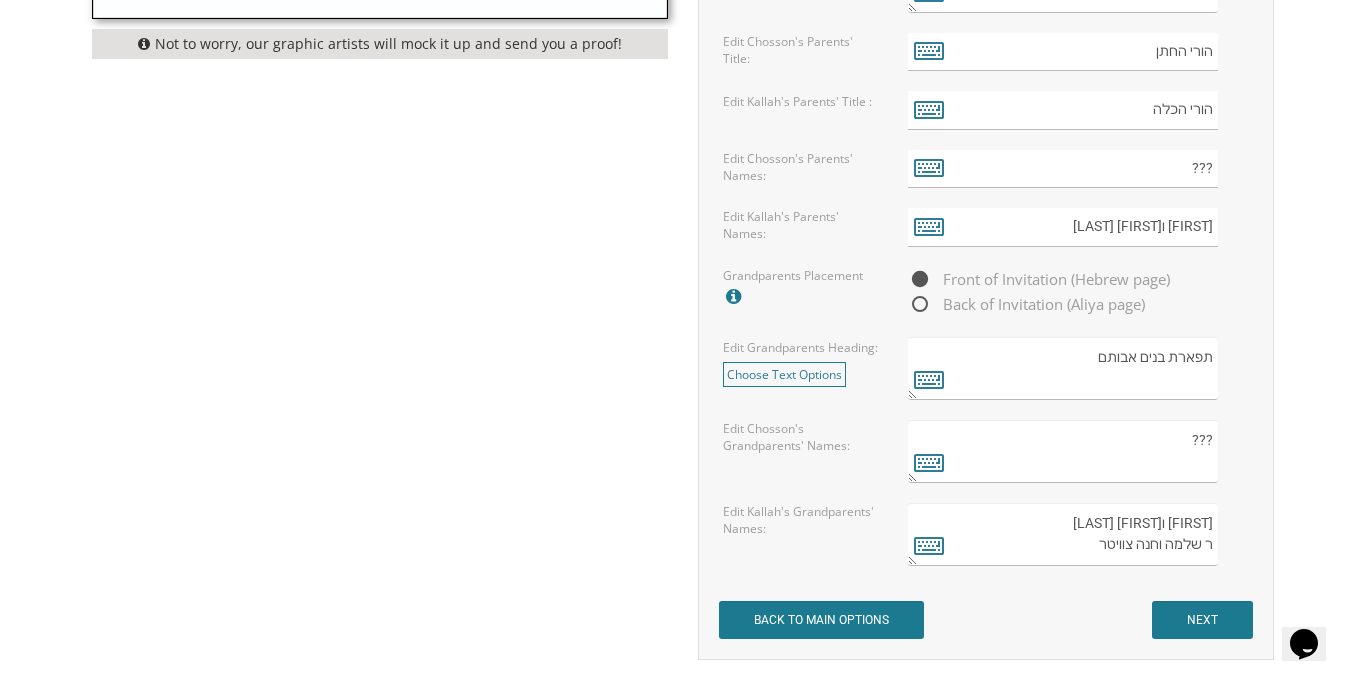 type on "???" 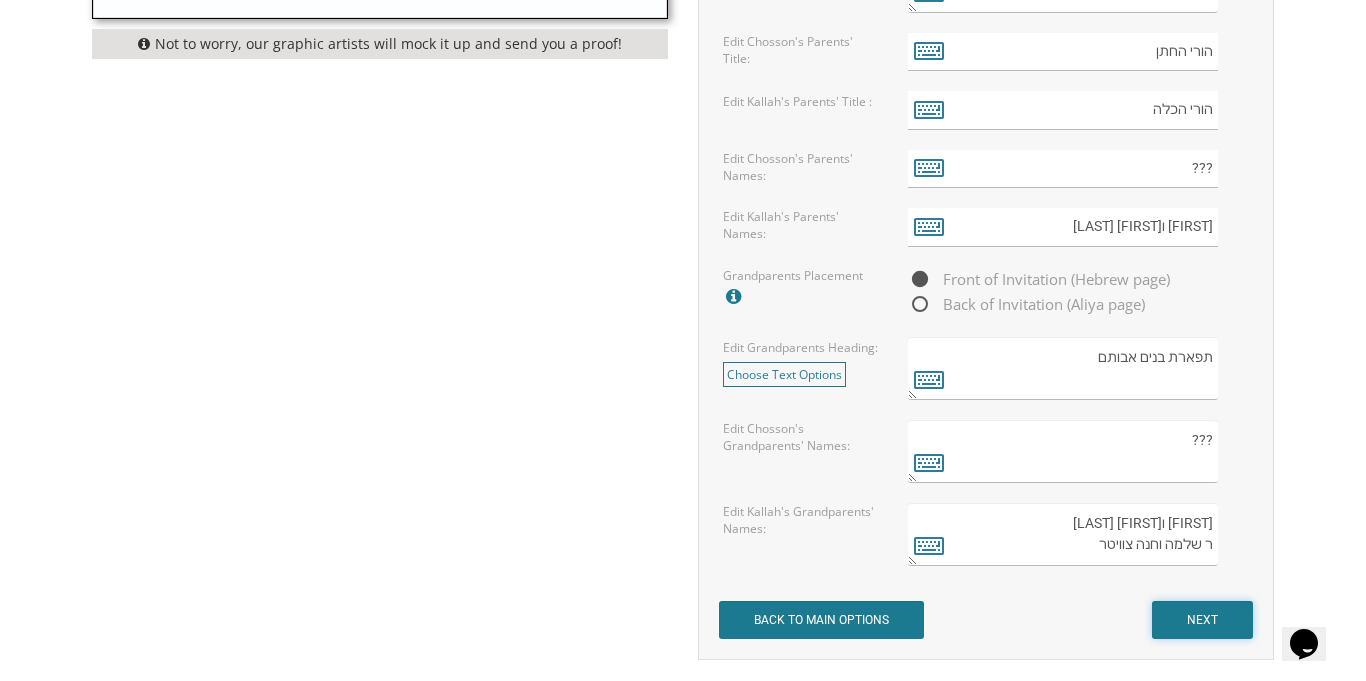 click on "NEXT" at bounding box center (1202, 620) 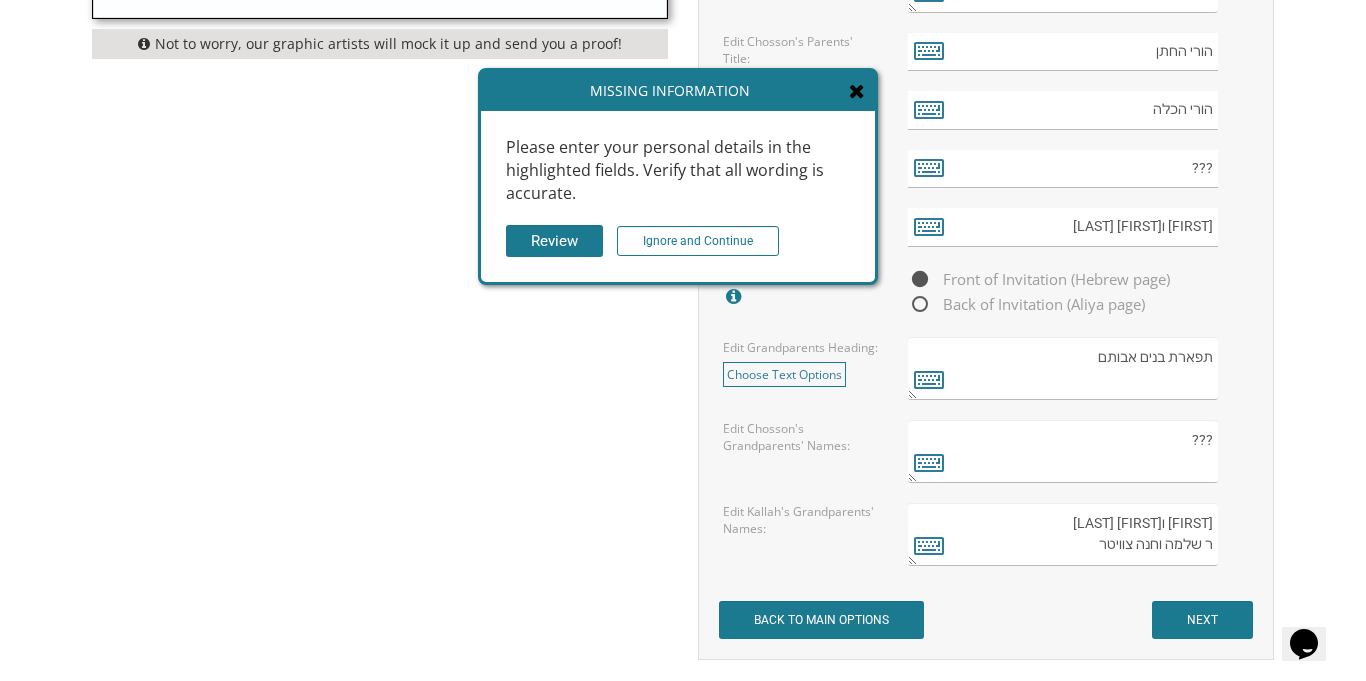 click on "Customizations
Please fill in your personal information.
Edit Initial:
Edit Intro: Choose Text Options" at bounding box center [986, -105] 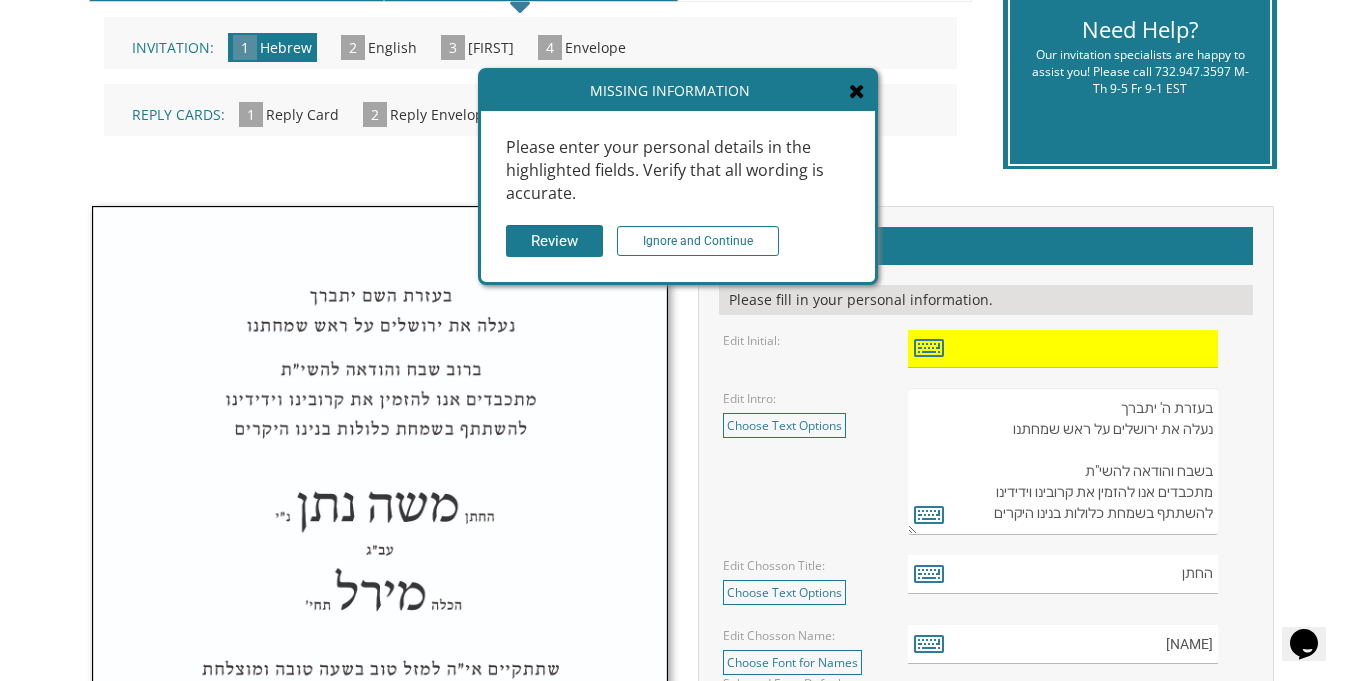 scroll, scrollTop: 480, scrollLeft: 0, axis: vertical 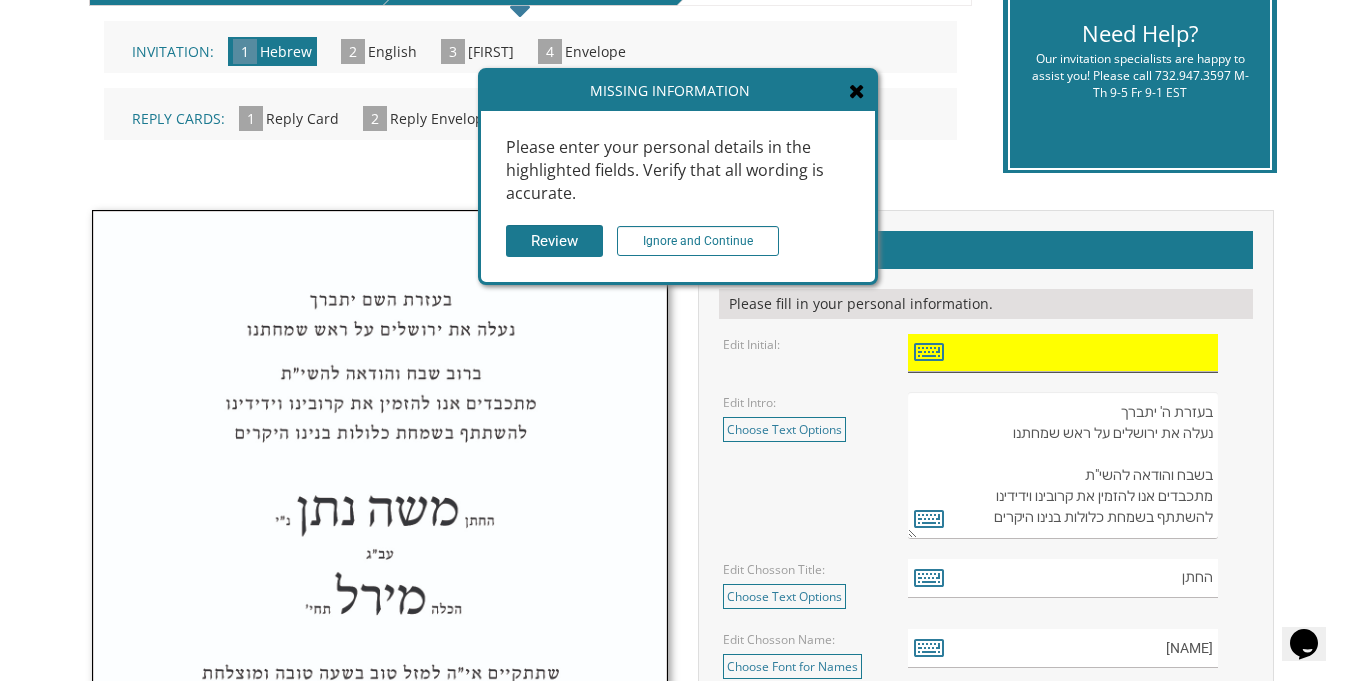 click at bounding box center (1063, 353) 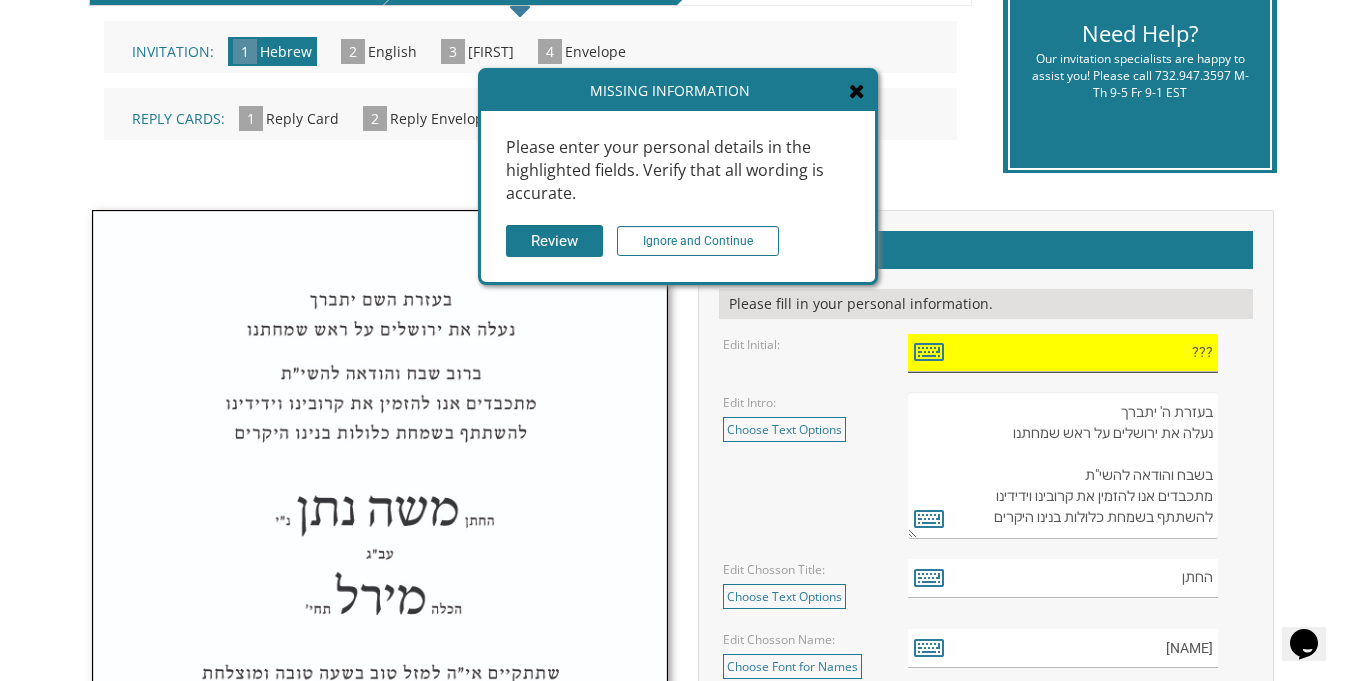 type on "???" 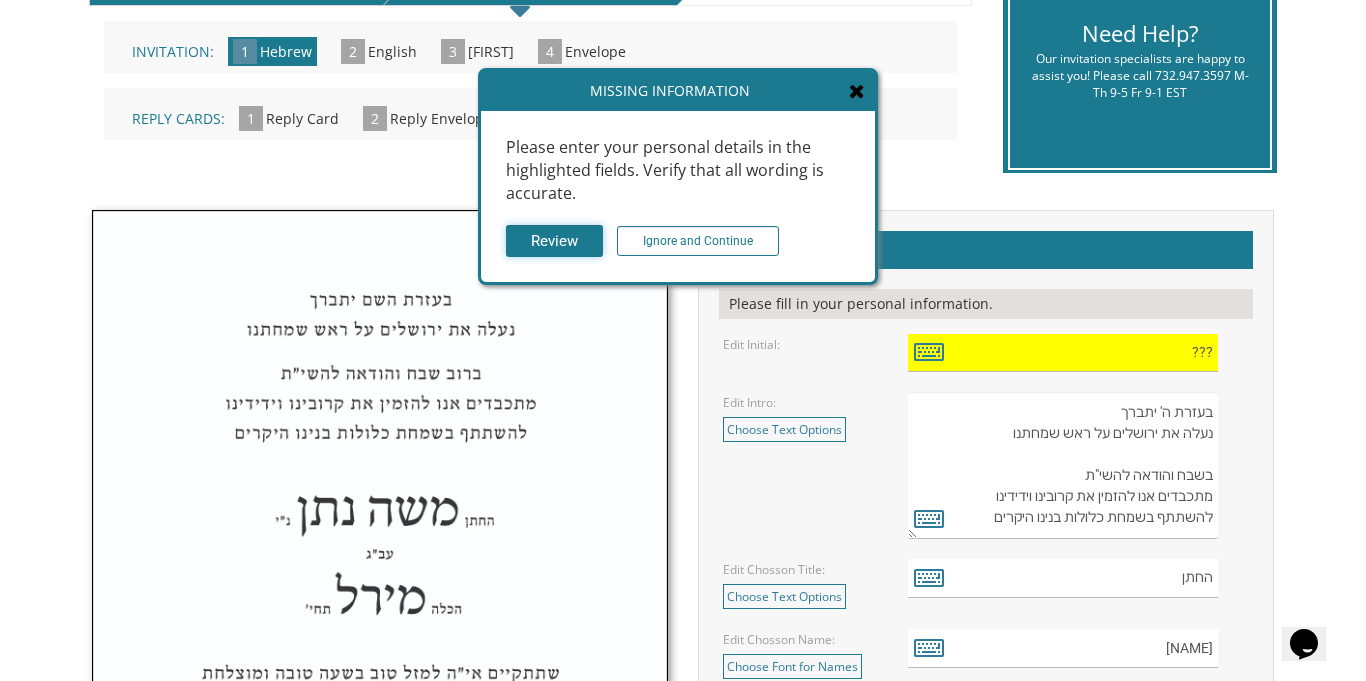 click on "Review" at bounding box center (554, 241) 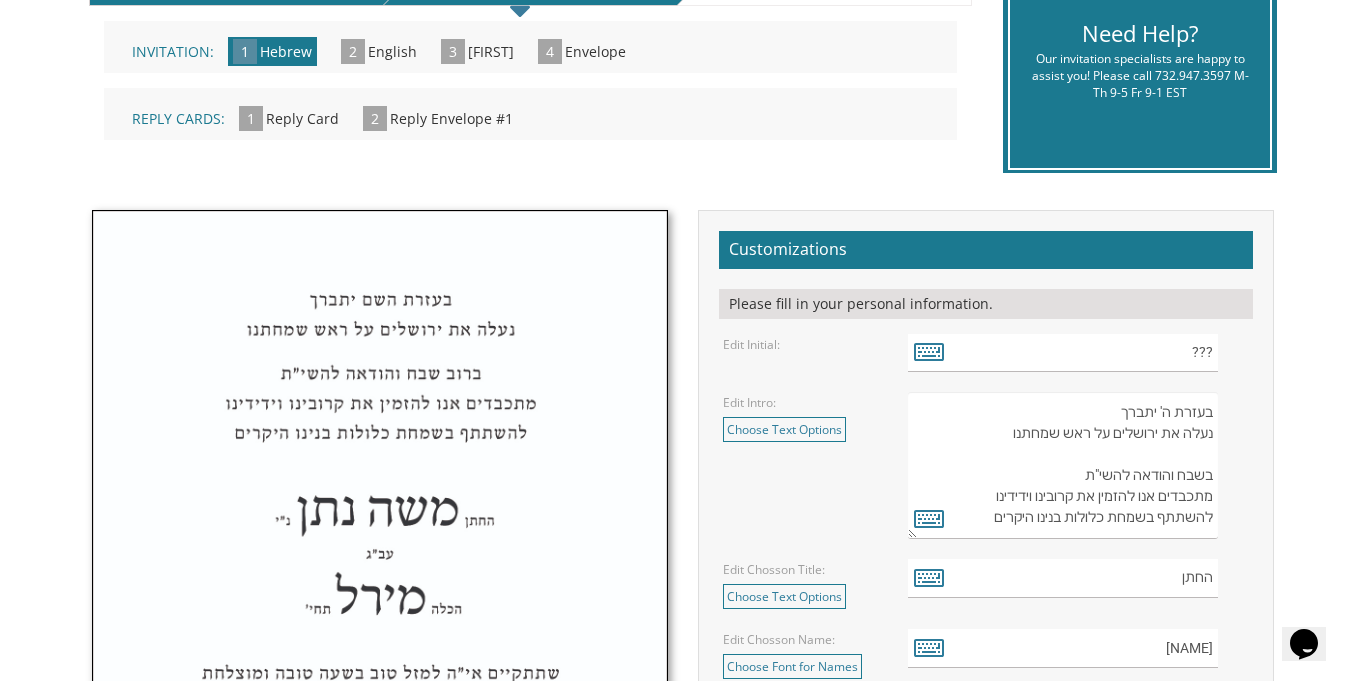 click on "בעזרת ה' יתברך
עוד ישמע בערי יהודה ובחוצות ירושלים
קול ששון ◆ וקול שמחה  ◆ קול חתן ◆  וקול כלה
בשבח והודאה להשי"ת ובלב מלא שמחה
מתכבדים אנו להזמין את קרובינו וידידינו
להשתתף בשמחת כלולות בנינו היקרים" at bounding box center [1078, 465] 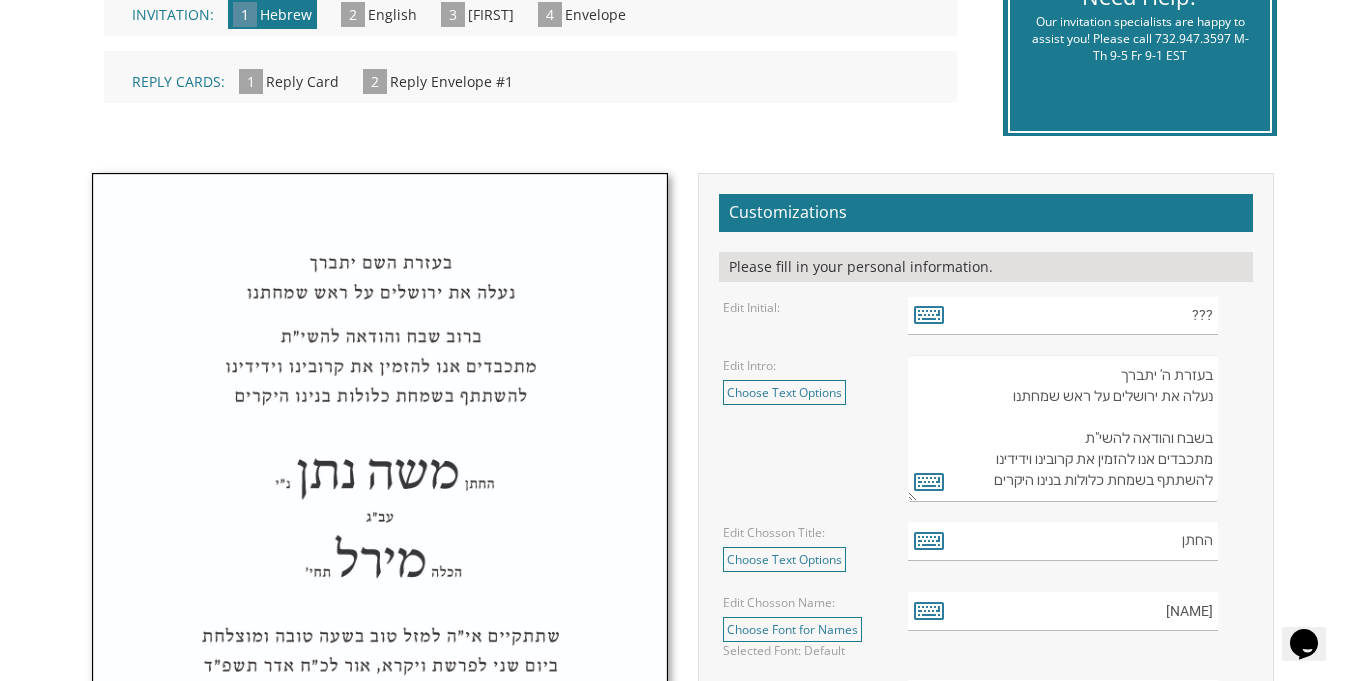 scroll, scrollTop: 520, scrollLeft: 0, axis: vertical 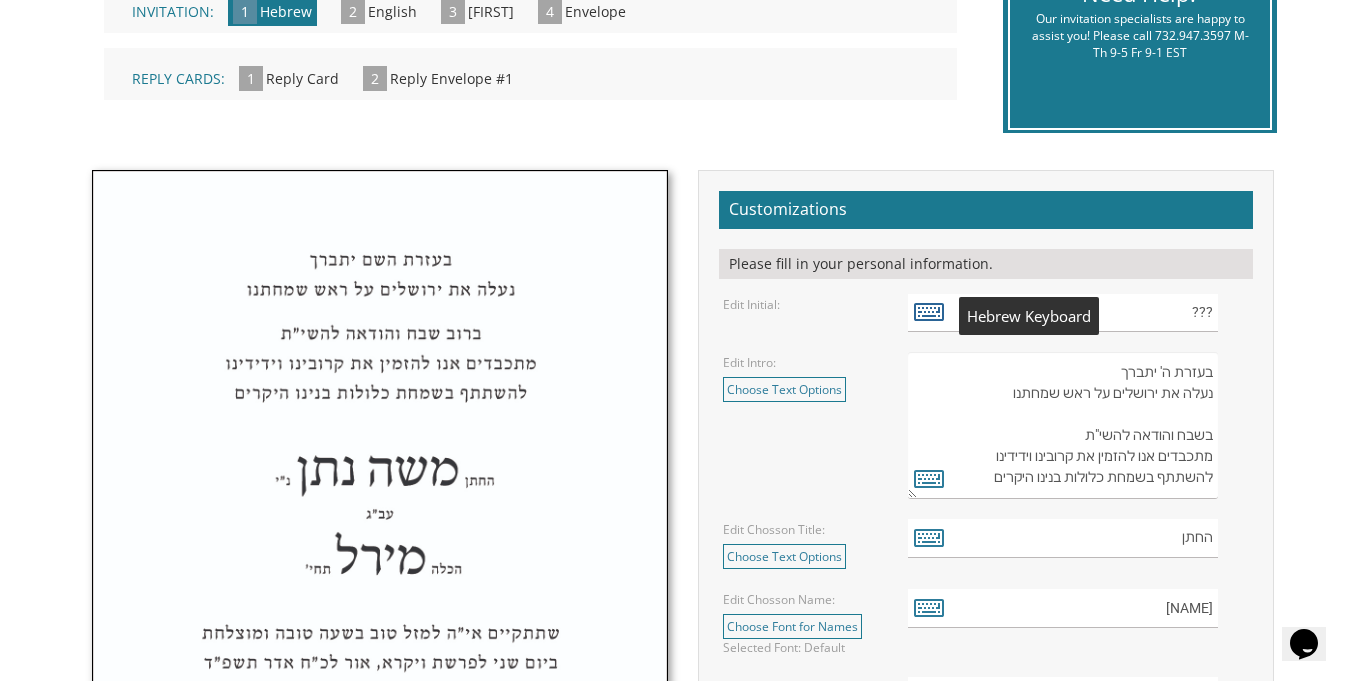 click at bounding box center [929, 311] 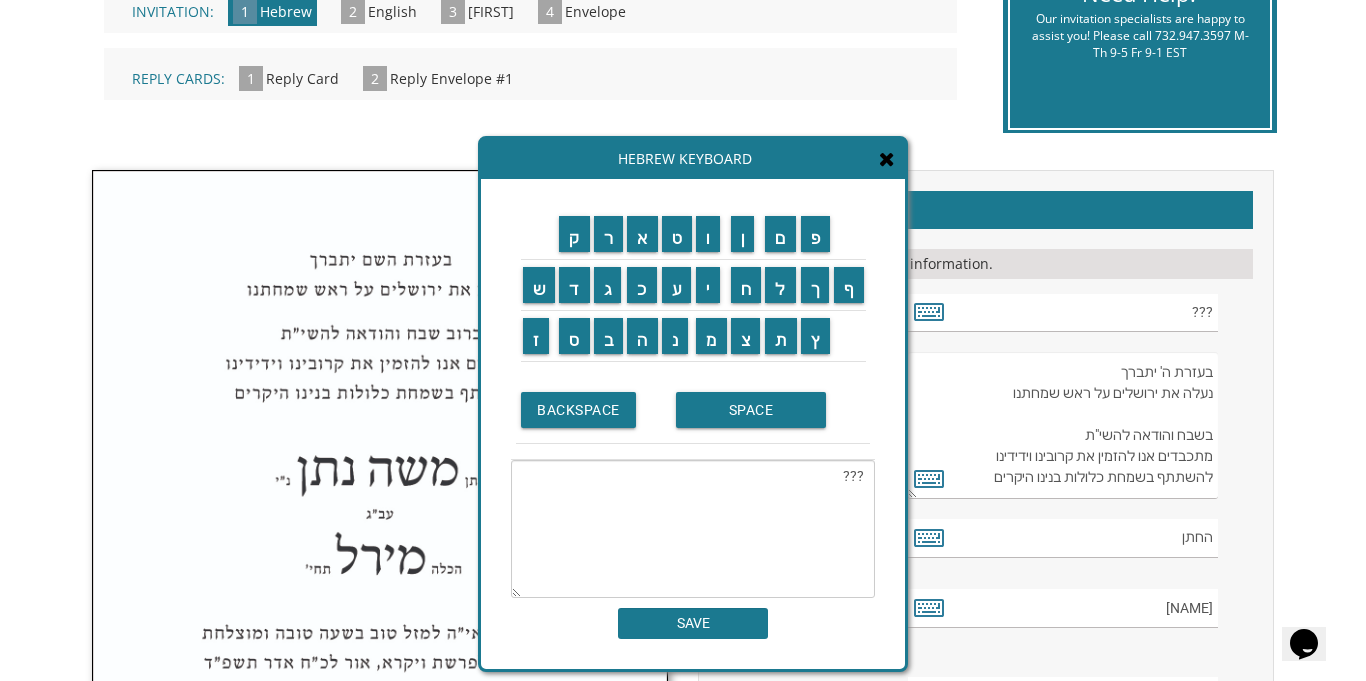 click on "בעזרת ה' יתברך
עוד ישמע בערי יהודה ובחוצות ירושלים
קול ששון ◆ וקול שמחה  ◆ קול חתן ◆  וקול כלה
בשבח והודאה להשי"ת ובלב מלא שמחה
מתכבדים אנו להזמין את קרובינו וידידינו
להשתתף בשמחת כלולות בנינו היקרים" at bounding box center (1078, 425) 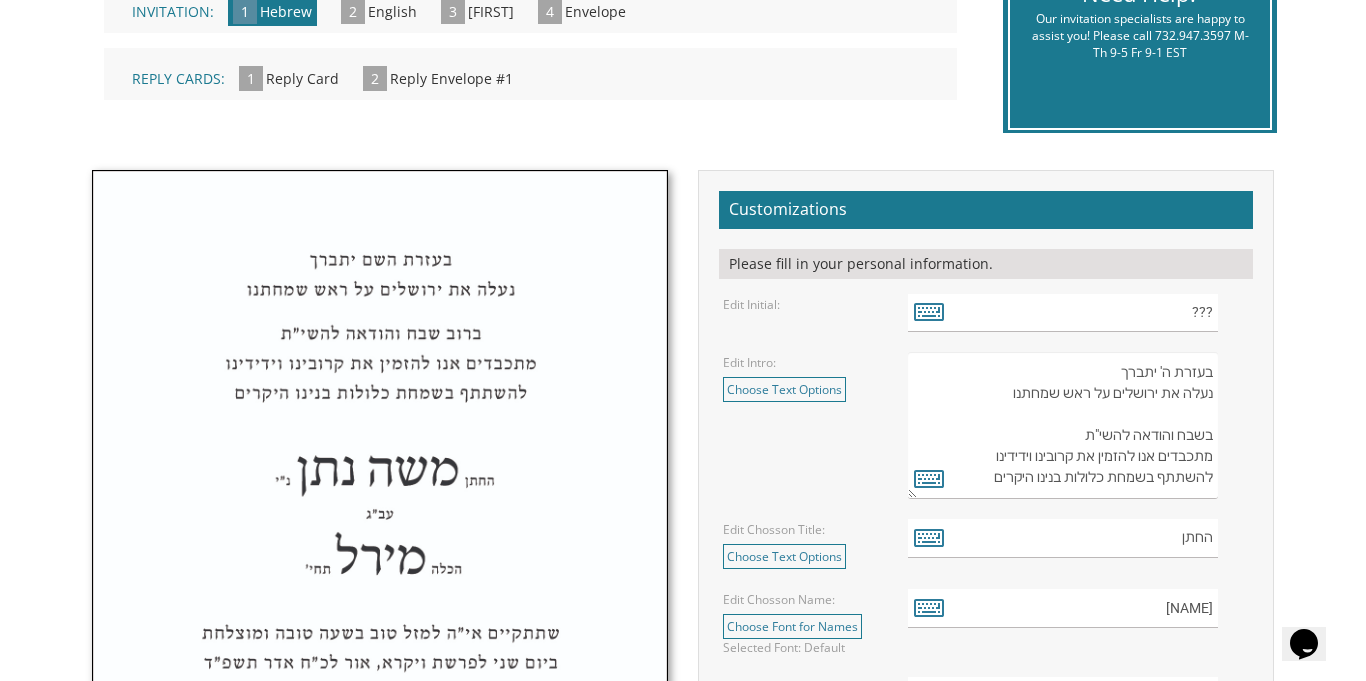 click on "Customizations
Please fill in your personal information.
Edit Initial:
???
Edit Intro:" at bounding box center [986, 935] 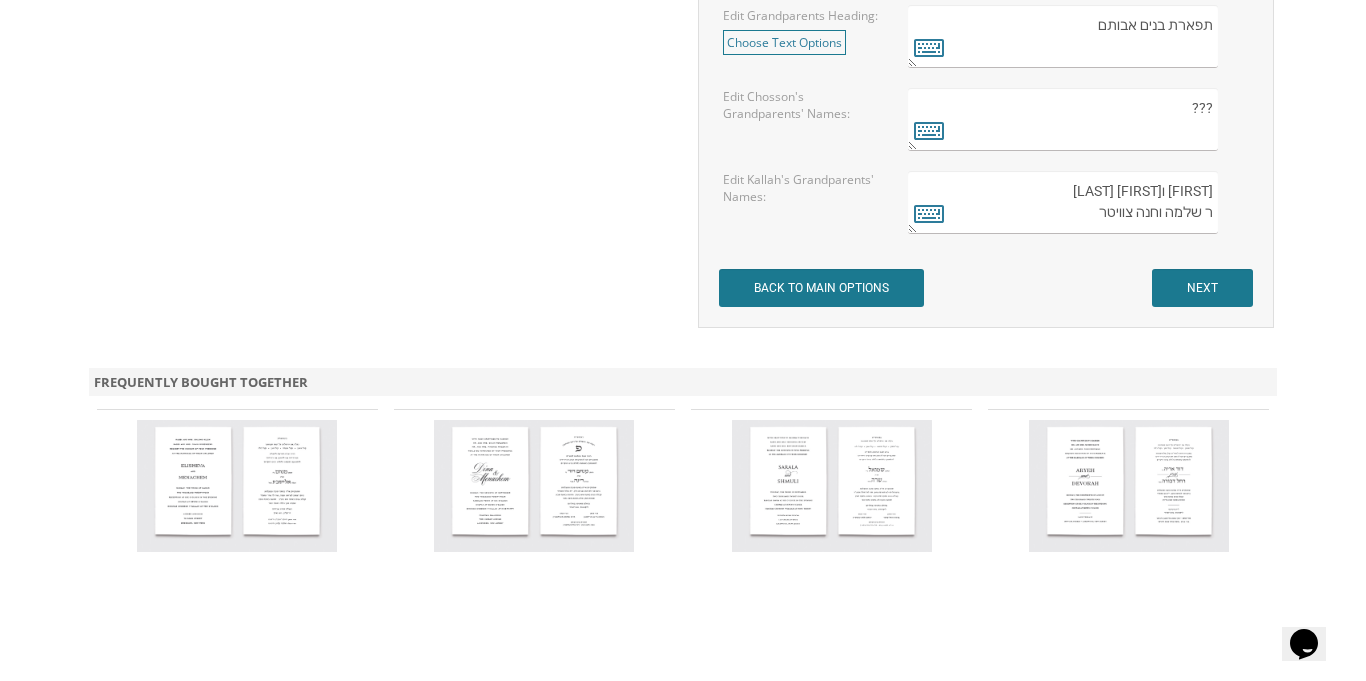 scroll, scrollTop: 1920, scrollLeft: 0, axis: vertical 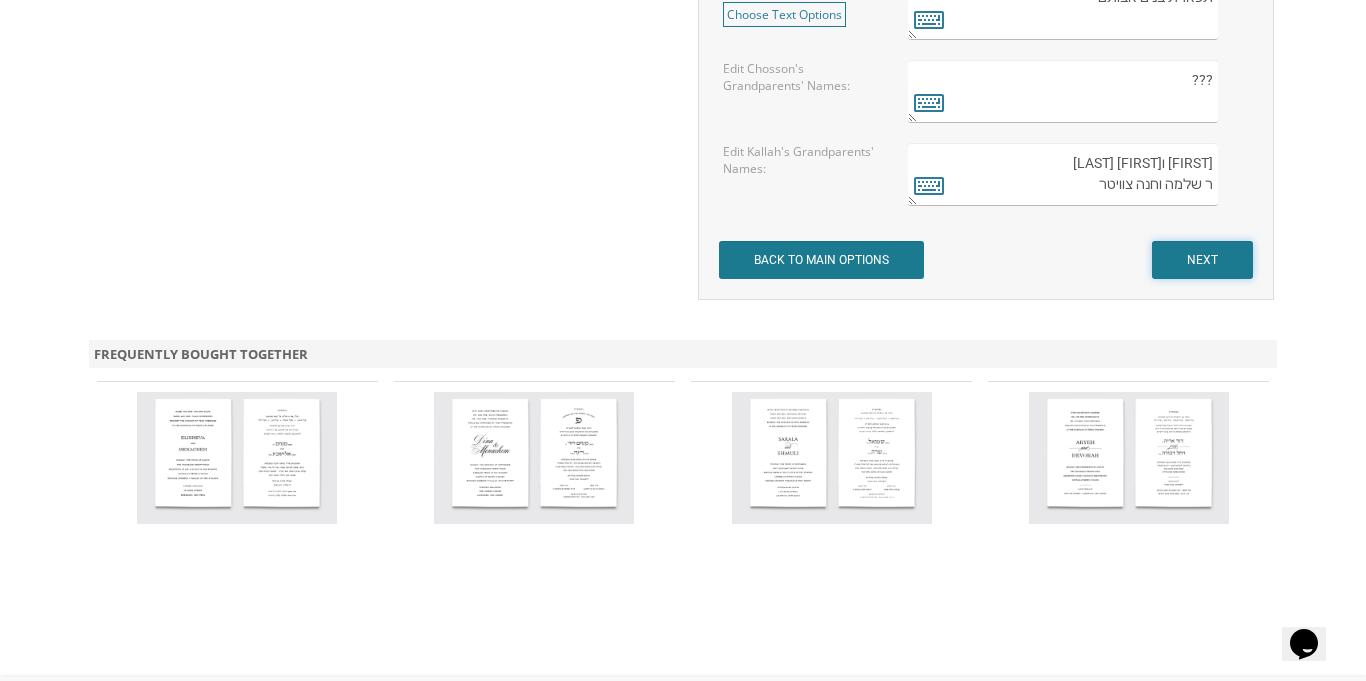 click on "NEXT" at bounding box center (1202, 260) 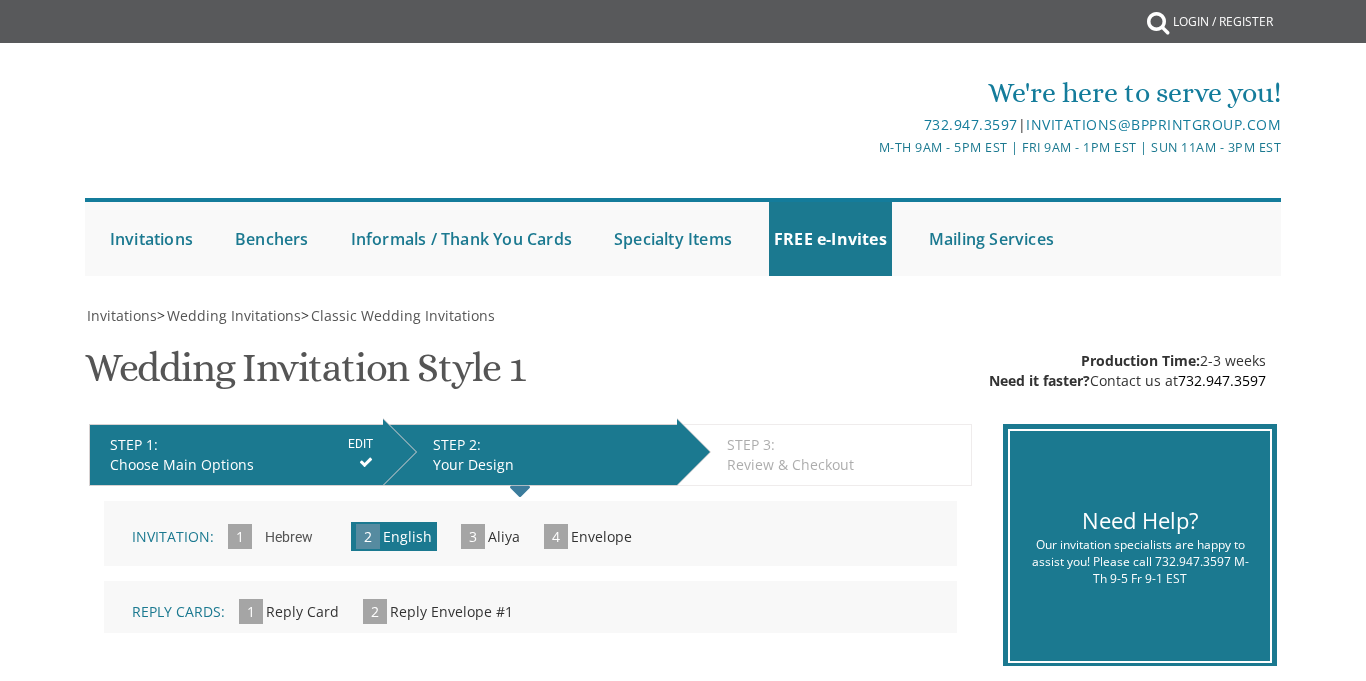 click on "My Cart
{{shoppingcart.totalQuantityDisplay}}
Total:
{{shoppingcart.subtotal}}
{{shoppingcart.total}}
{{shoppingcartitem.description}}
Qty. {{shoppingcartitem.quantity}}
{{productoption.name}}" at bounding box center (683, 1192) 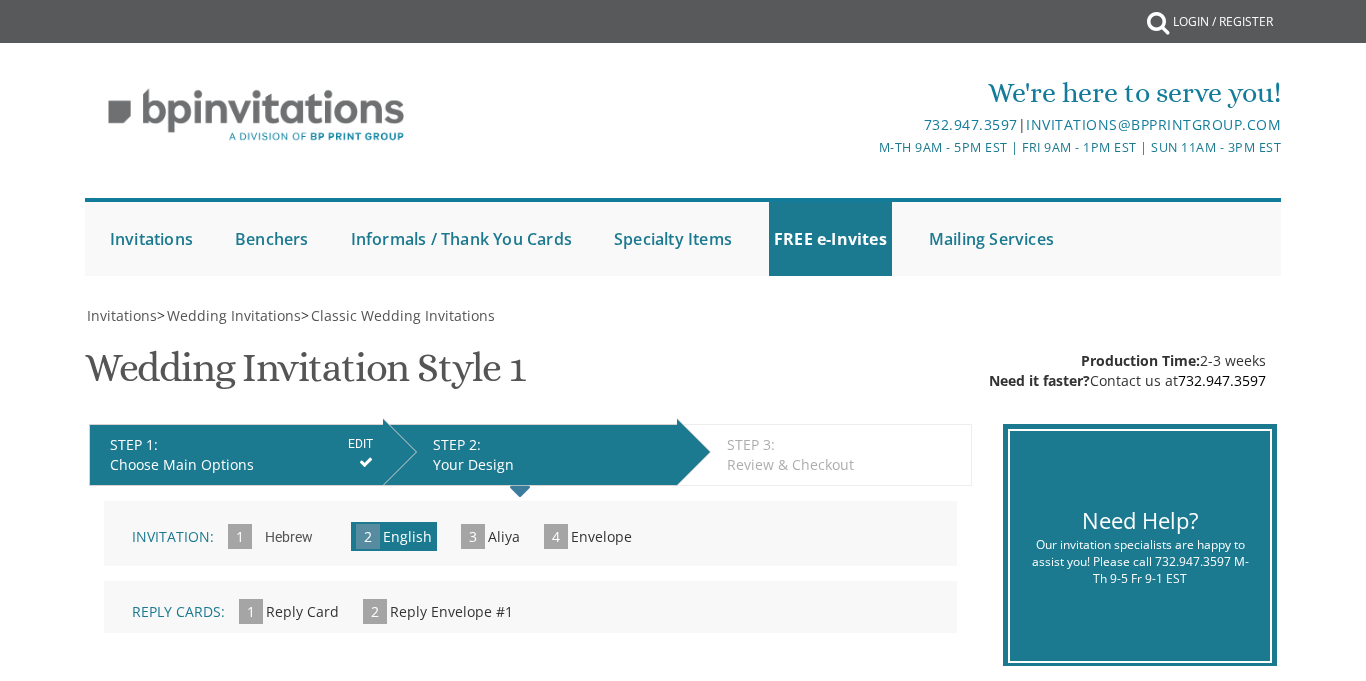 scroll, scrollTop: 0, scrollLeft: 0, axis: both 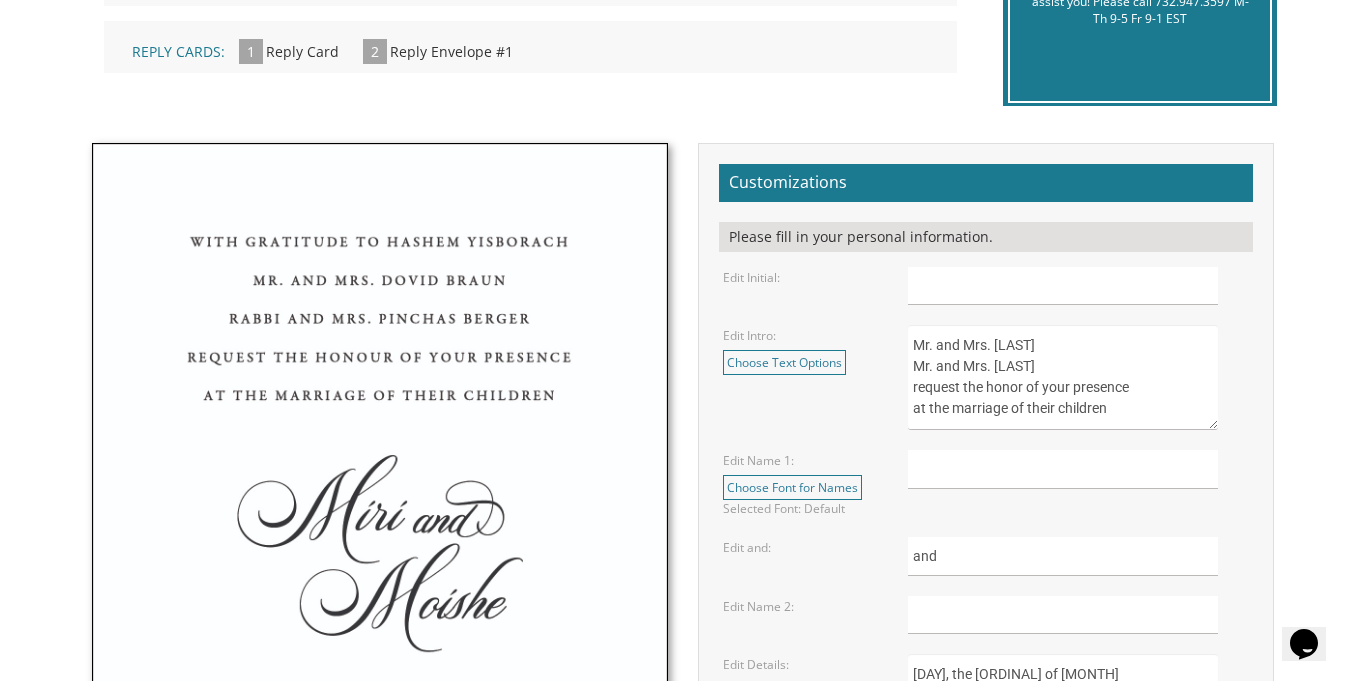 drag, startPoint x: 915, startPoint y: 350, endPoint x: 1092, endPoint y: 342, distance: 177.1807 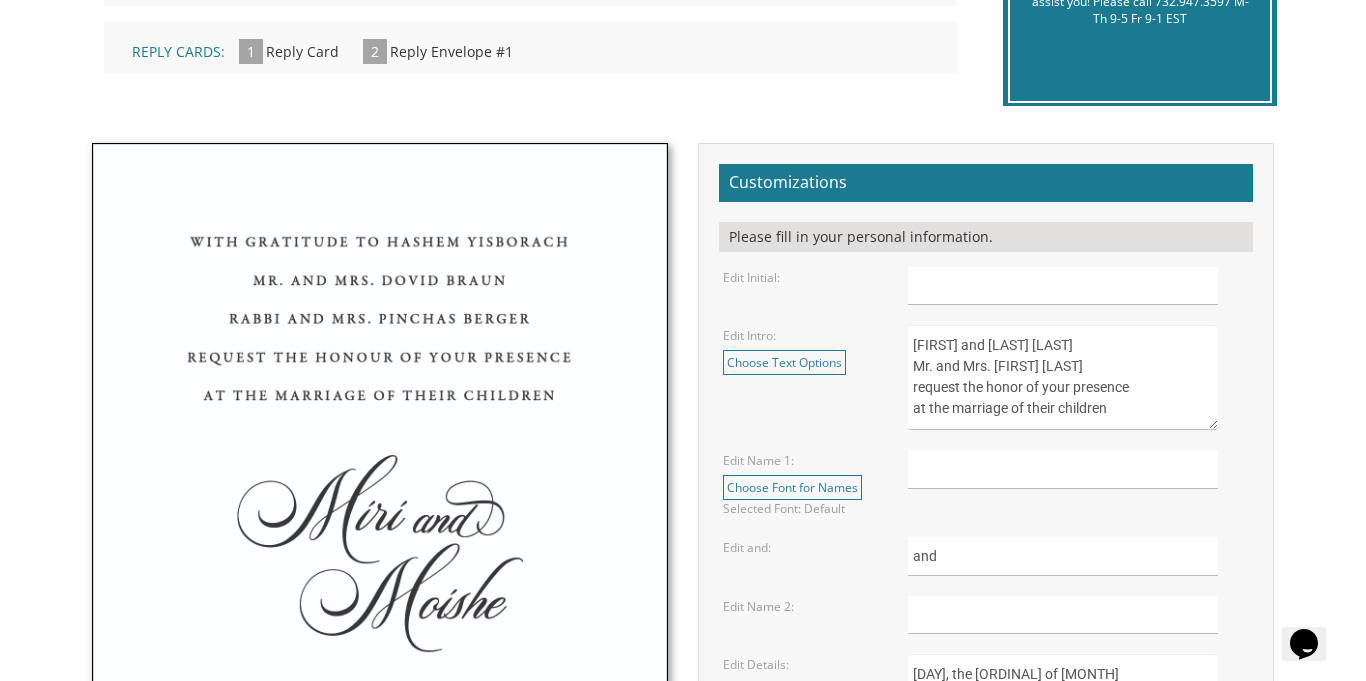 drag, startPoint x: 914, startPoint y: 363, endPoint x: 1103, endPoint y: 367, distance: 189.04233 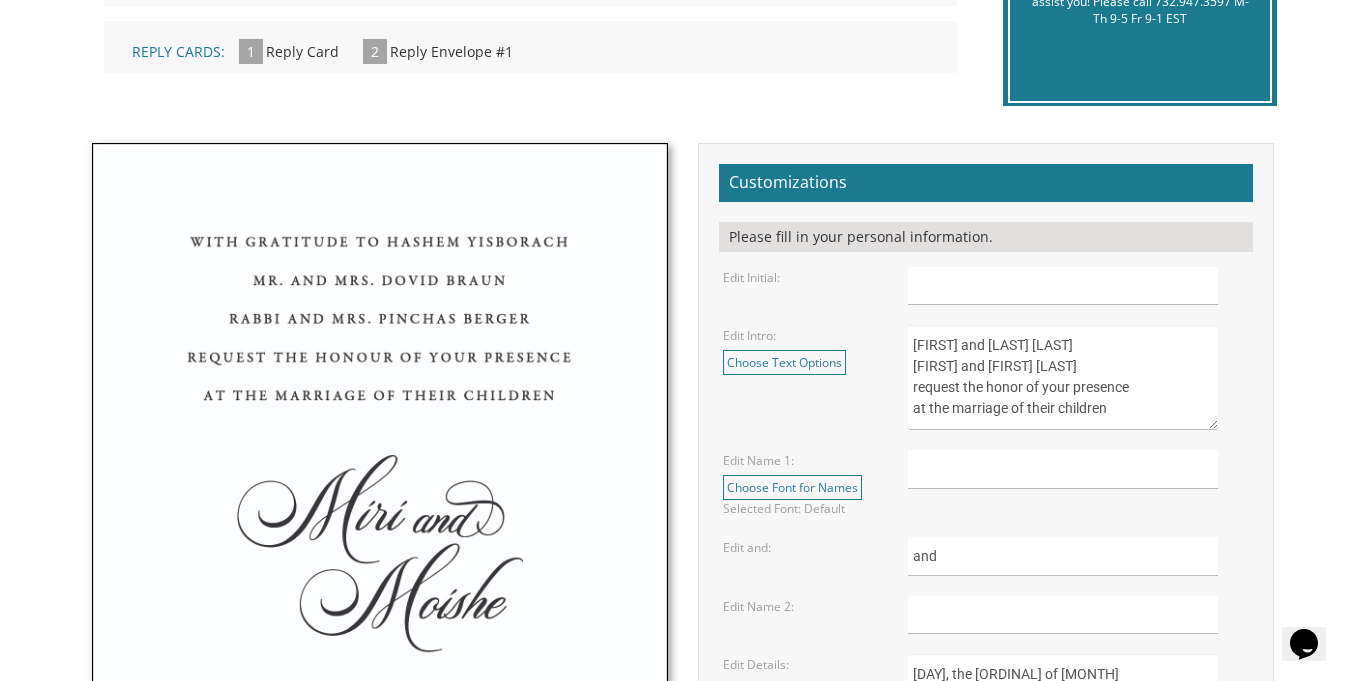 type on "[FIRST] and [LAST] [LAST]
[FIRST] and [FIRST] [LAST]
request the honor of your presence
at the marriage of their children" 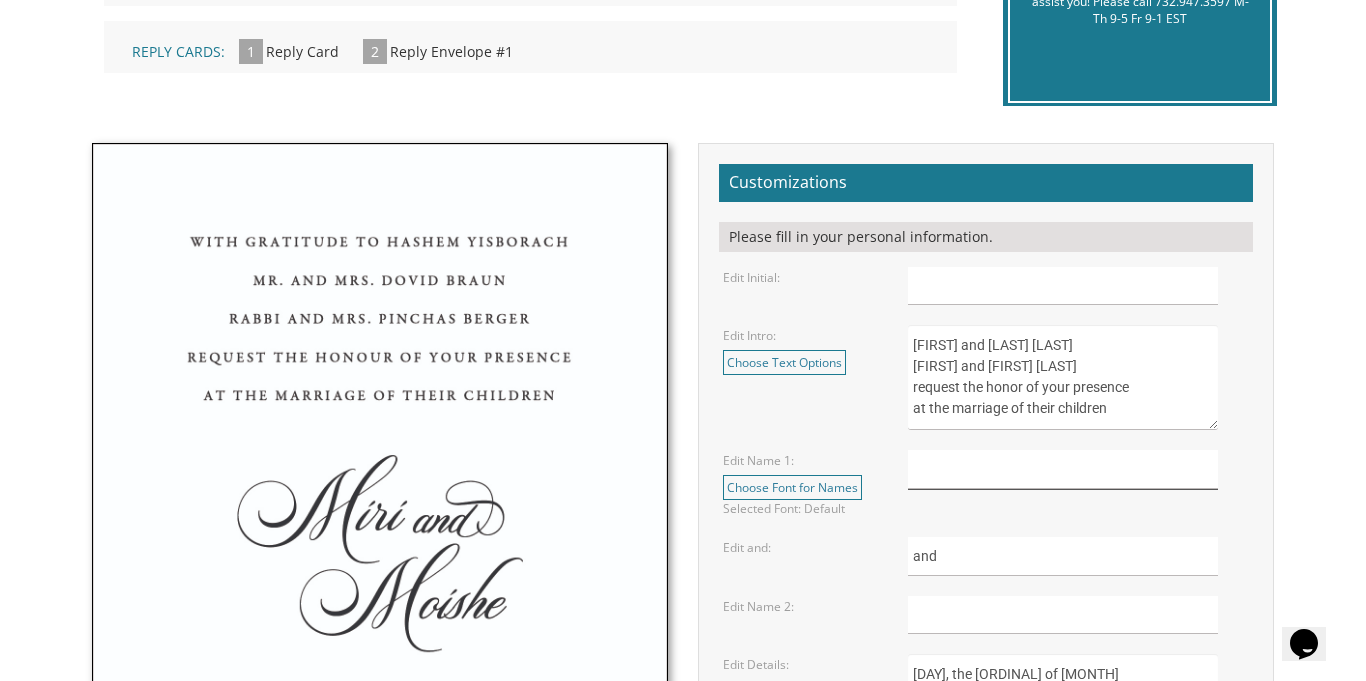 click at bounding box center (1063, 469) 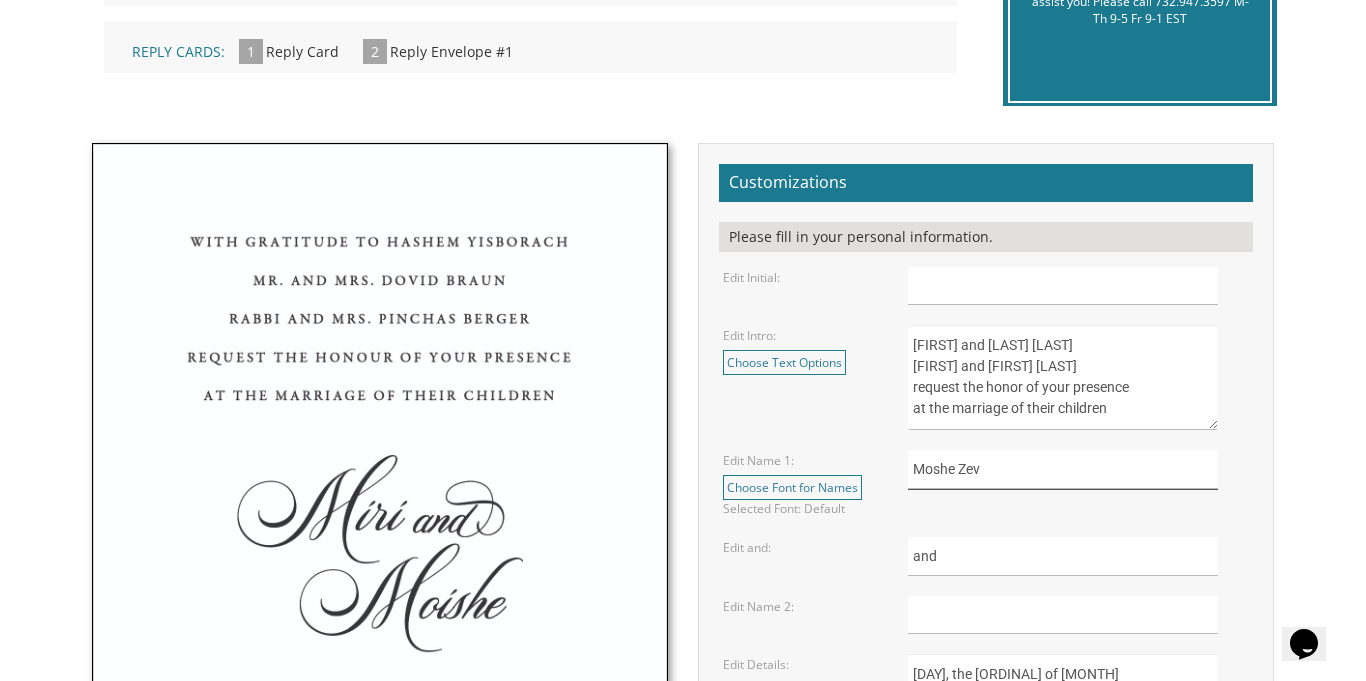 type on "Moshe Zev" 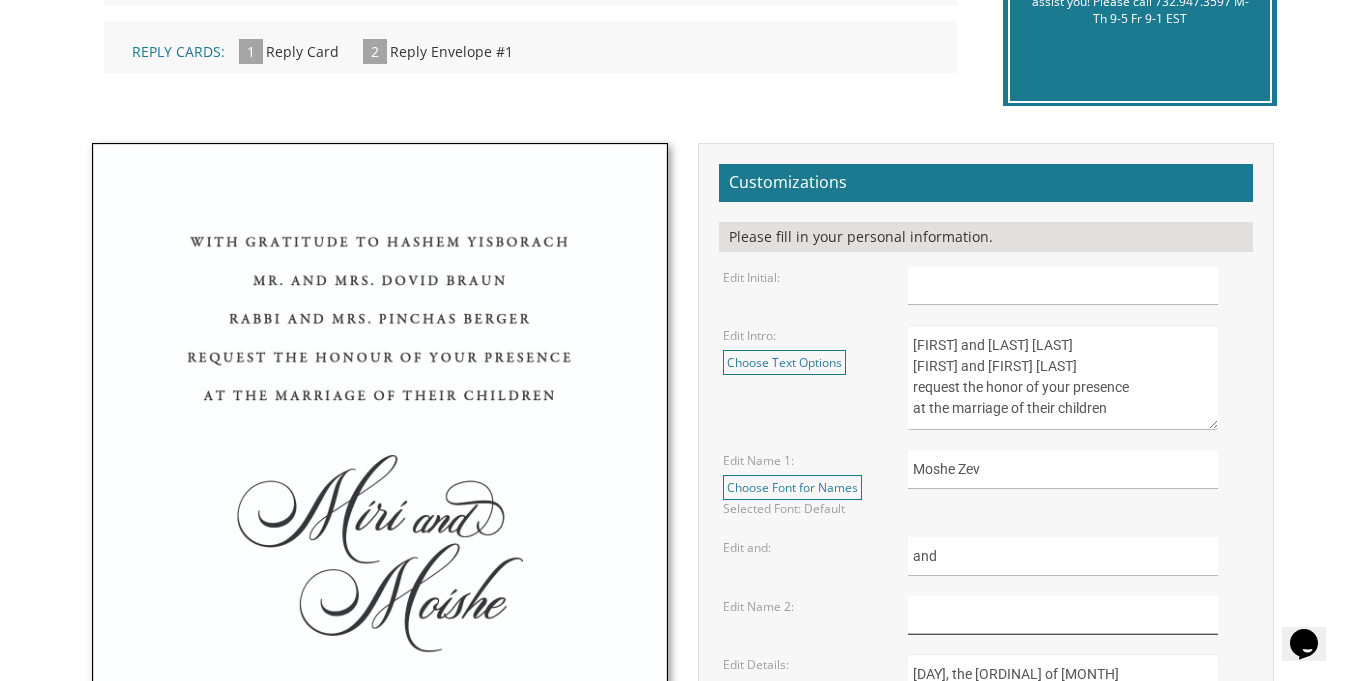 click at bounding box center [1063, 615] 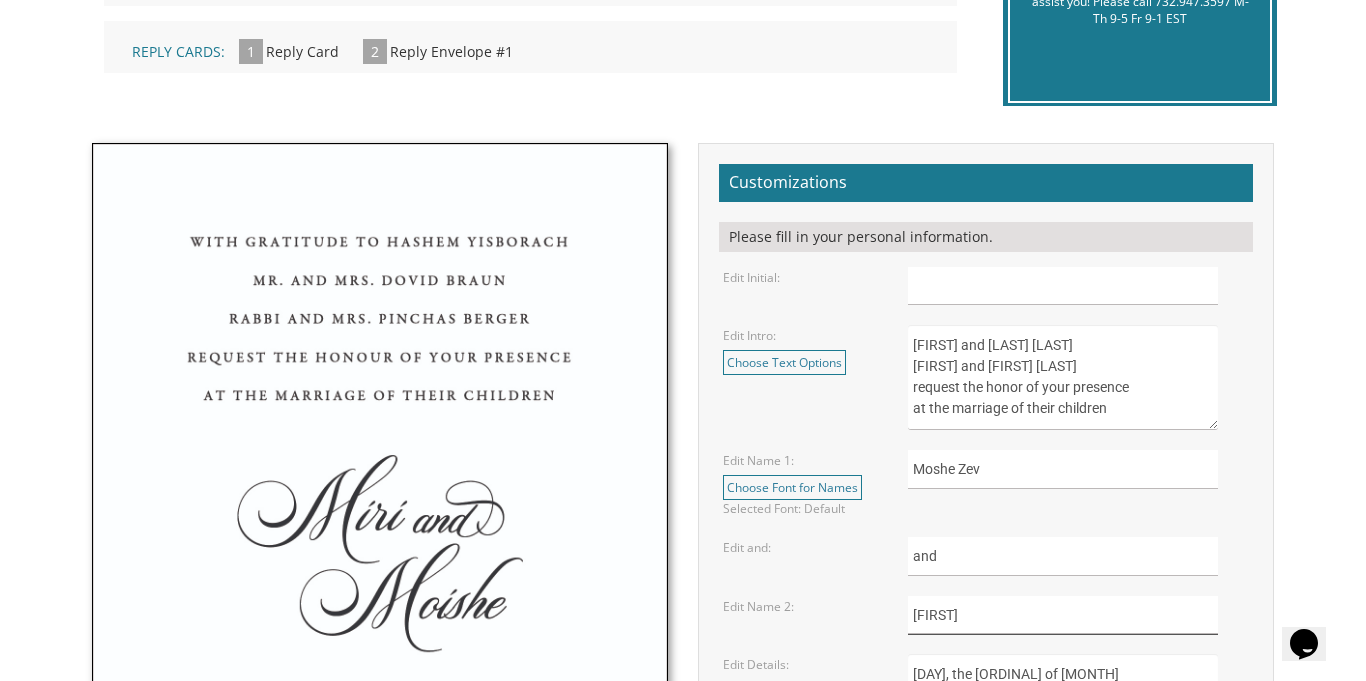 type on "[FIRST]" 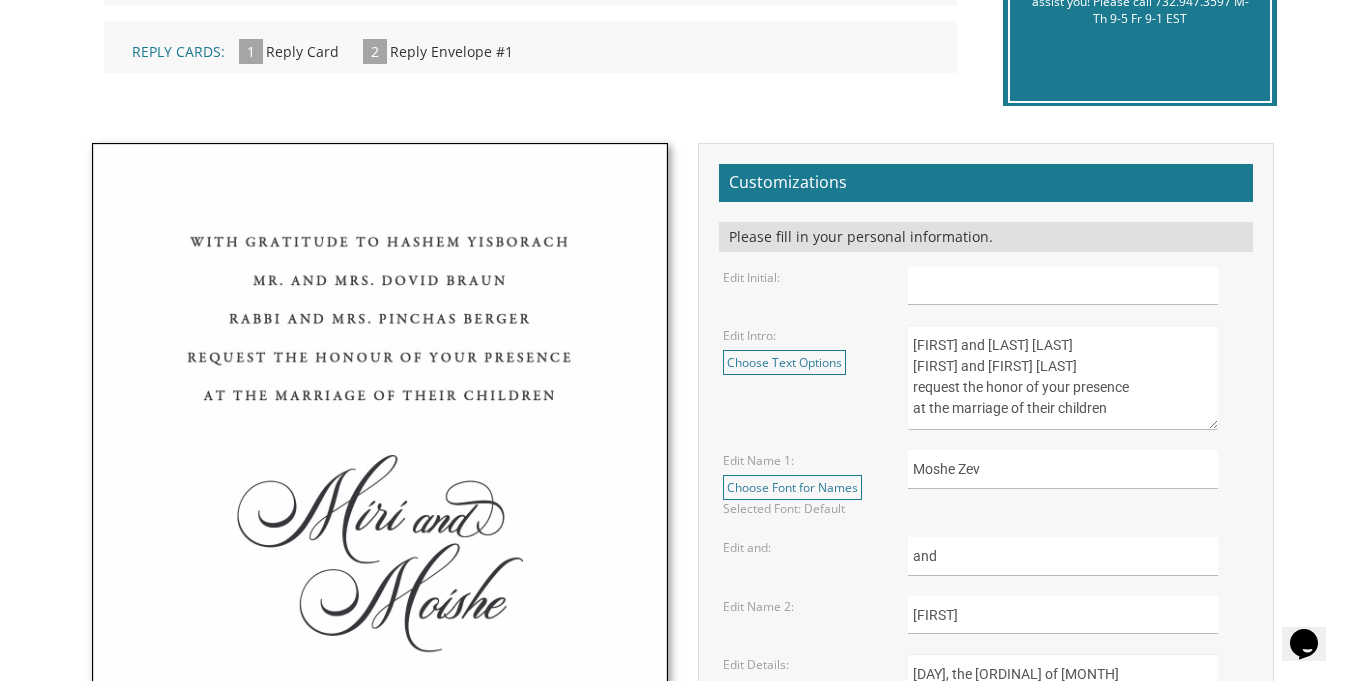 click on "Customizations
Please fill in your personal information.
Edit Initial:" at bounding box center [986, 642] 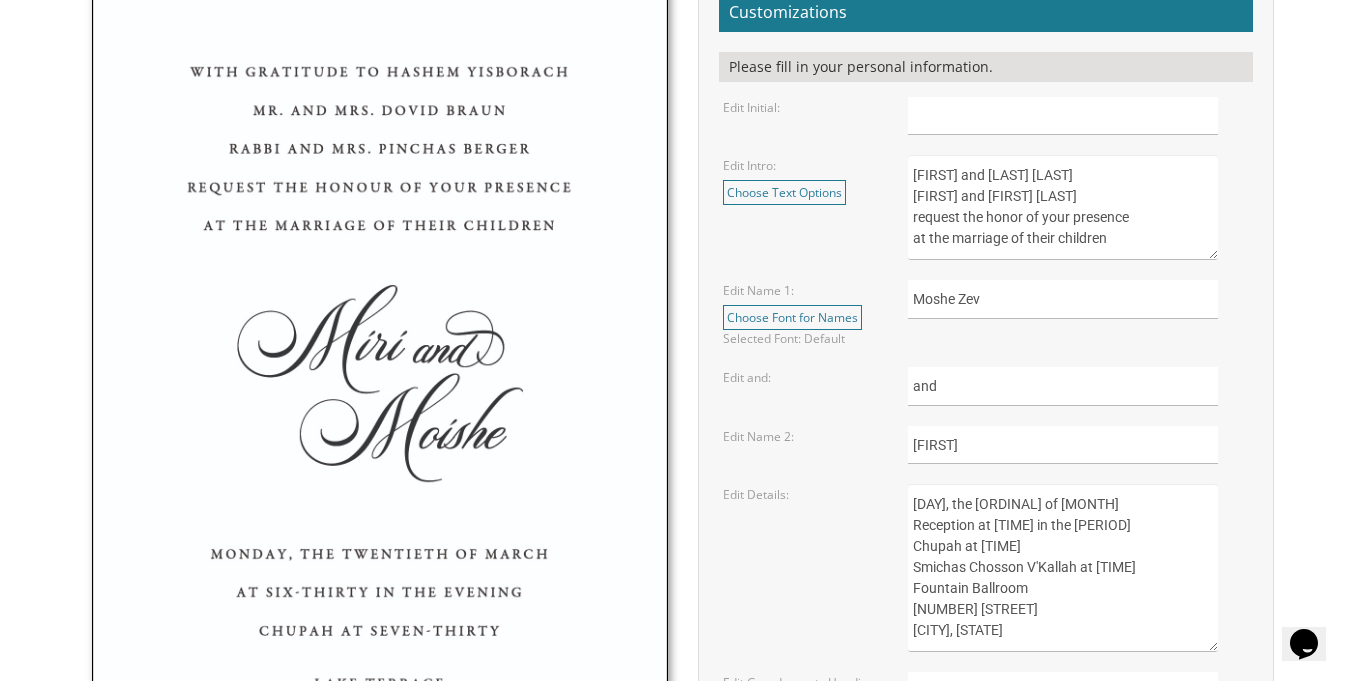 scroll, scrollTop: 840, scrollLeft: 0, axis: vertical 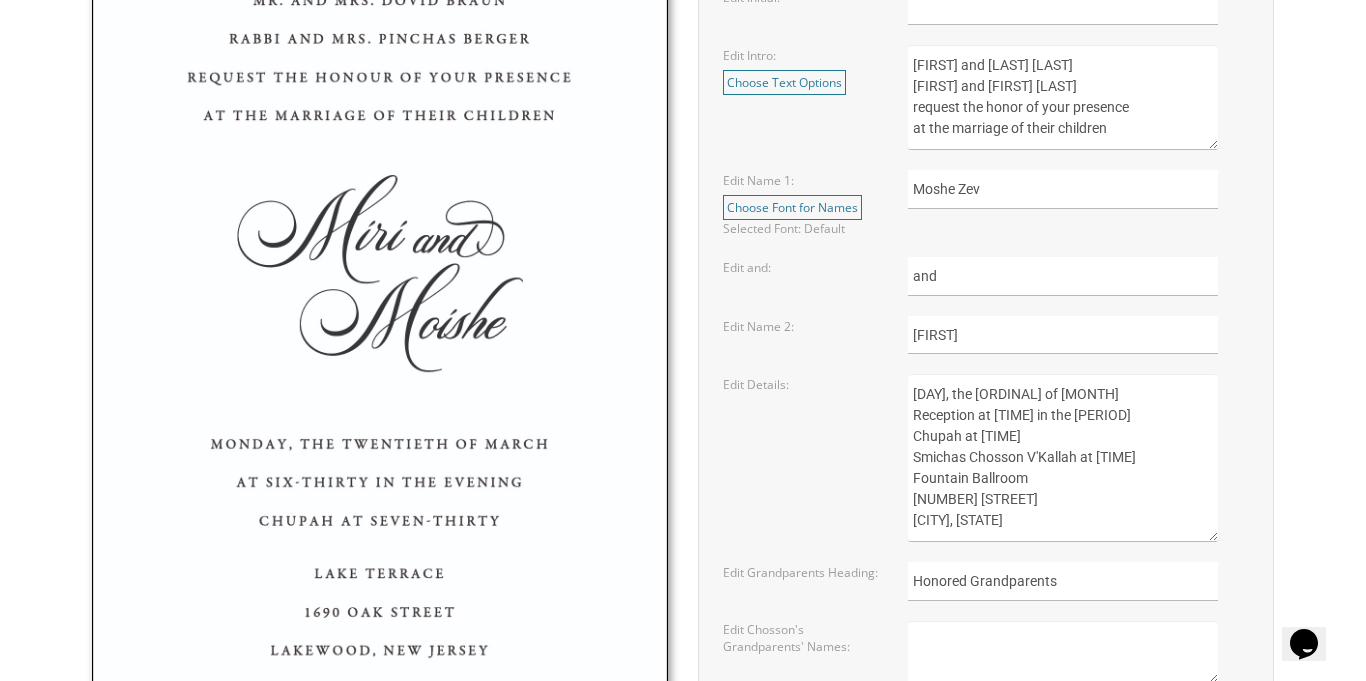 drag, startPoint x: 914, startPoint y: 398, endPoint x: 964, endPoint y: 399, distance: 50.01 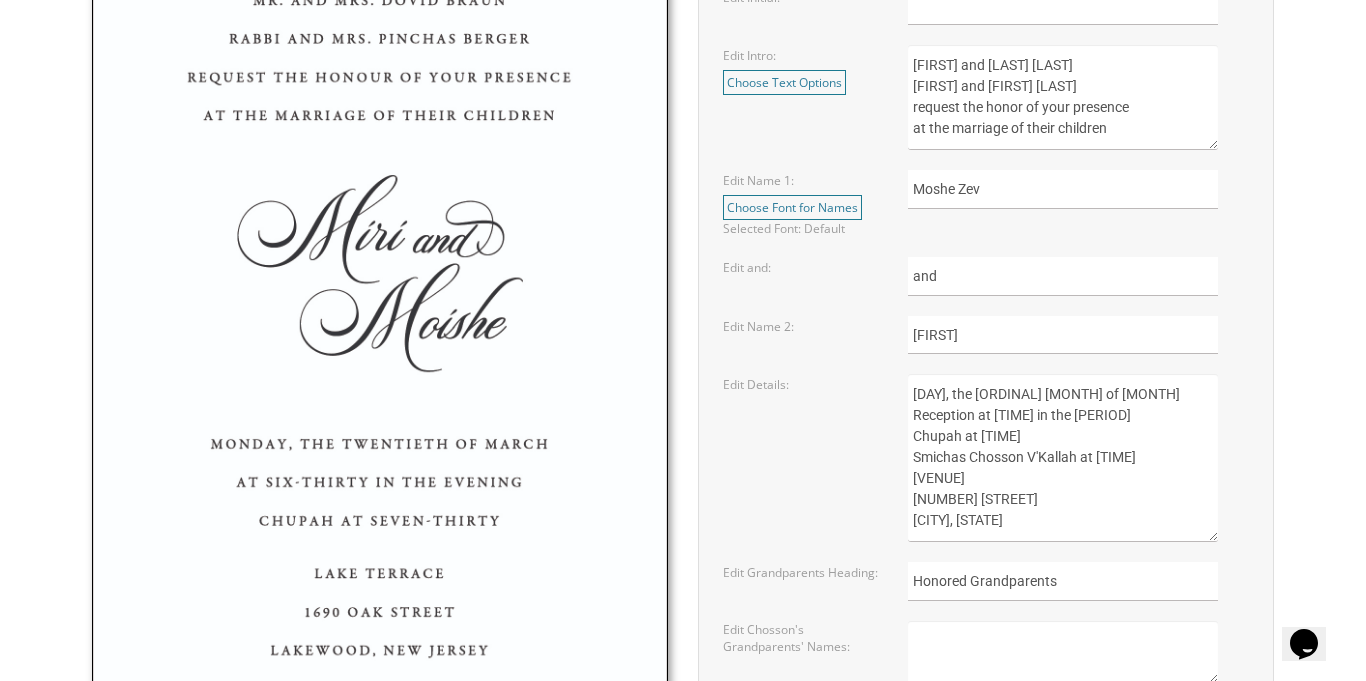 click on "[DAY], the [ORDINAL] of [MONTH]
Reception at [TIME] in the [PERIOD]
Chupah at [TIME]
Smichas Chosson V'Kallah at [TIME]
Fountain Ballroom
[NUMBER] [STREET]
[CITY], [STATE]" at bounding box center (1063, 458) 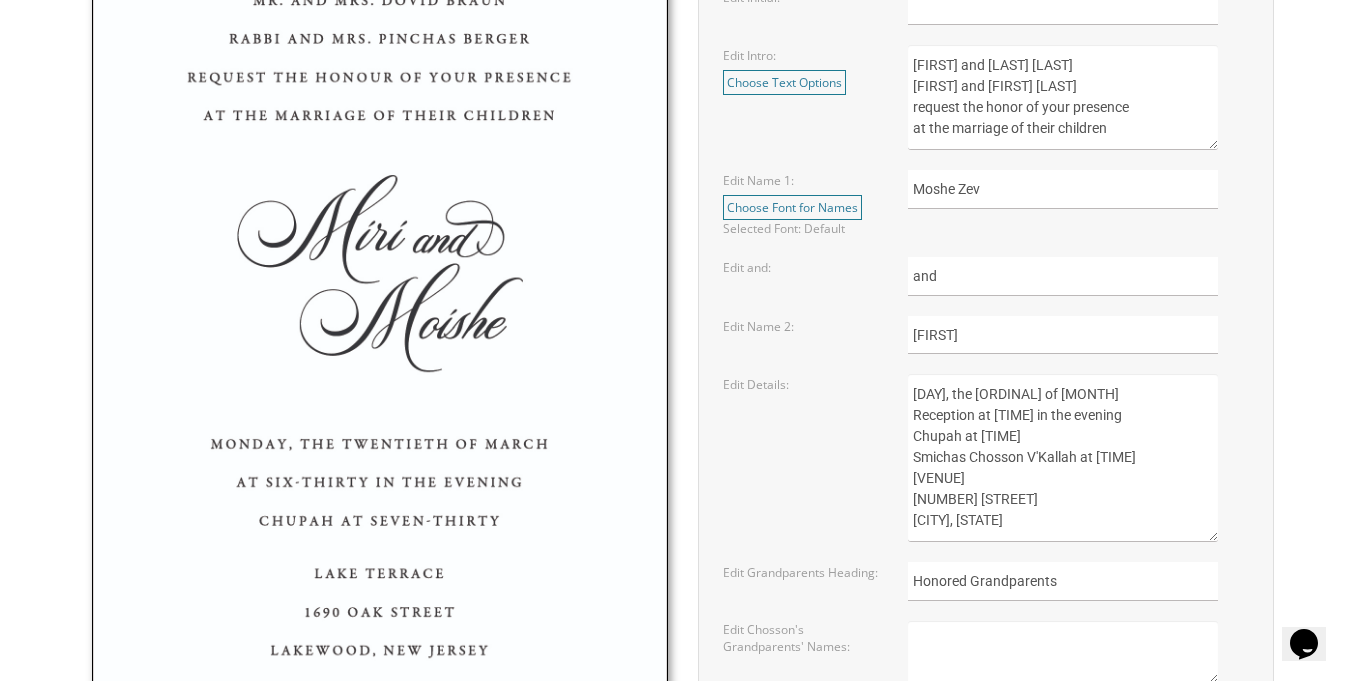 click on "[DAY], the [ORDINAL] of [MONTH]
Reception at [TIME] in the [PERIOD]
Chupah at [TIME]
Smichas Chosson V'Kallah at [TIME]
Fountain Ballroom
[NUMBER] [STREET]
[CITY], [STATE]" at bounding box center [1063, 458] 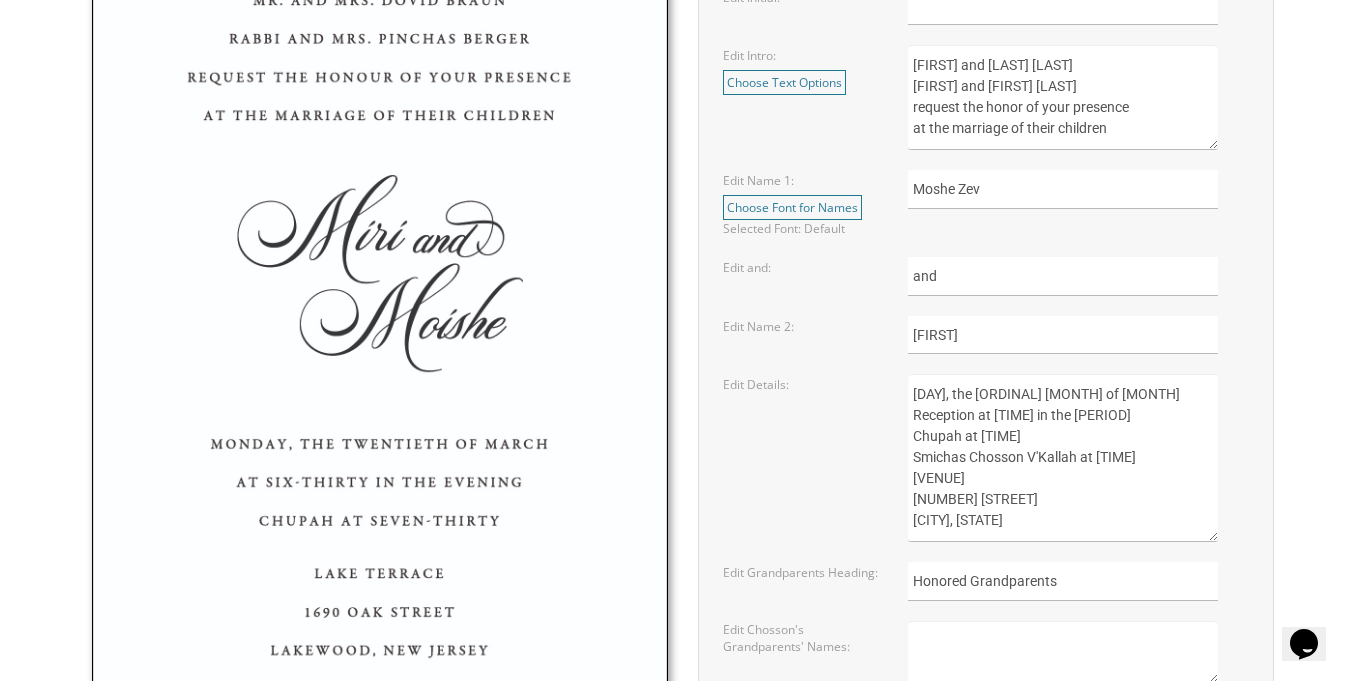 drag, startPoint x: 912, startPoint y: 481, endPoint x: 1028, endPoint y: 484, distance: 116.03879 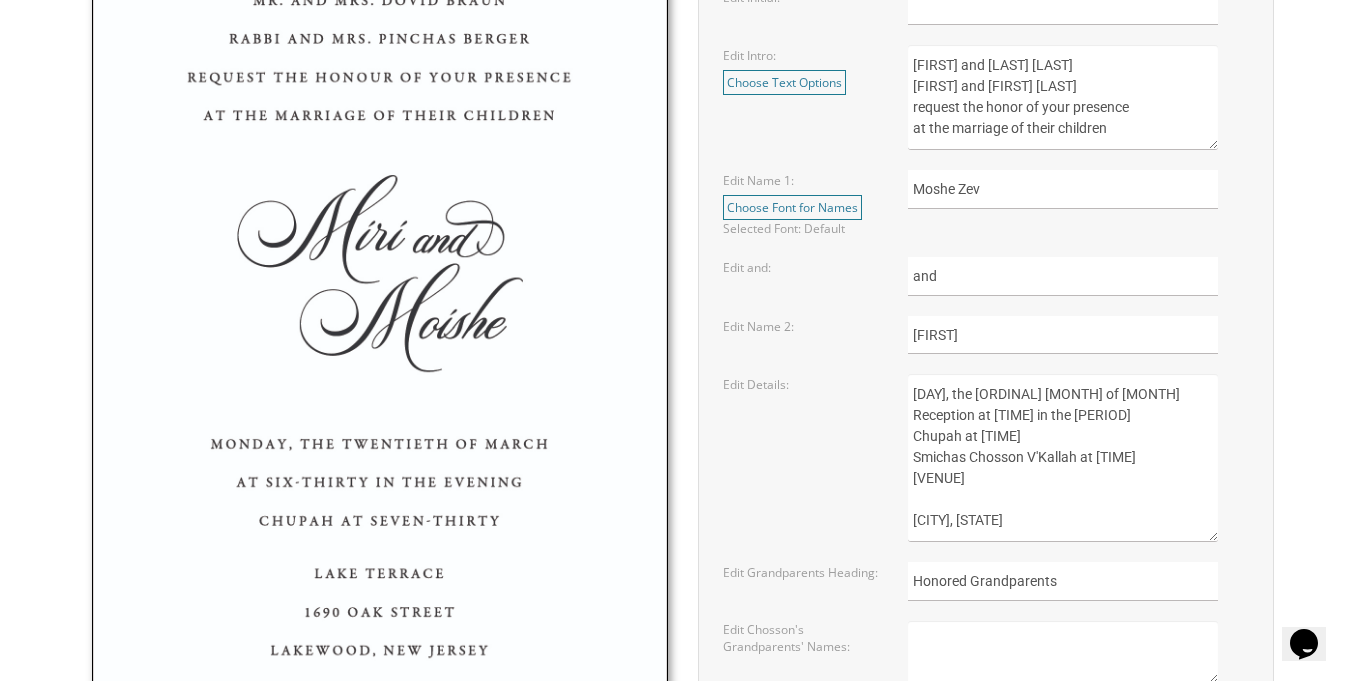 drag, startPoint x: 1068, startPoint y: 522, endPoint x: 913, endPoint y: 518, distance: 155.0516 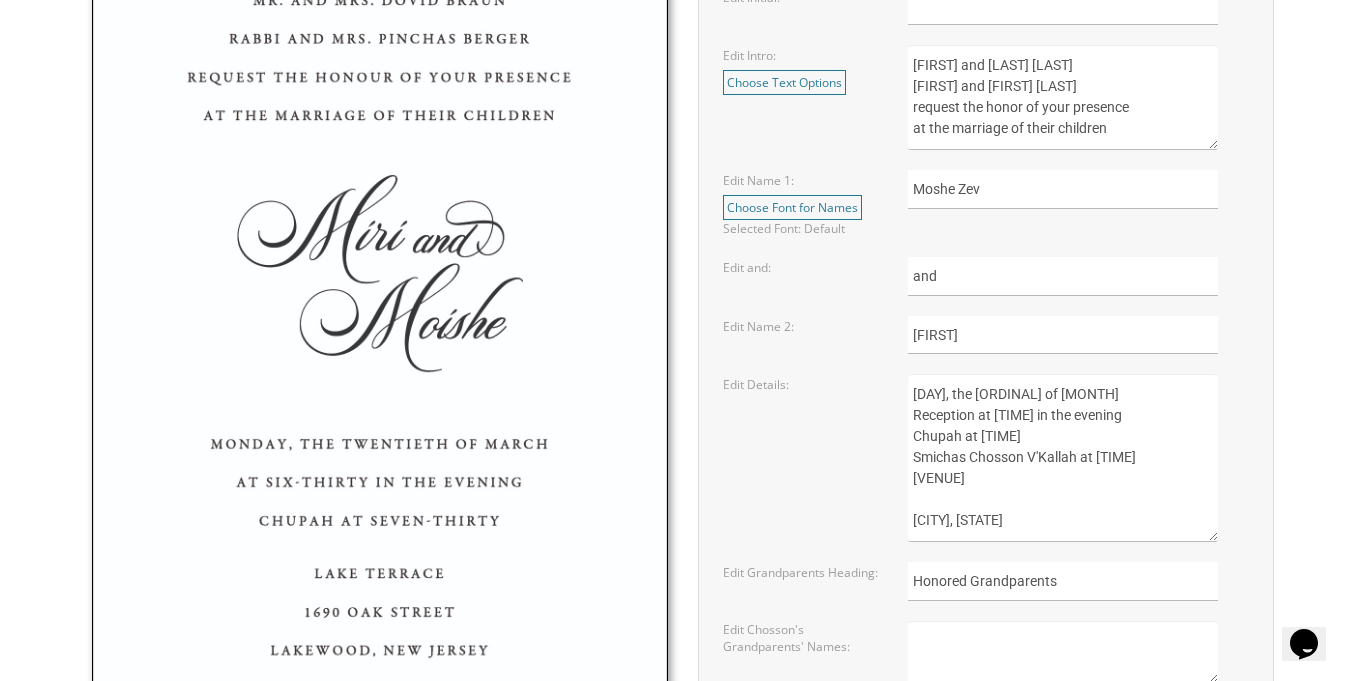 click on "Tuesday, the seventeenth of December
Reception at half past six in the evening
Chupah at half past seven
Smichas Chosson V'Kallah at ten o'clock
Fountain Ballroom
725 Vassar Avenue
Lakewood, New Jersey" at bounding box center (1063, 458) 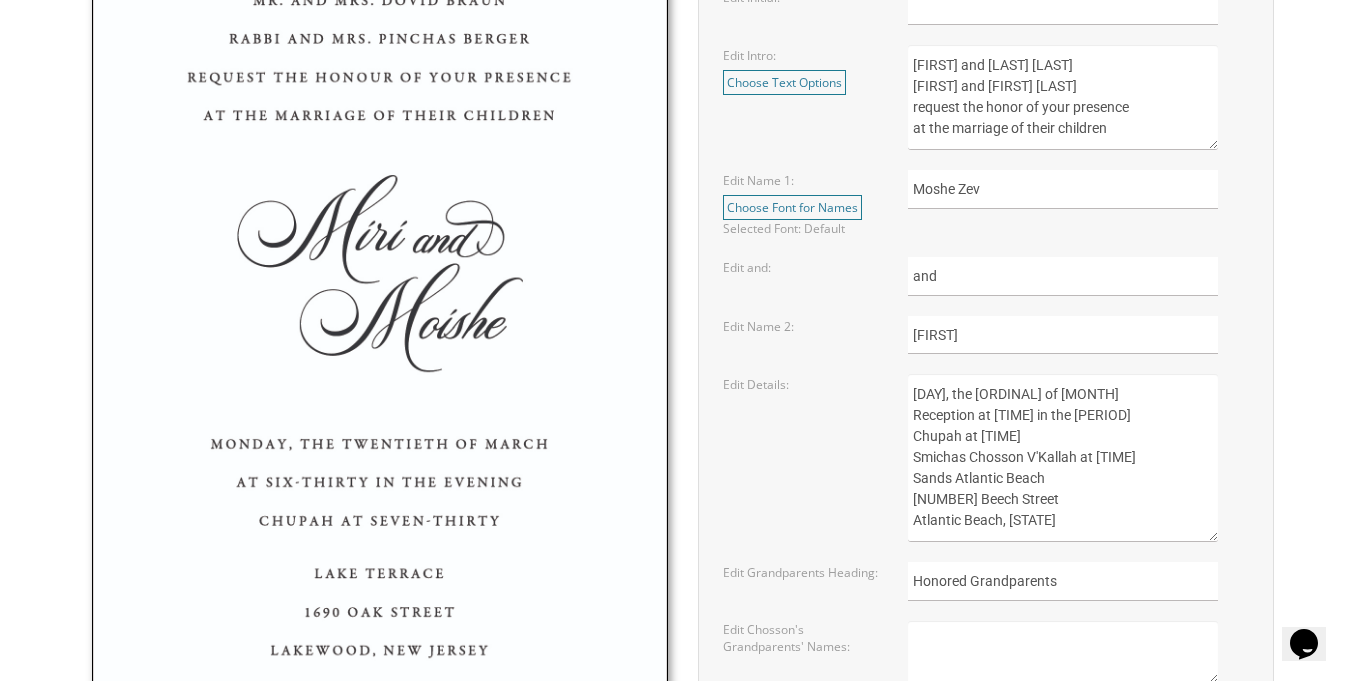 type on "Wednesday, the twenty ninth of October
Reception at six in the evening
Chupah at seven
Smichas Chosson V'Kallah at ten o'clock
Sands Atlantic Beach
1395 Beech Street
Atlantic Beach, New York" 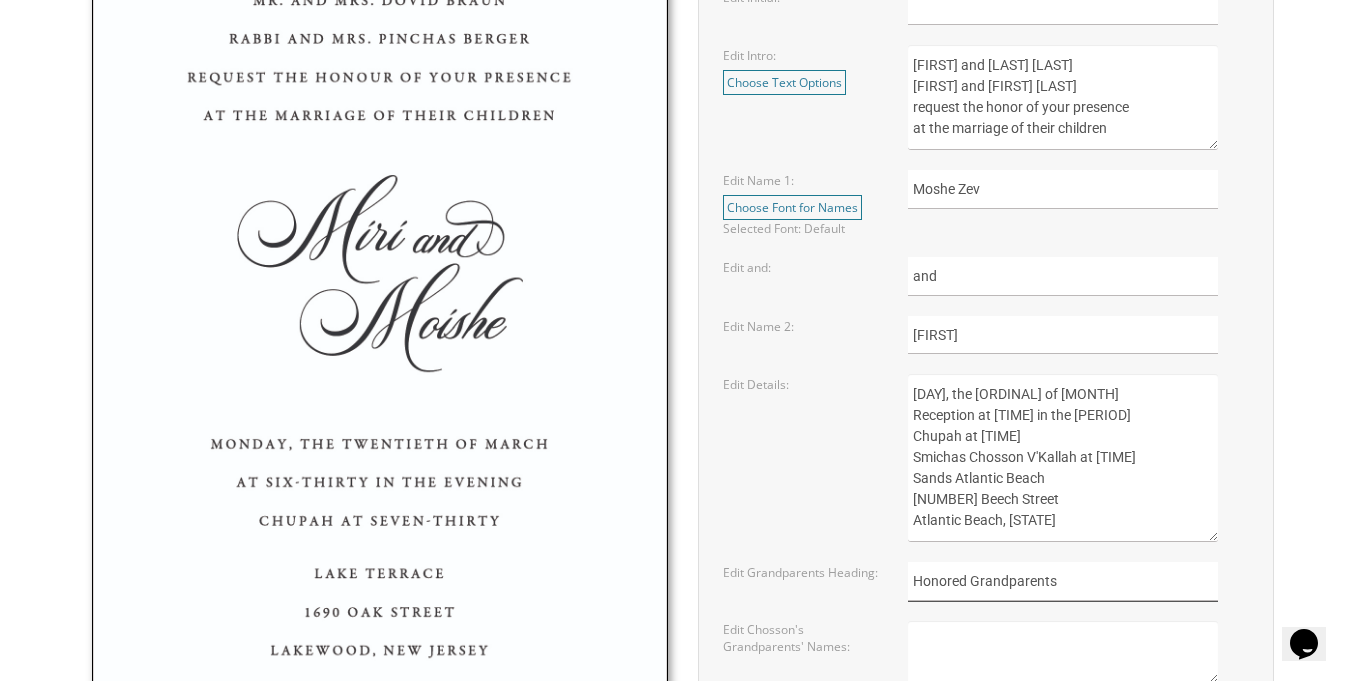 drag, startPoint x: 1063, startPoint y: 588, endPoint x: 906, endPoint y: 584, distance: 157.05095 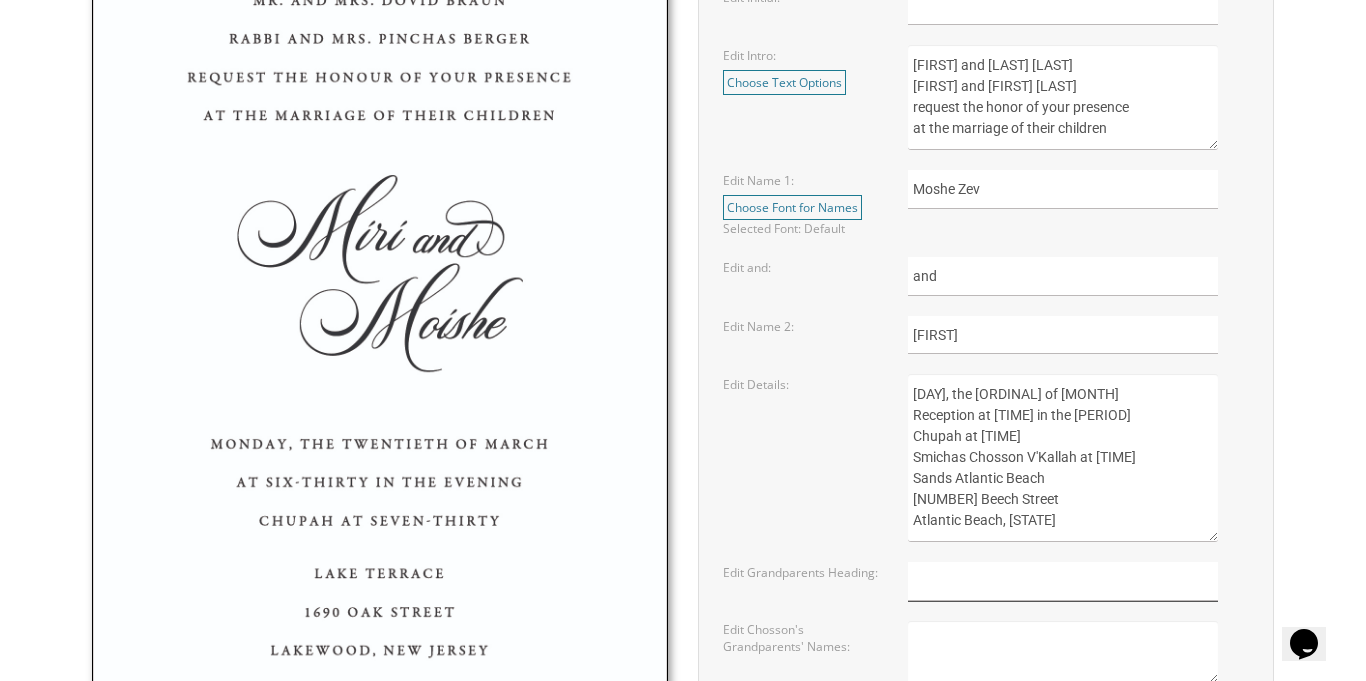 type 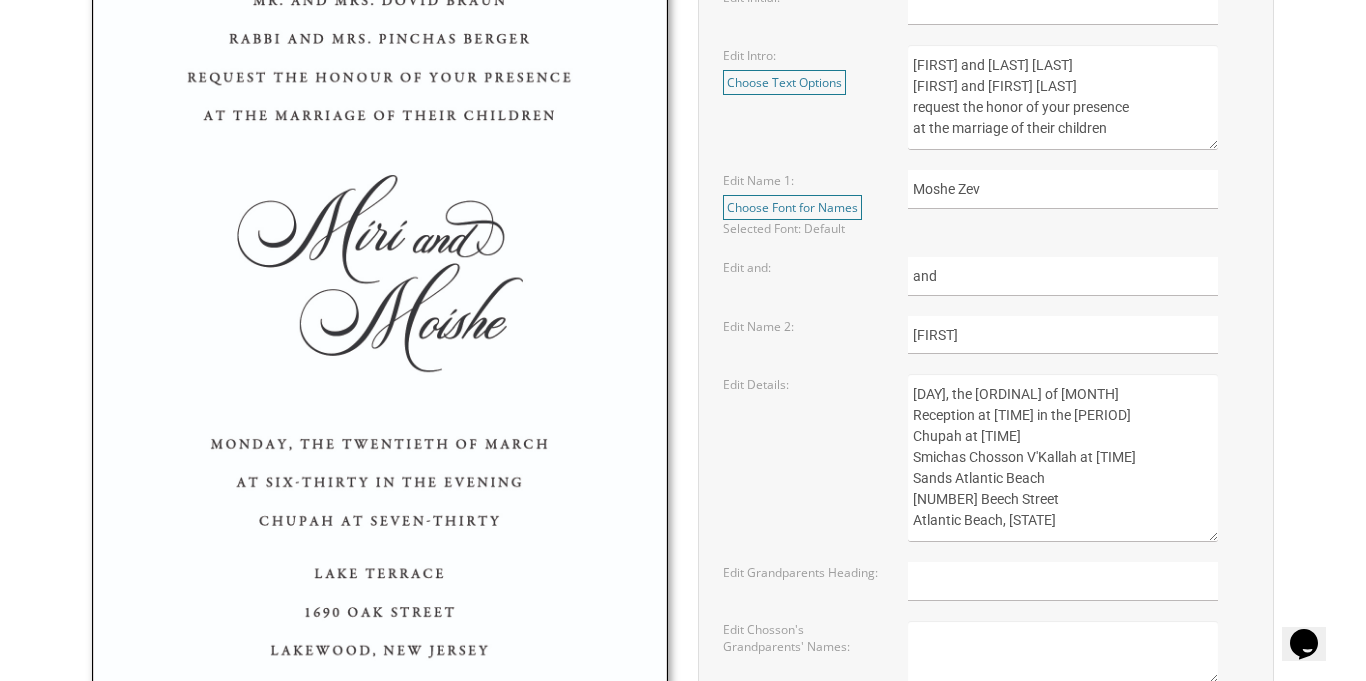 click at bounding box center [1078, 581] 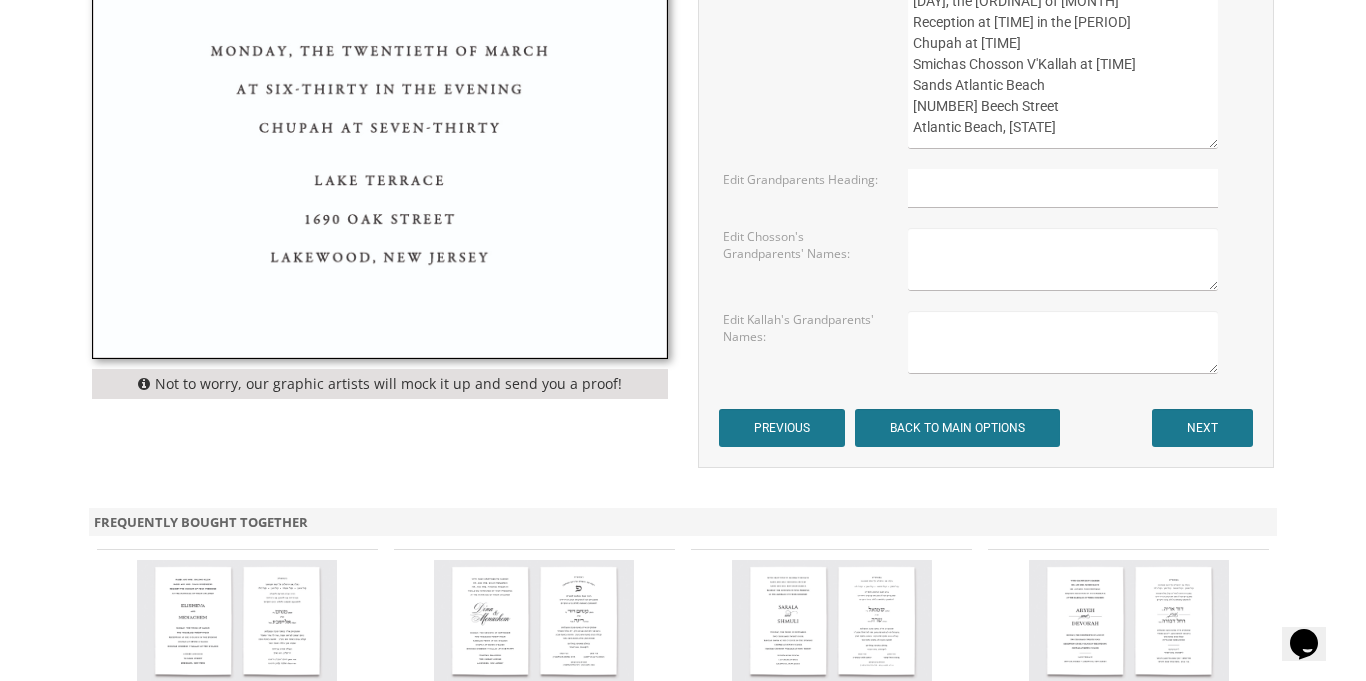 scroll, scrollTop: 1240, scrollLeft: 0, axis: vertical 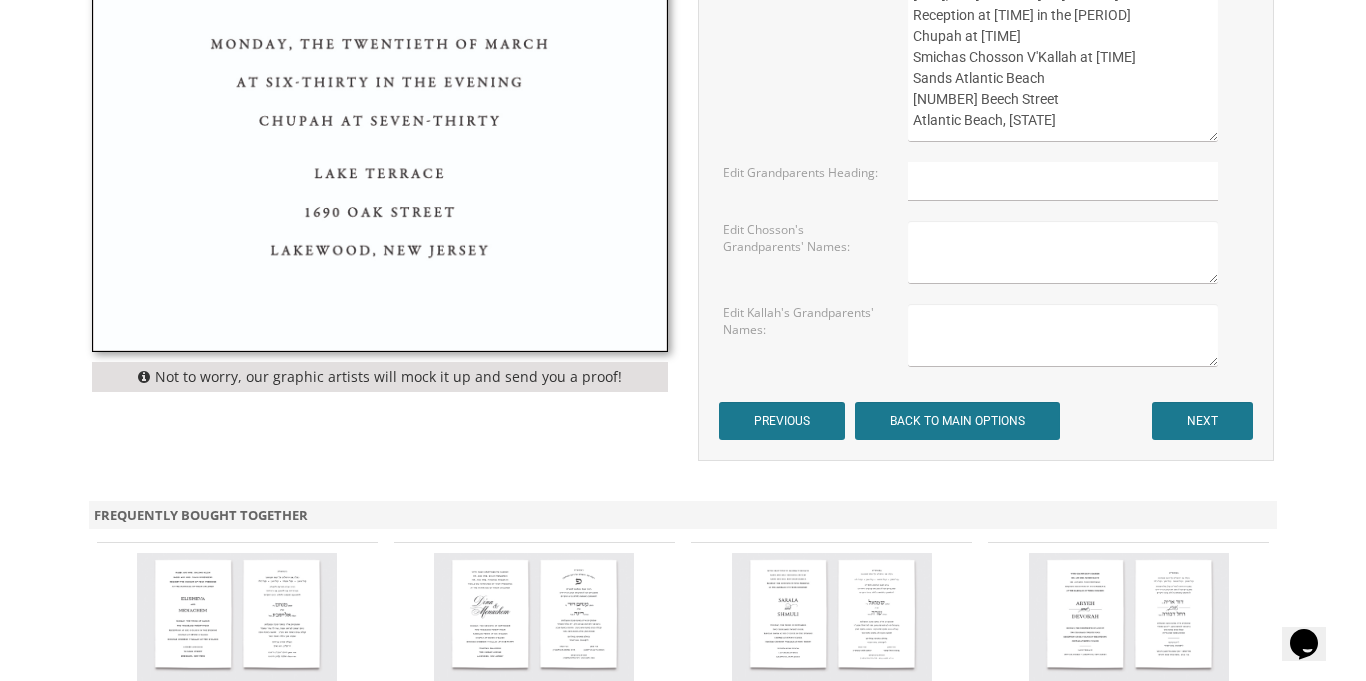 click on "Tuesday, the seventeenth of December
Reception at half past six in the evening
Chupah at half past seven
Smichas Chosson V'Kallah at ten o'clock
Fountain Ballroom
725 Vassar Avenue
Lakewood, New Jersey" at bounding box center (1063, 58) 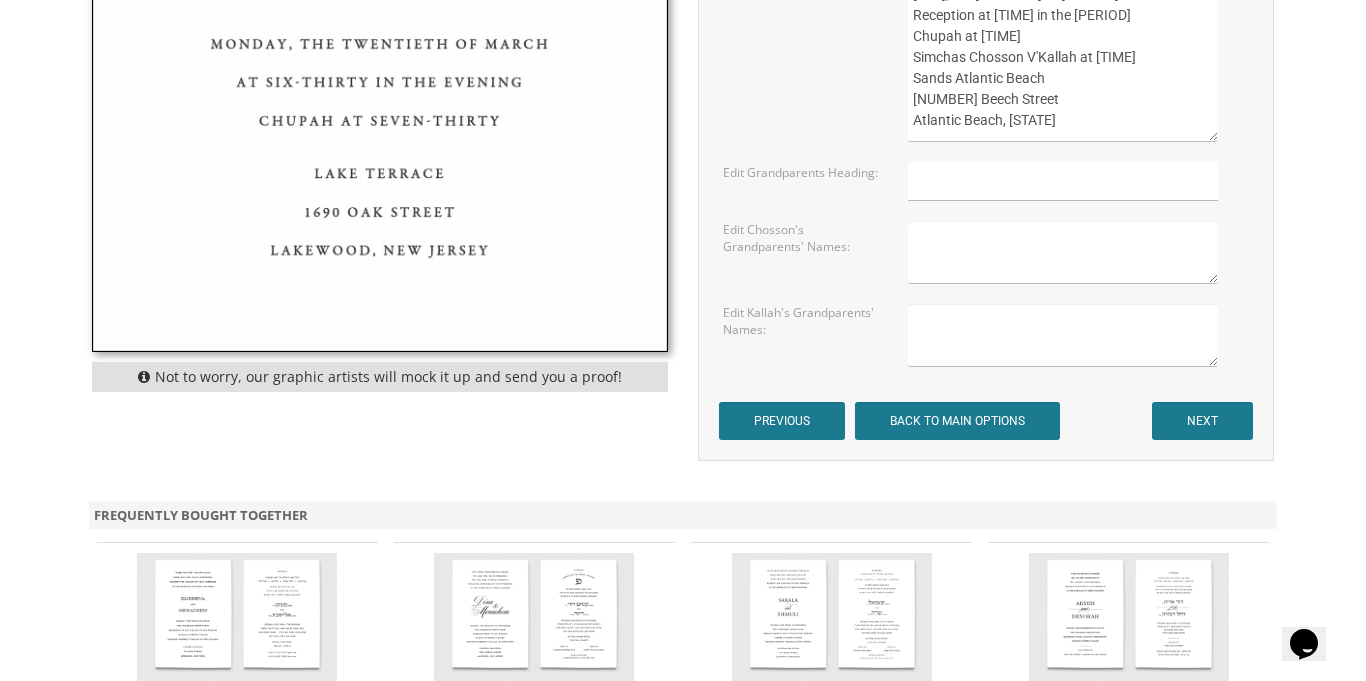 type on "Wednesday, the twenty ninth of October
Reception at six in the evening
Chupah at seven
Simchas Chosson V'Kallah at ten o'clock
Sands Atlantic Beach
1395 Beech Street
Atlantic Beach, New York" 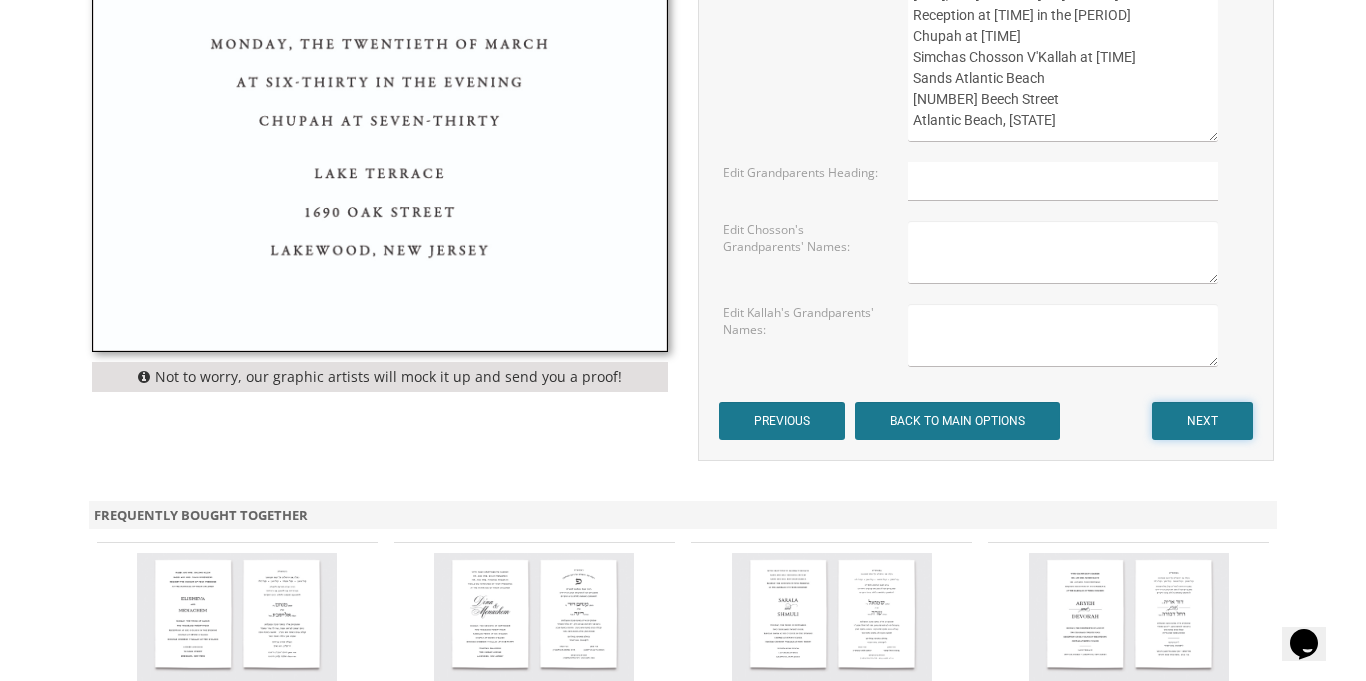 click on "NEXT" at bounding box center [1202, 421] 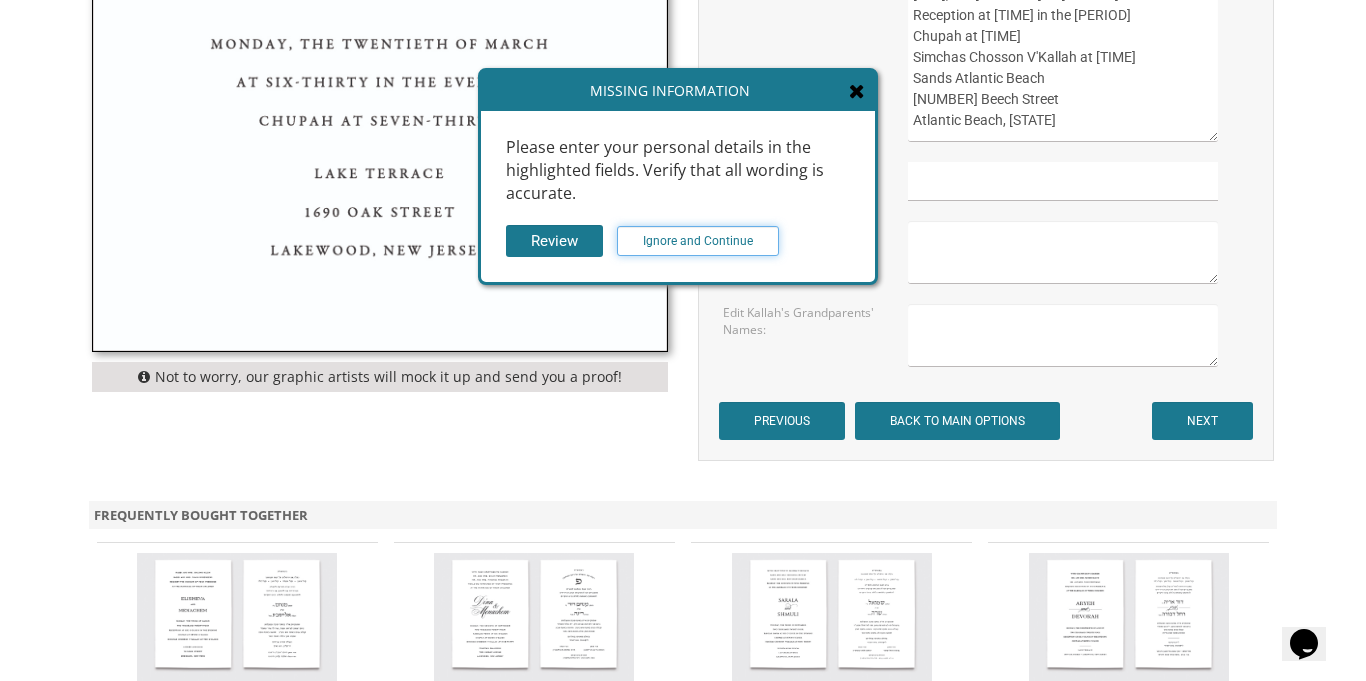 click on "Ignore and Continue" at bounding box center (698, 241) 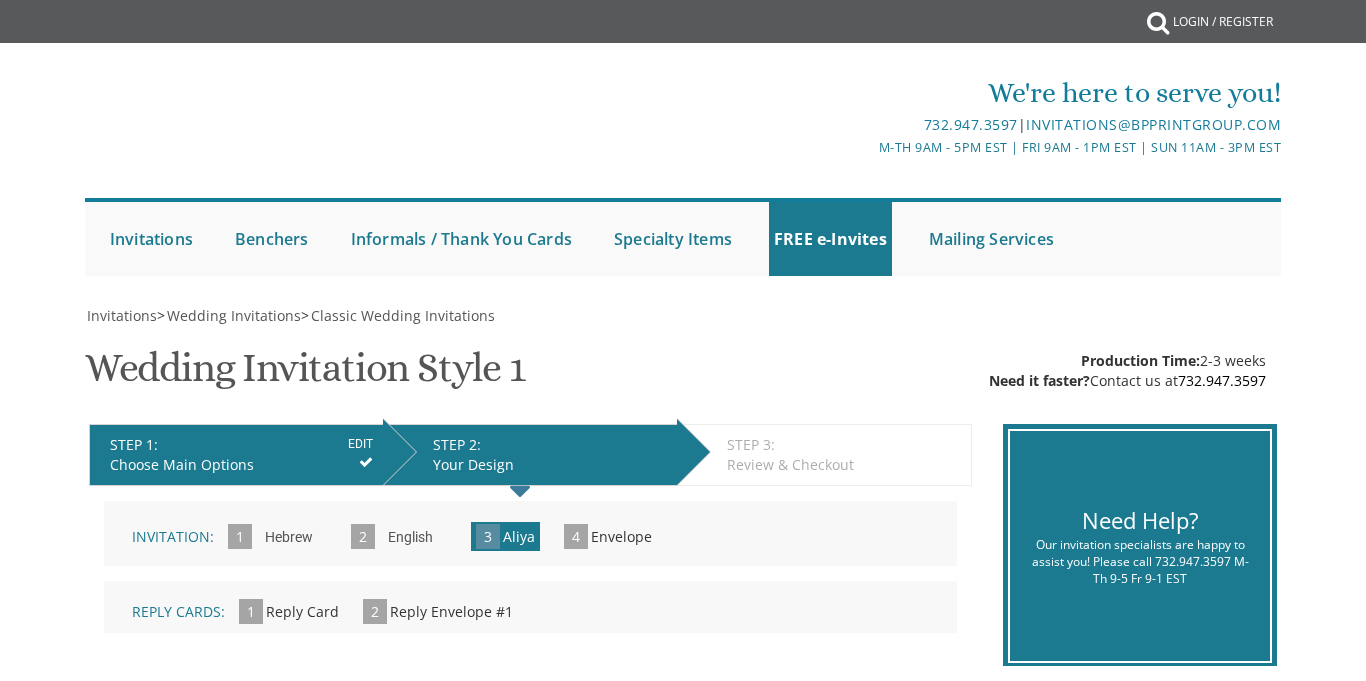 scroll, scrollTop: 0, scrollLeft: 0, axis: both 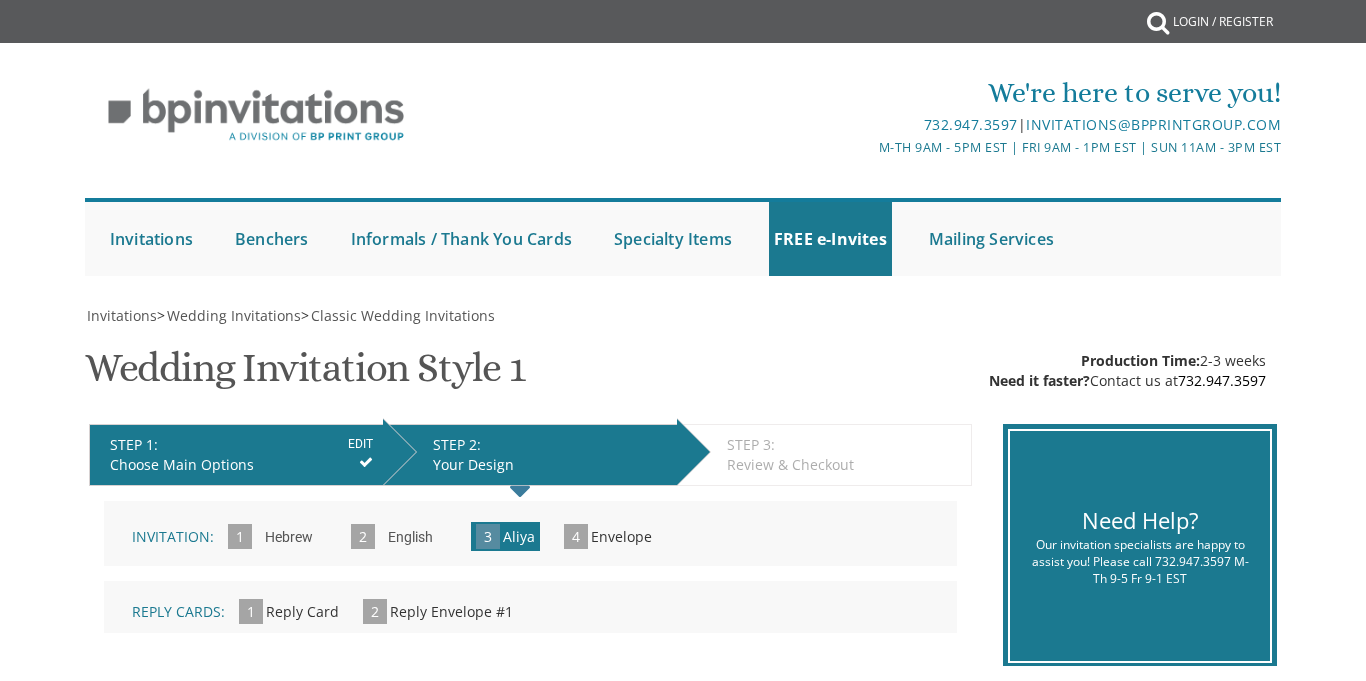 click on "Invitations  >  Wedding Invitations  >  Classic Wedding Invitations
Wedding Invitation Style 1  SKU: WedInv1 Production Time:  2-3 weeks
Need it faster?  Contact us at  [PHONE]
STEP 1: EDIT
Choose Main Options
STEP 2: EDIT
Your Design
STEP 3: EDIT Review & Checkout" at bounding box center [682, 927] 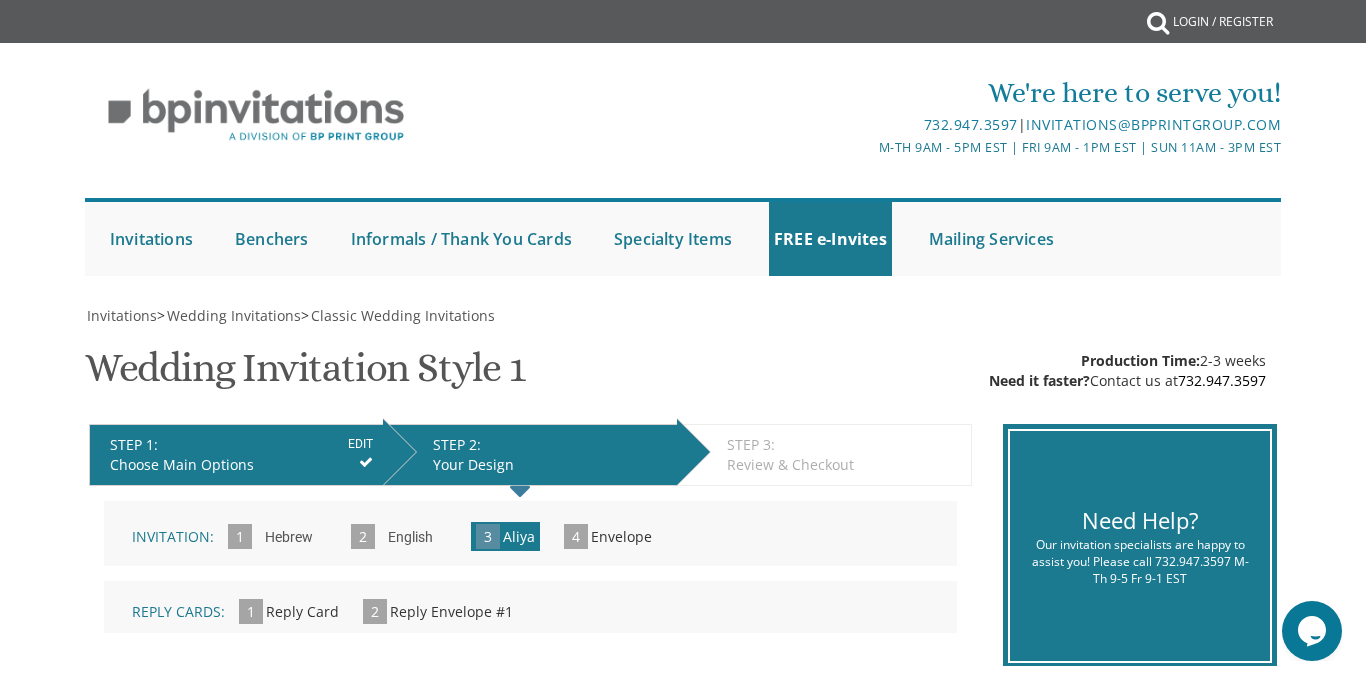 scroll, scrollTop: 40, scrollLeft: 0, axis: vertical 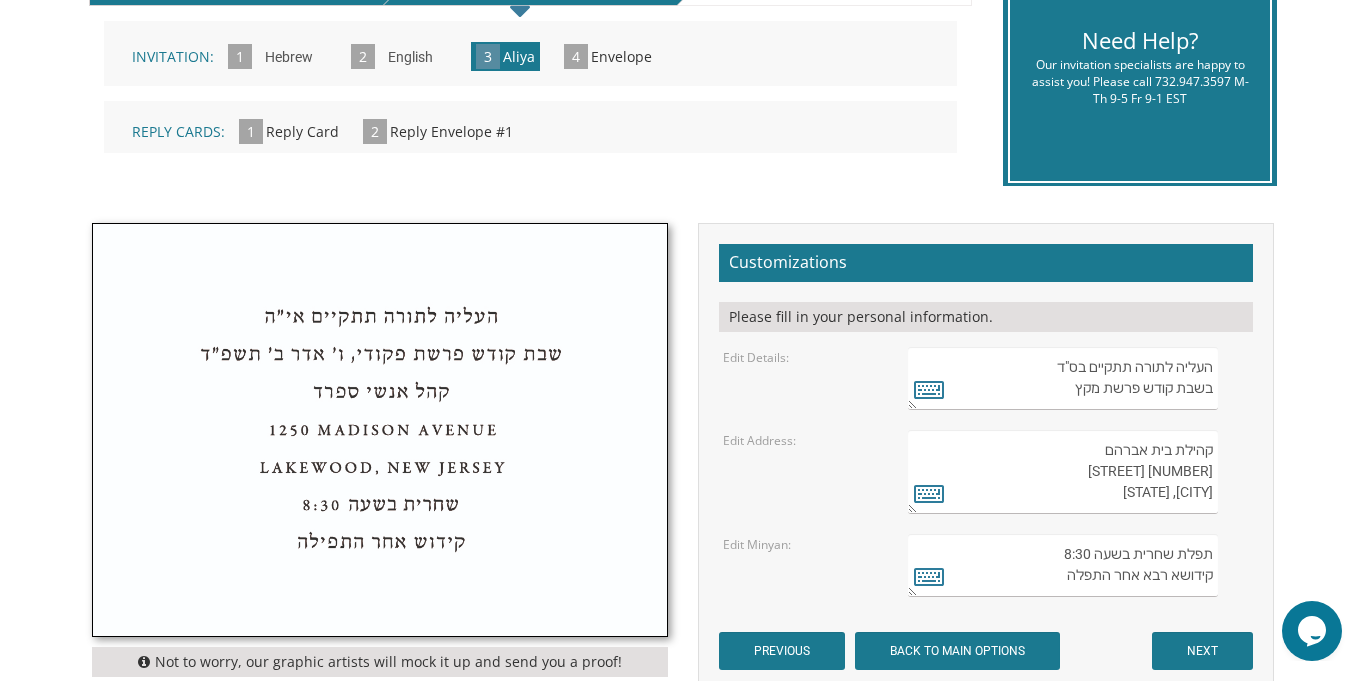 drag, startPoint x: 1040, startPoint y: 371, endPoint x: 1210, endPoint y: 393, distance: 171.41762 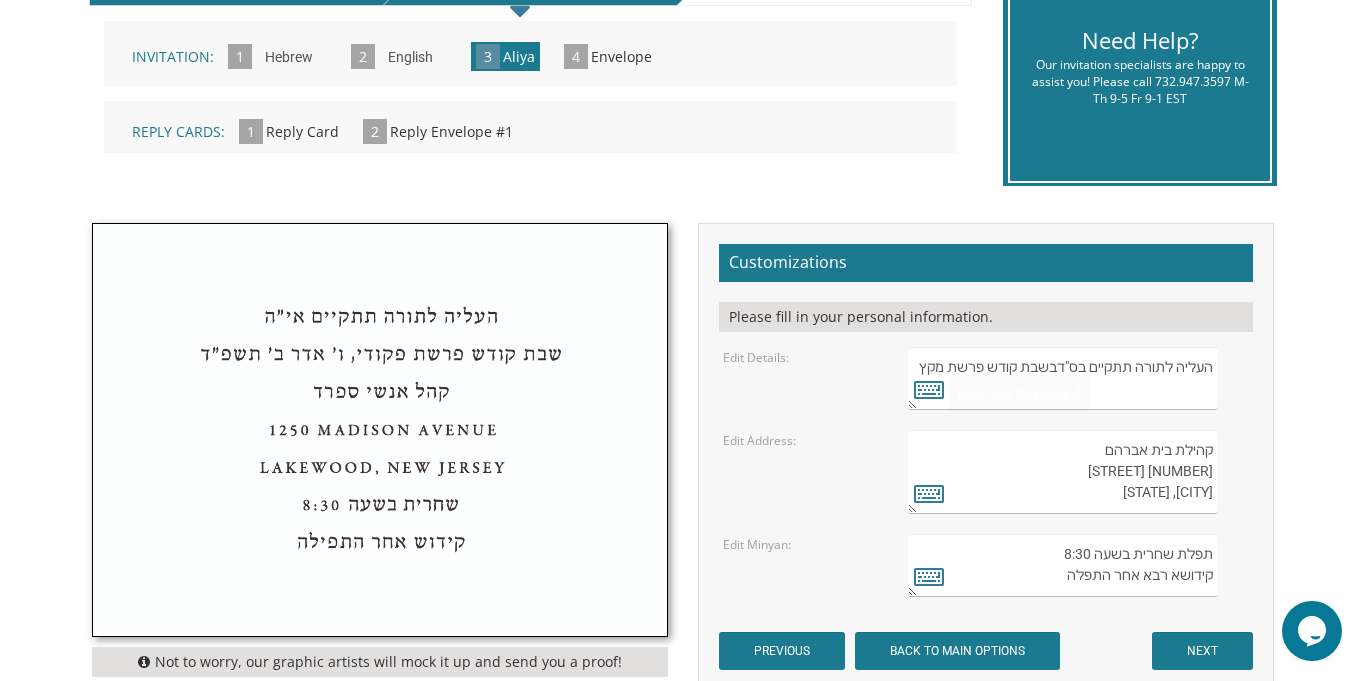 drag, startPoint x: 1213, startPoint y: 367, endPoint x: 894, endPoint y: 373, distance: 319.05643 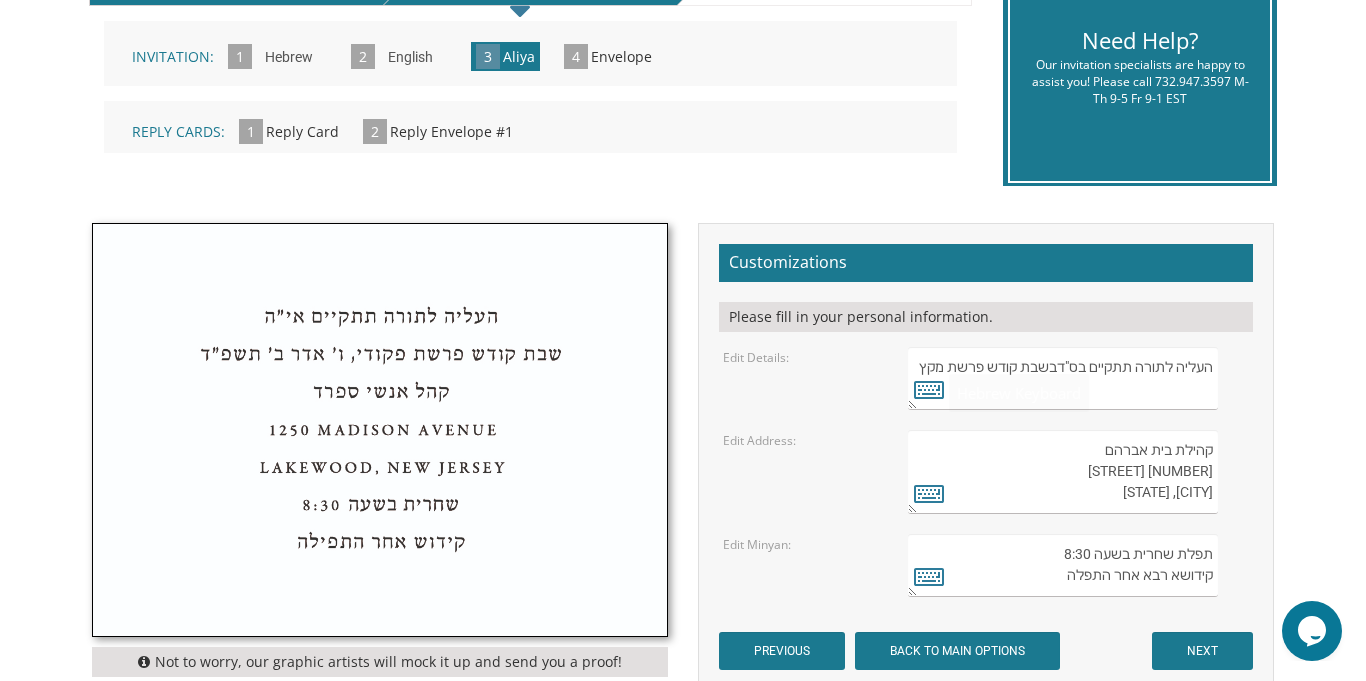 click on "העליה לתורה תתקיים בס"ד
בשבת קודש פרשת מקץ" at bounding box center (1078, 378) 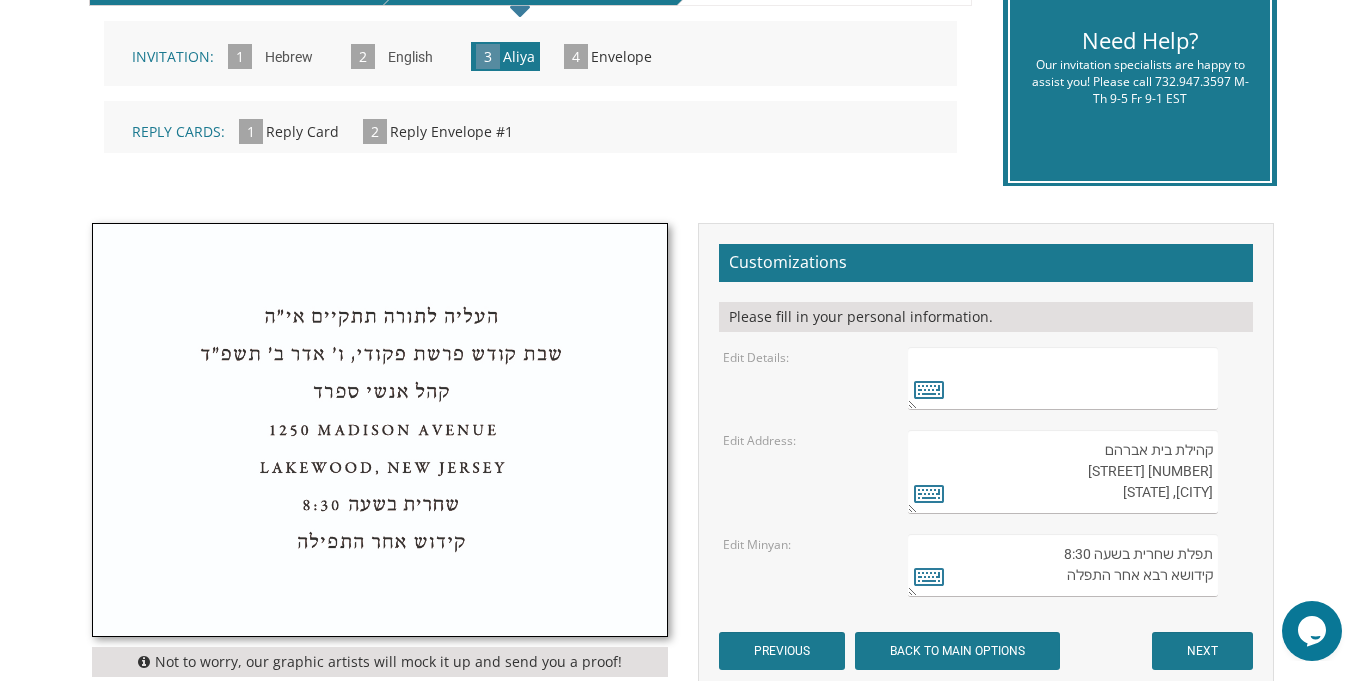 type 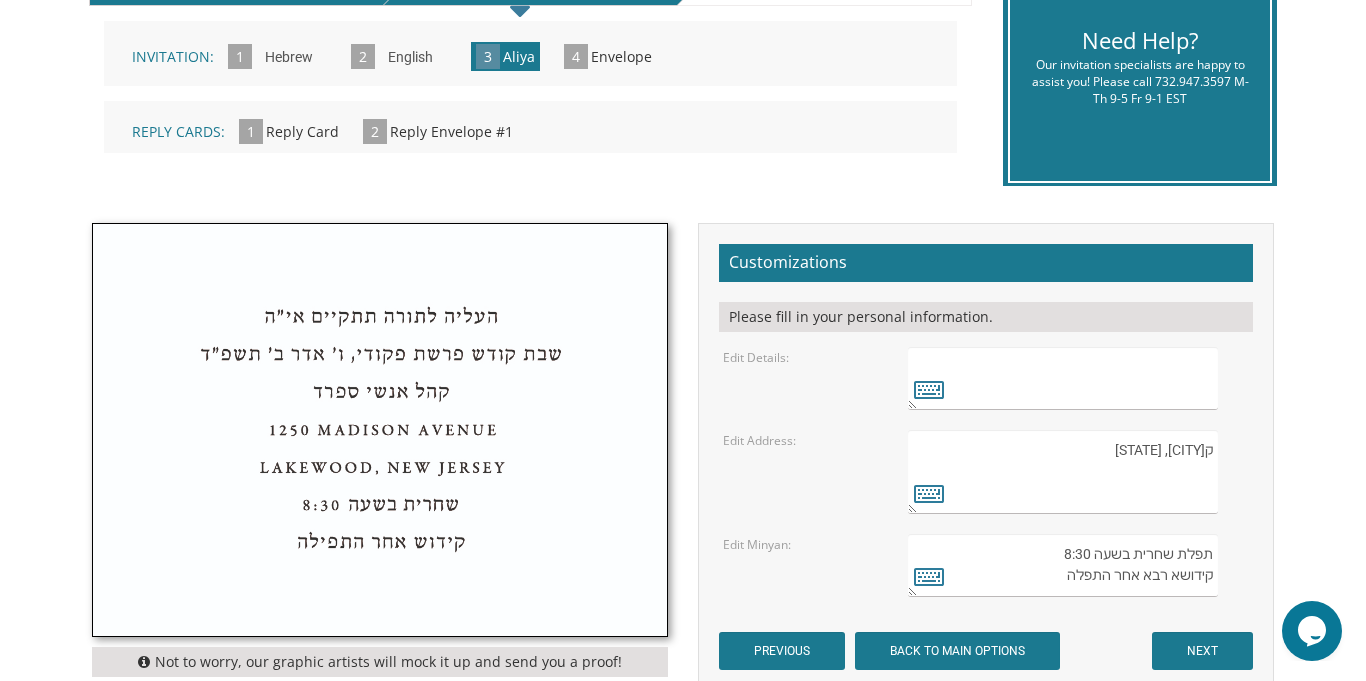 type on "Monsey, New York" 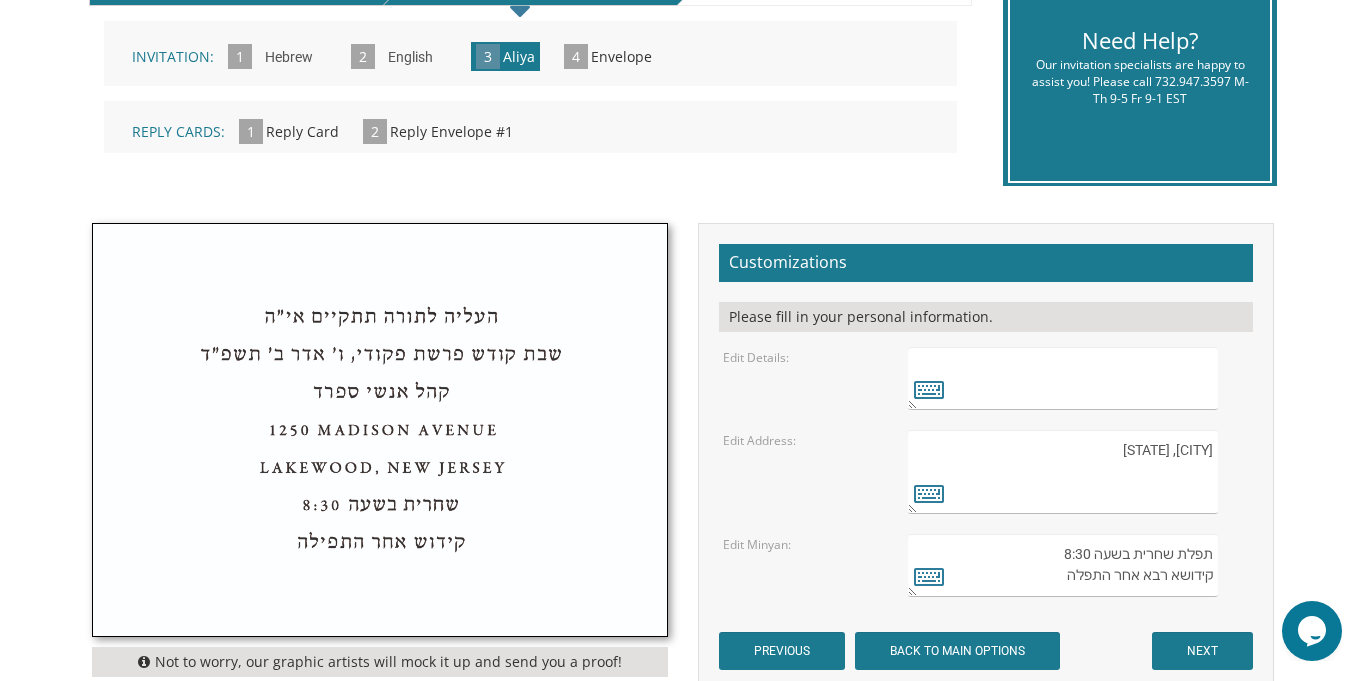 drag, startPoint x: 1098, startPoint y: 452, endPoint x: 1236, endPoint y: 447, distance: 138.09055 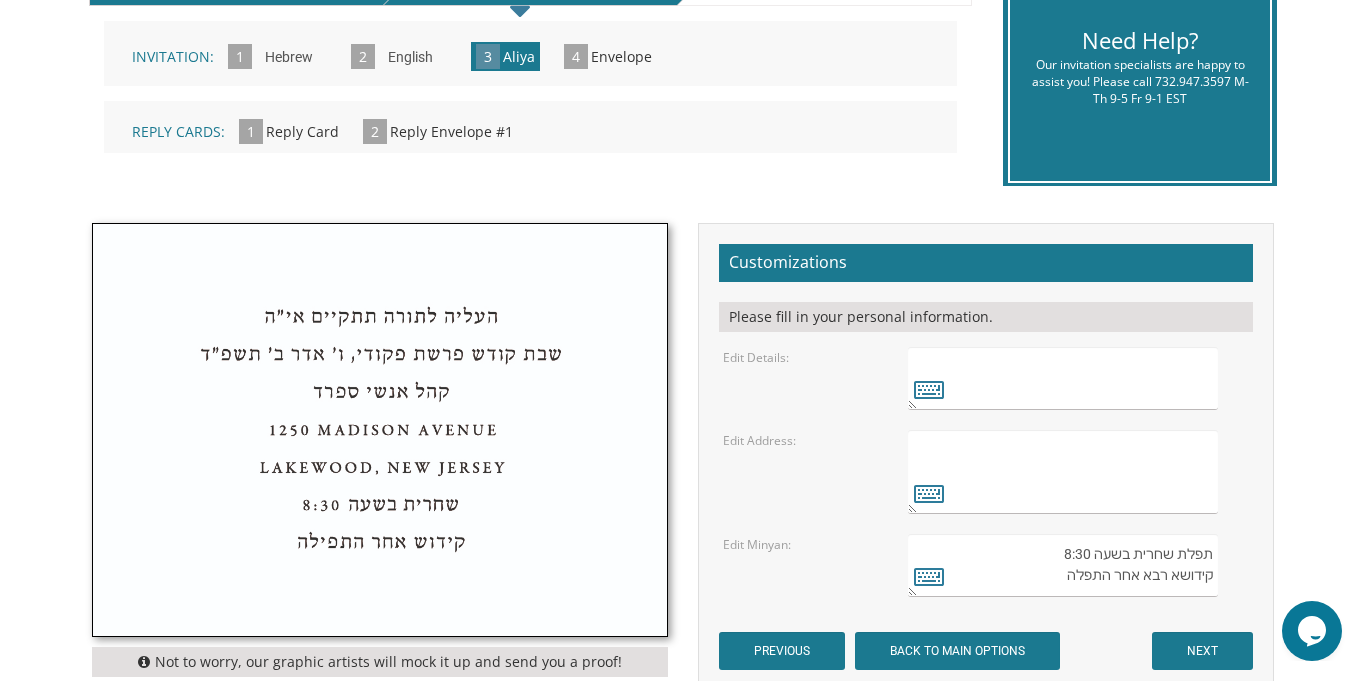 type 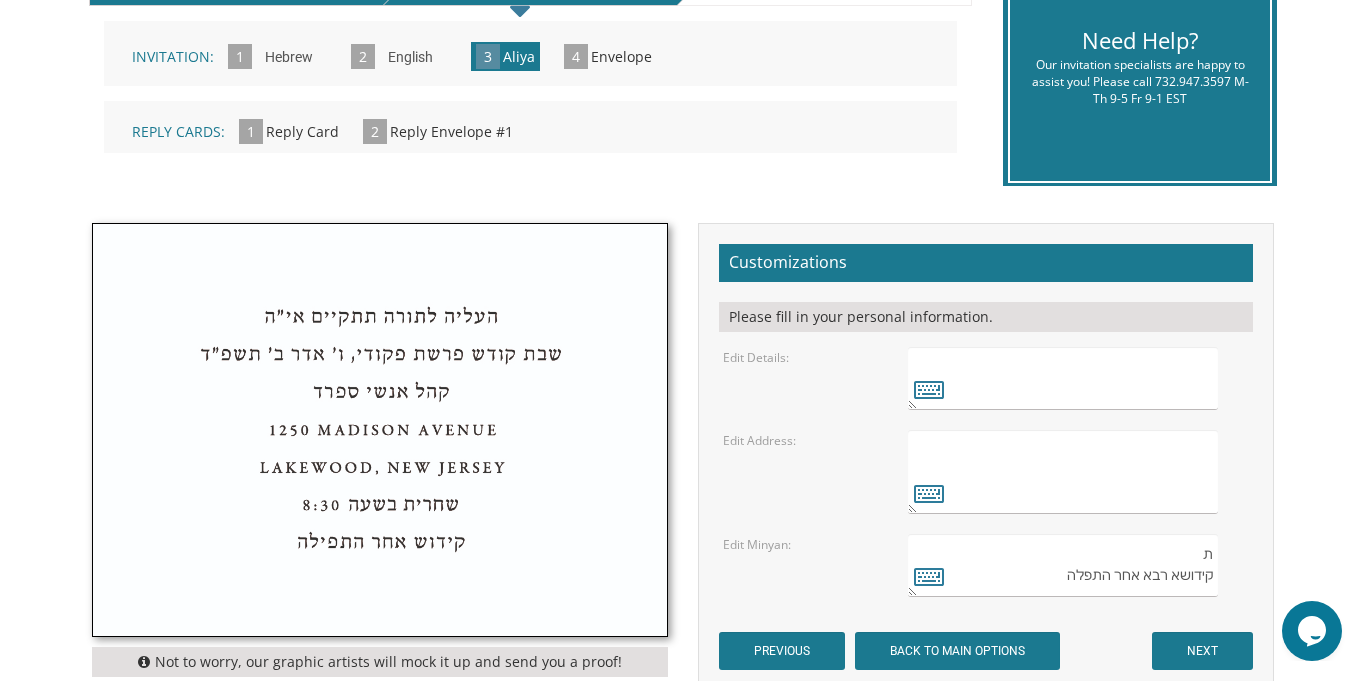 type on "קידושא רבא אחר התפלה" 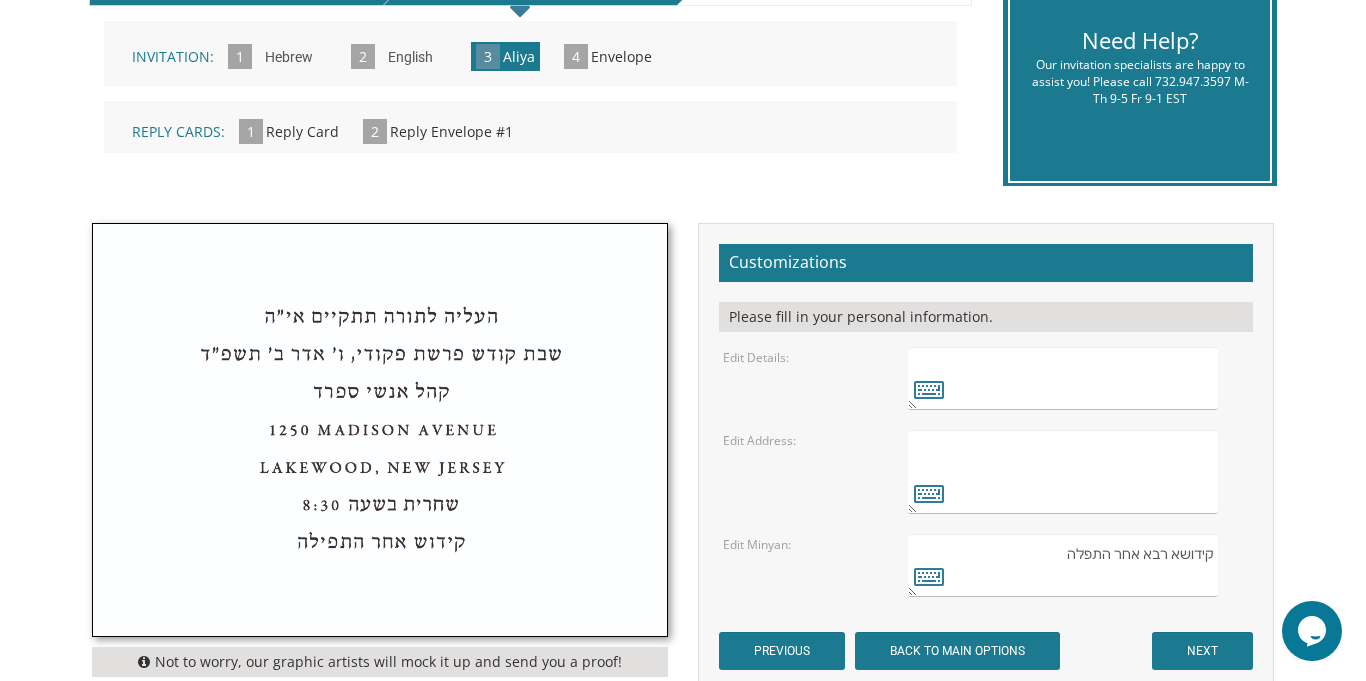drag, startPoint x: 1056, startPoint y: 580, endPoint x: 1215, endPoint y: 578, distance: 159.01257 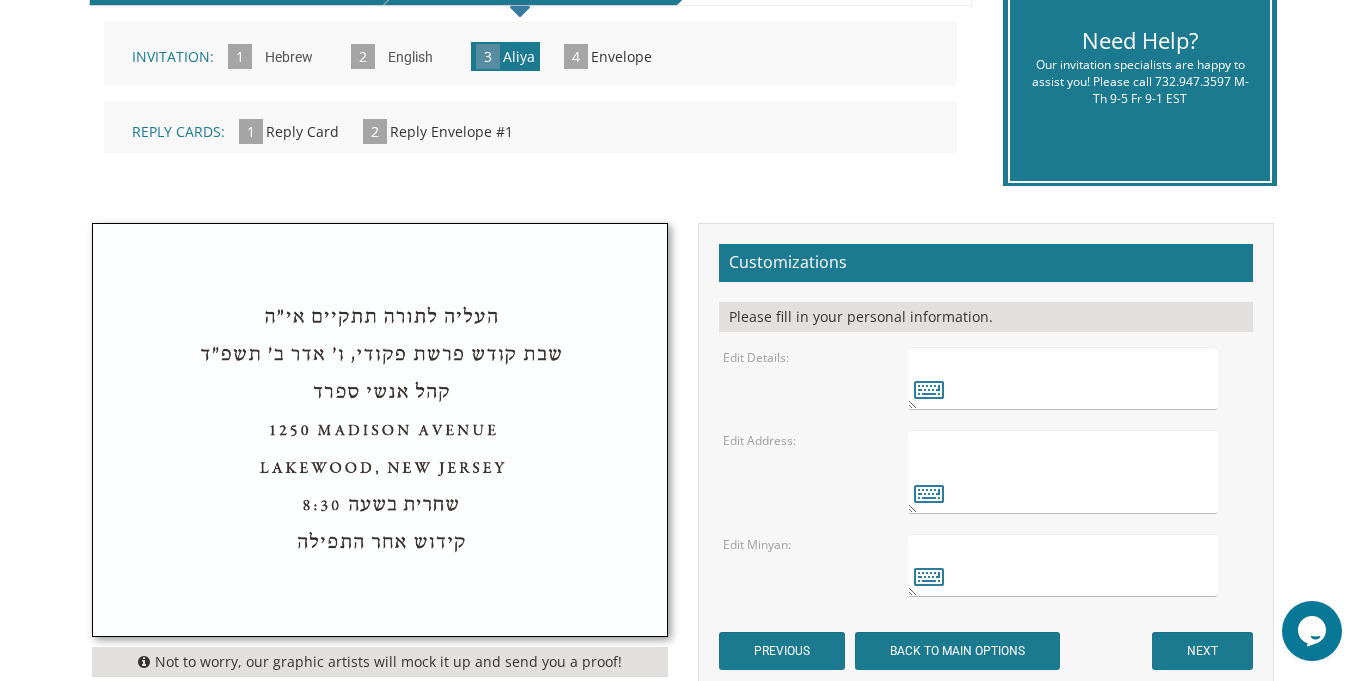 type 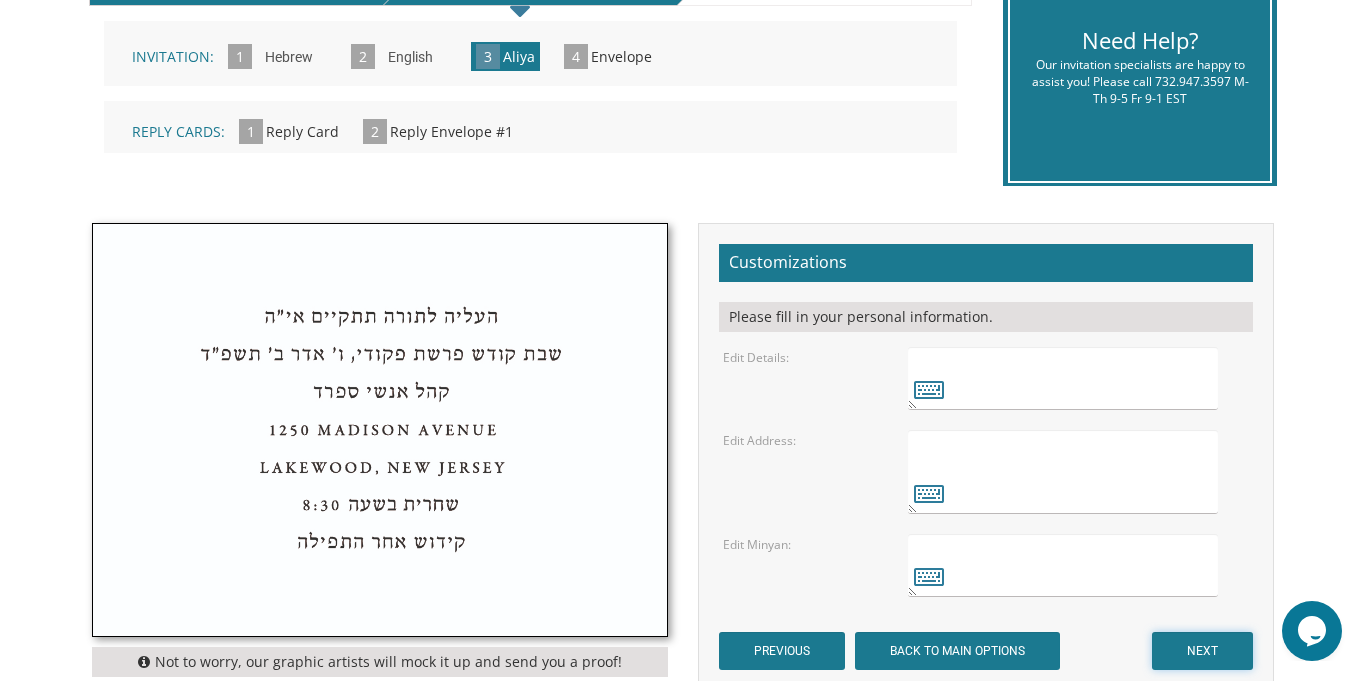 click on "NEXT" at bounding box center (1202, 651) 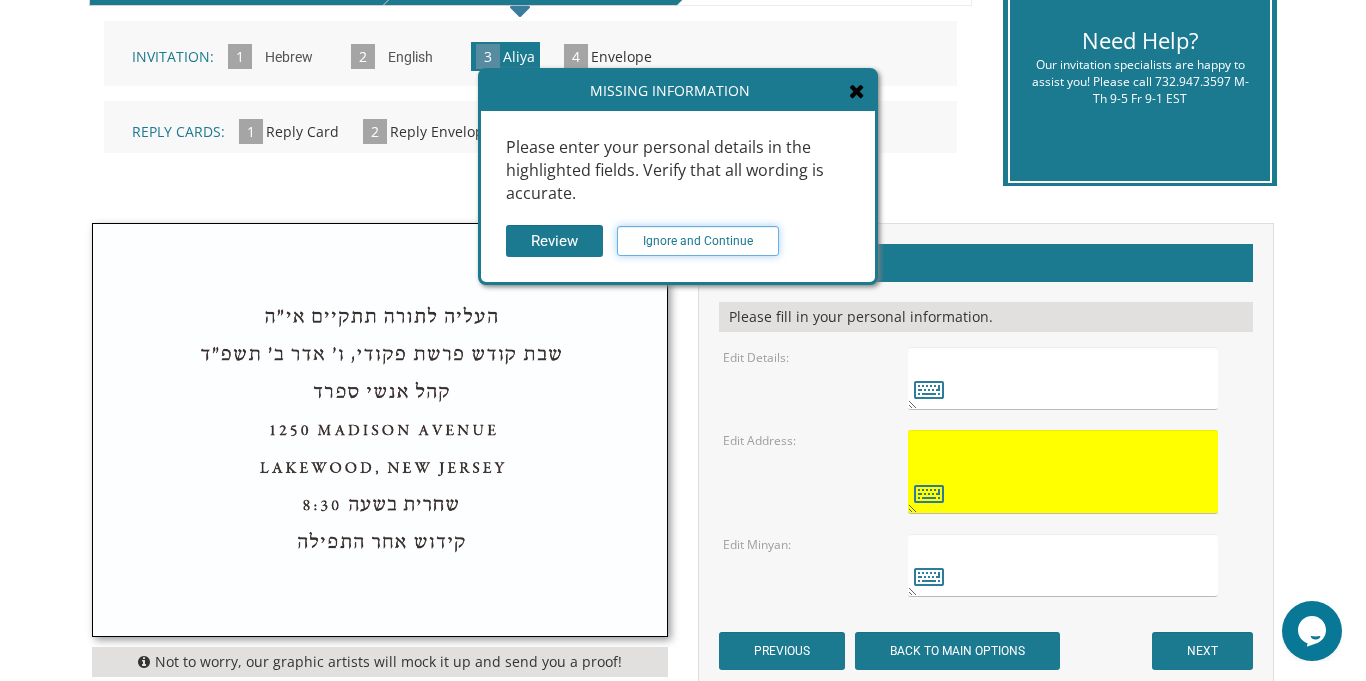 click on "Ignore and Continue" at bounding box center [698, 241] 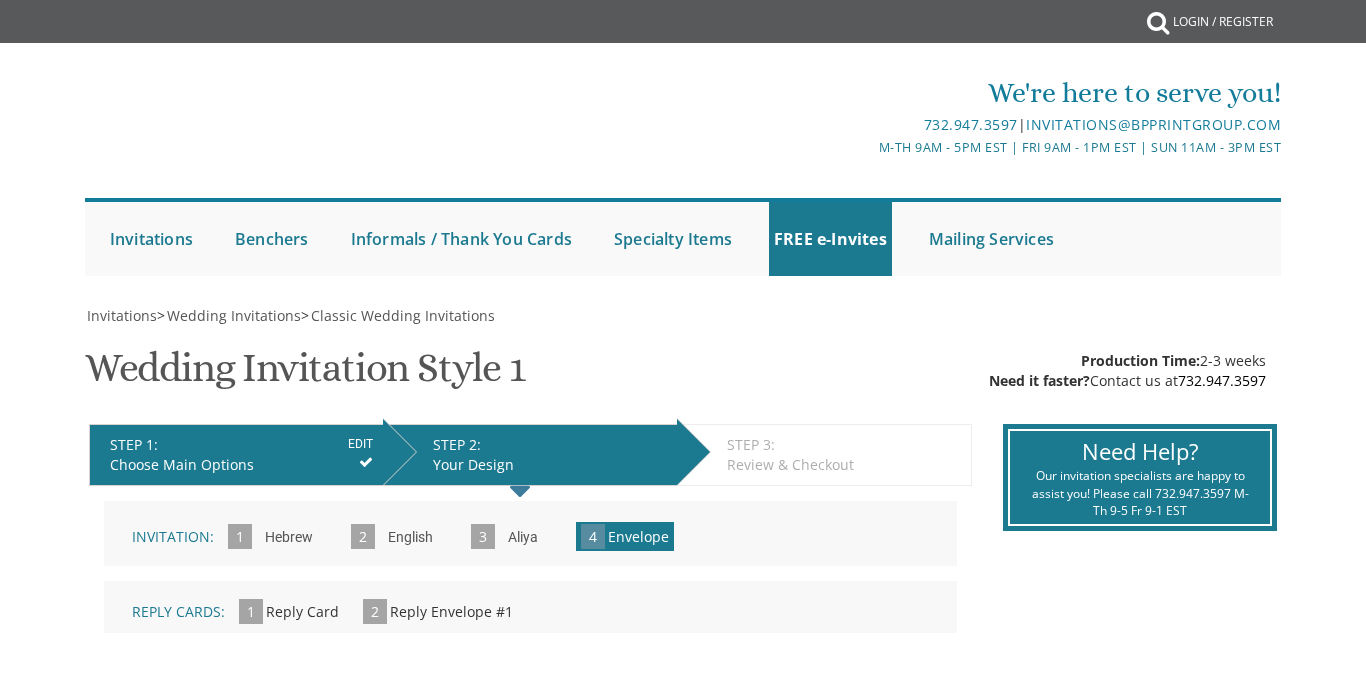 scroll, scrollTop: 0, scrollLeft: 0, axis: both 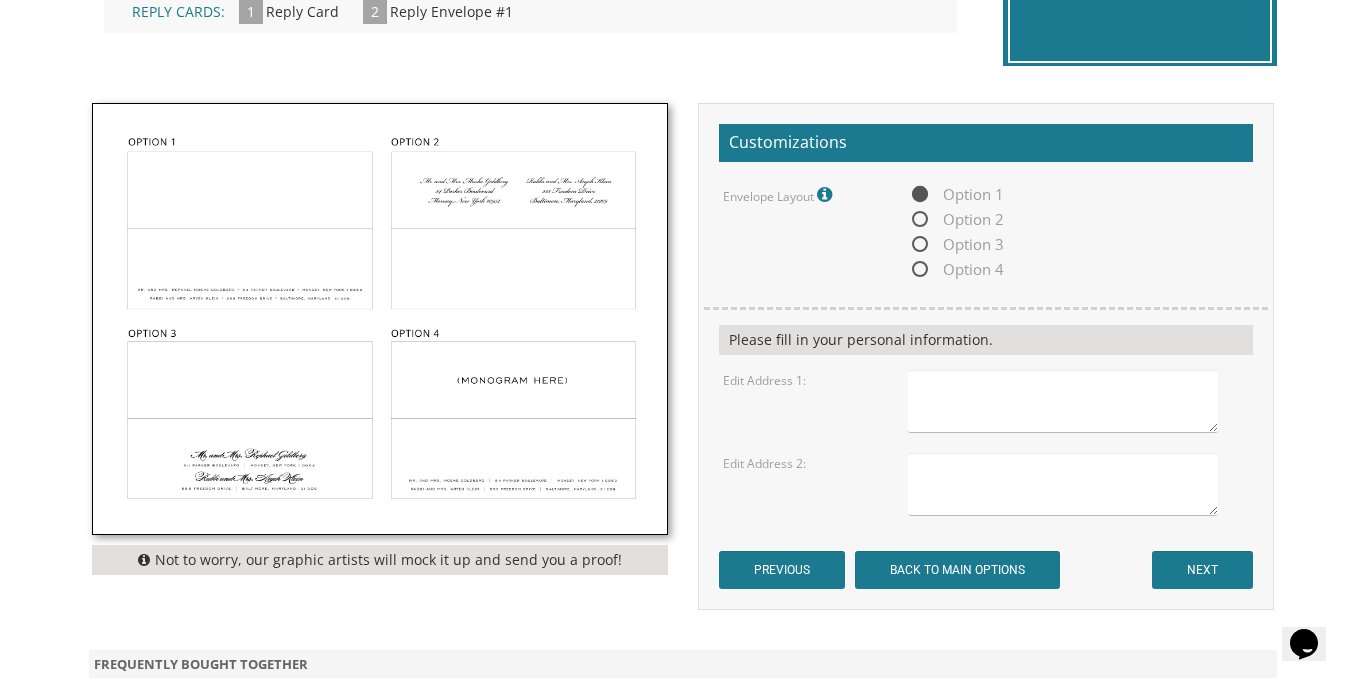 click at bounding box center (1063, 401) 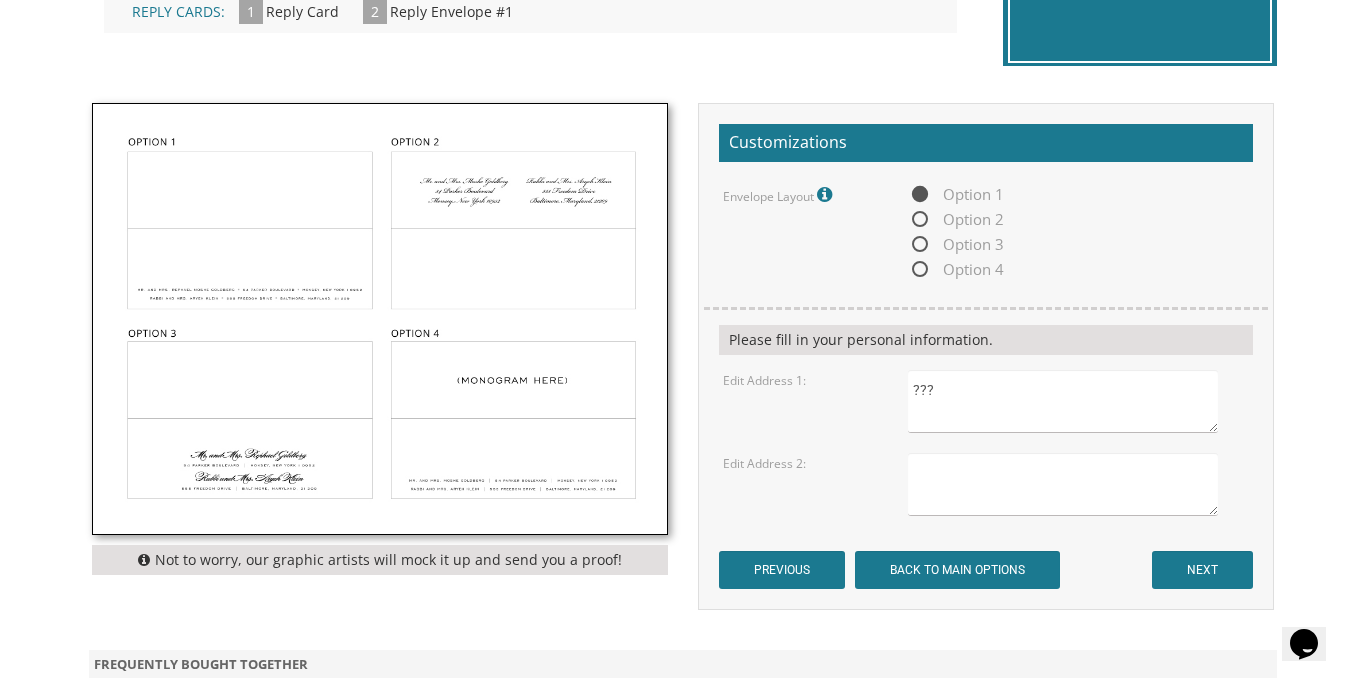 type on "???" 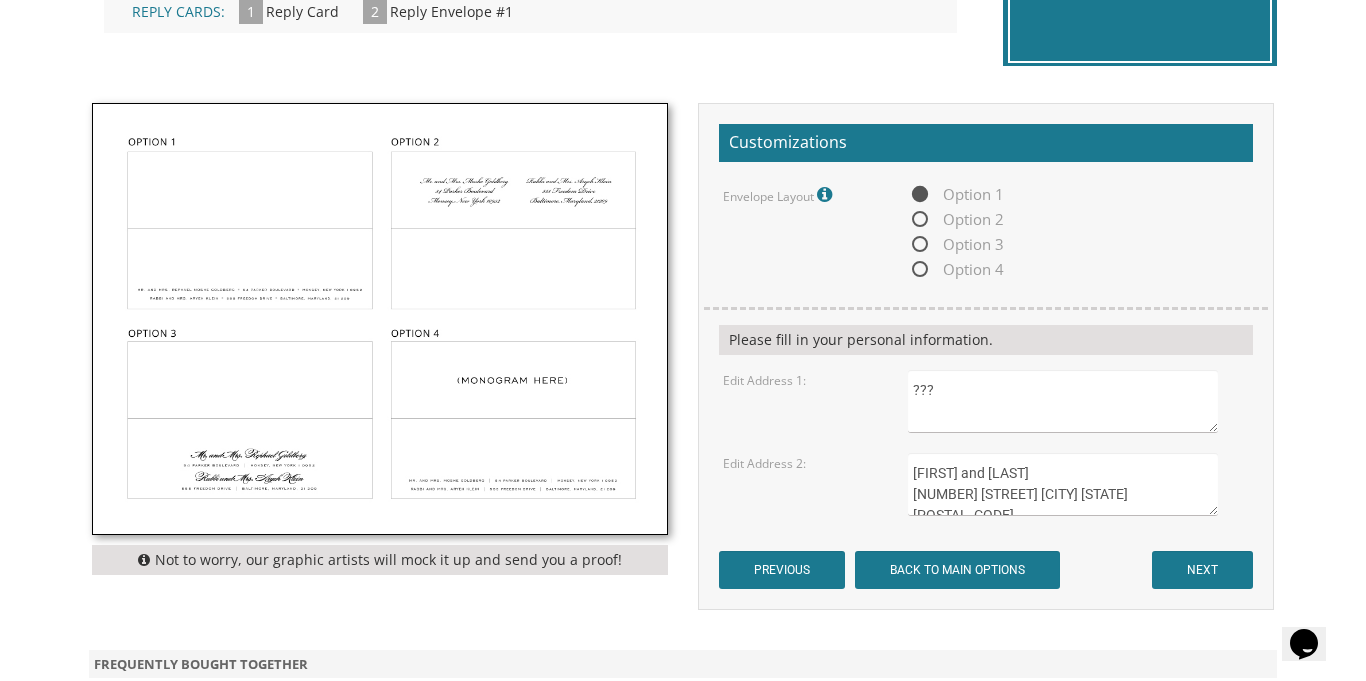 type on "[FIRST] and [LAST]
[NUMBER] [STREET] [CITY] [STATE] [POSTAL_CODE]" 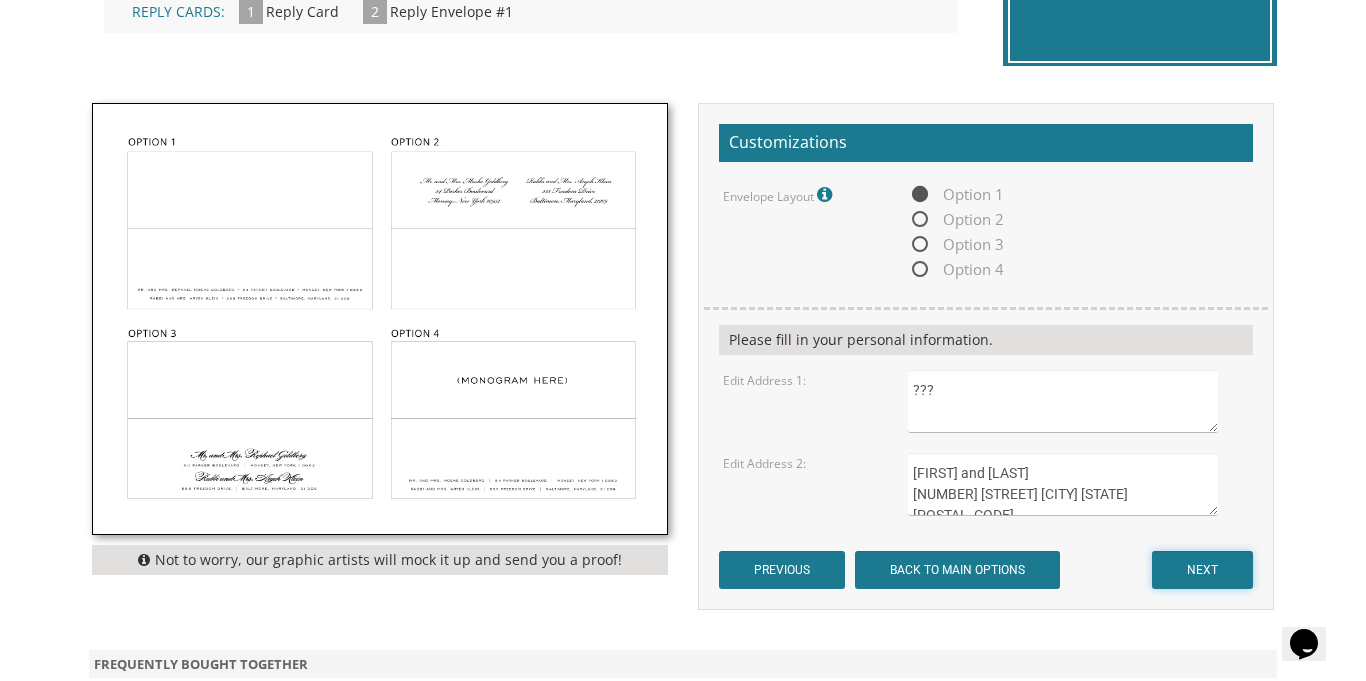 click on "NEXT" at bounding box center [1202, 570] 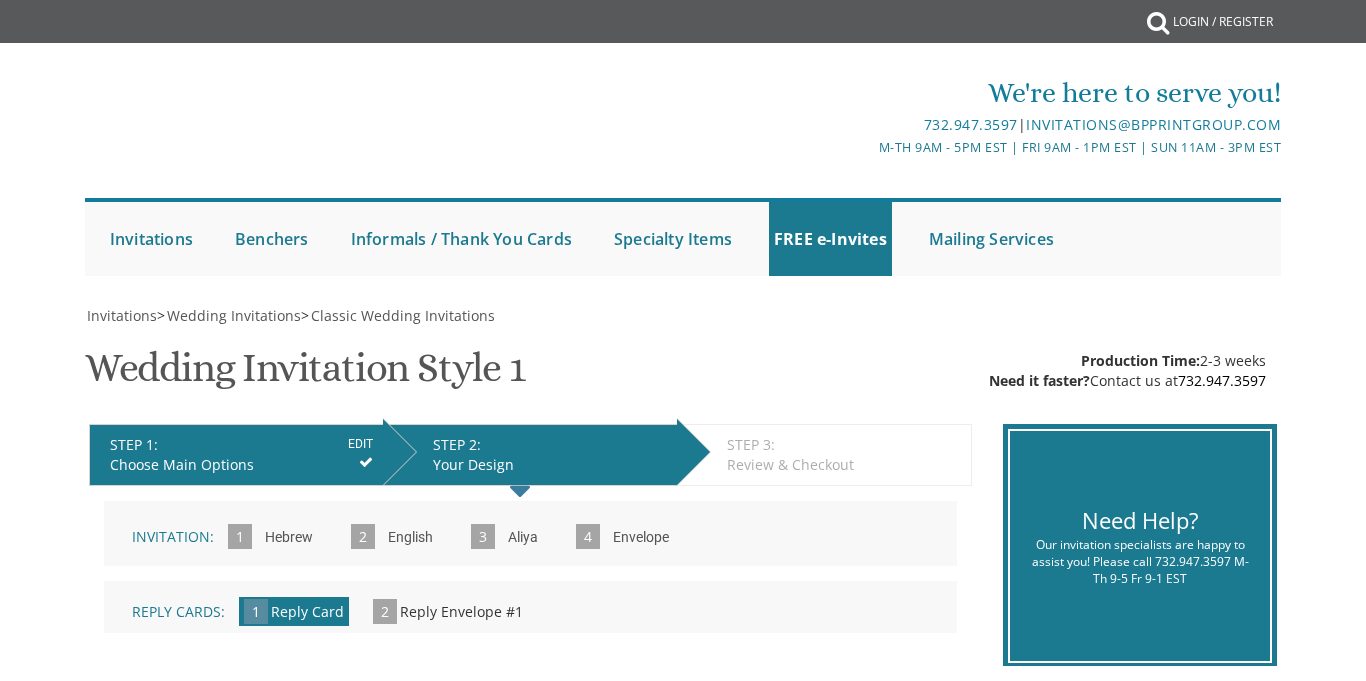 scroll, scrollTop: 0, scrollLeft: 0, axis: both 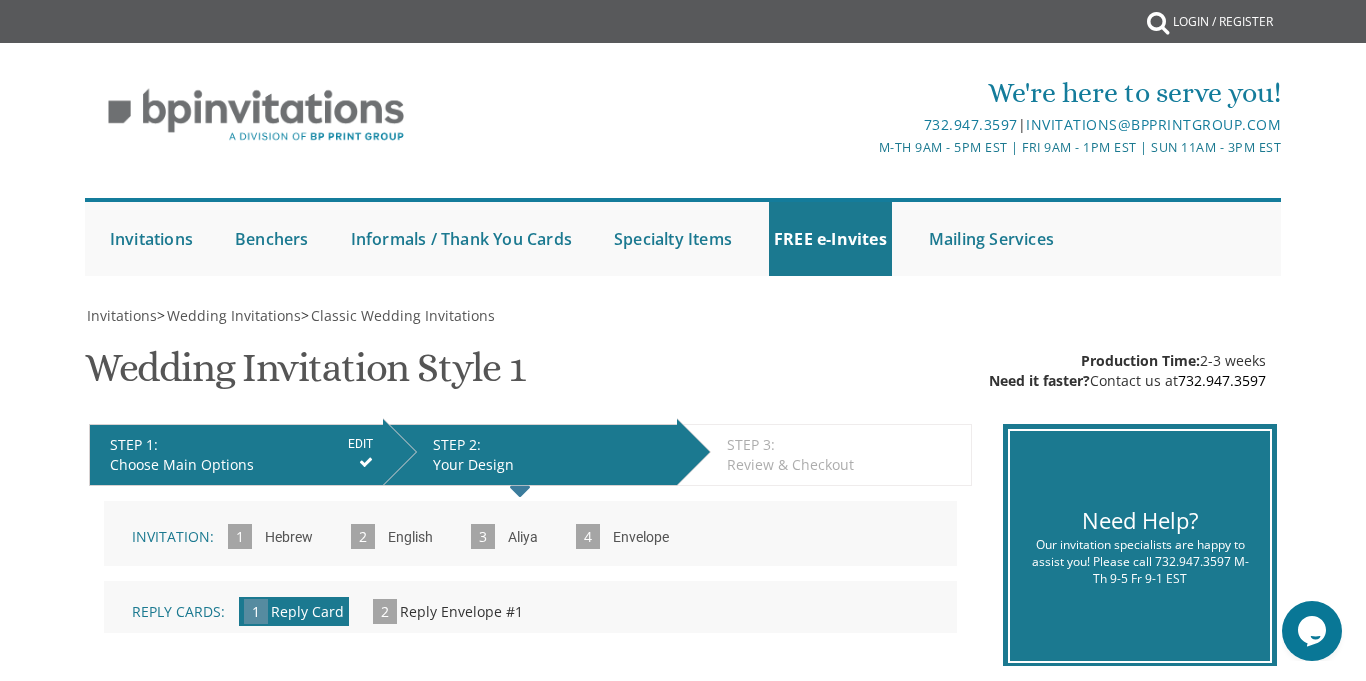 click on "Make your selections from the Customizations panel on the right and click NEXT Please choose carefully as once the invitation is designed there is additional fee to change styles or fonts.
Invitation:
1 Hebrew   »
2 English   »
3 Aliya   »
4 Envelope   »
Reply Cards:
1 Reply Card »
2 Reply Envelope #1 »" at bounding box center (530, 574) 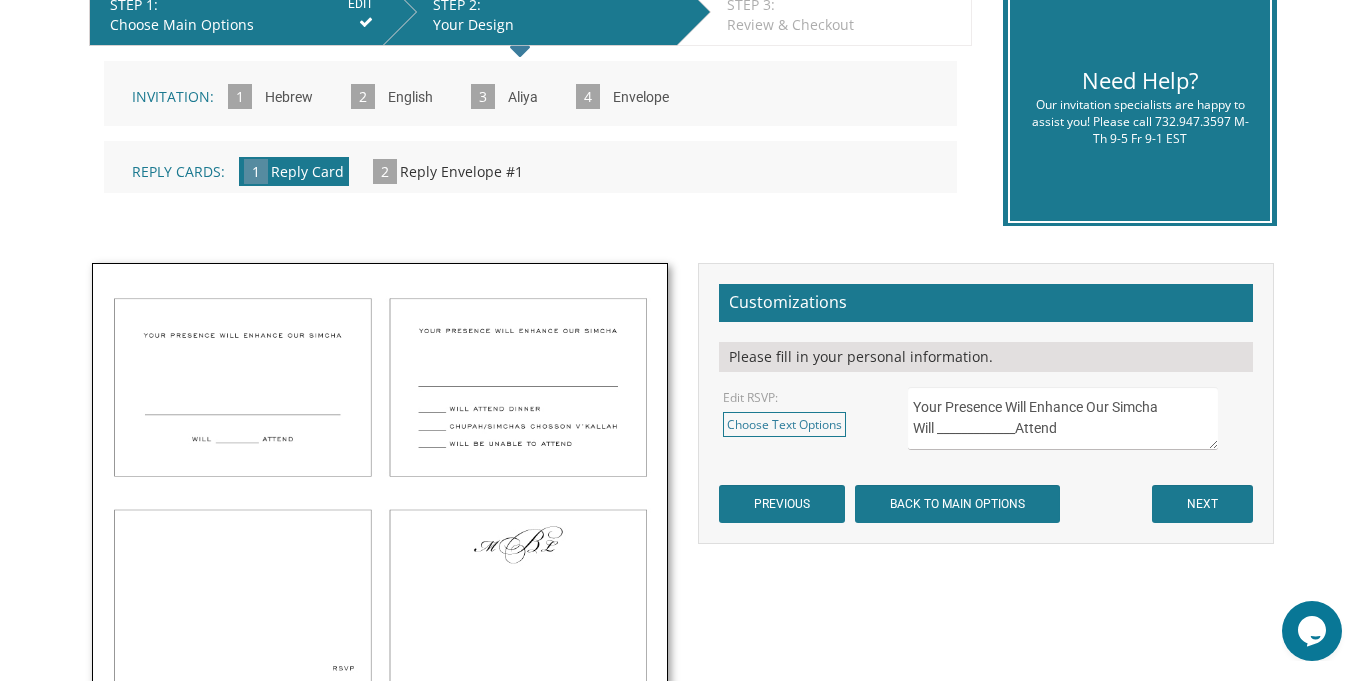 scroll, scrollTop: 480, scrollLeft: 0, axis: vertical 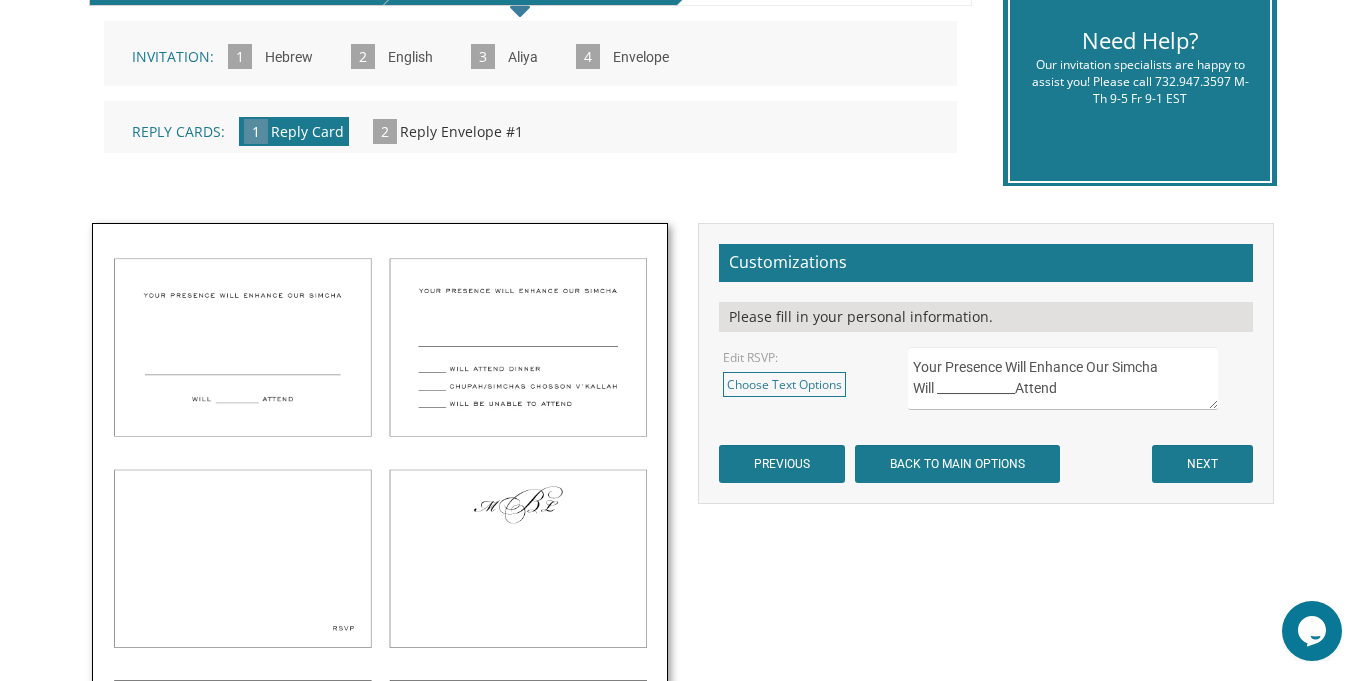 click at bounding box center (380, 549) 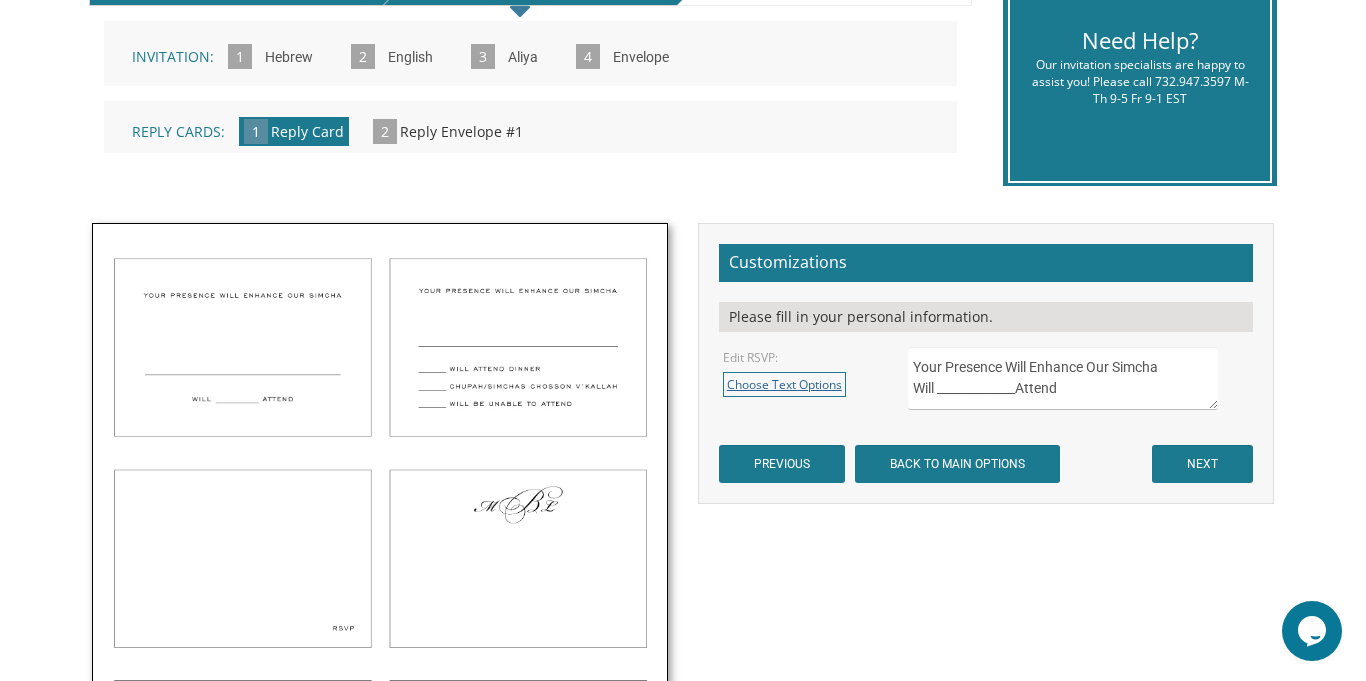 click on "Choose Text Options" at bounding box center (784, 384) 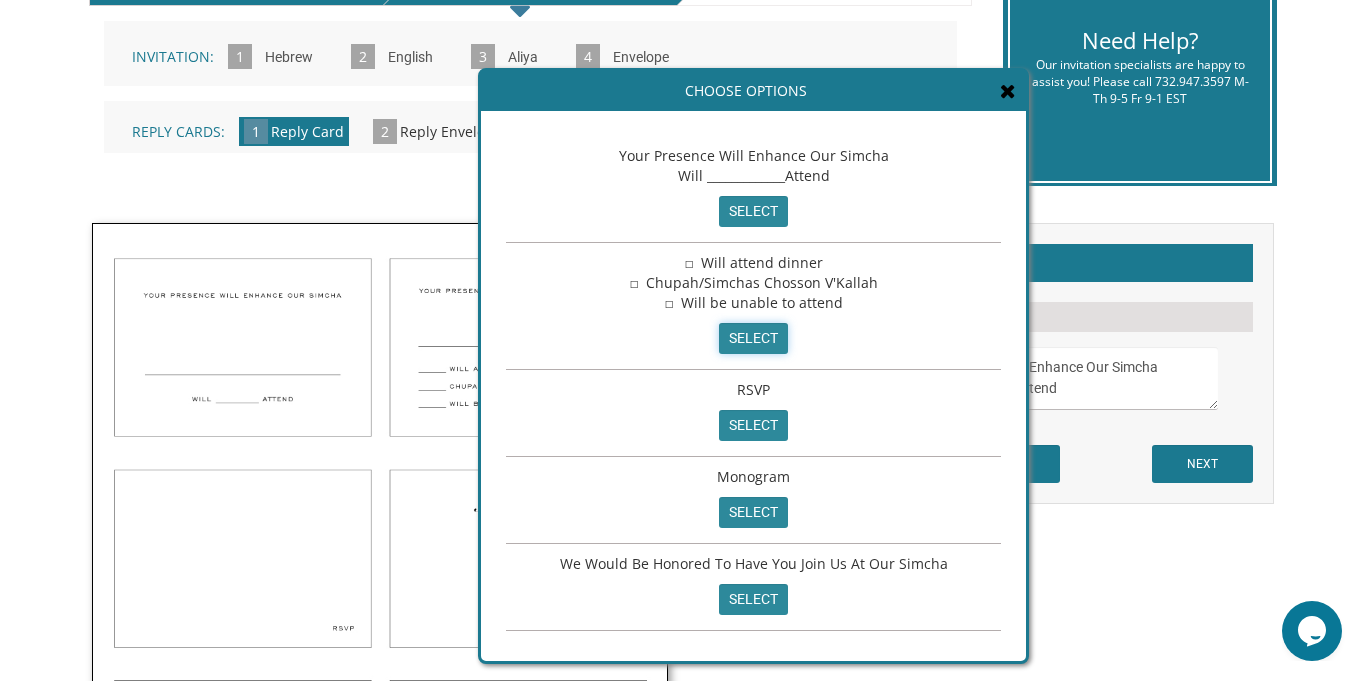 click on "select" at bounding box center [753, 338] 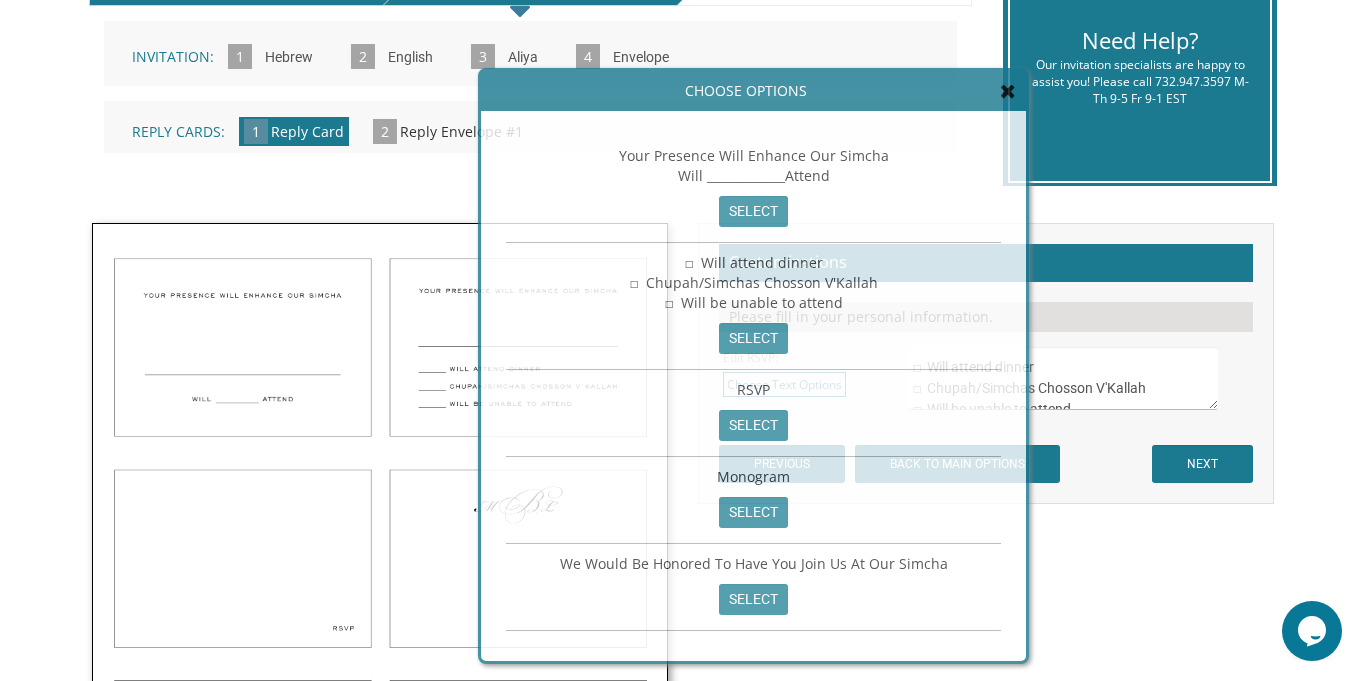 scroll, scrollTop: 42, scrollLeft: 0, axis: vertical 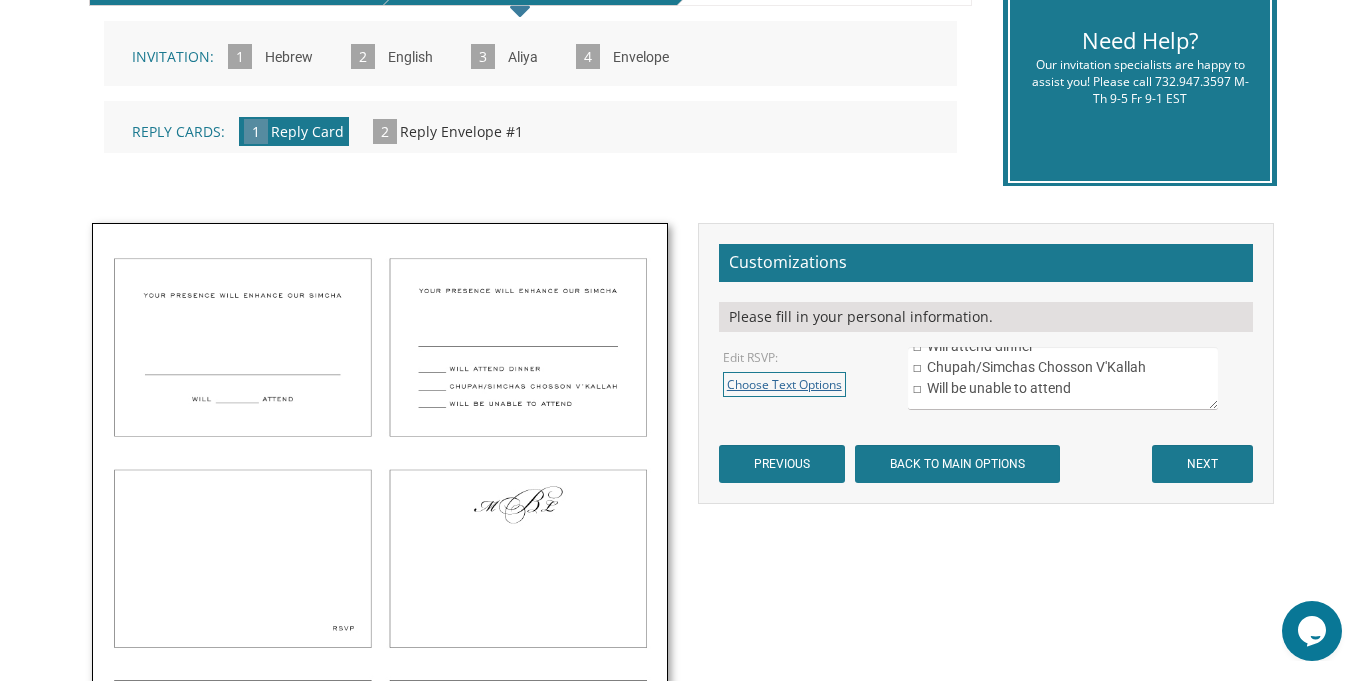 click on "Choose Text Options" at bounding box center (784, 384) 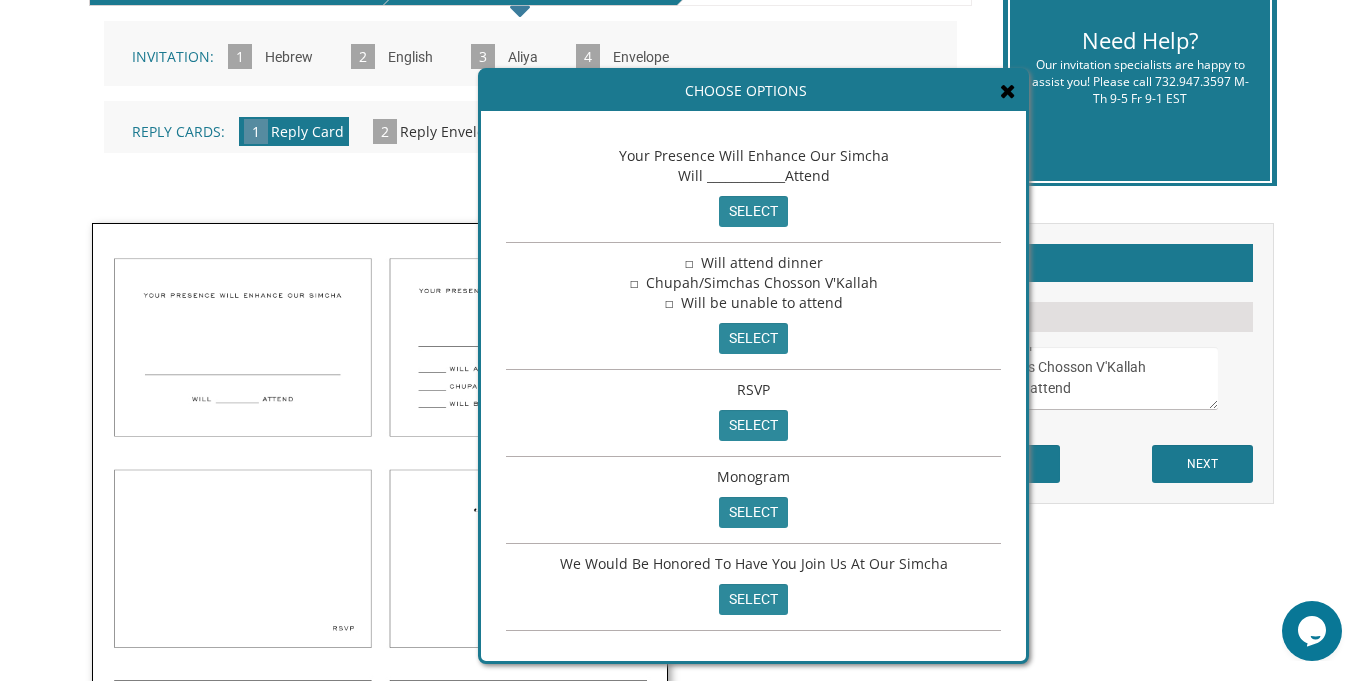click at bounding box center (1008, 91) 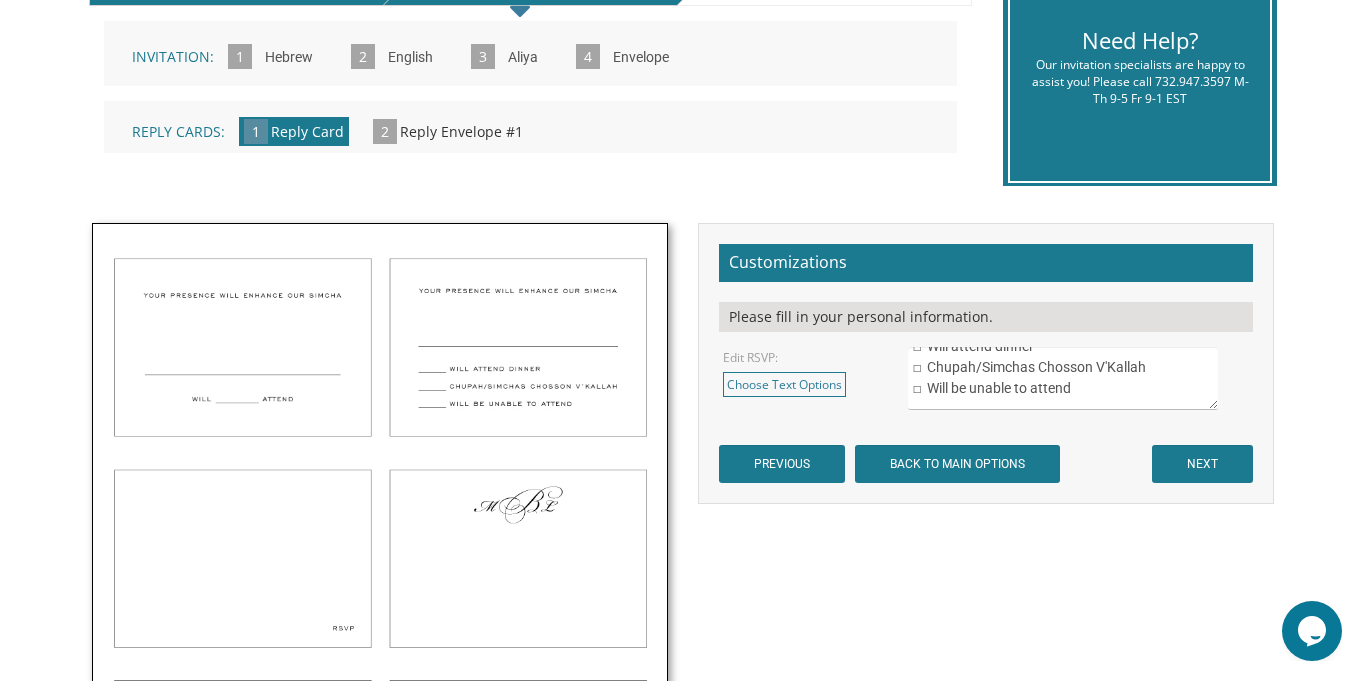 click on "Your Presence Will Enhance Our Simcha
Will _____________Attend" at bounding box center [1063, 378] 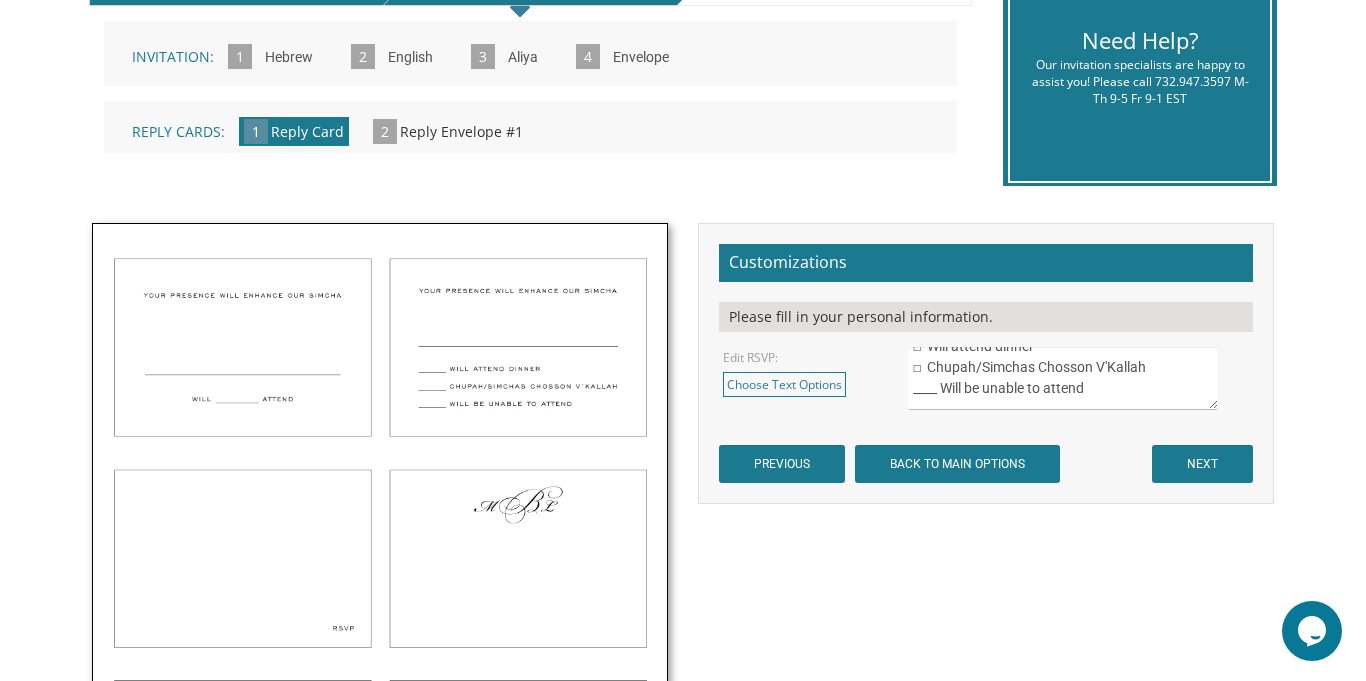 scroll, scrollTop: 11, scrollLeft: 0, axis: vertical 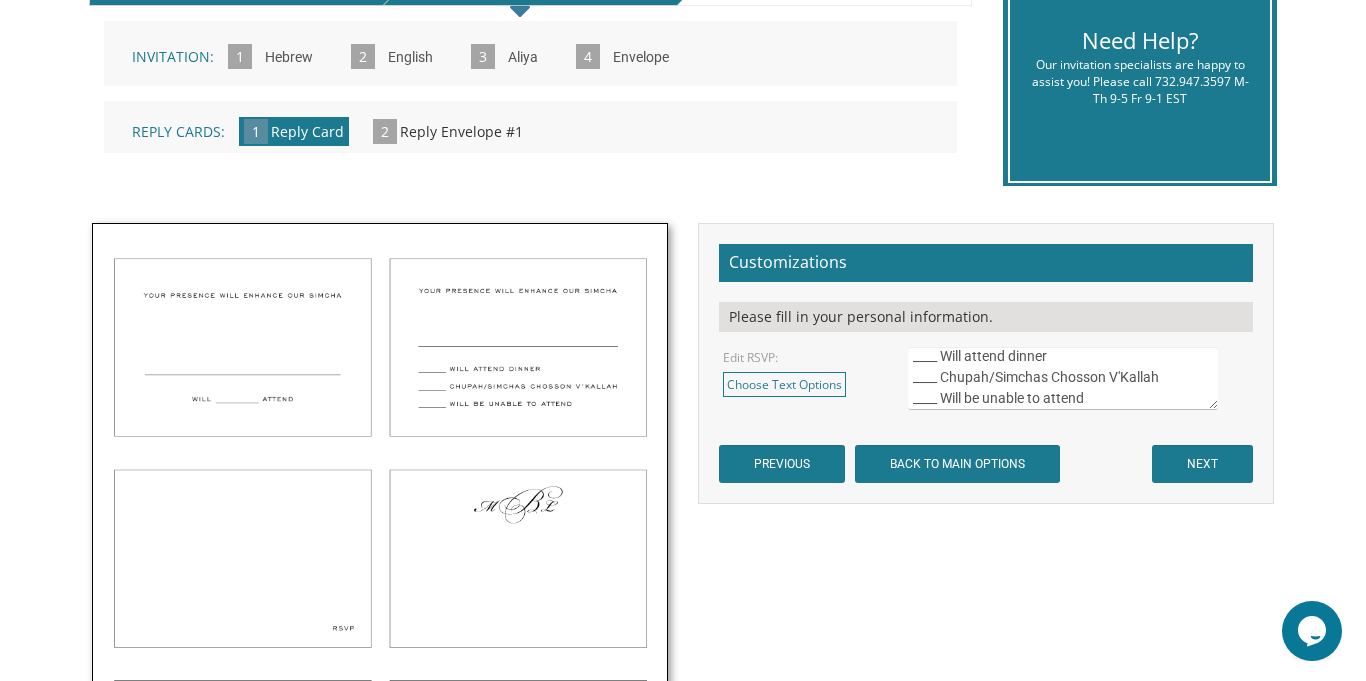 type on "____ Will attend dinner
____ Chupah/Simchas Chosson V'Kallah
____ Will be unable to attend" 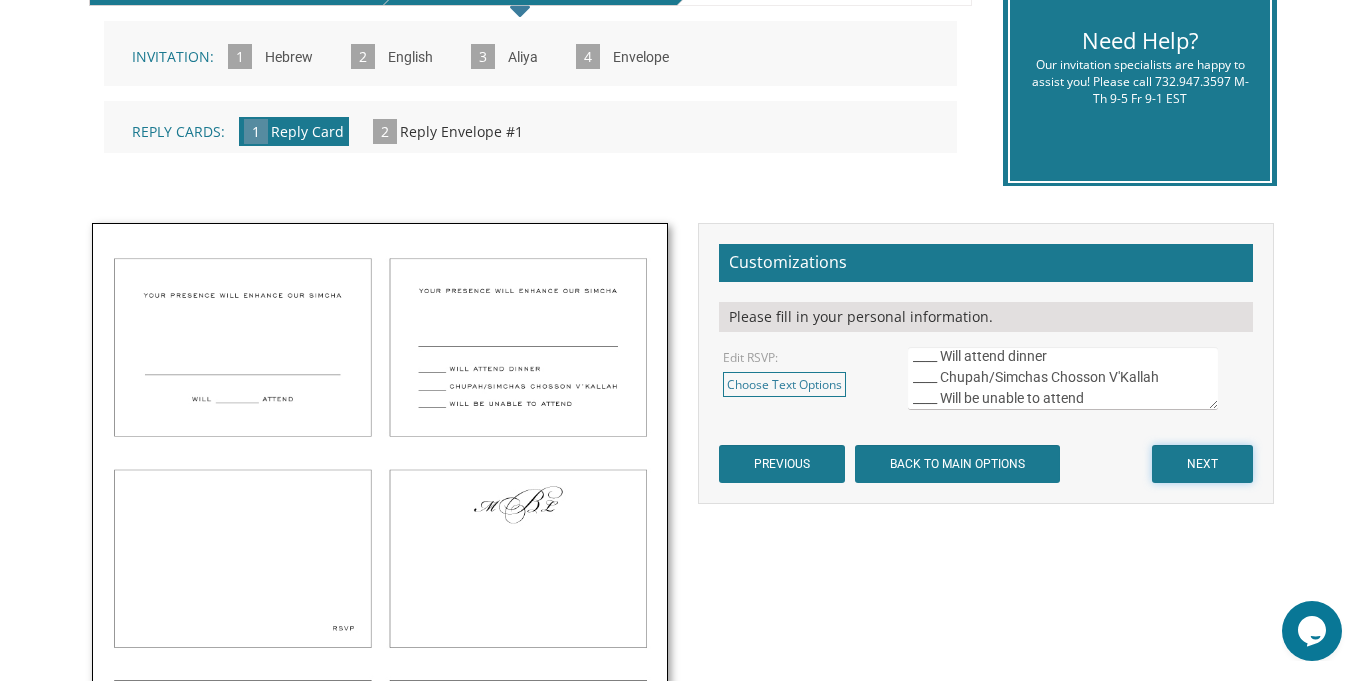 click on "NEXT" at bounding box center (1202, 464) 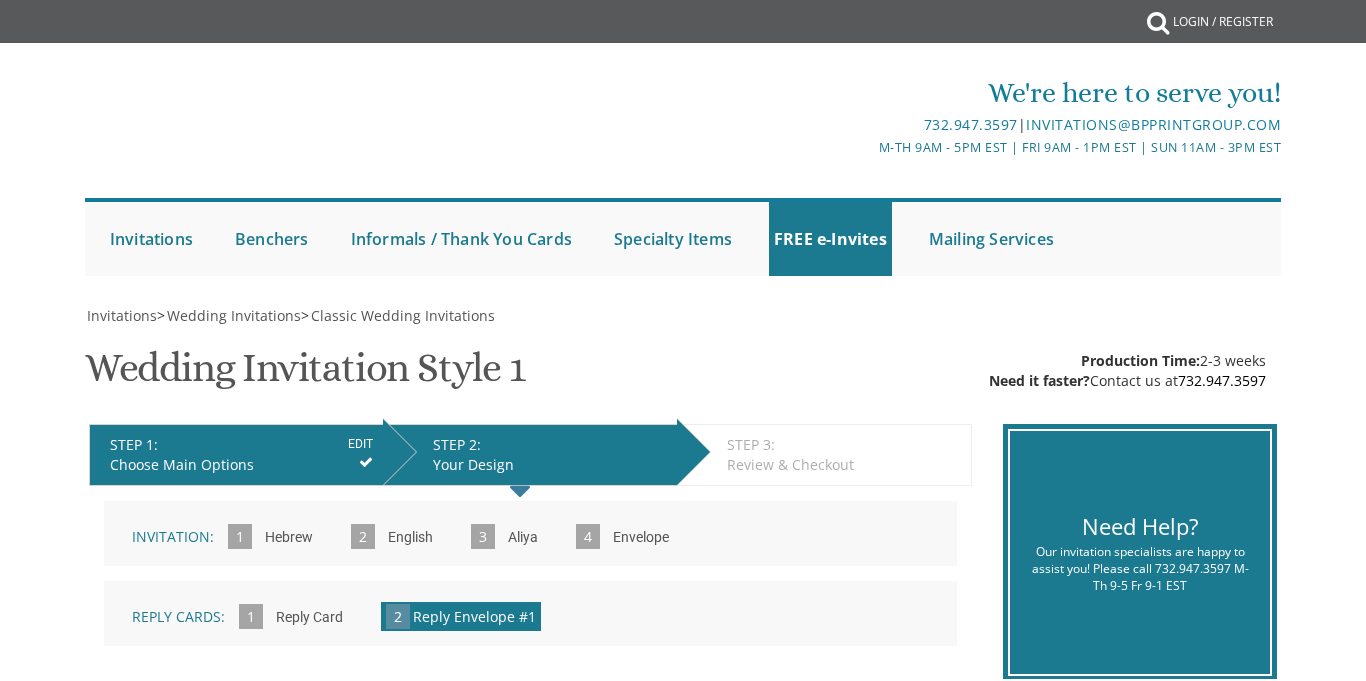 click on "My Cart
{{shoppingcart.totalQuantityDisplay}}
Total:
{{shoppingcart.subtotal}}
{{shoppingcart.total}}
{{shoppingcartitem.description}}
Qty. {{shoppingcartitem.quantity}}
{{productoption.name}}" at bounding box center (683, 1132) 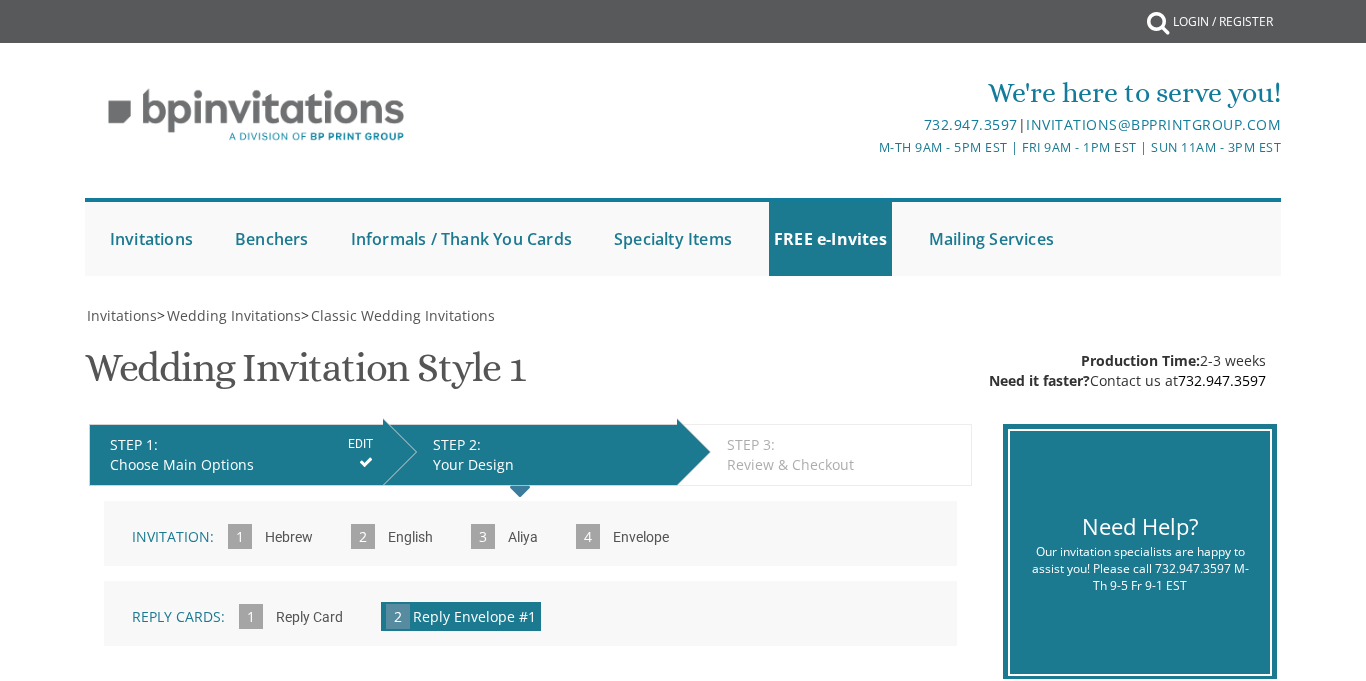 scroll, scrollTop: 40, scrollLeft: 0, axis: vertical 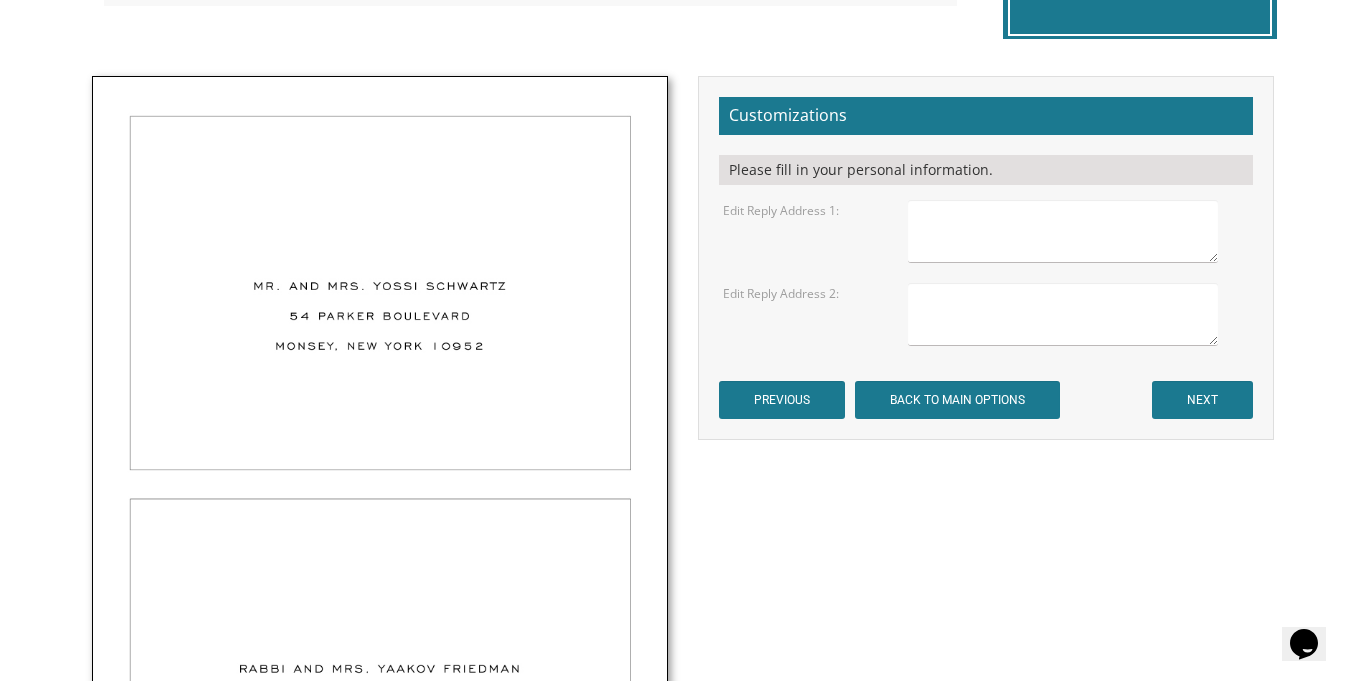 click at bounding box center [1063, 231] 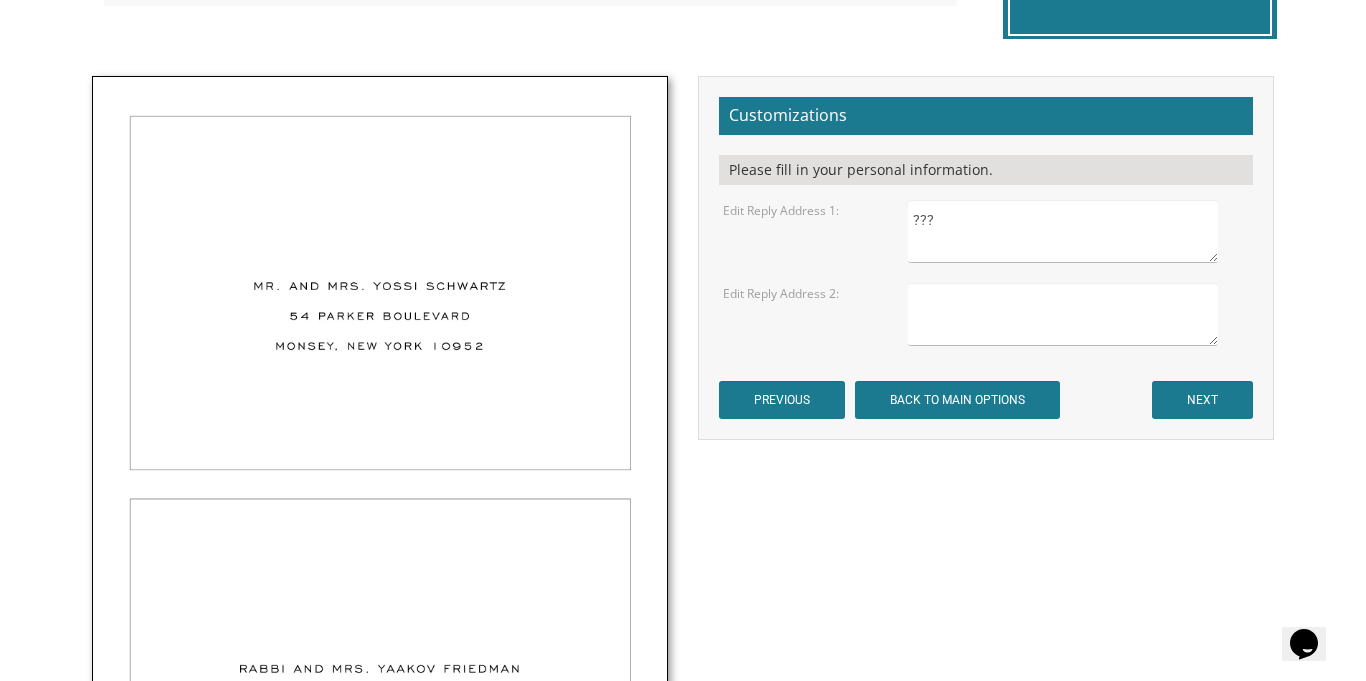 type on "???" 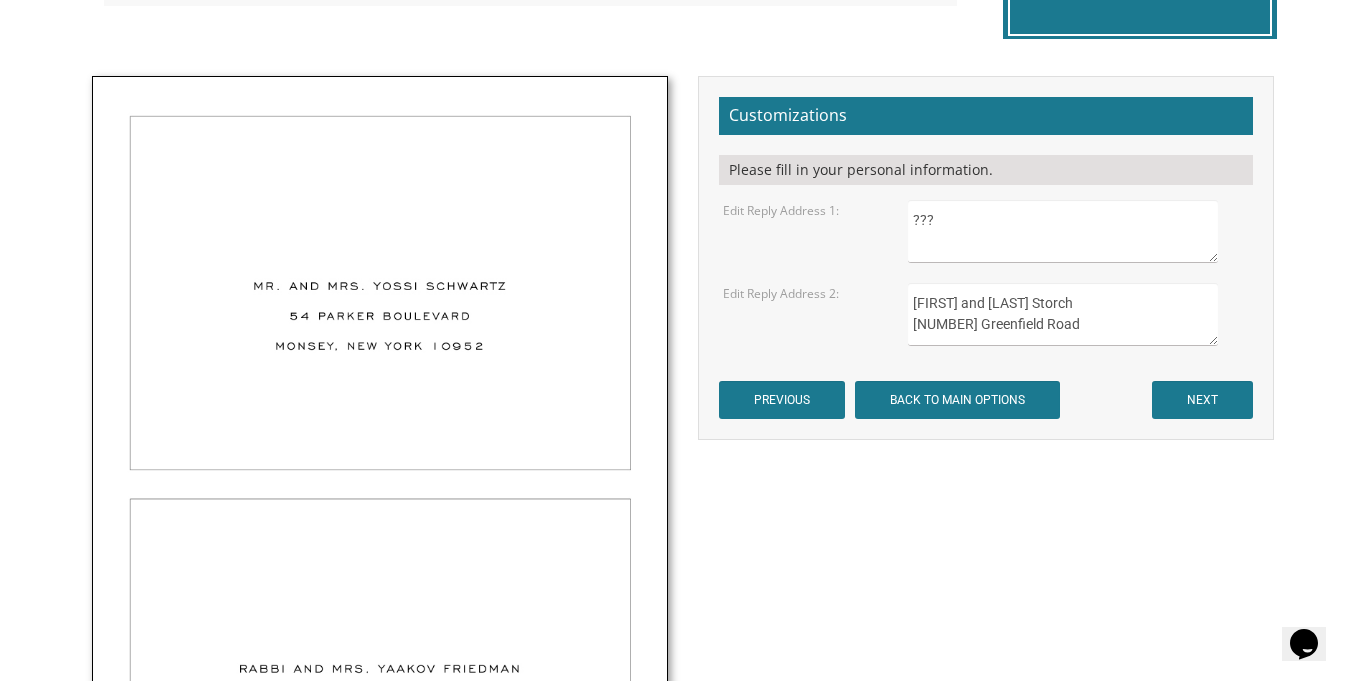 scroll, scrollTop: 8, scrollLeft: 0, axis: vertical 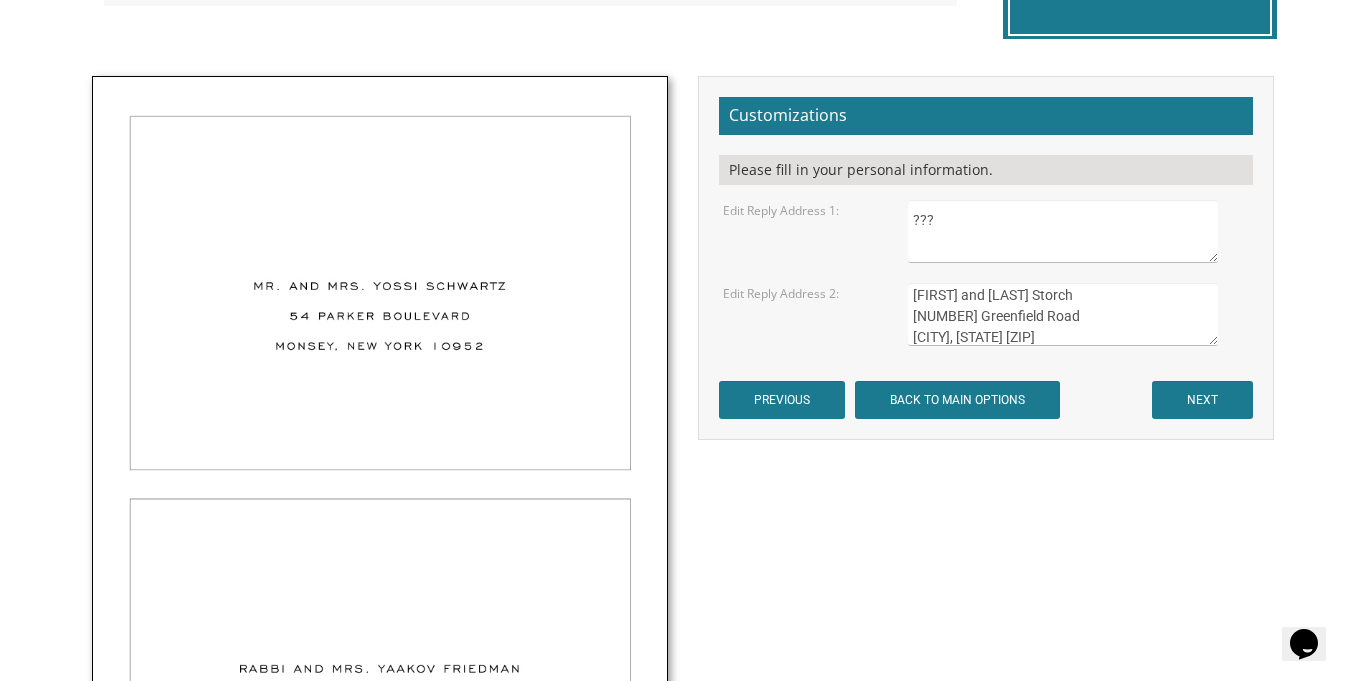 type on "Elly and Yafa Storch
1025 Greenfield Road
Woodmere, NY 11598" 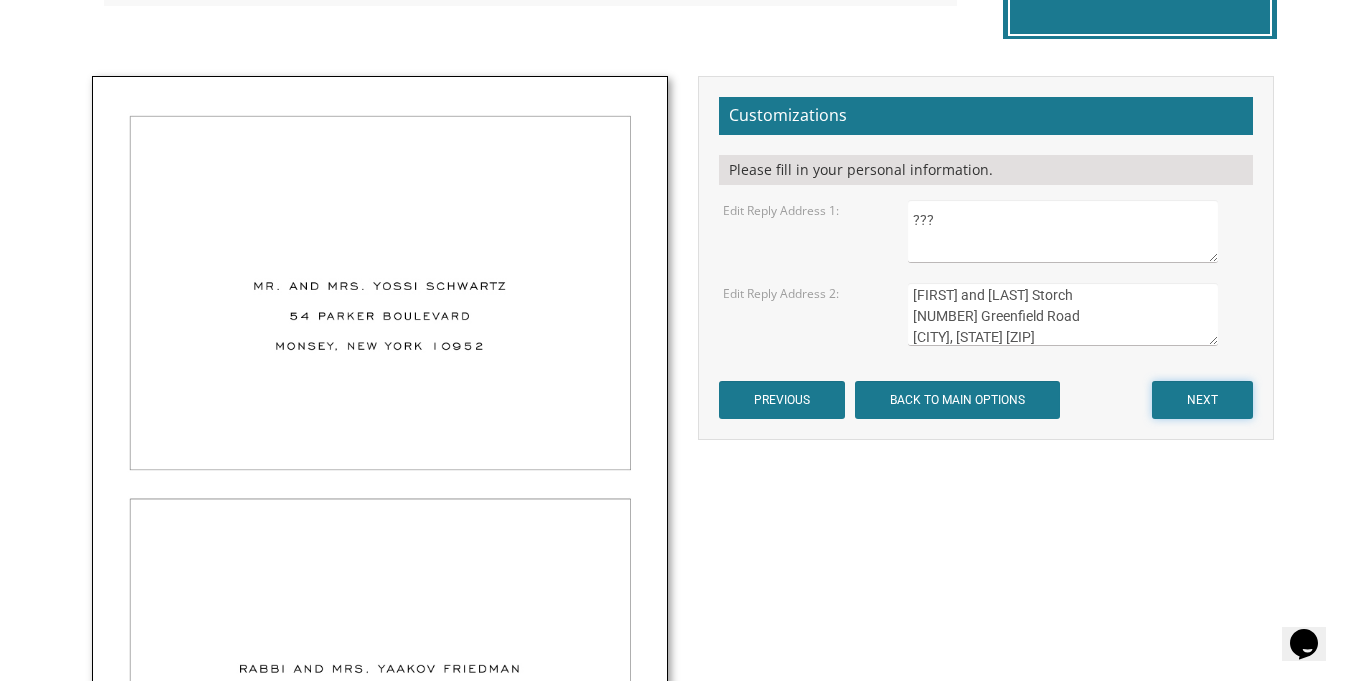 click on "NEXT" at bounding box center [1202, 400] 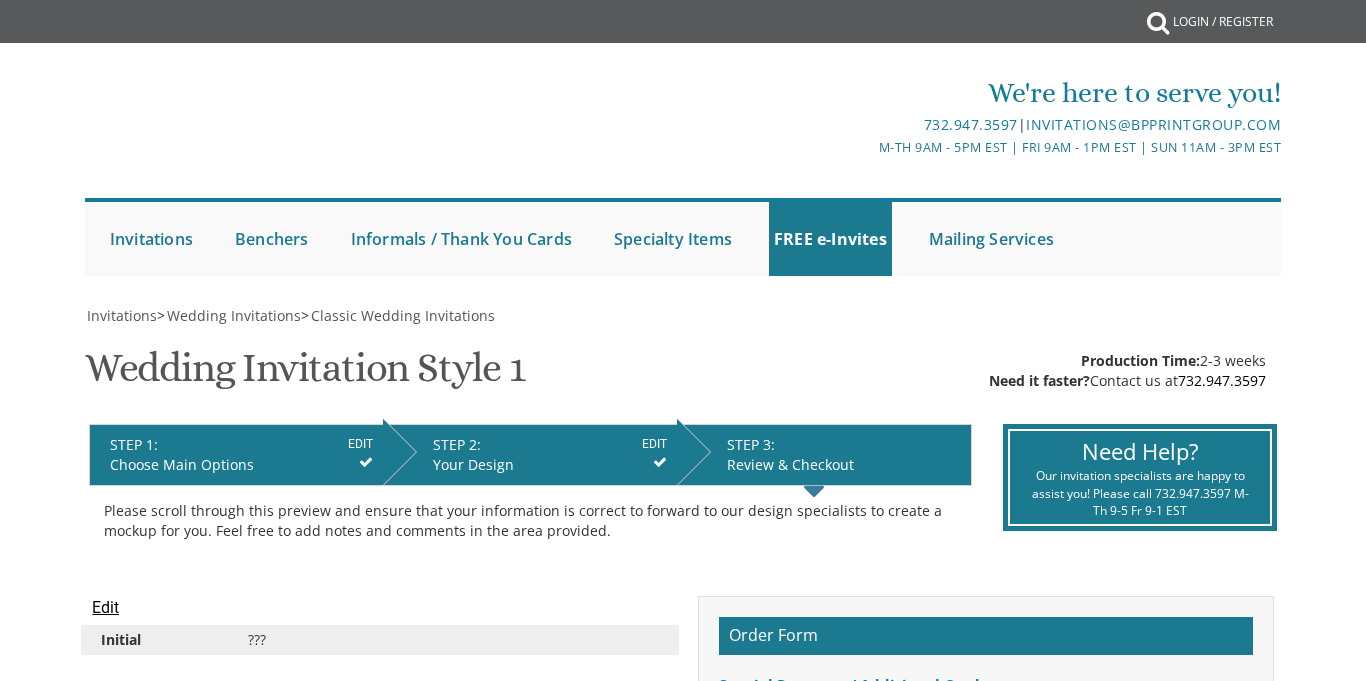 scroll, scrollTop: 0, scrollLeft: 0, axis: both 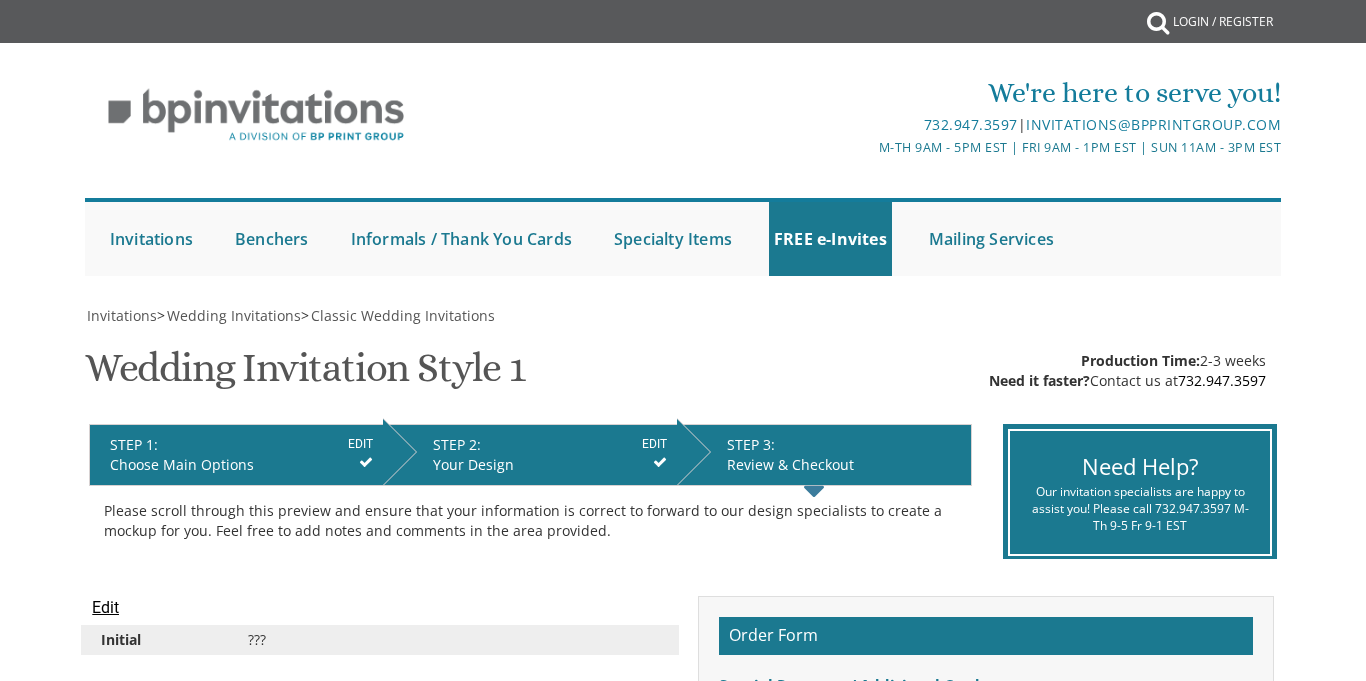 click on "Invitations  >  Wedding Invitations  >  Classic Wedding Invitations
Wedding Invitation Style 1  SKU: WedInv1 Production Time:  2-3 weeks
Need it faster?  Contact us at  732.947.3597
STEP 1: EDIT
Choose Main Options
STEP 2: EDIT
Your Design
STEP 3: EDIT Review & Checkout" at bounding box center (682, 1854) 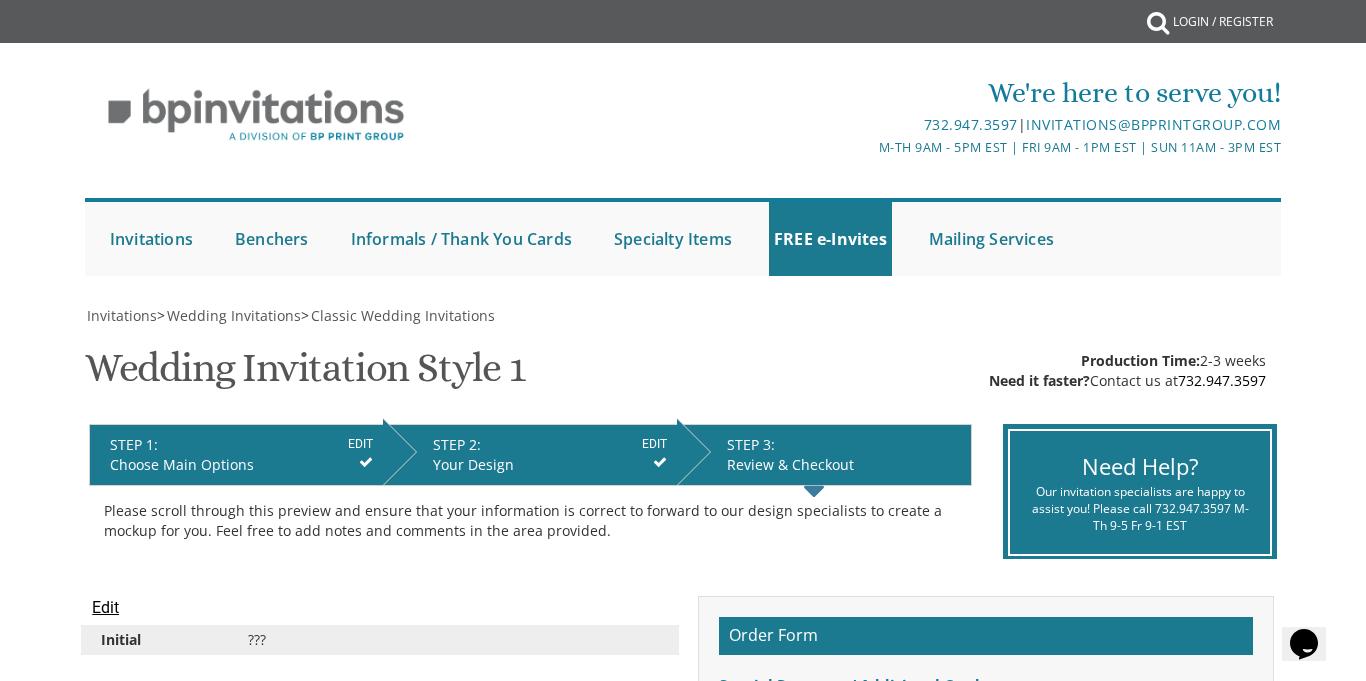 scroll, scrollTop: 40, scrollLeft: 0, axis: vertical 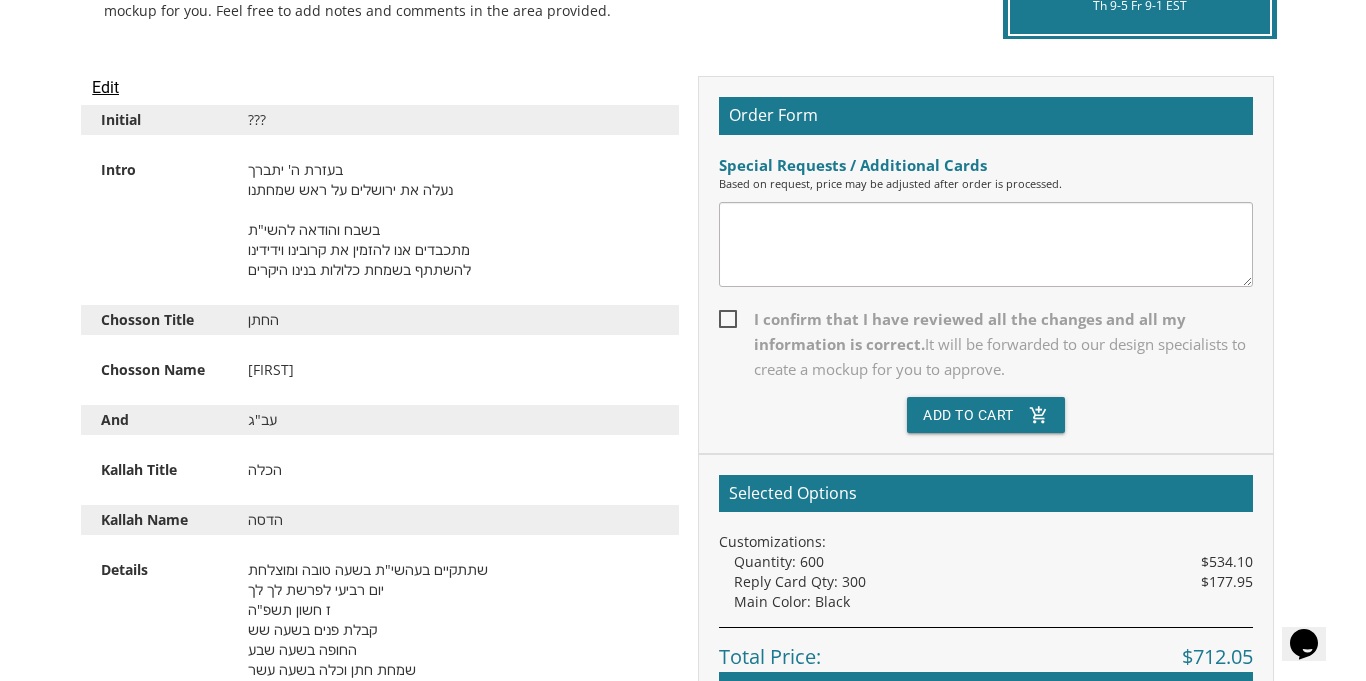 click on "I confirm that I have reviewed all the changes and all my information is correct.   It will be forwarded to our design specialists to create a mockup for you to approve." at bounding box center [986, 344] 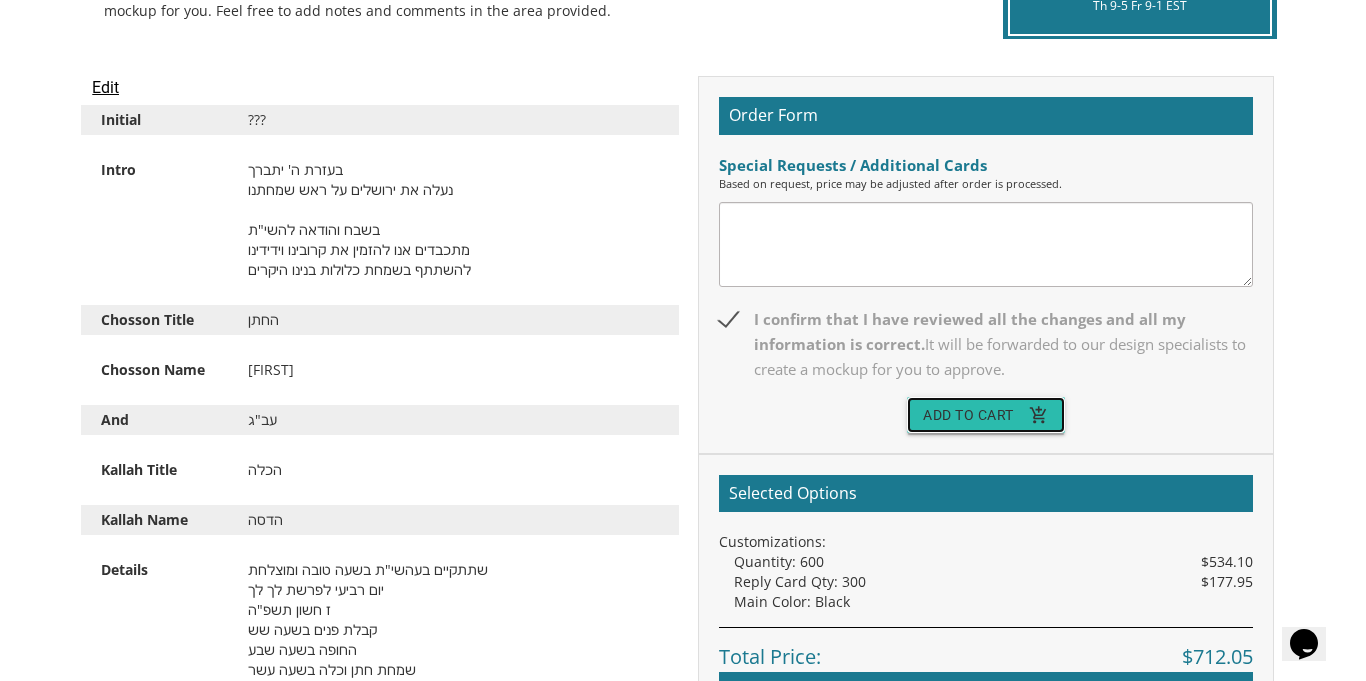 click on "add_shopping_cart" at bounding box center (1039, 415) 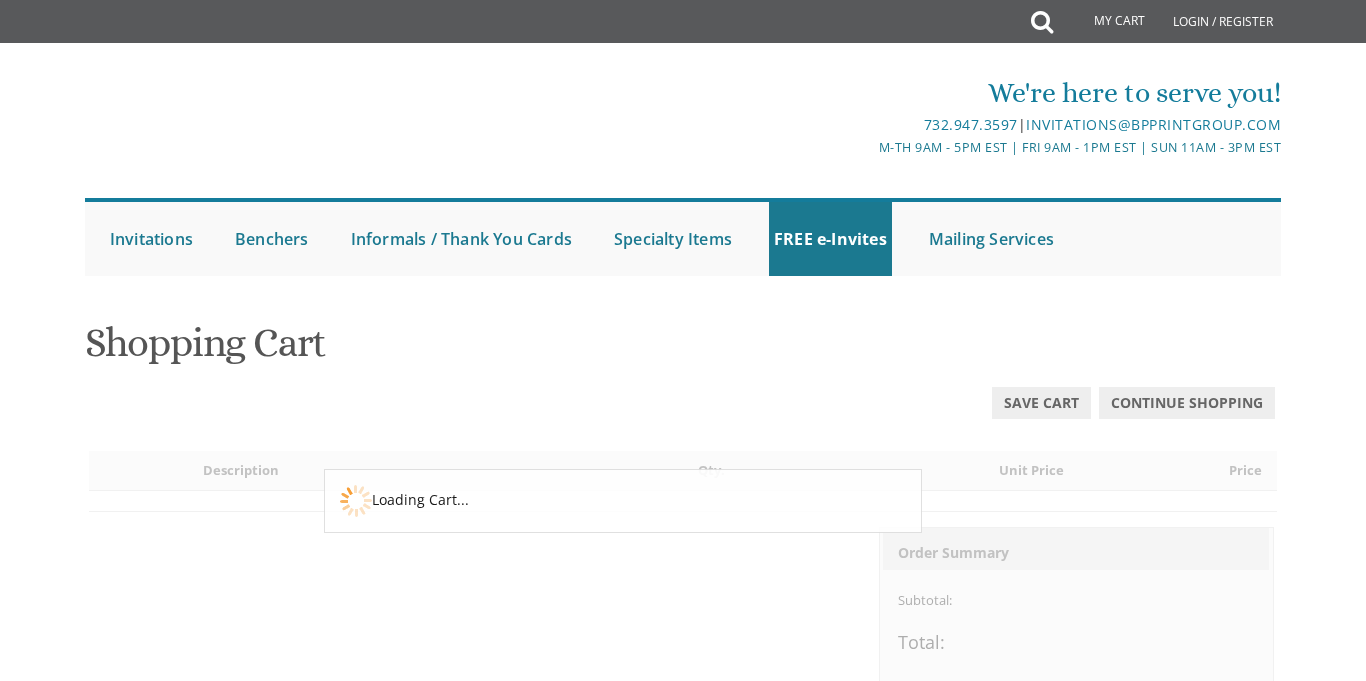 scroll, scrollTop: 0, scrollLeft: 0, axis: both 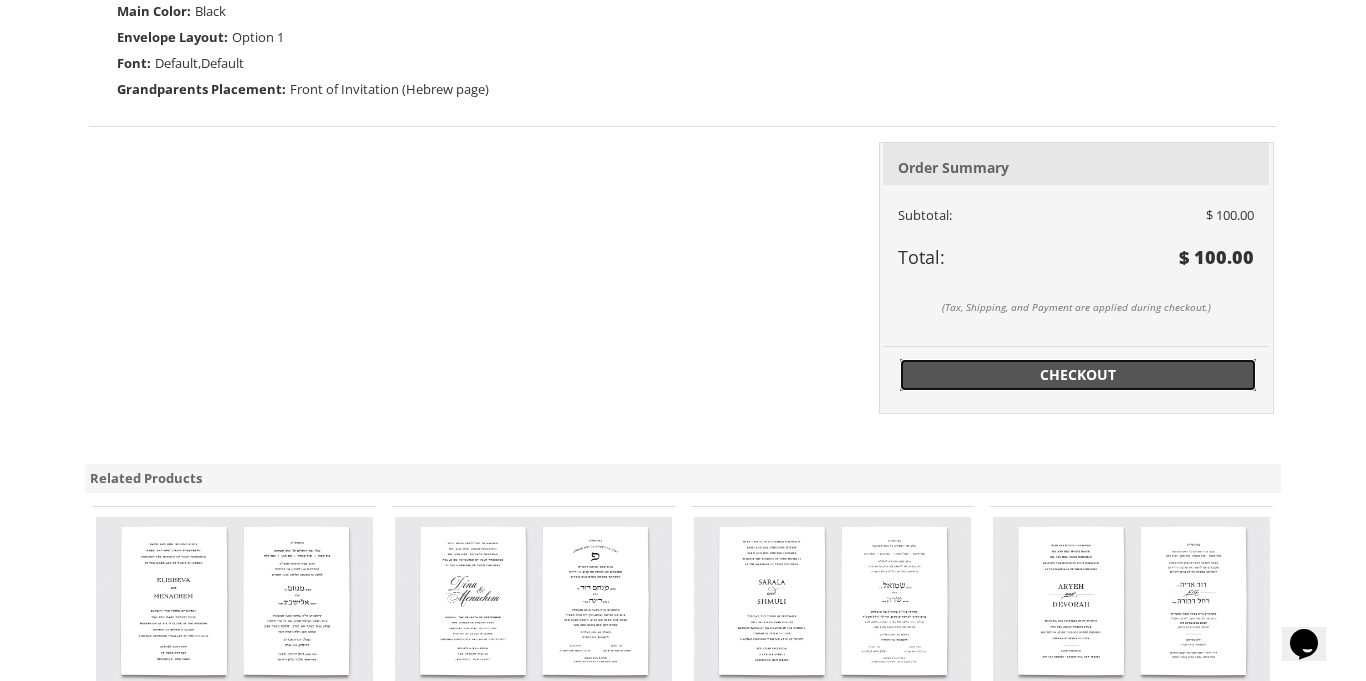 click on "Checkout" at bounding box center [1078, 375] 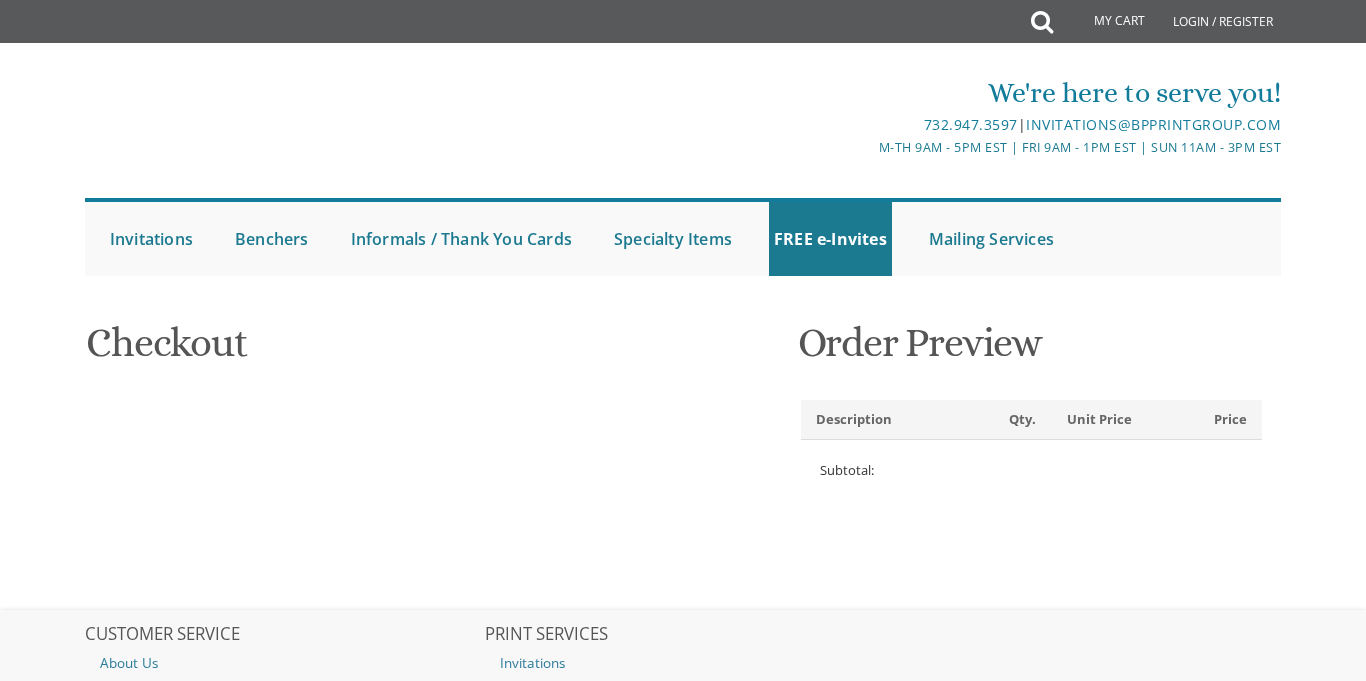 scroll, scrollTop: 0, scrollLeft: 0, axis: both 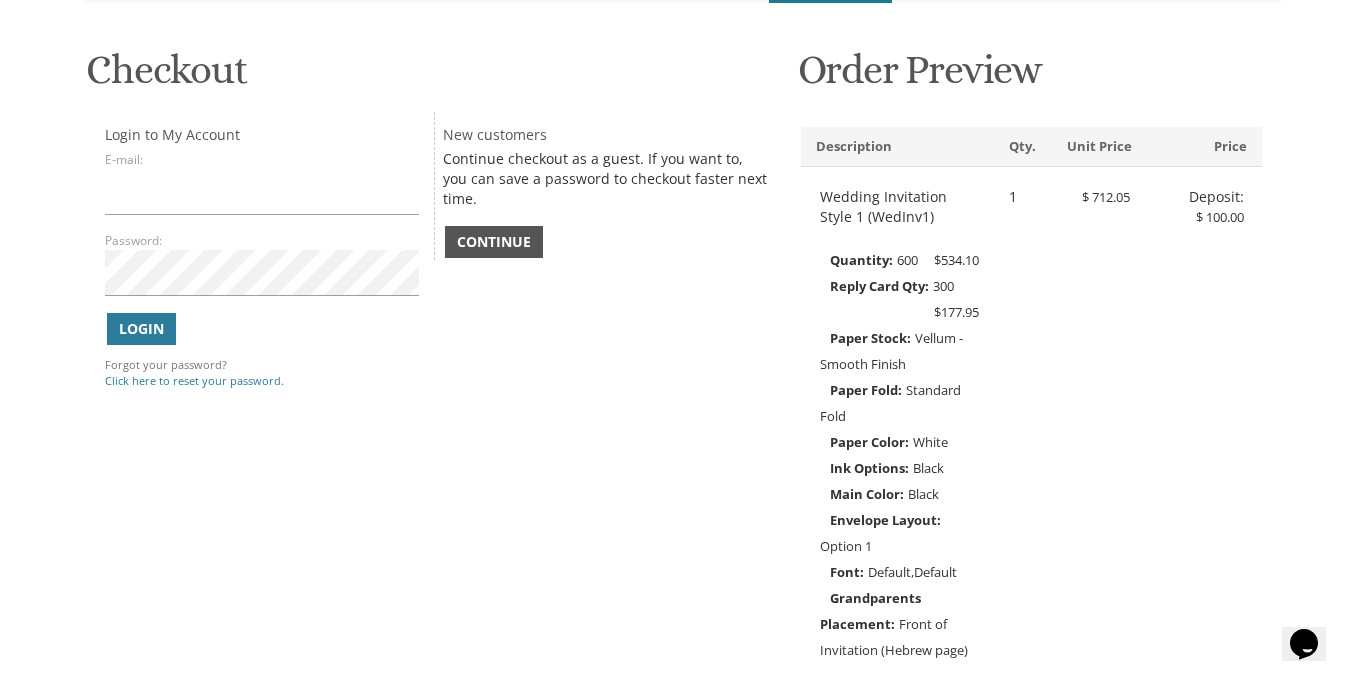 click on "Continue" at bounding box center [494, 242] 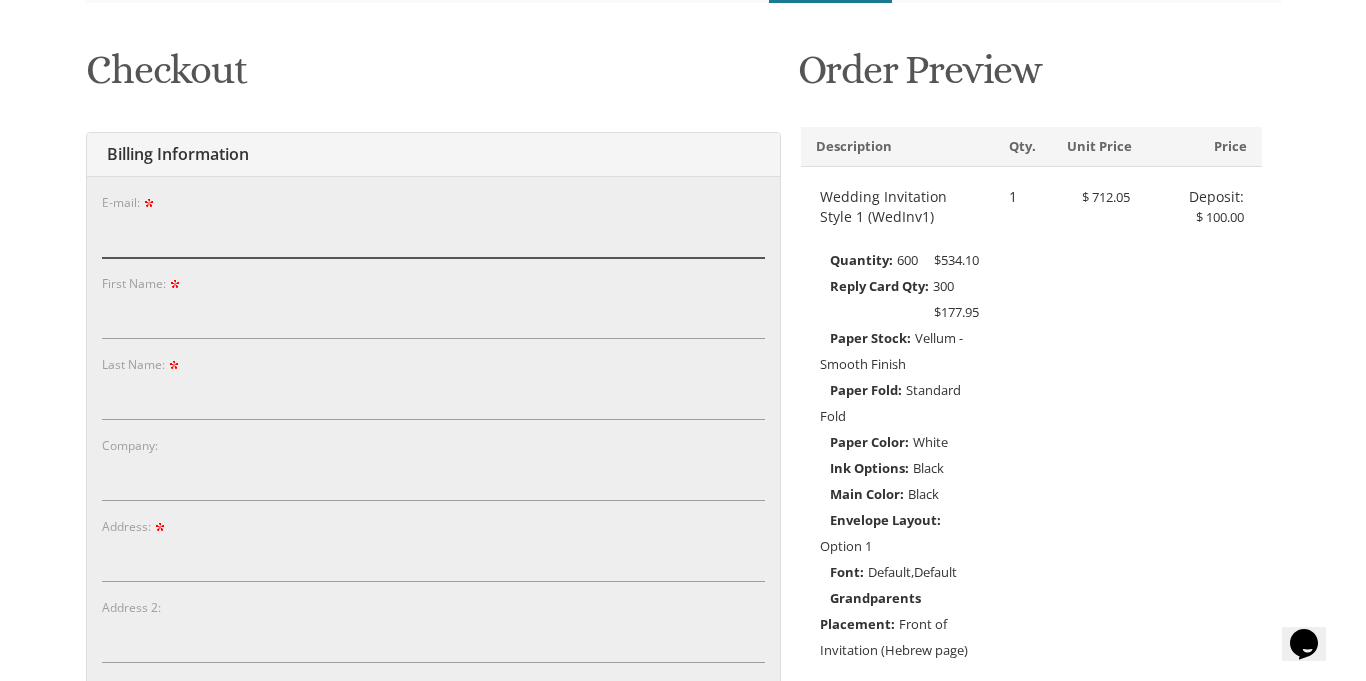 click on "E-mail:" at bounding box center [433, 235] 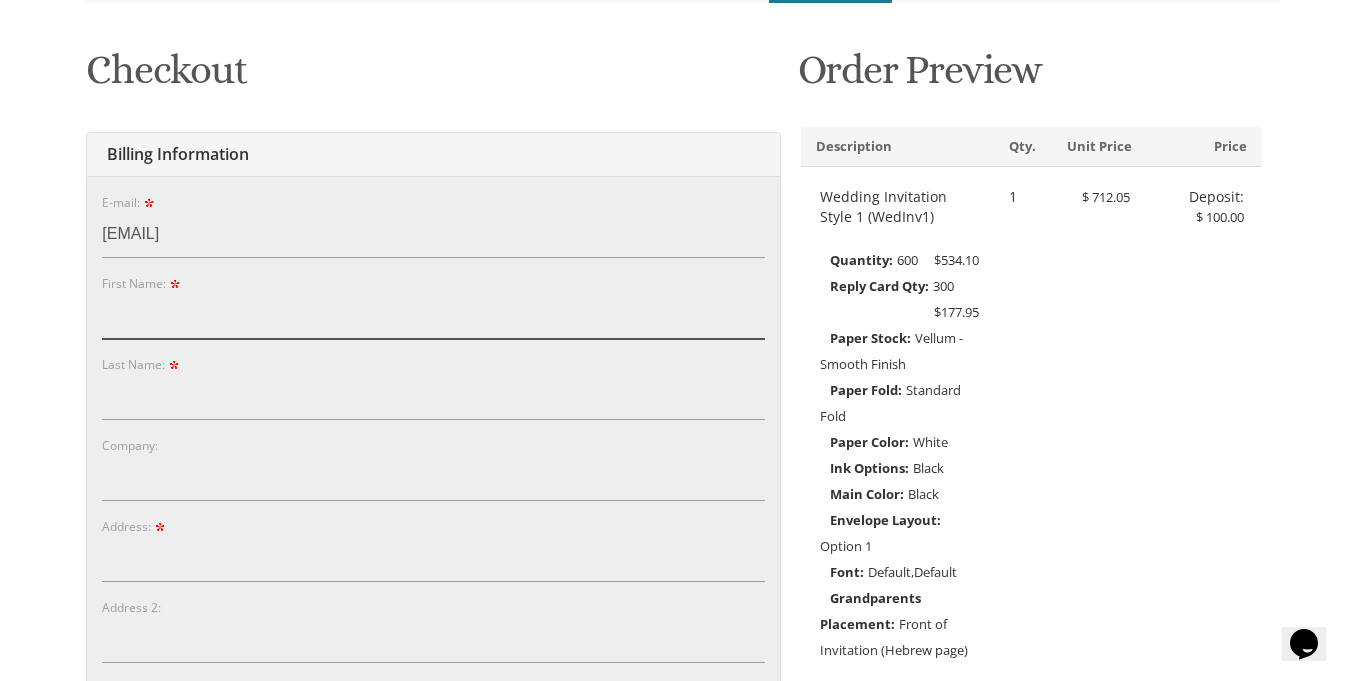 type on "[NAME]" 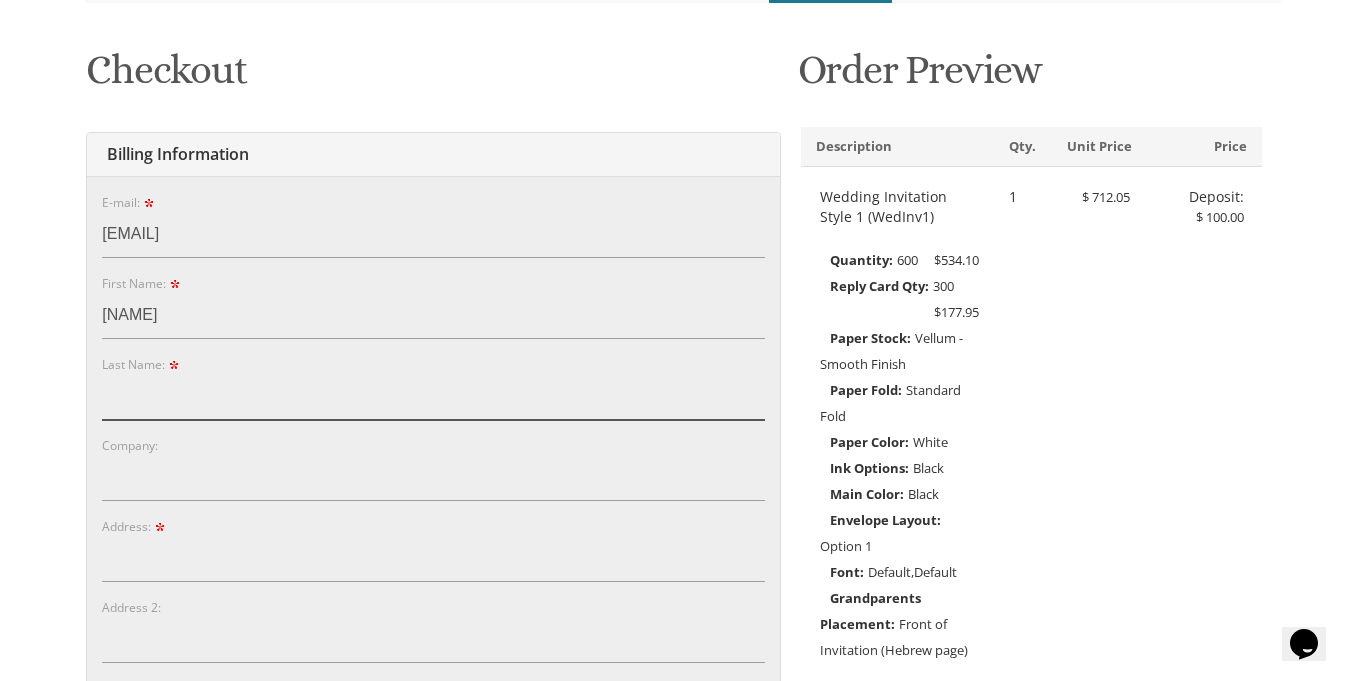 type on "[NAME]" 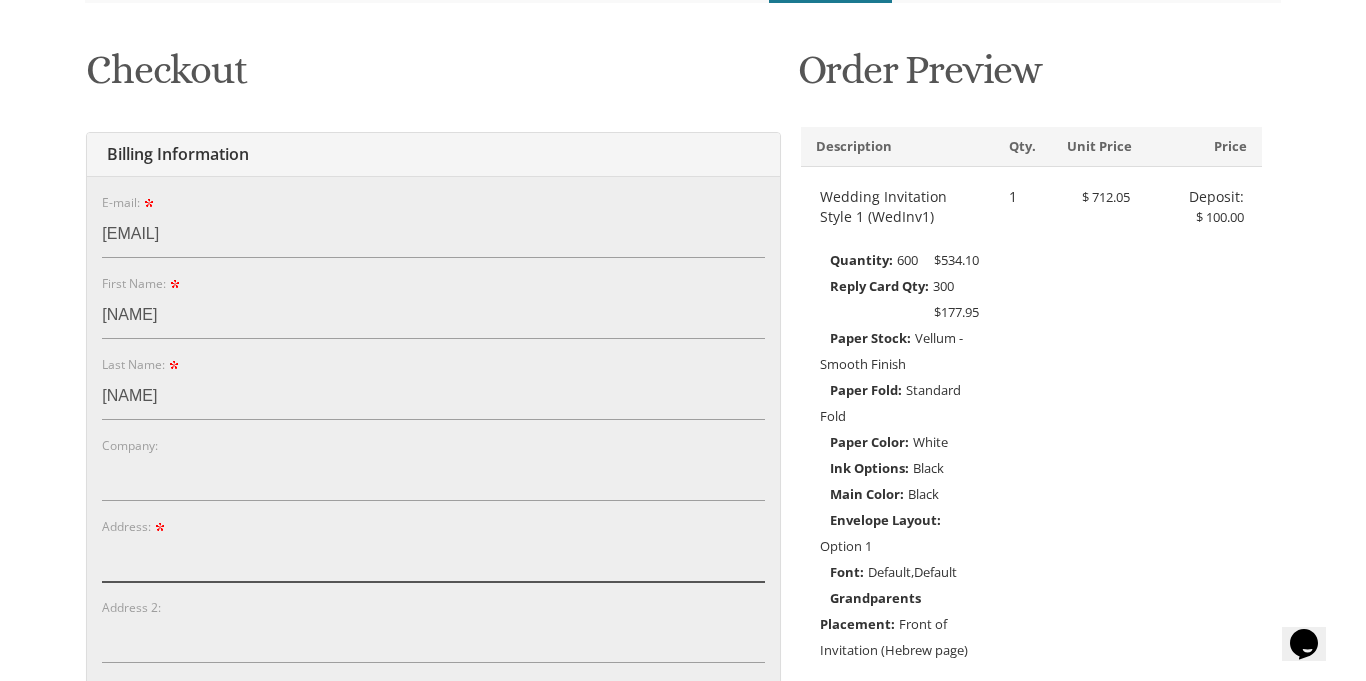type on "[NUMBER] [STREET]" 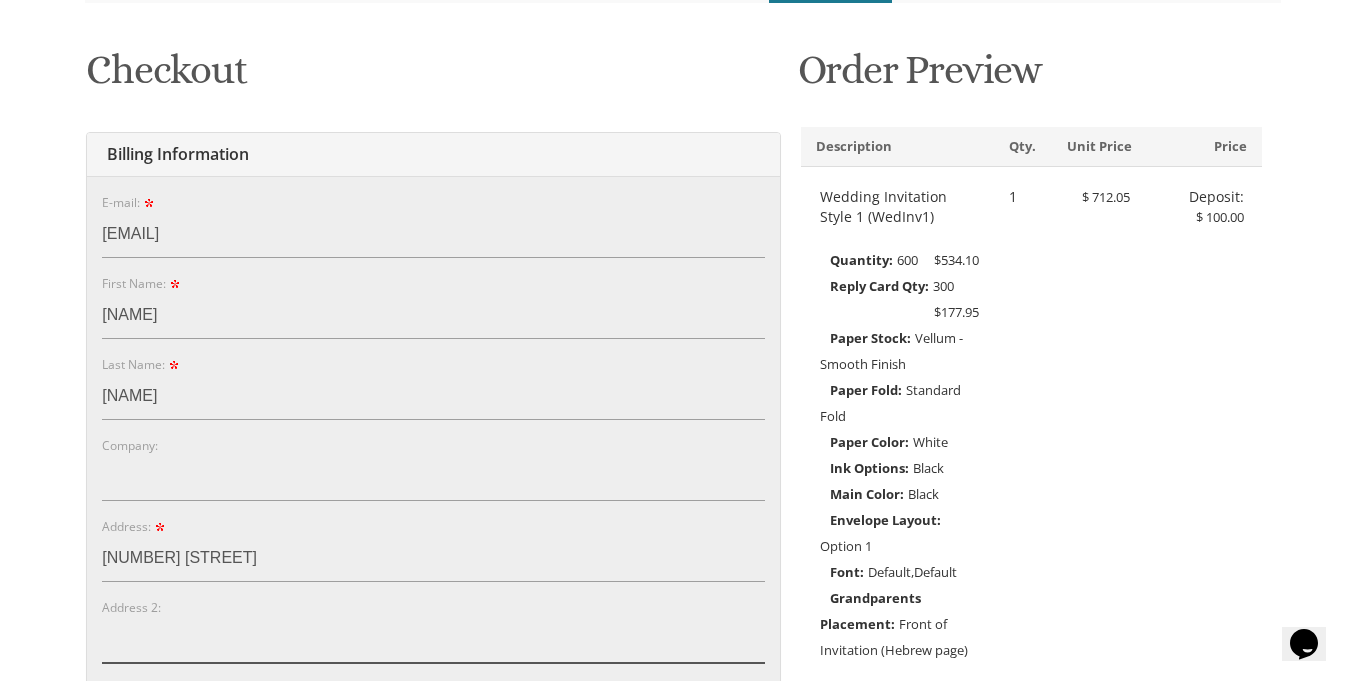 type on "[CITY]" 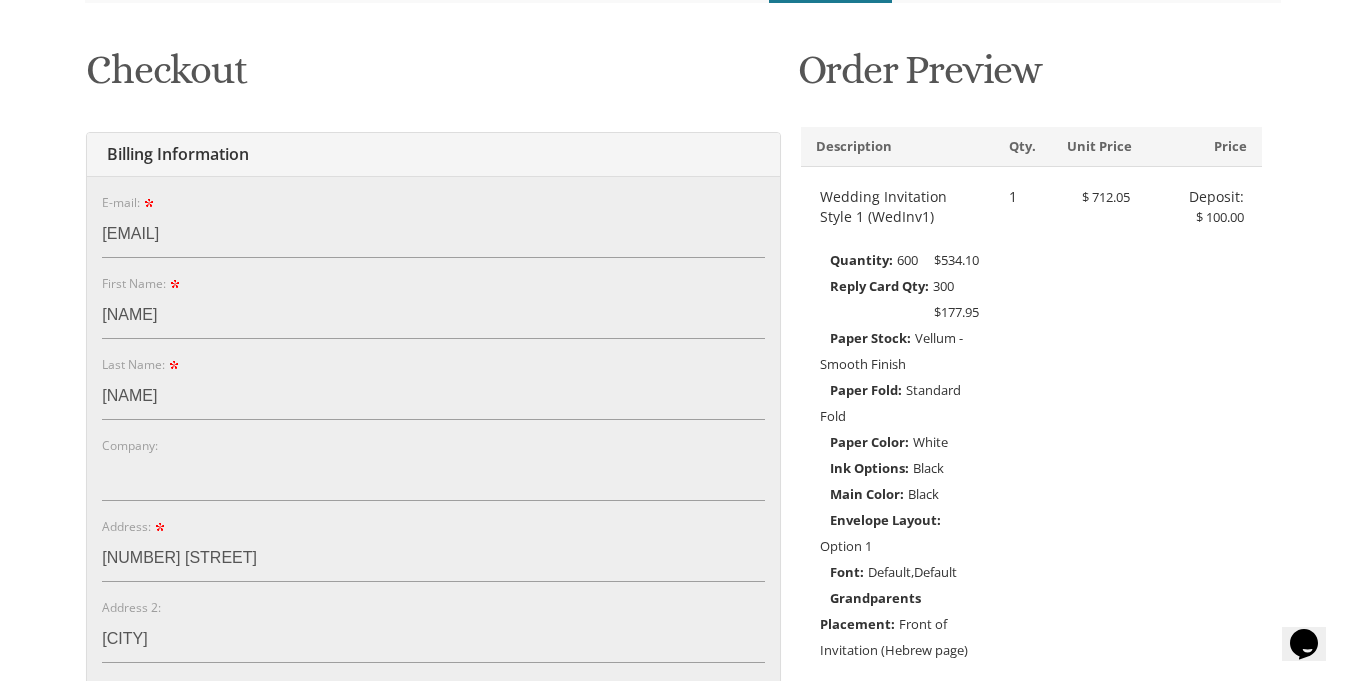 type on "[CITY]" 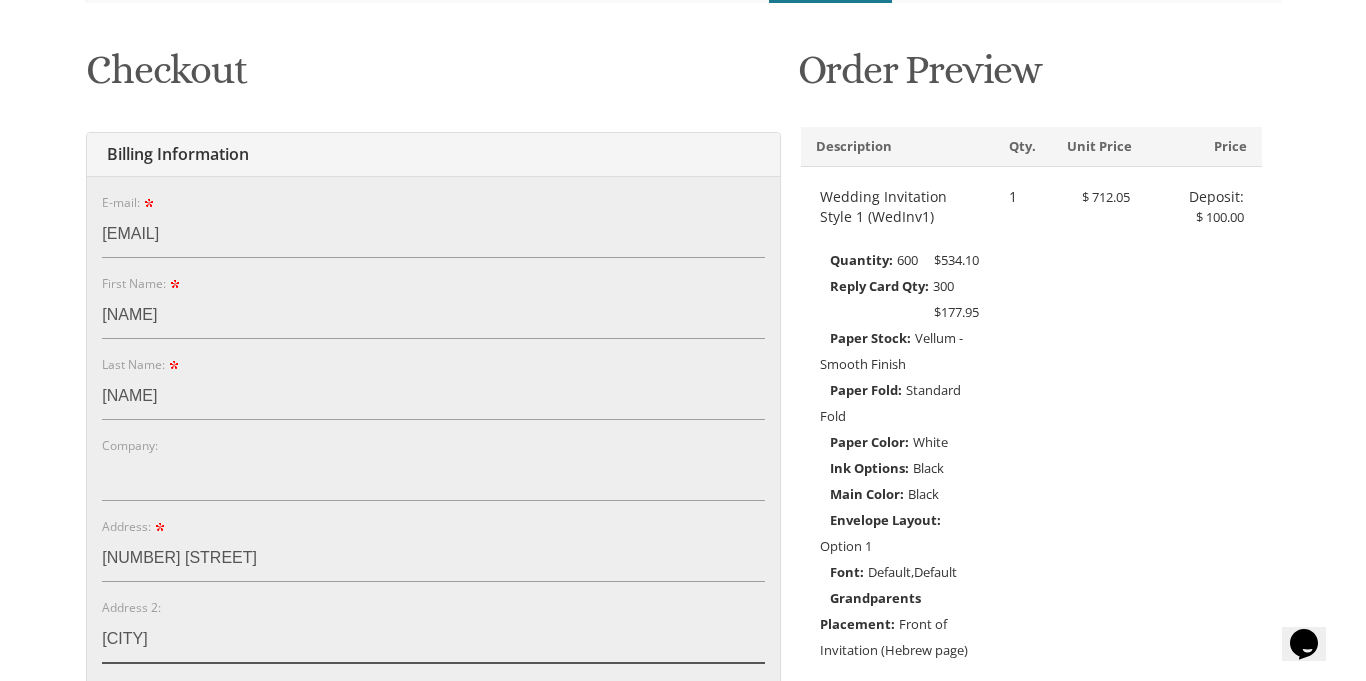 click on "[CITY]" at bounding box center [433, 640] 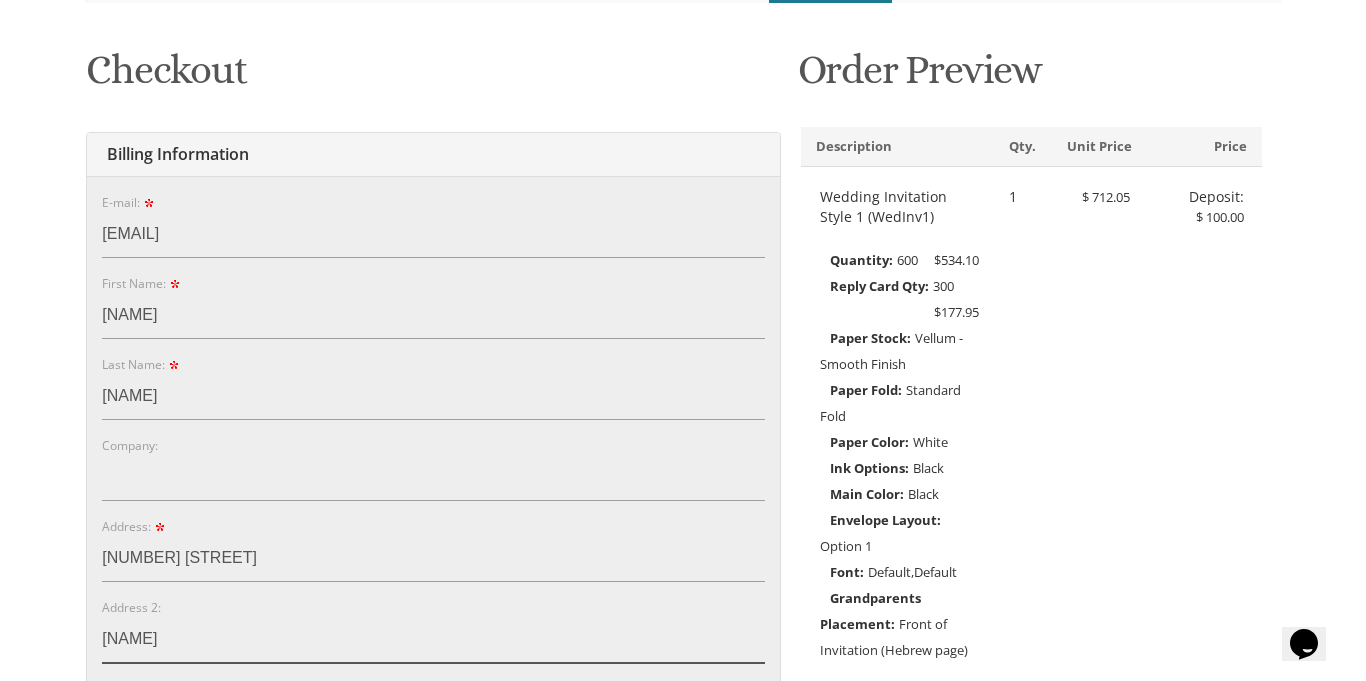 type on "W" 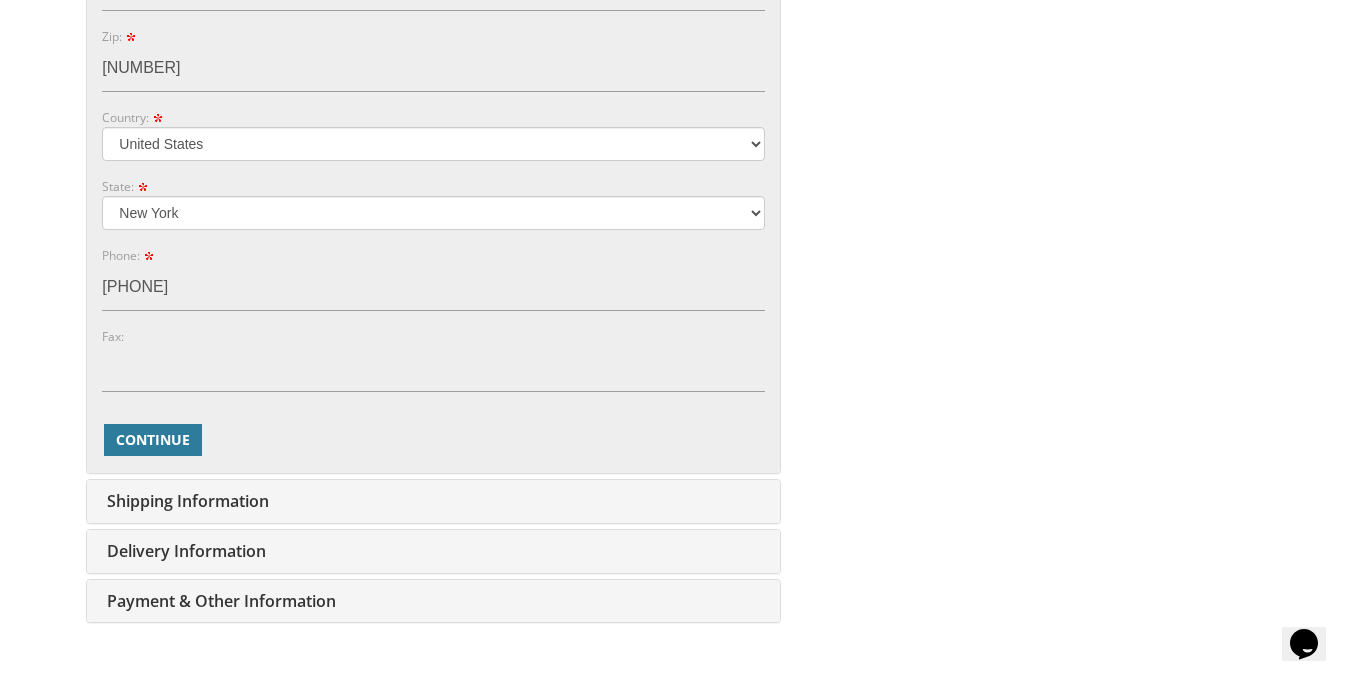 scroll, scrollTop: 1019, scrollLeft: 0, axis: vertical 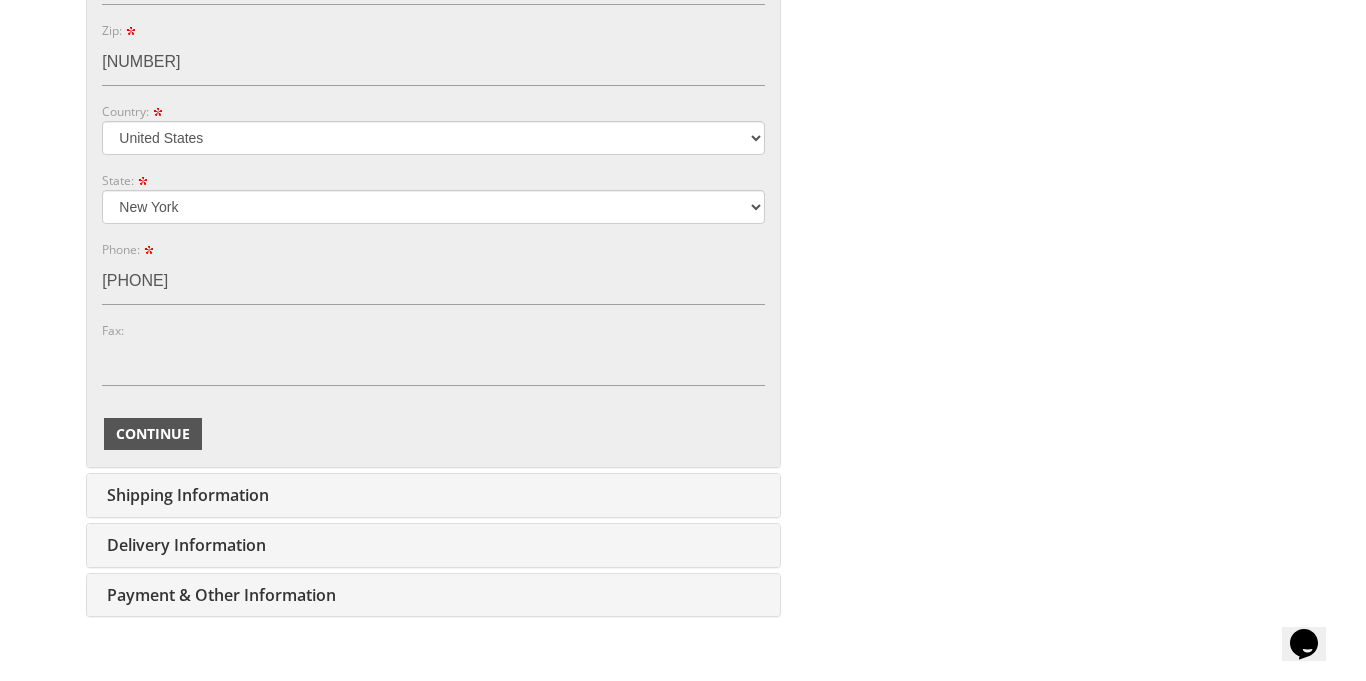 type 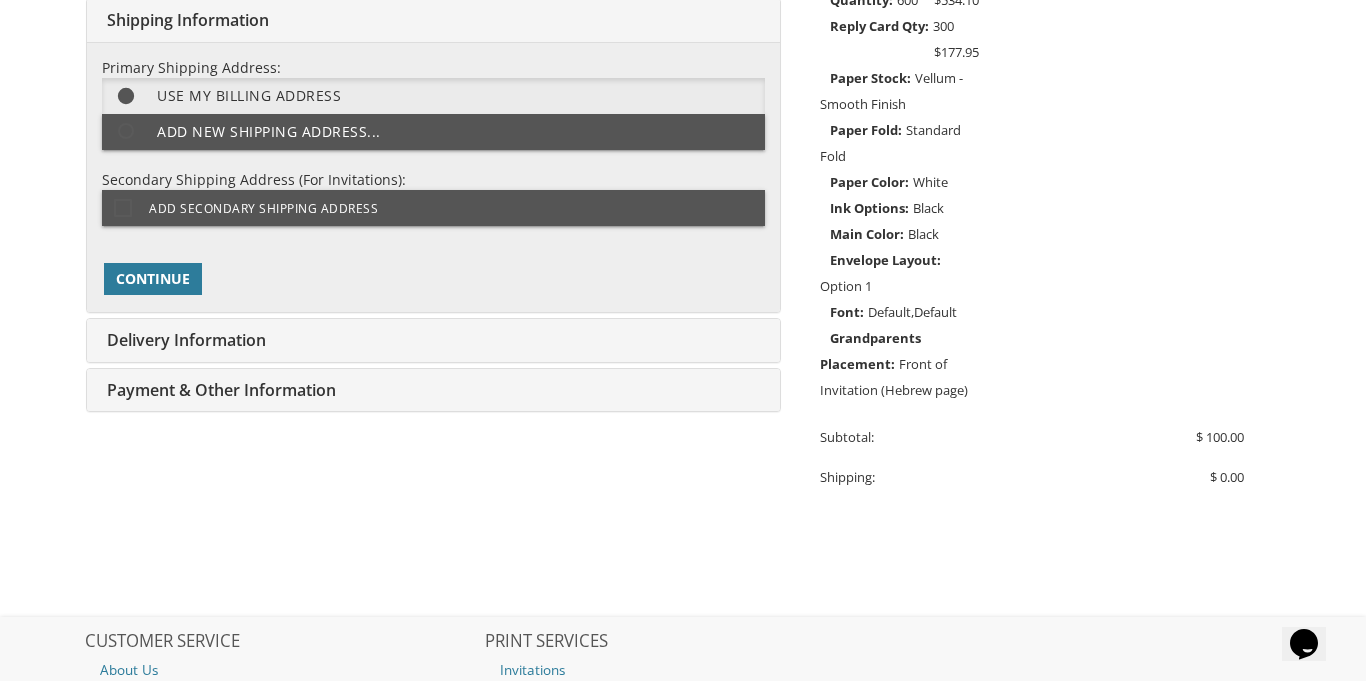 scroll, scrollTop: 502, scrollLeft: 0, axis: vertical 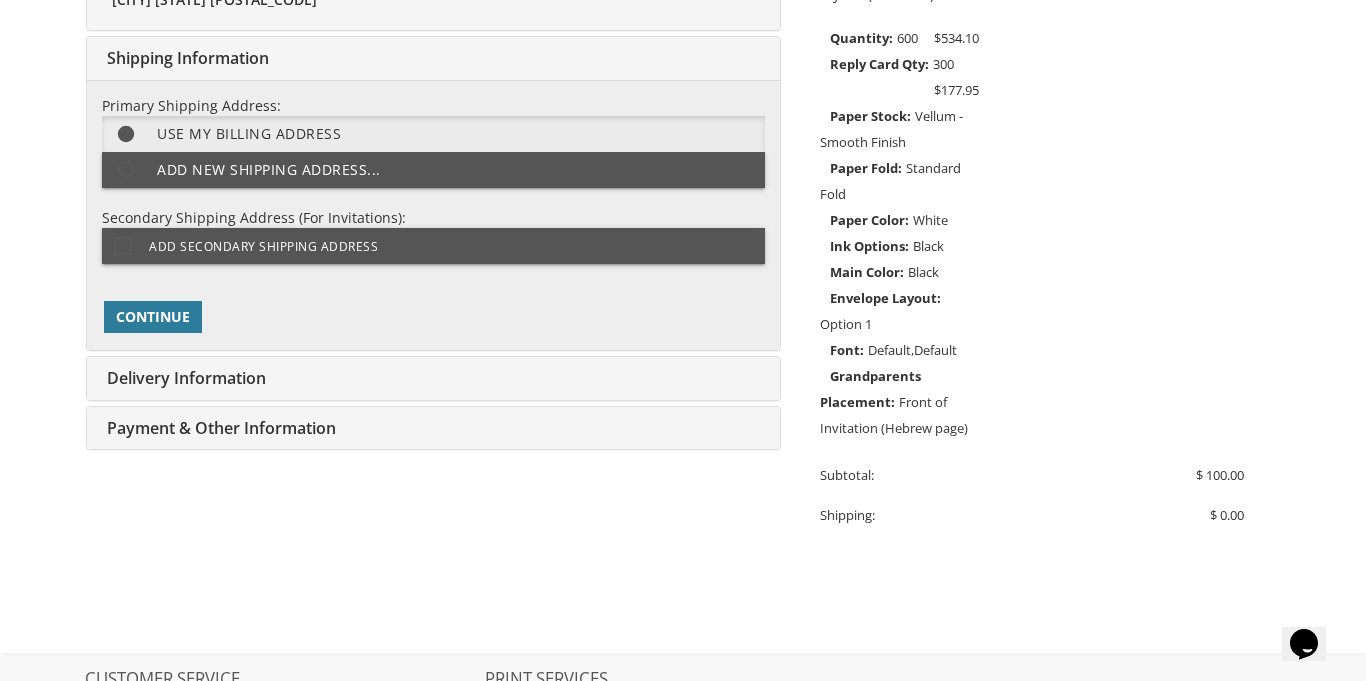 click on "Edit
Payment & Other Information" at bounding box center (433, 428) 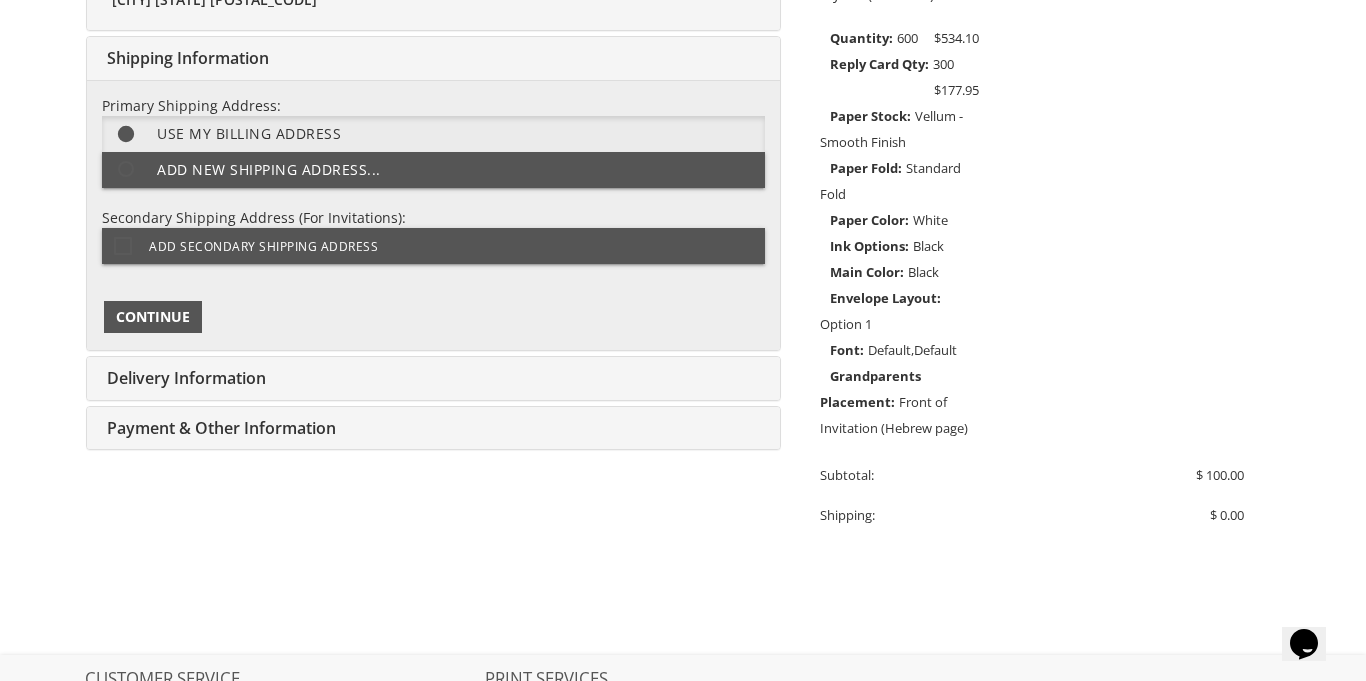 click on "Continue" at bounding box center [153, 317] 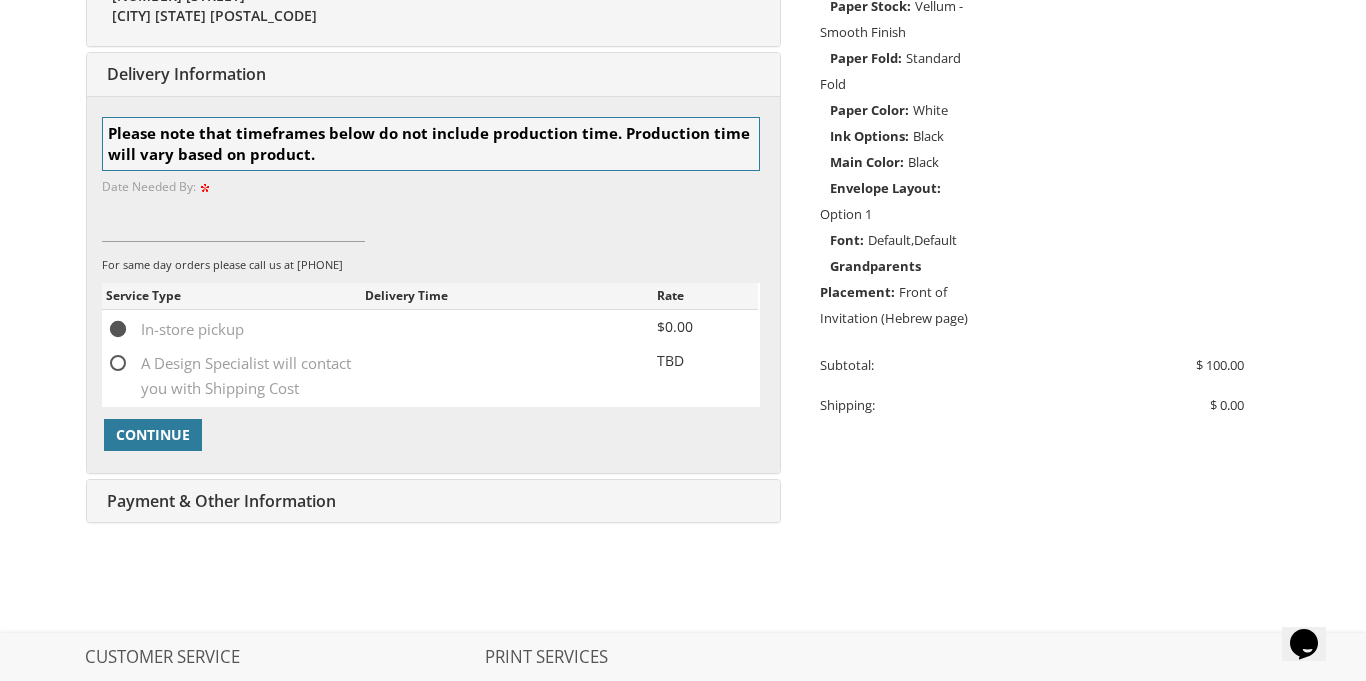 scroll, scrollTop: 628, scrollLeft: 0, axis: vertical 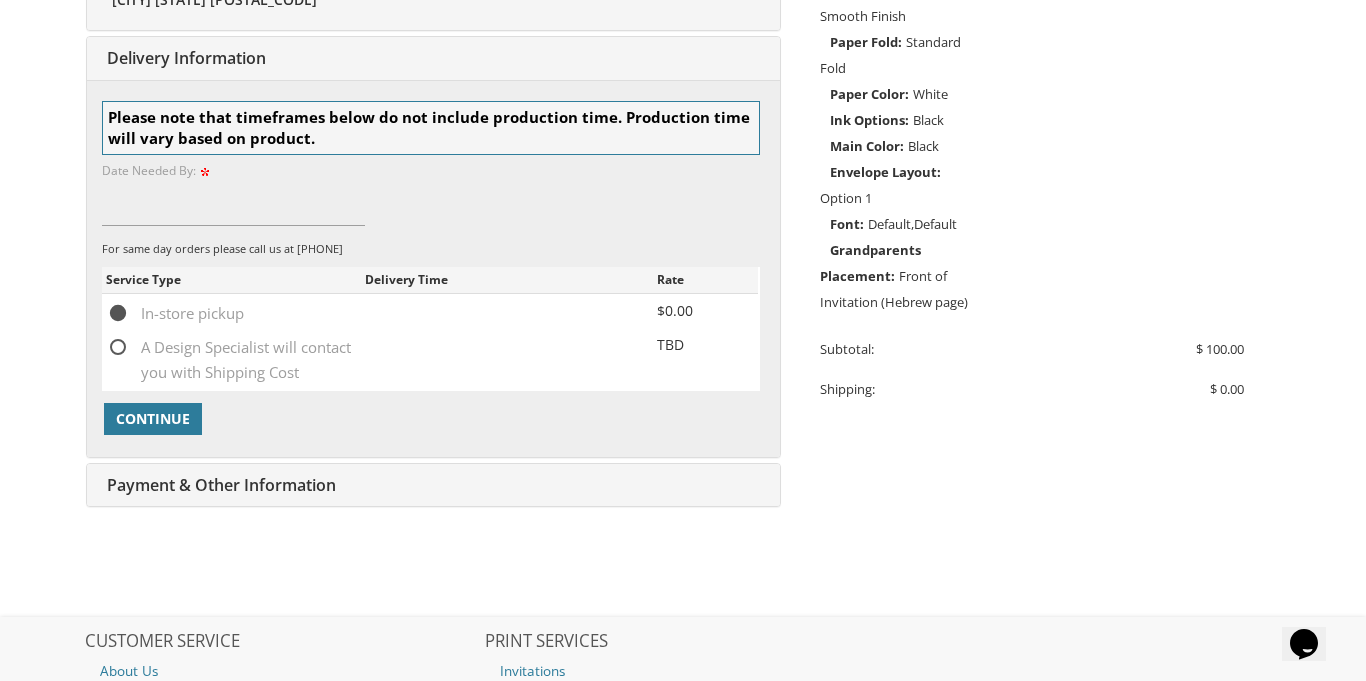 click on "Loading shipping options, please wait.......
Please note that timeframes below do not include production time. Production time will vary based on product.
Date Needed By:
Cancel Ok
For same day orders please call us at 732-947-3597
Other Shipping Options
Service Type Delivery Time Rate In-store pickup   $0.00 A Design Specialist will contact you with Shipping Cost   TBD
Continue" at bounding box center [433, 268] 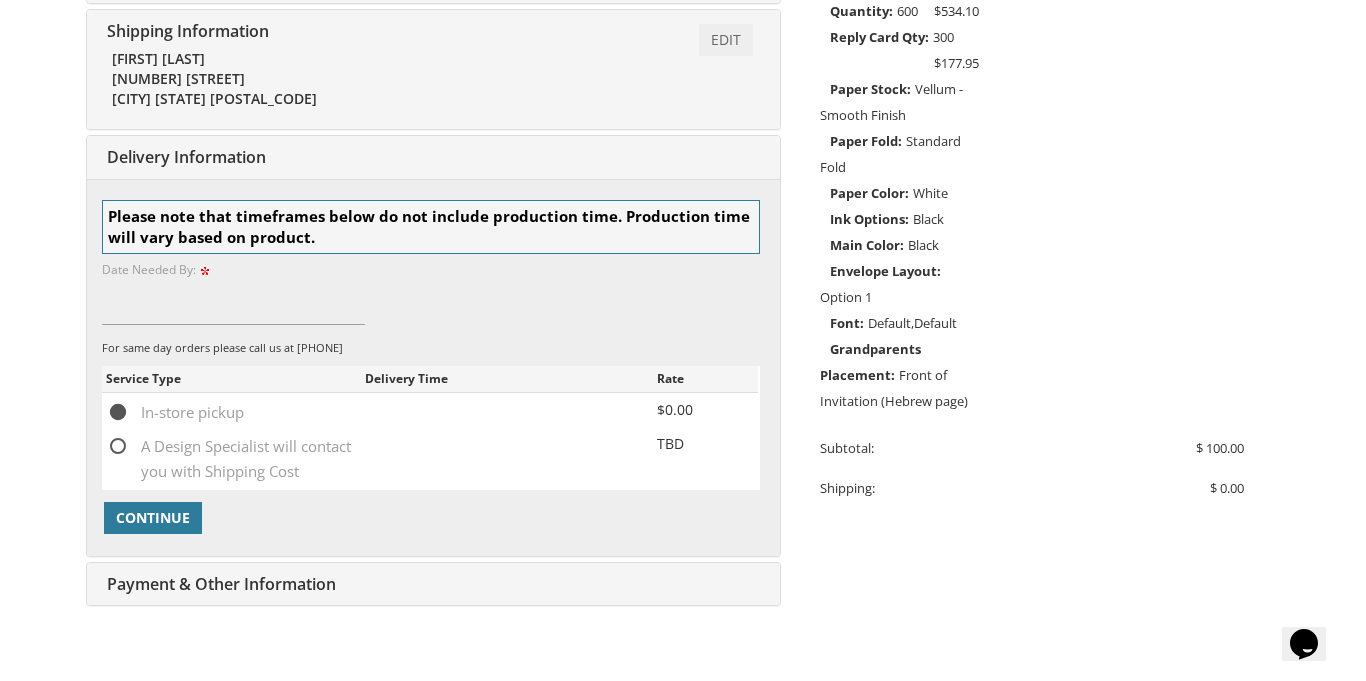 scroll, scrollTop: 508, scrollLeft: 0, axis: vertical 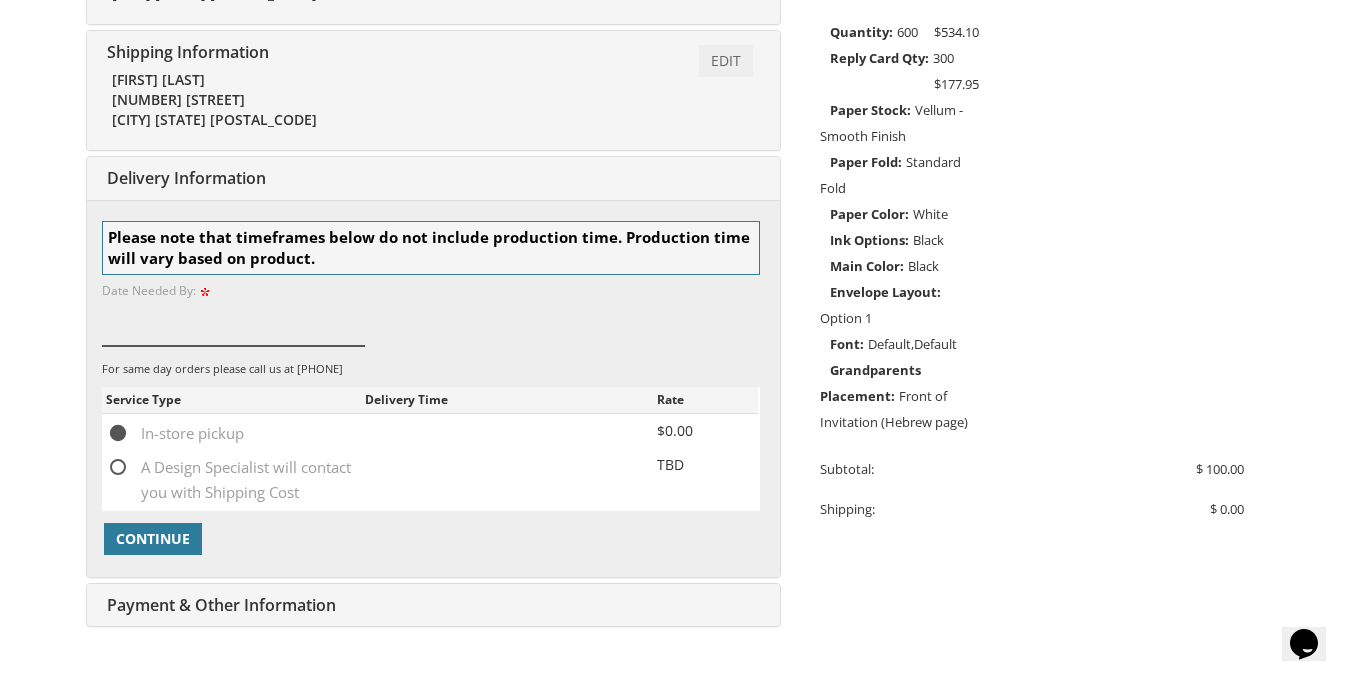 click at bounding box center [233, 323] 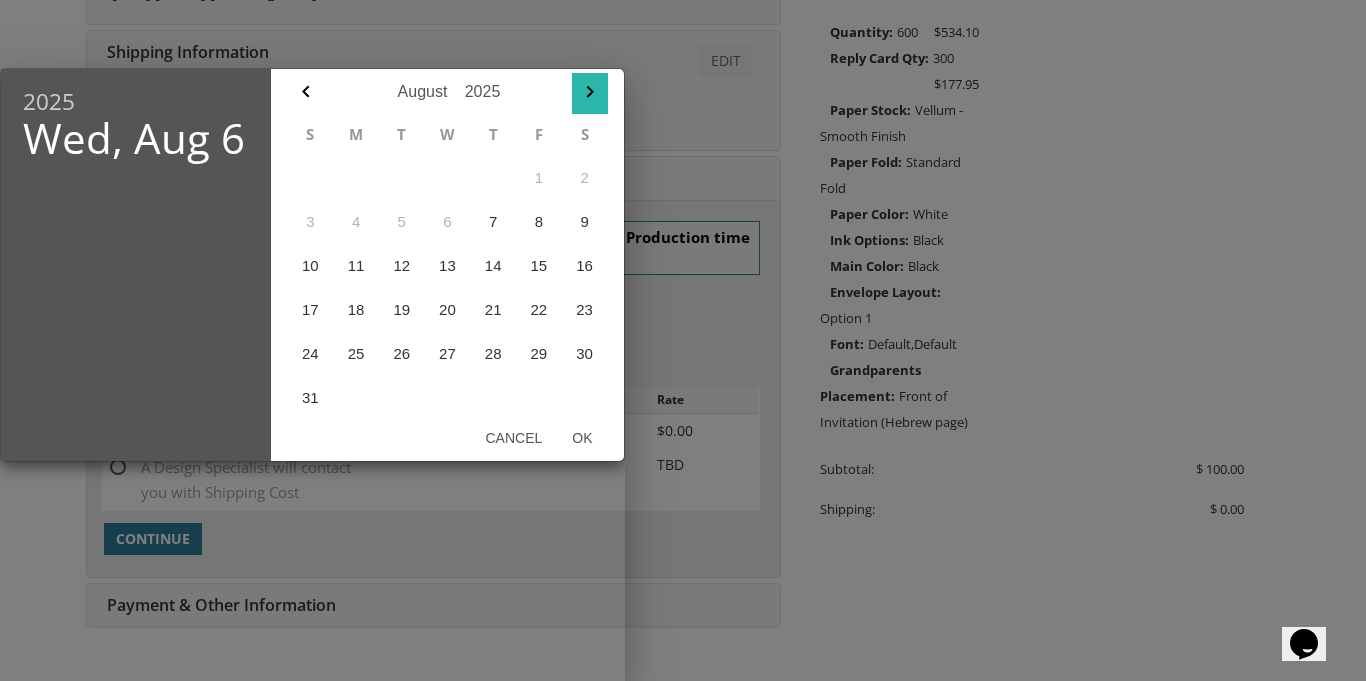 click 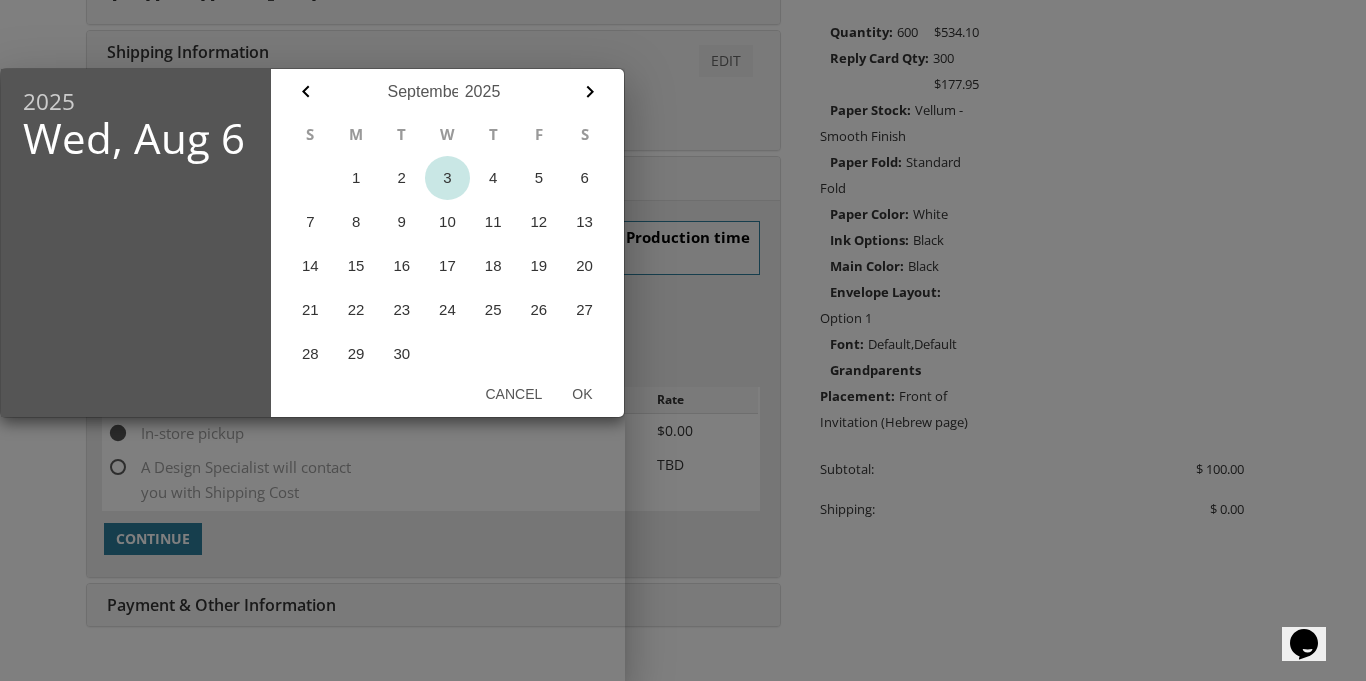 click on "3" at bounding box center (448, 178) 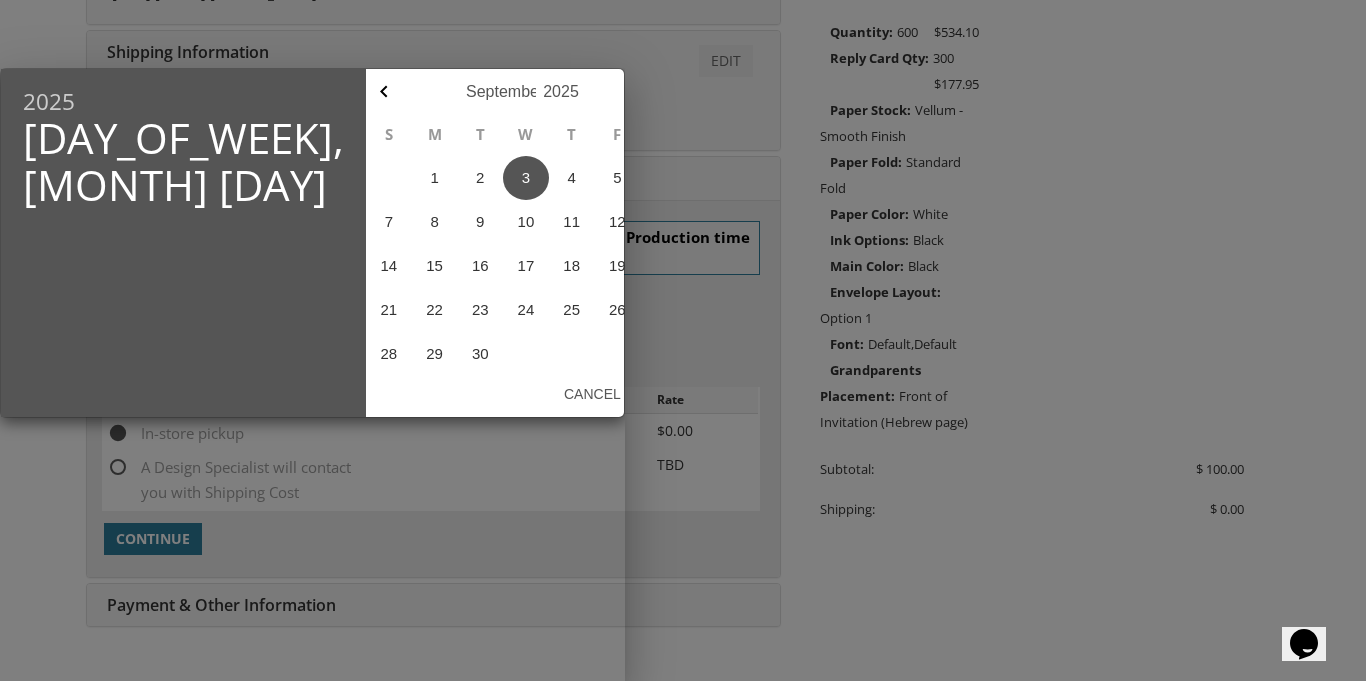 click on "Ok" at bounding box center (661, 394) 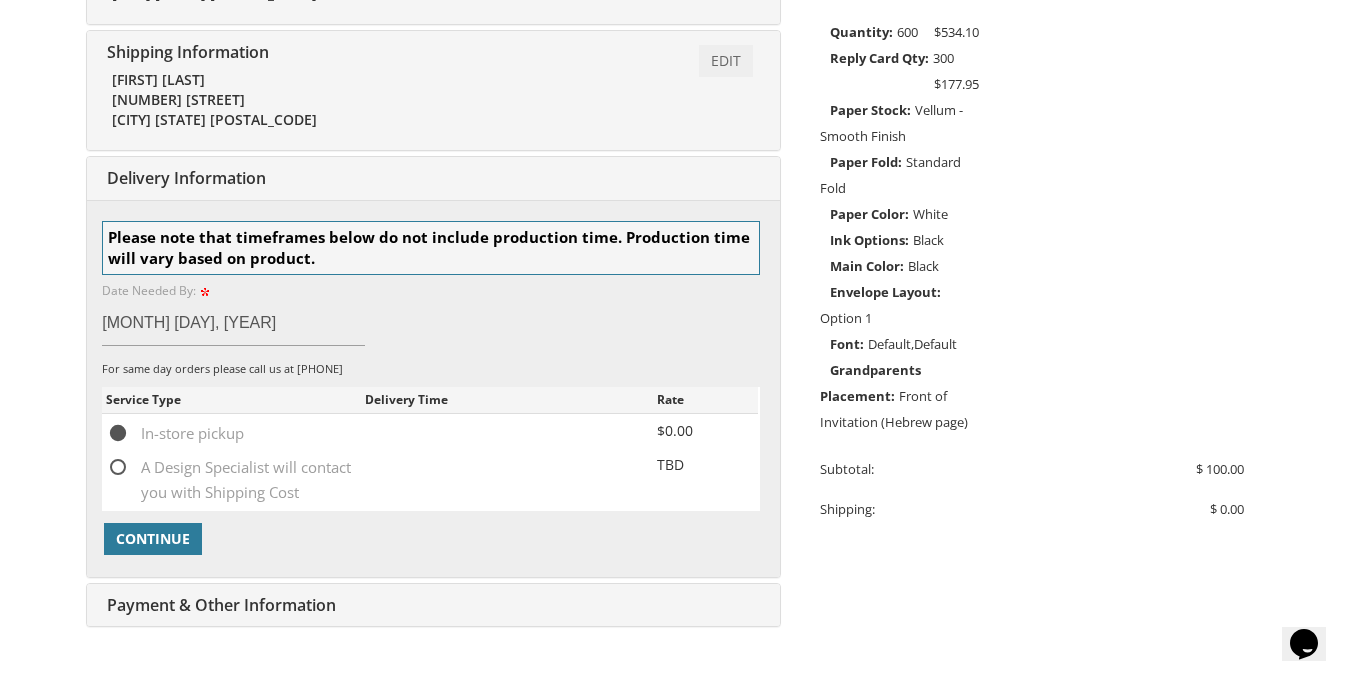 click on "Date Needed By:
2025 Wed, Sep 3 September January February March April May June July August September October November December 2025 2015 2016 2017 2018 2019 2020 2021 2022 2023 2024 2025 2026 2027 2028 2029 2030 2031 2032 2033 2034 2035 S M T W T F S 1 2 3 4 5 6 7 8 9 10 11 12 13 14 15 16 17 18 19 20 21 22 23 24 25 26 27 28 29 30 Cancel Ok Sep 03, 2025" at bounding box center (431, 313) 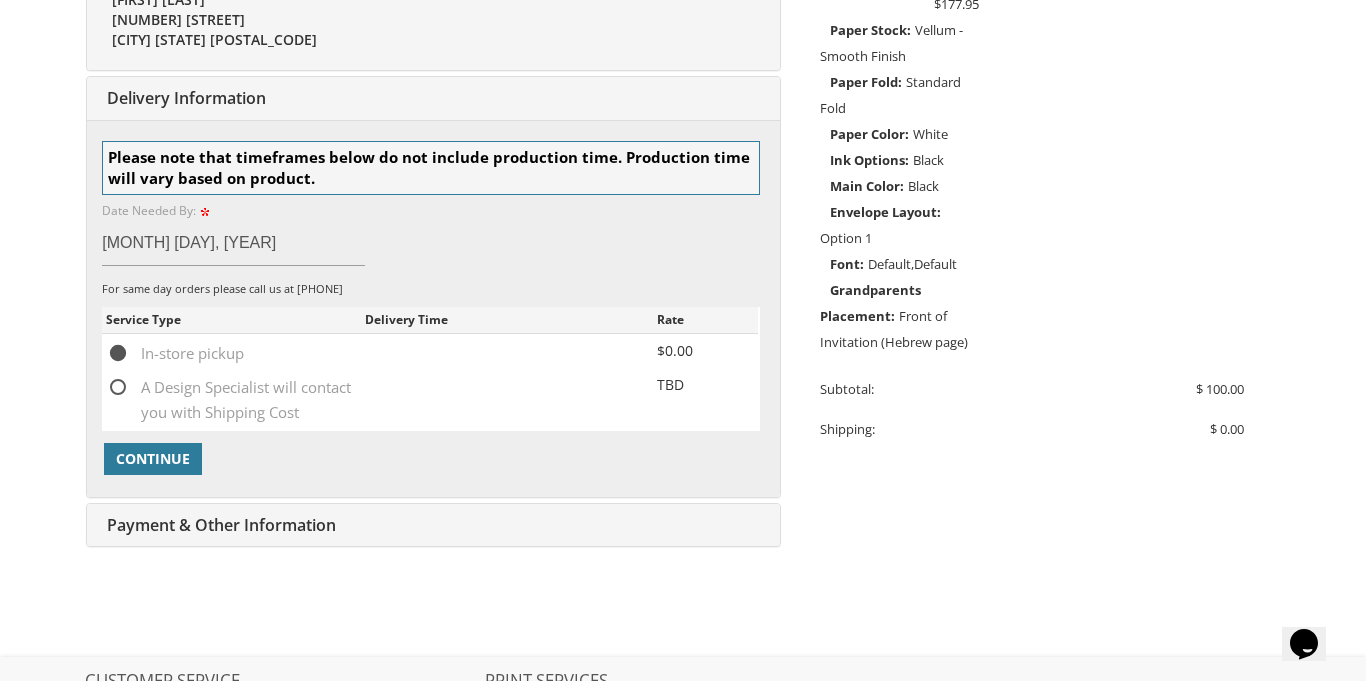 scroll, scrollTop: 628, scrollLeft: 0, axis: vertical 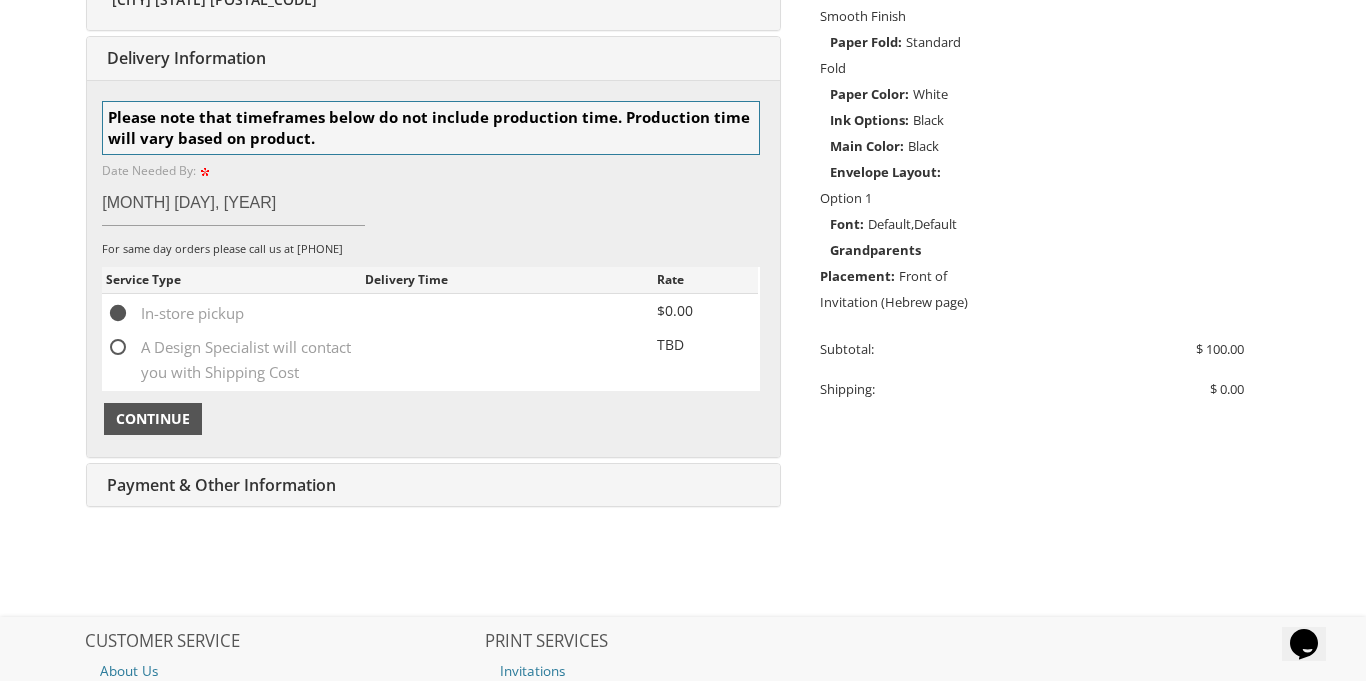 click on "Continue" at bounding box center [153, 419] 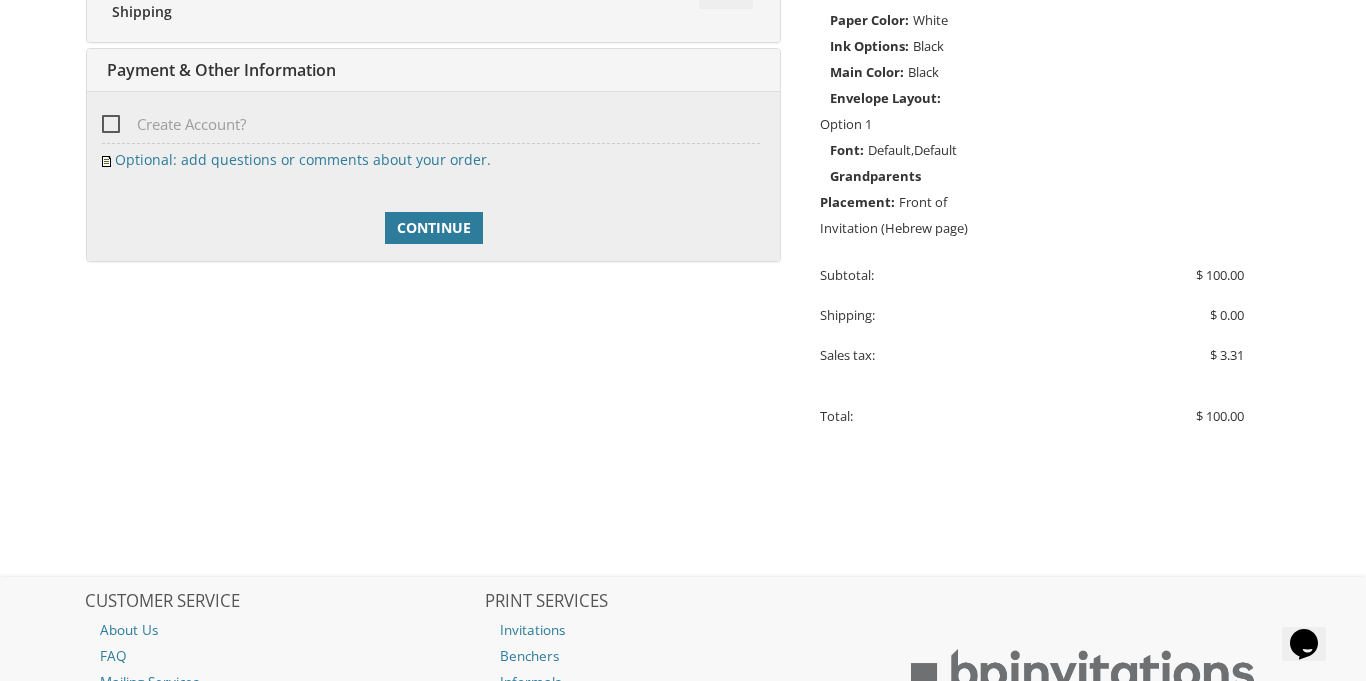 scroll, scrollTop: 713, scrollLeft: 0, axis: vertical 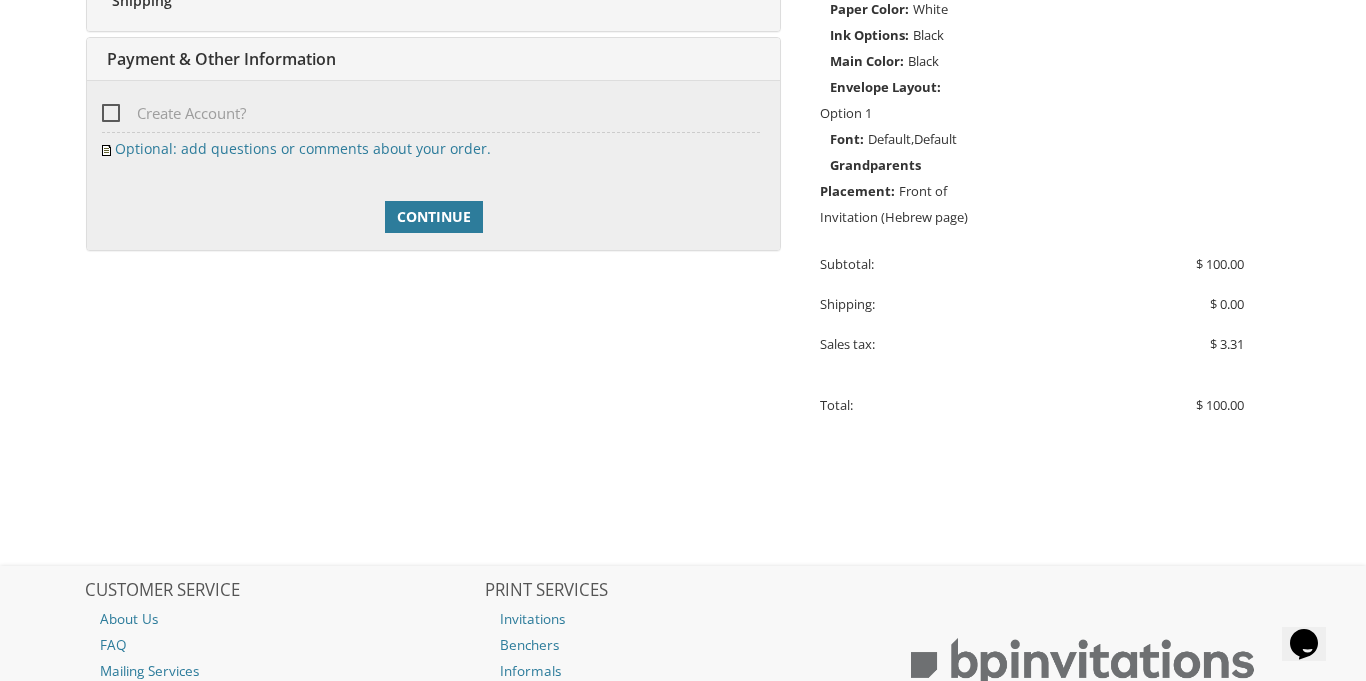 click on "Create Account?" at bounding box center (174, 113) 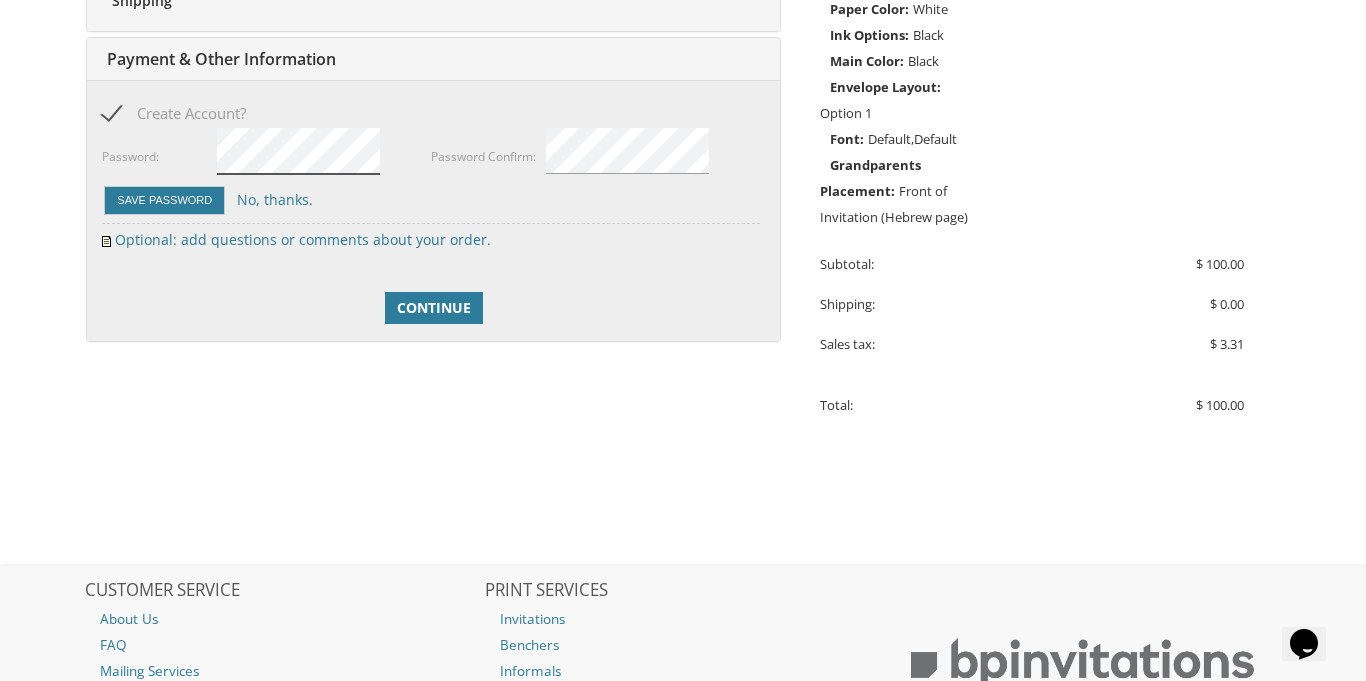 click on "Password:" at bounding box center [266, 155] 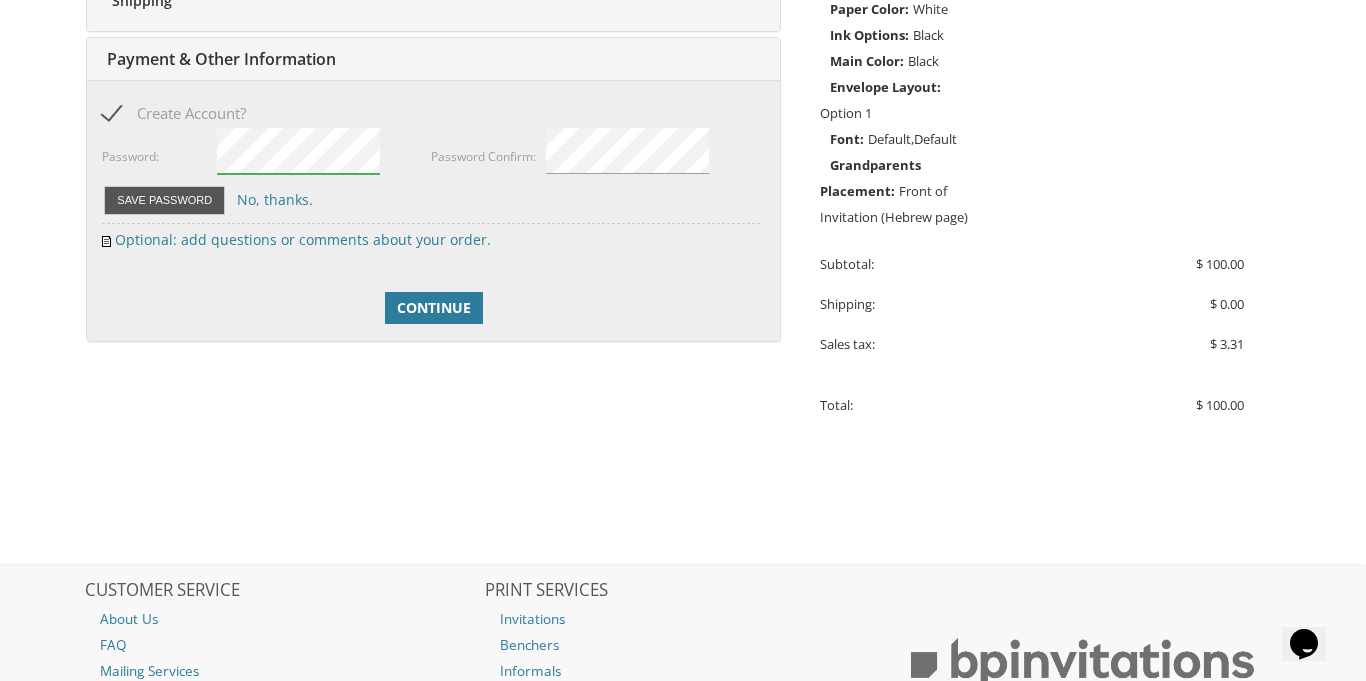 click on "Save Password" at bounding box center (164, 200) 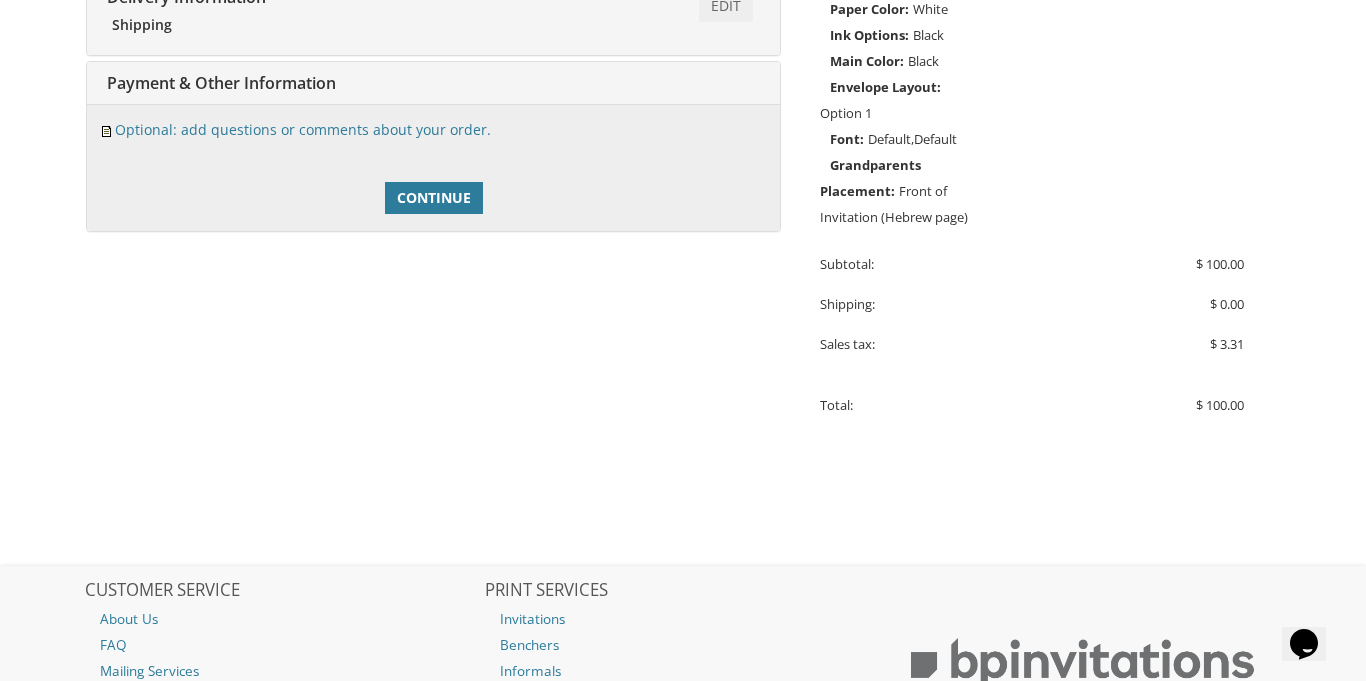 scroll, scrollTop: 737, scrollLeft: 0, axis: vertical 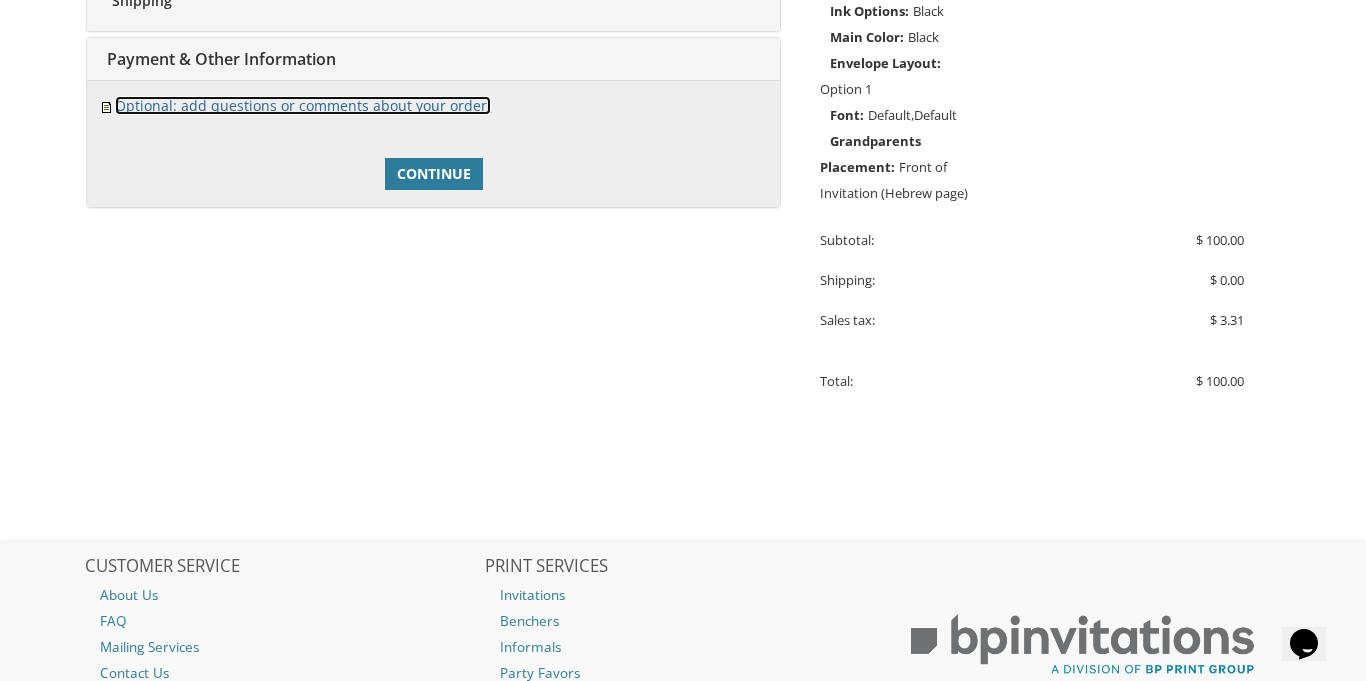 click on "Optional: add questions or comments about your order." at bounding box center [303, 105] 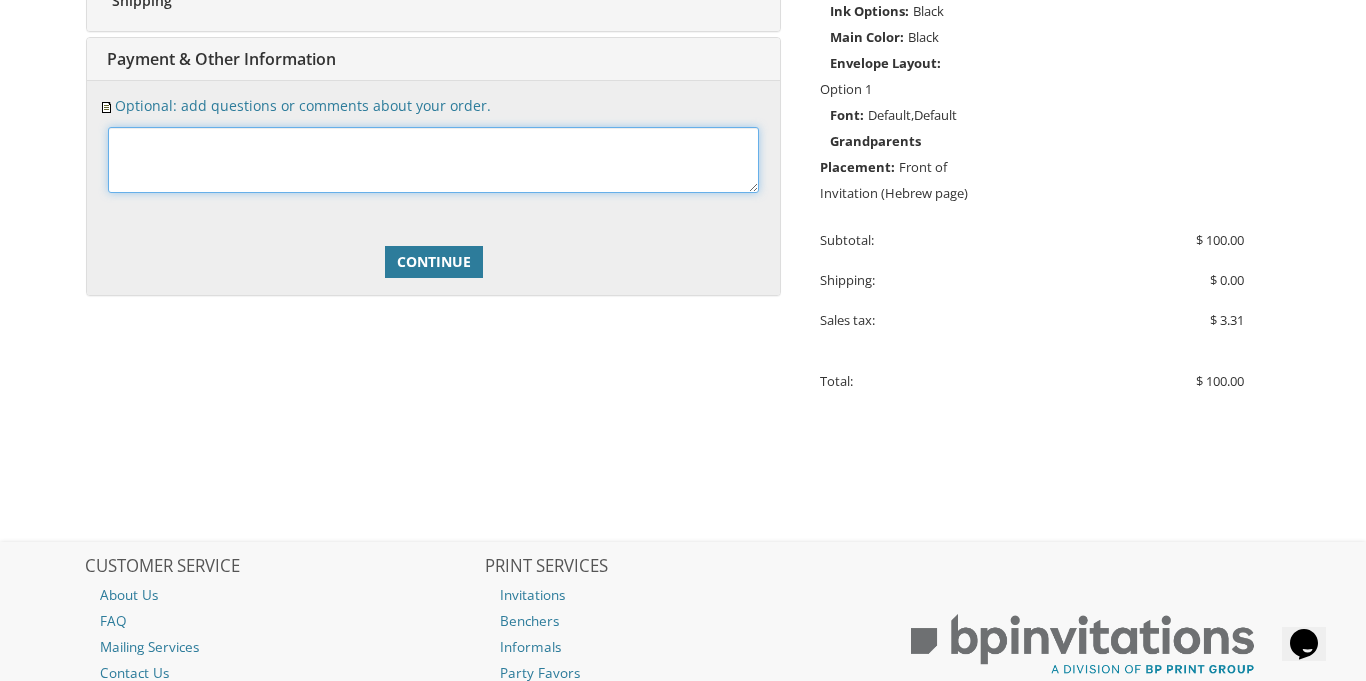 click at bounding box center [433, 160] 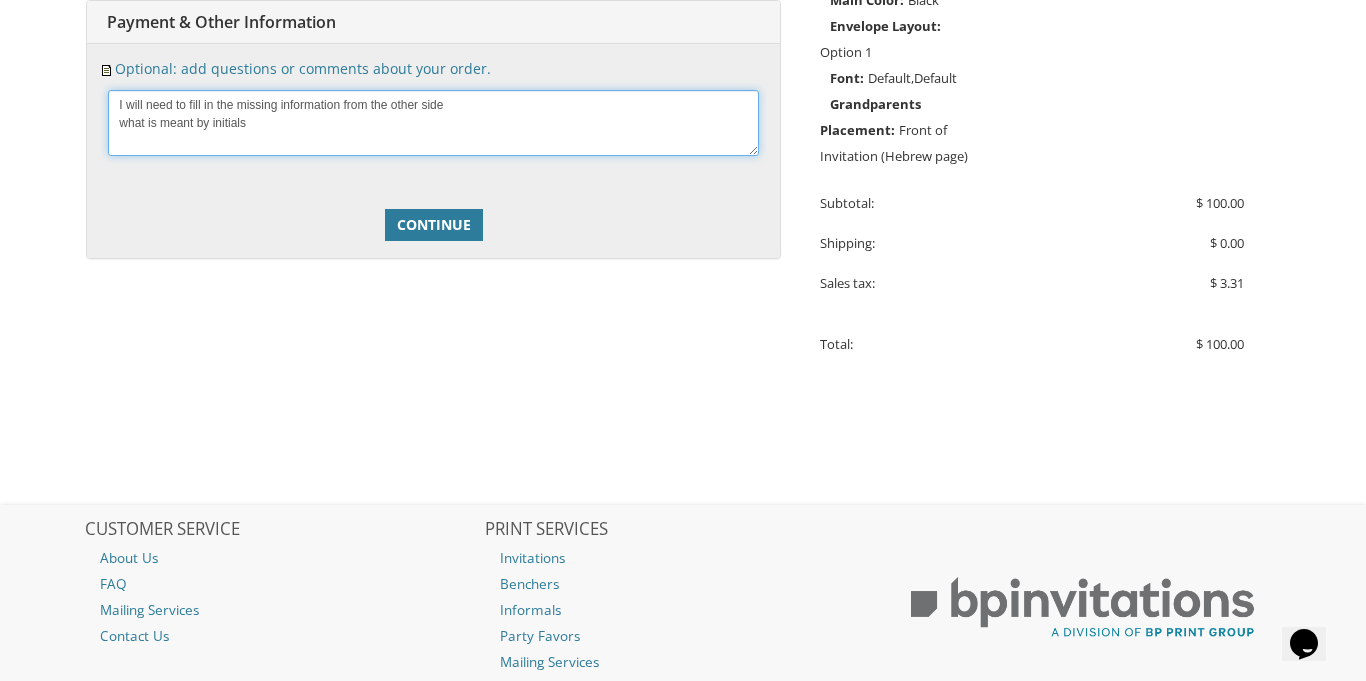 scroll, scrollTop: 776, scrollLeft: 0, axis: vertical 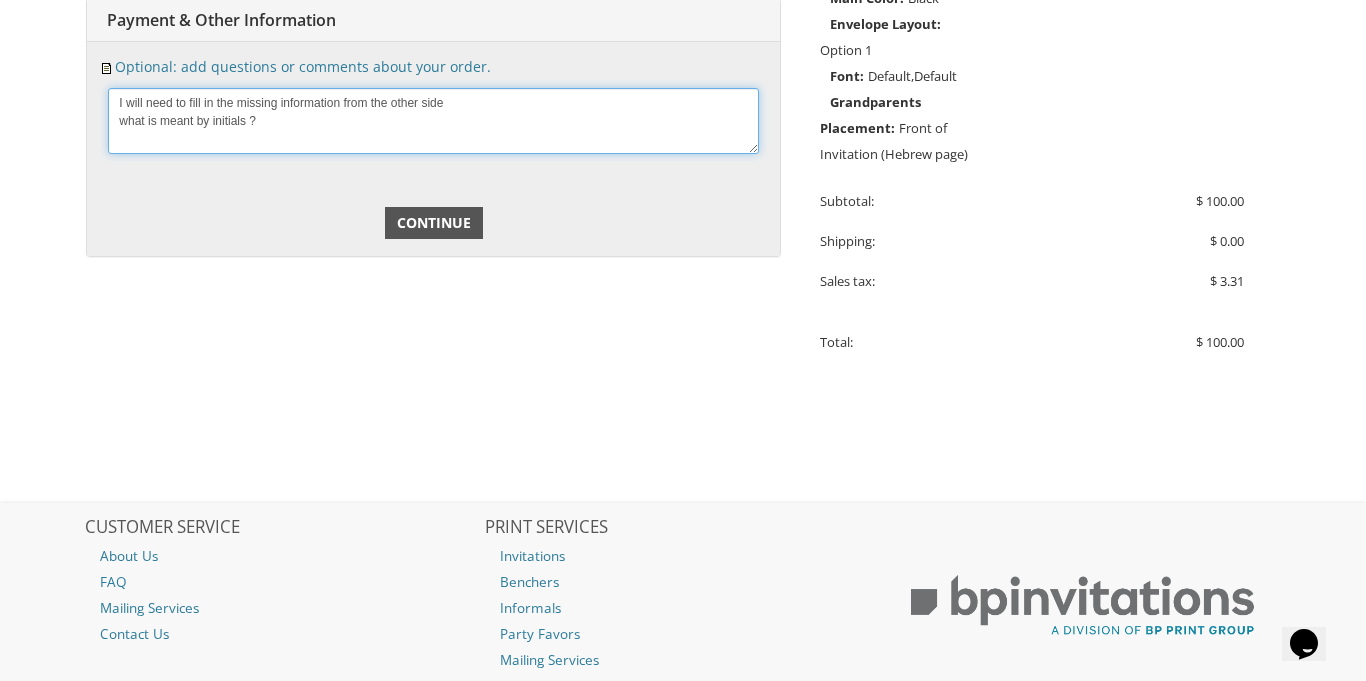 type on "I will need to fill in the missing information from the other side
what is meant by initials ?" 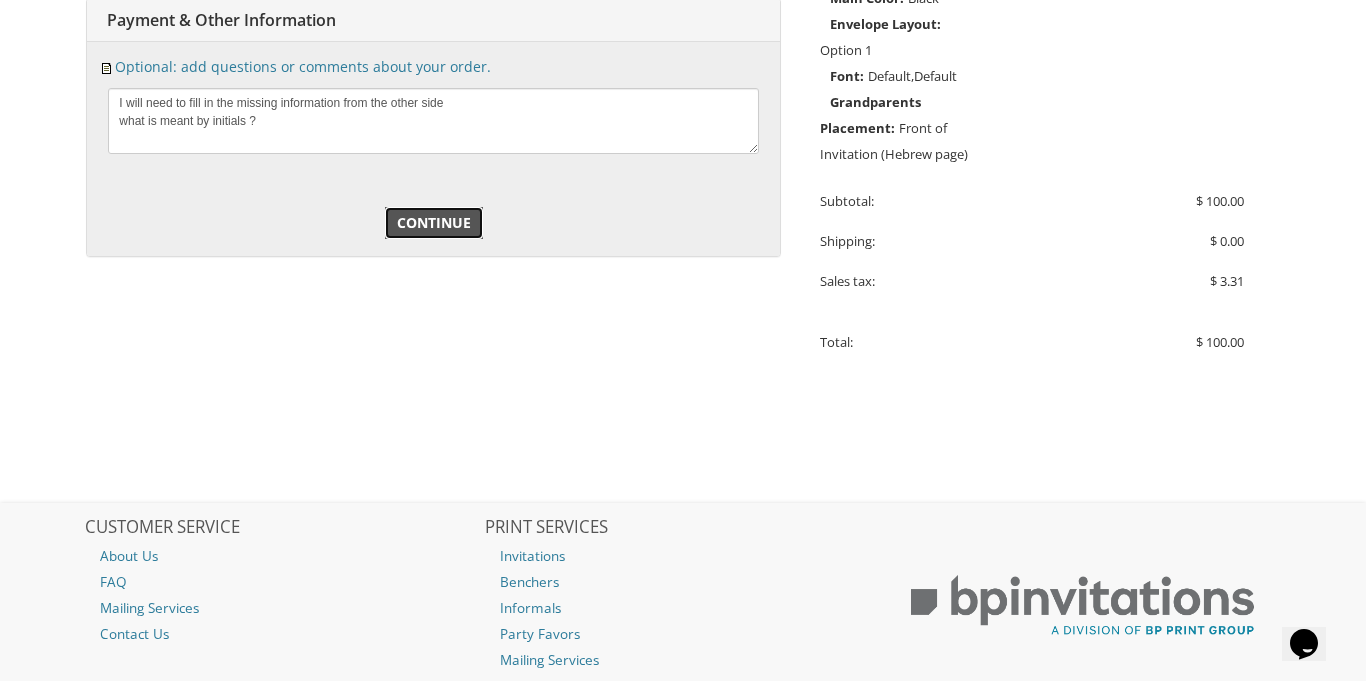 click on "Continue" at bounding box center [434, 223] 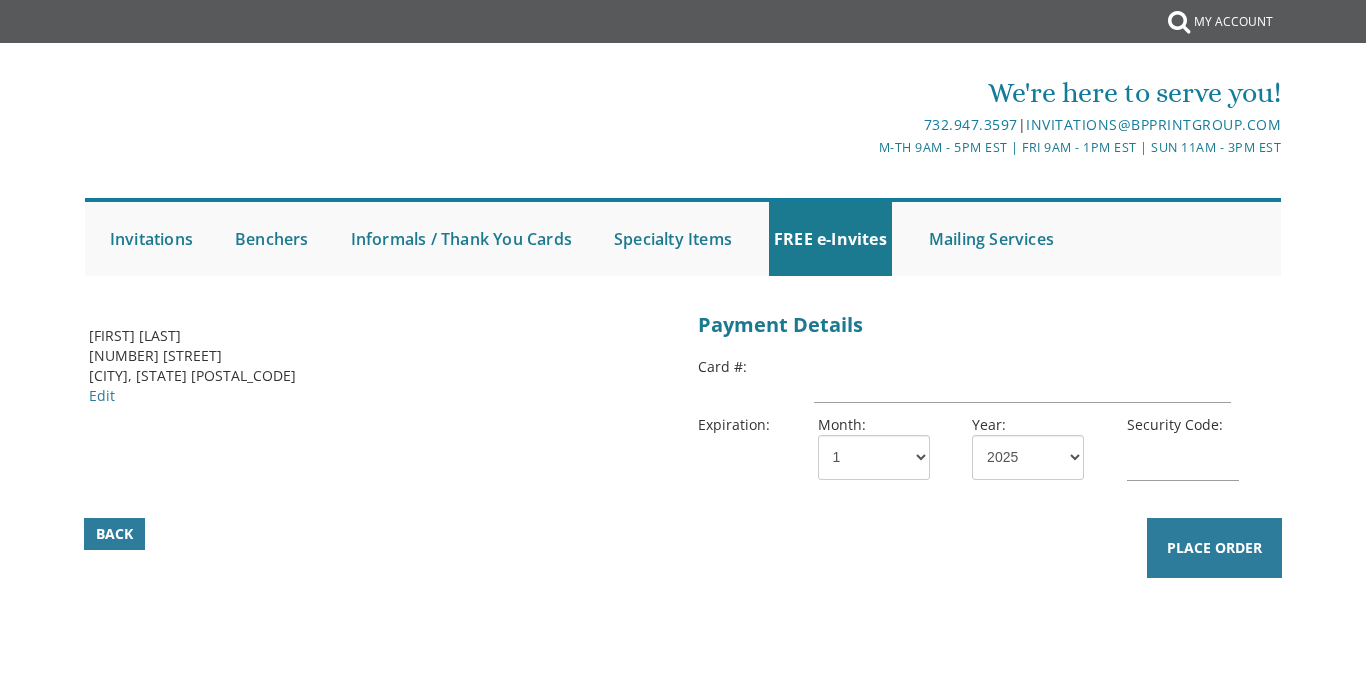 scroll, scrollTop: 0, scrollLeft: 0, axis: both 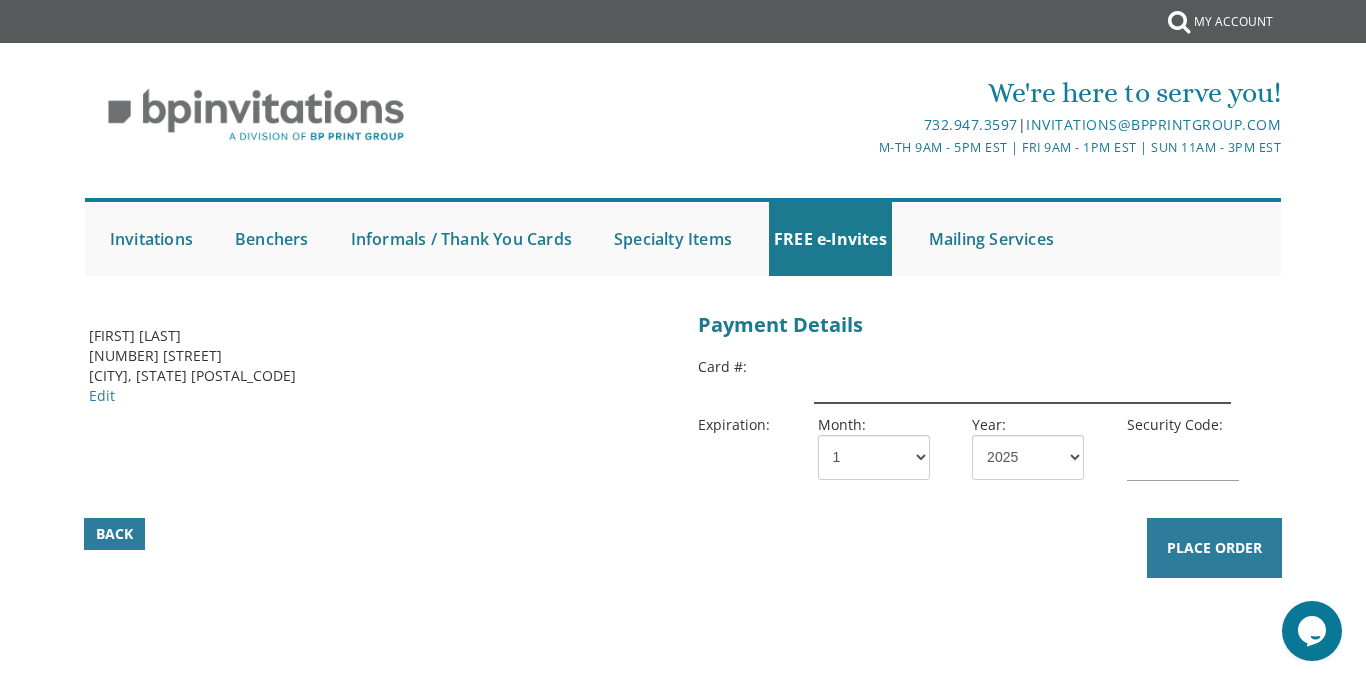 click at bounding box center (1022, 380) 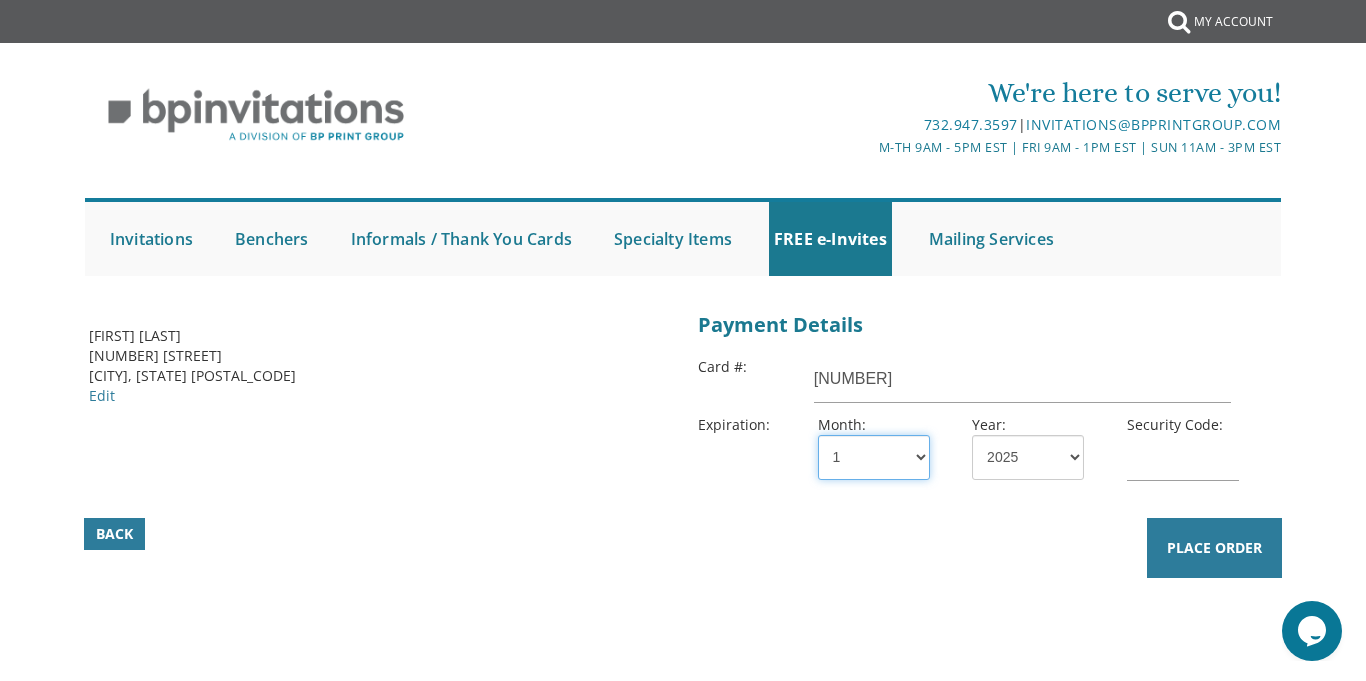 select on "03" 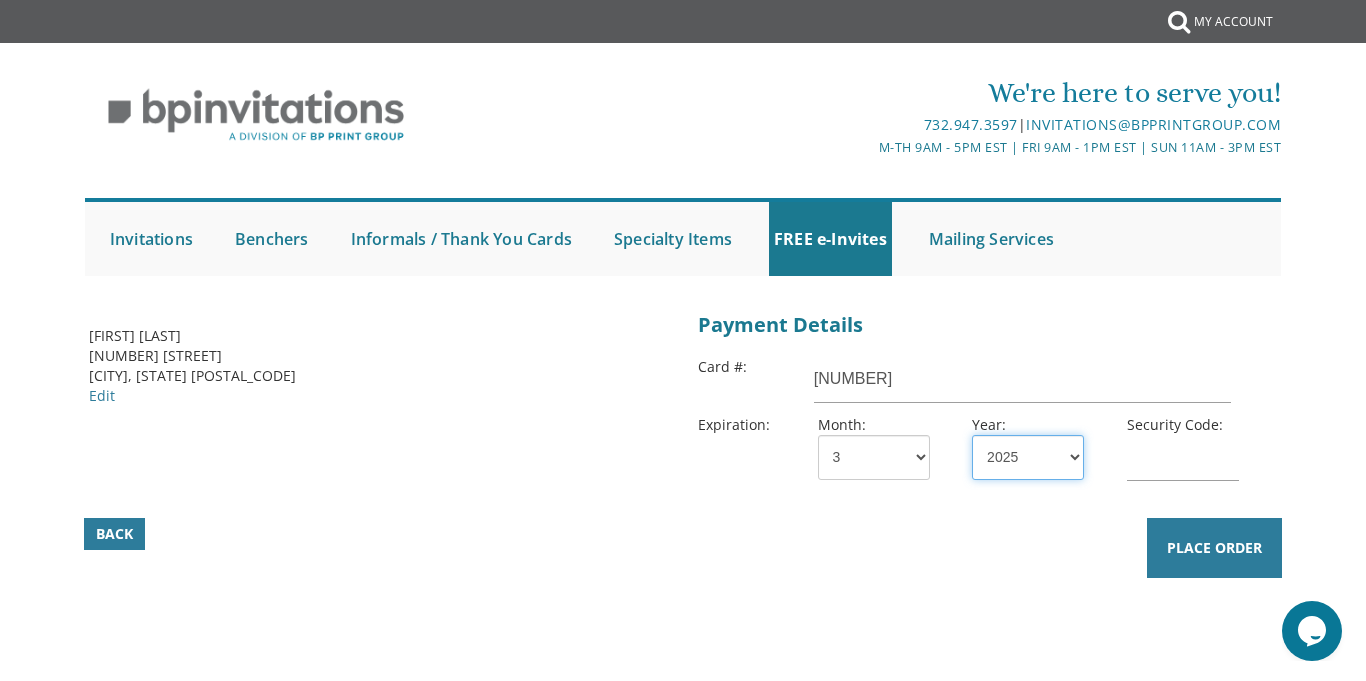 select on "28" 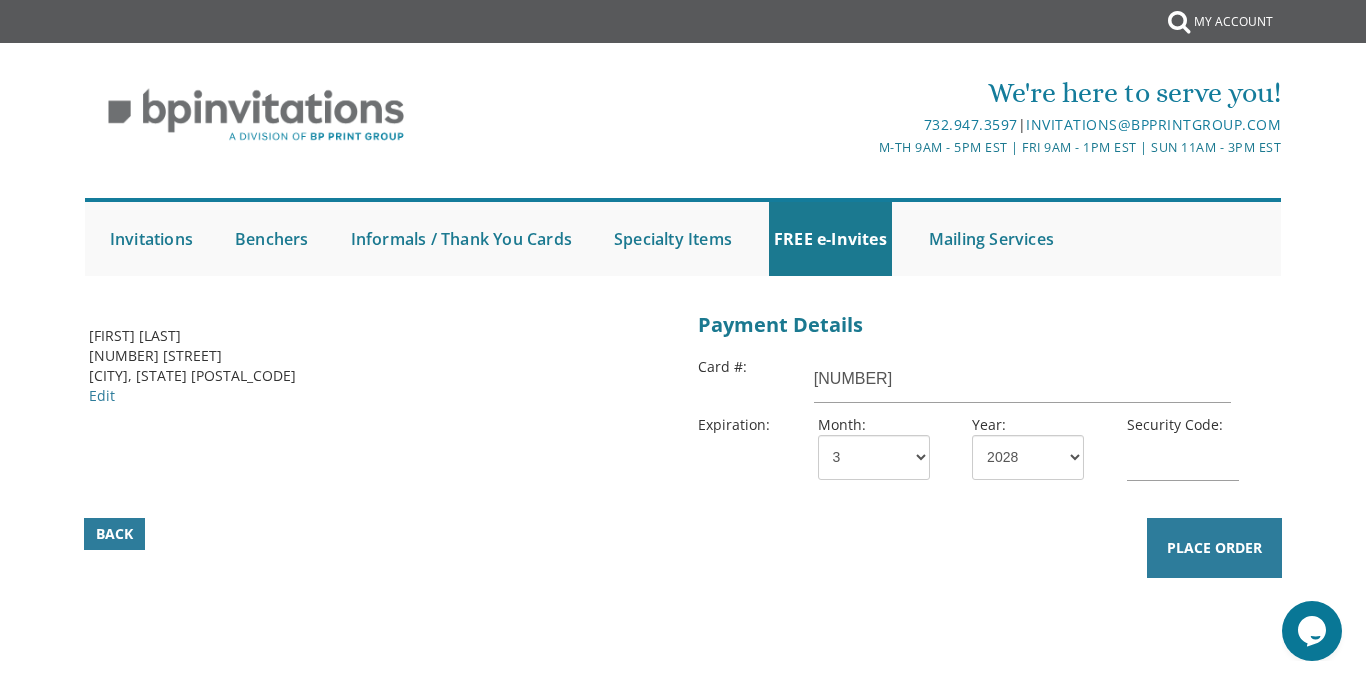 type on "843" 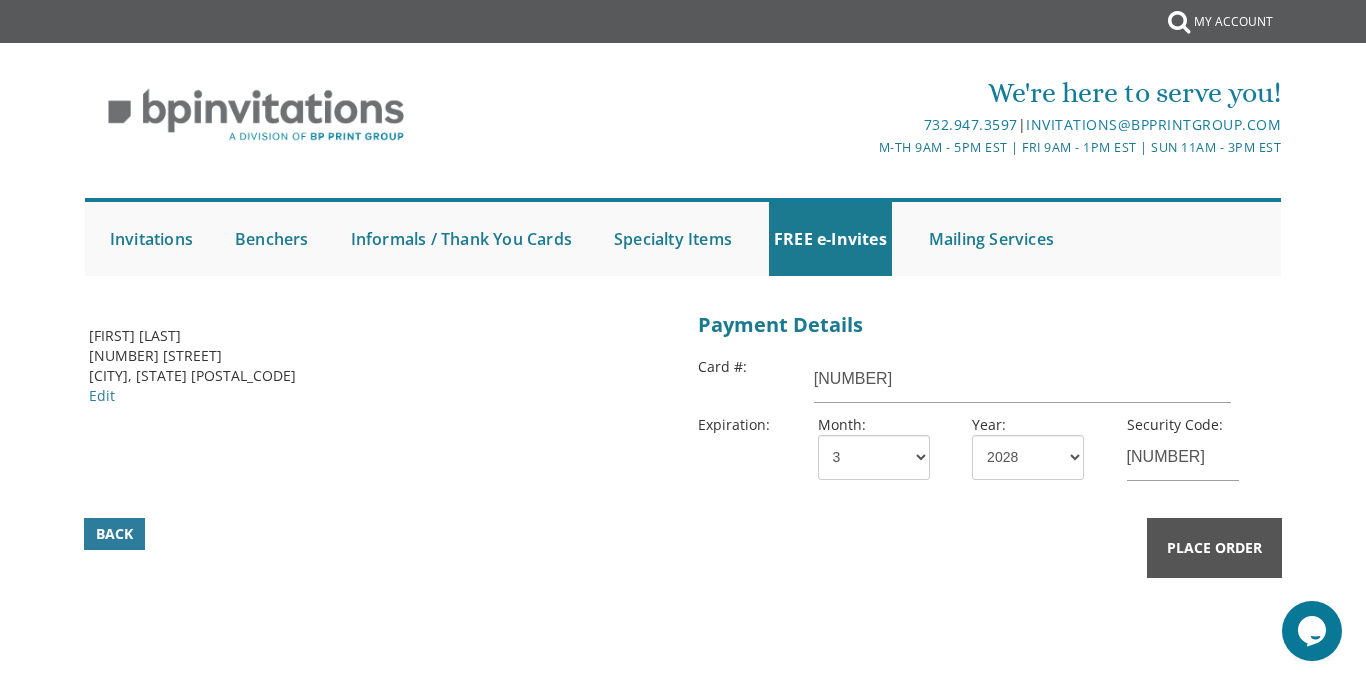 click on "Place Order" at bounding box center (1214, 548) 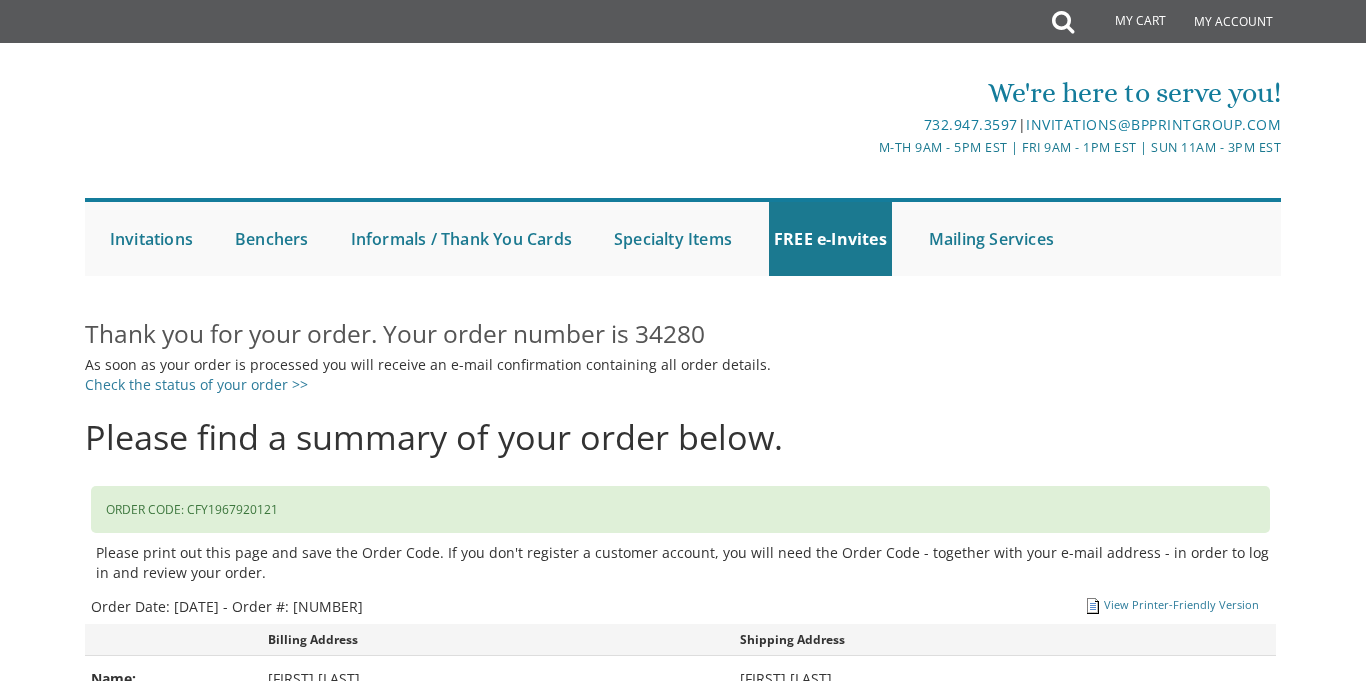 scroll, scrollTop: 0, scrollLeft: 0, axis: both 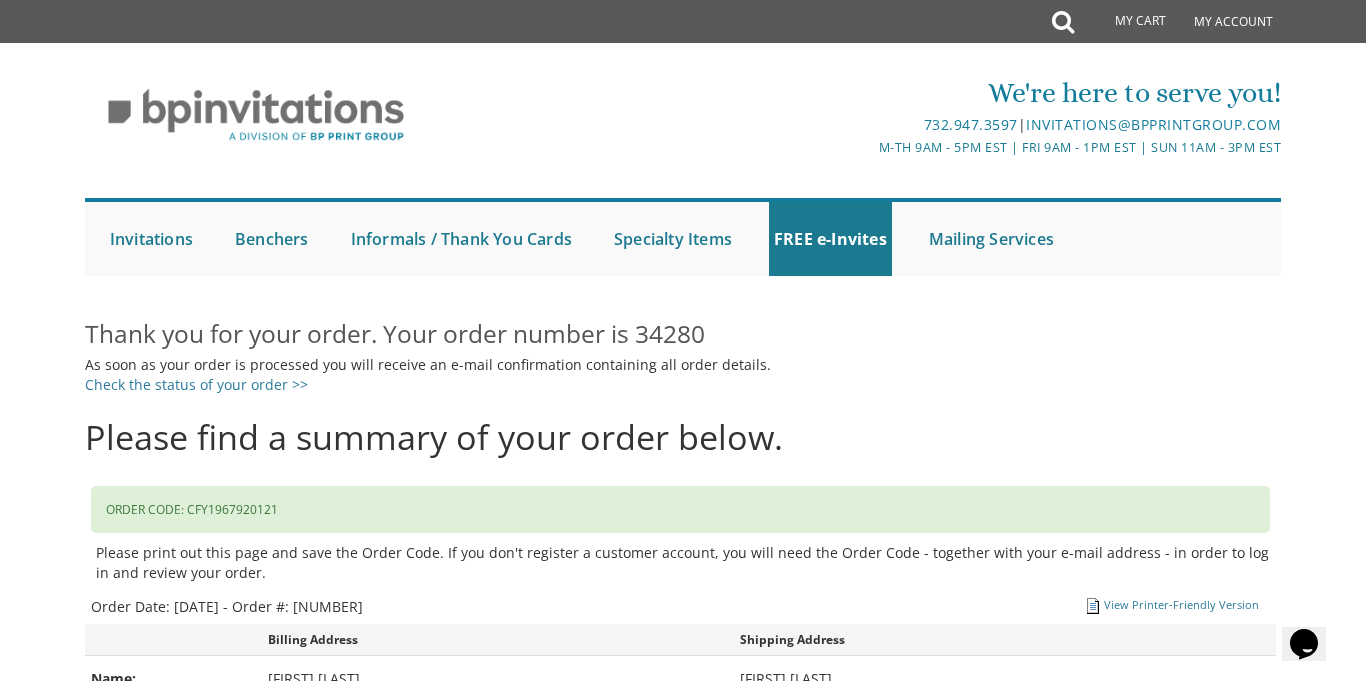 click on "As soon as your order is processed you will receive an e-mail confirmation containing all order details. Check the status of your order >>" at bounding box center (683, 375) 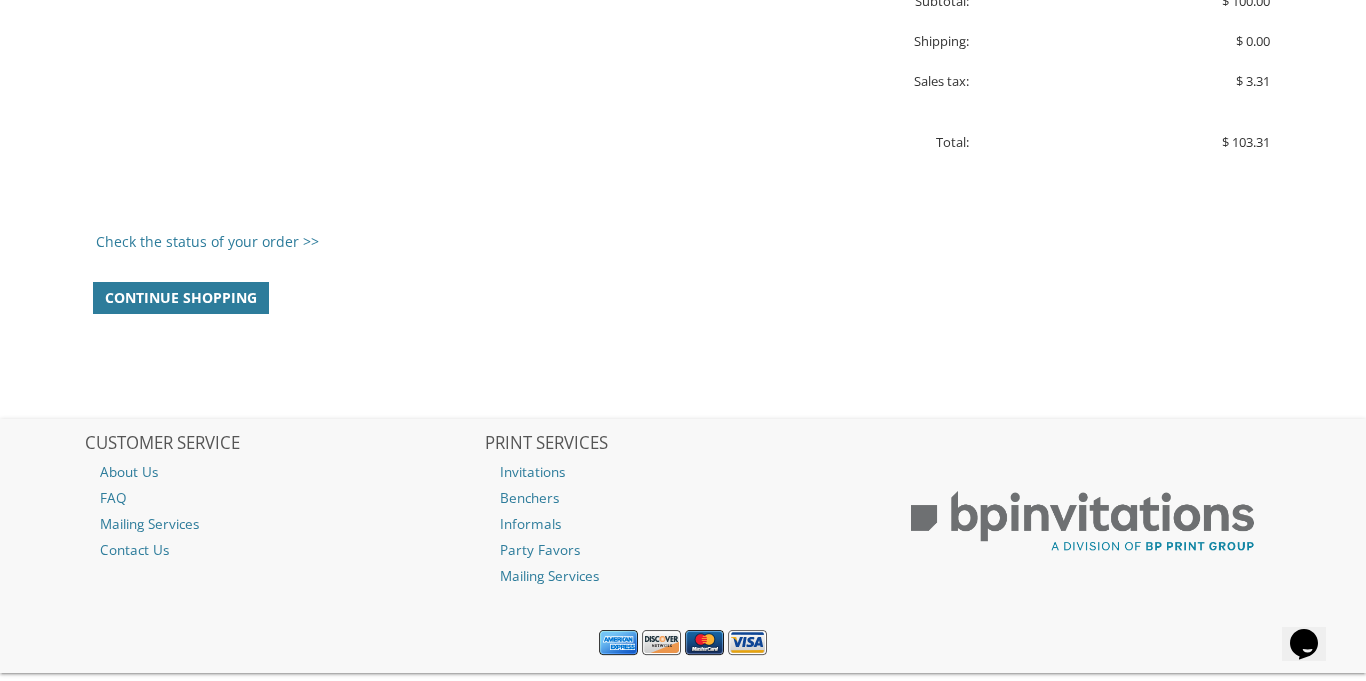 scroll, scrollTop: 1619, scrollLeft: 0, axis: vertical 